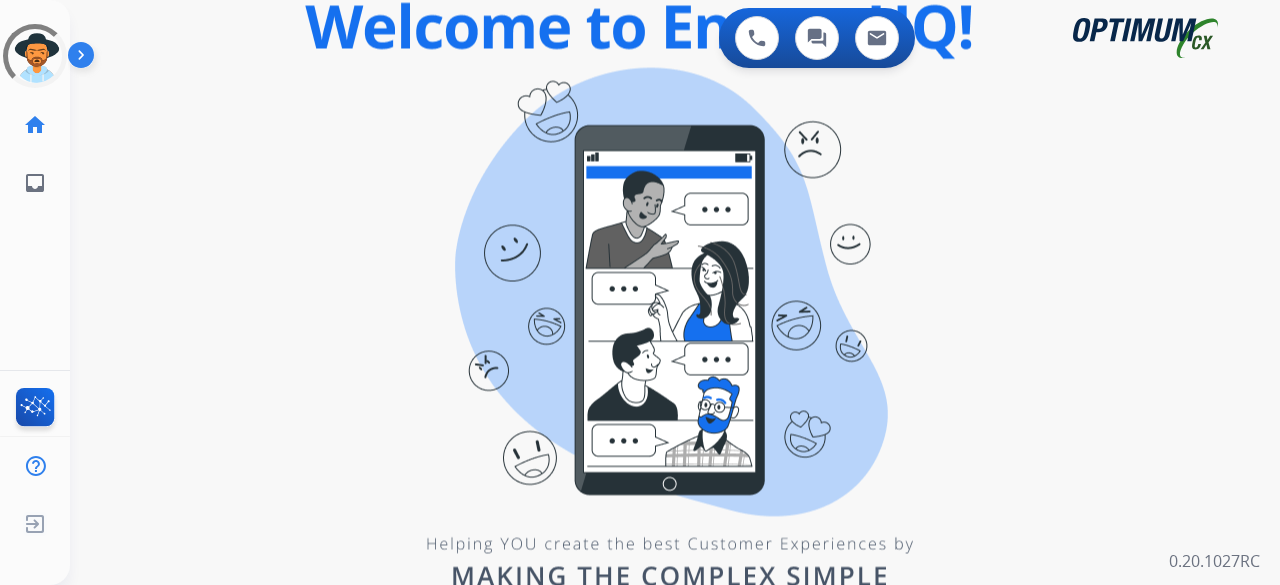 scroll, scrollTop: 0, scrollLeft: 0, axis: both 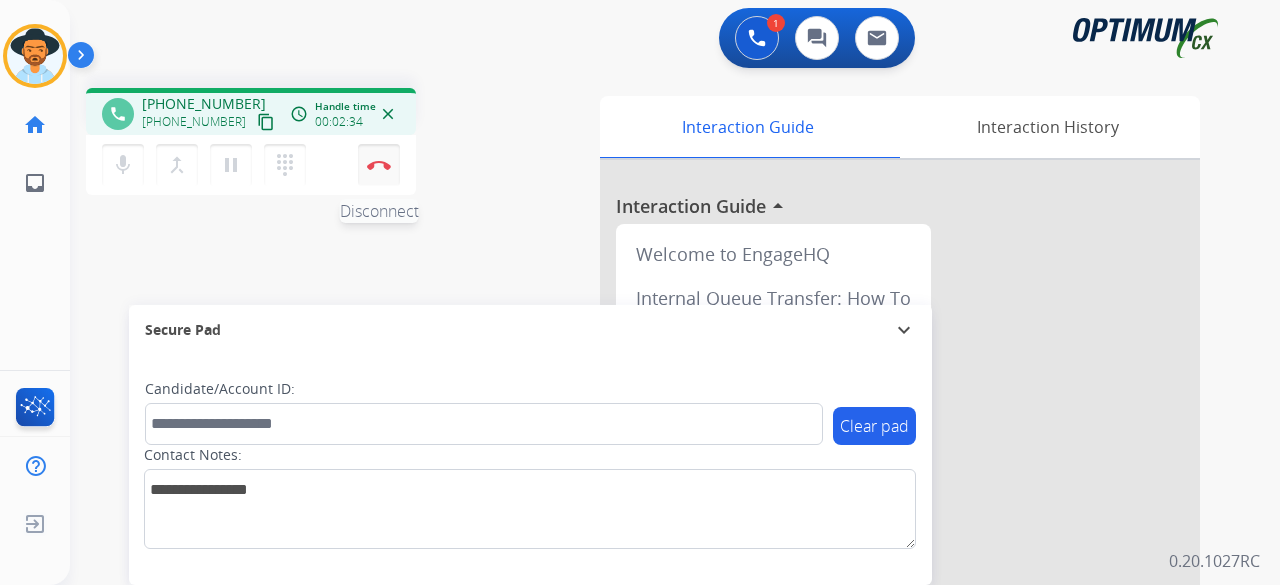 click at bounding box center (379, 165) 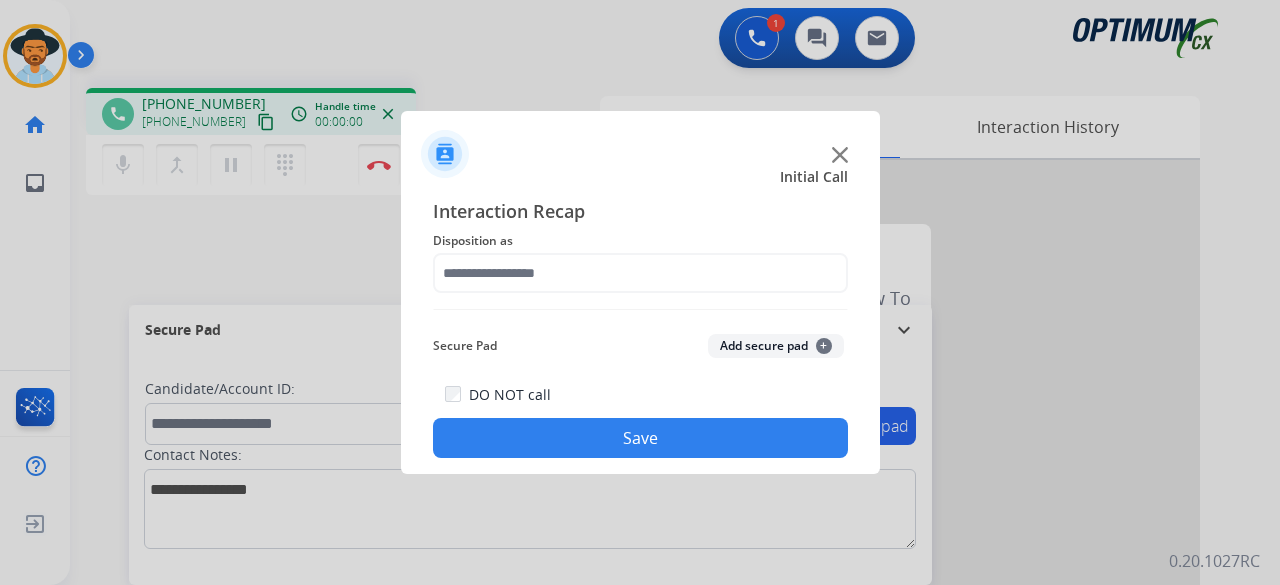 click at bounding box center (640, 292) 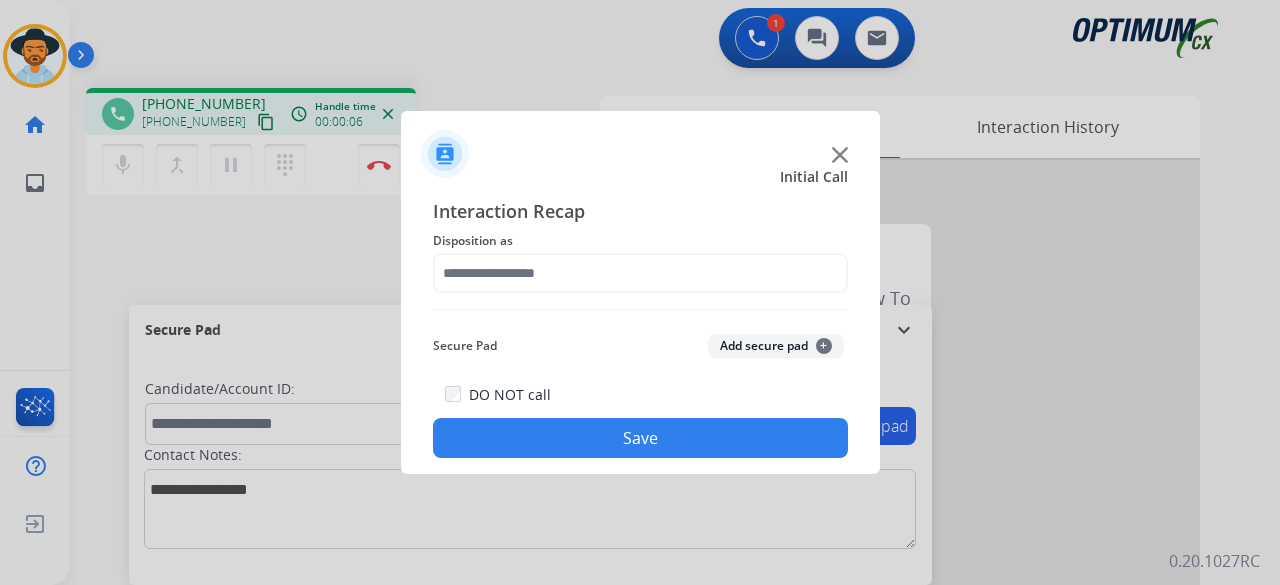 click 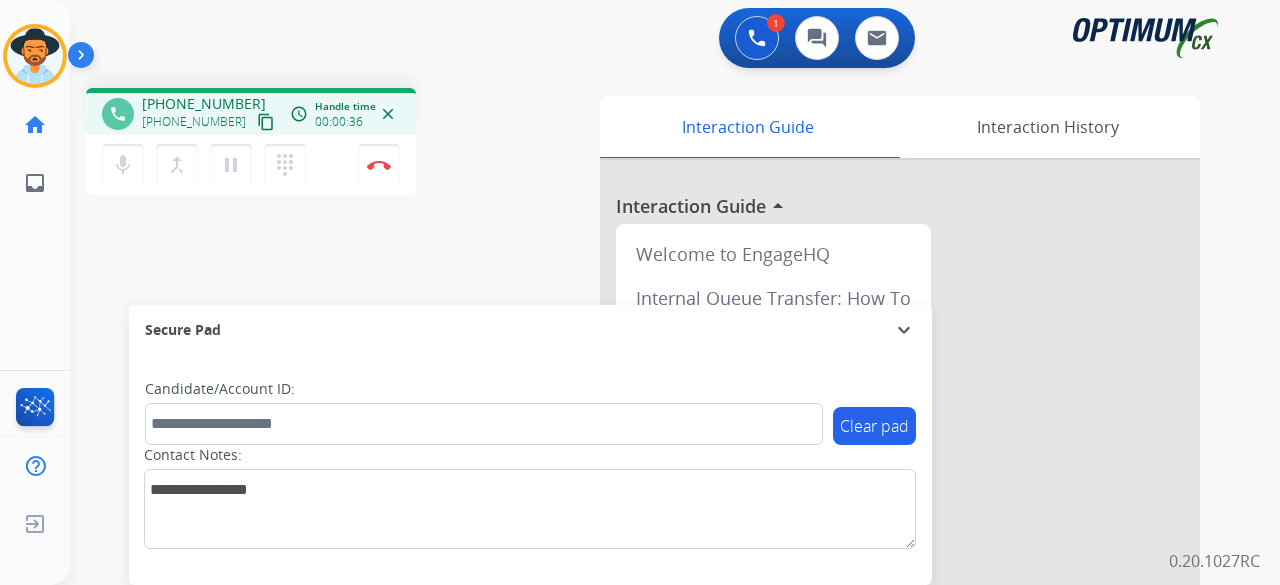 click on "content_copy" at bounding box center (266, 122) 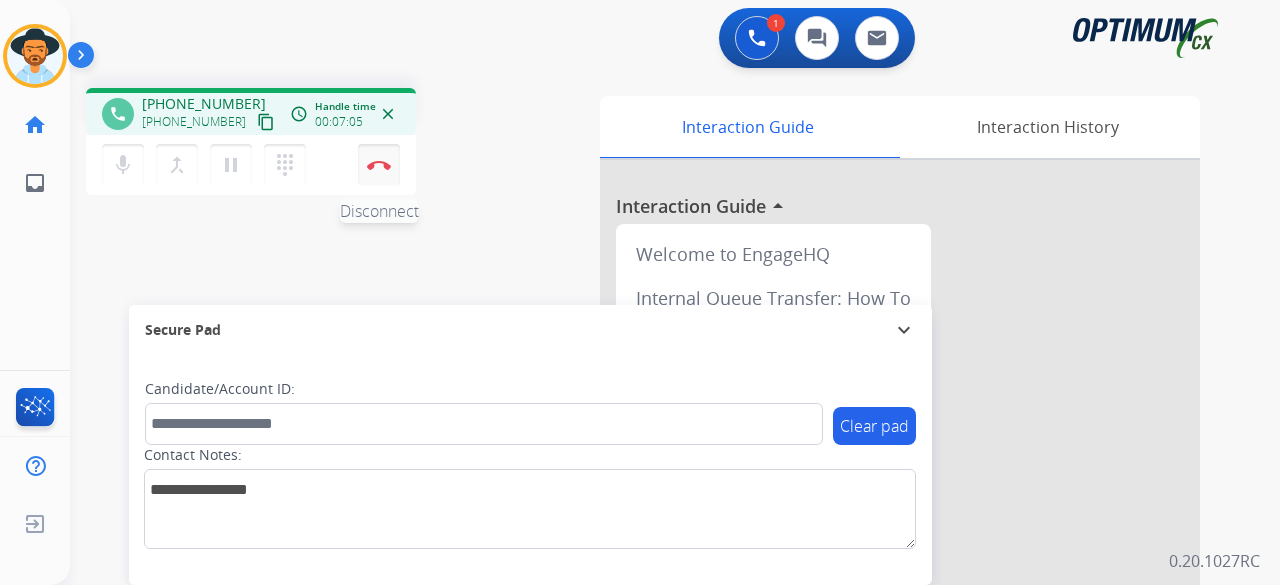 click at bounding box center (379, 165) 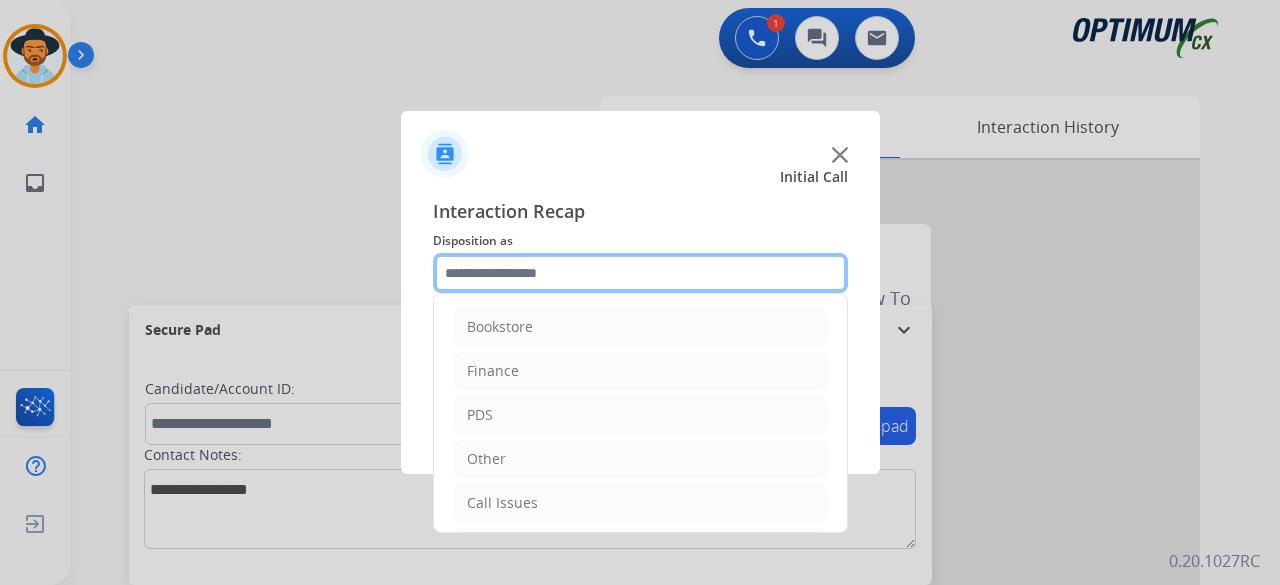 click 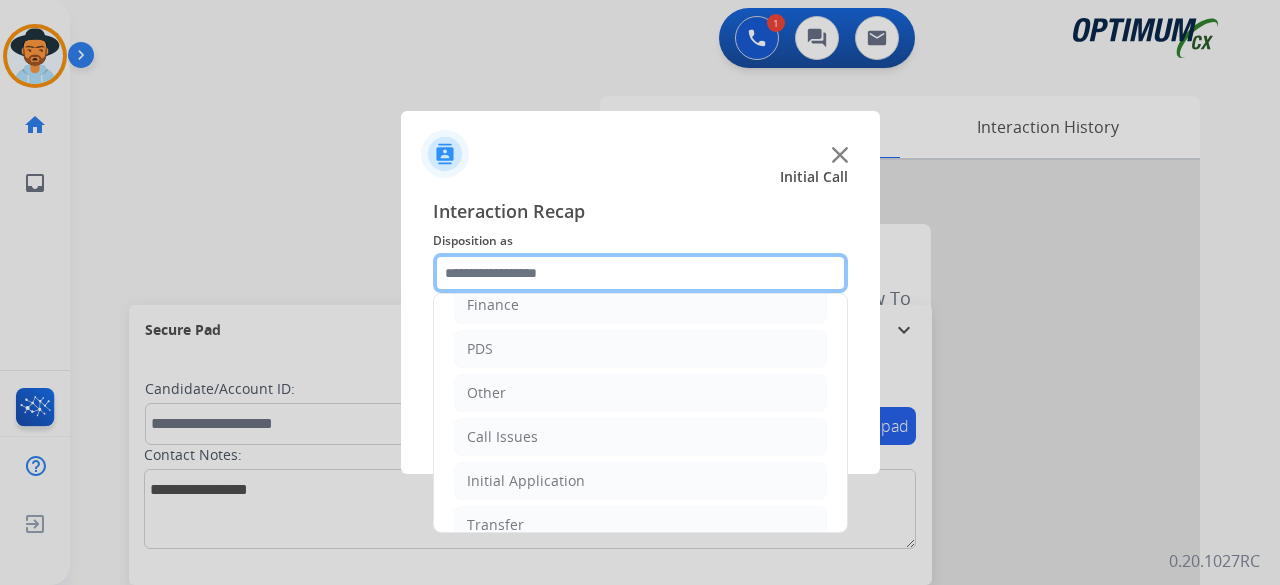 scroll, scrollTop: 130, scrollLeft: 0, axis: vertical 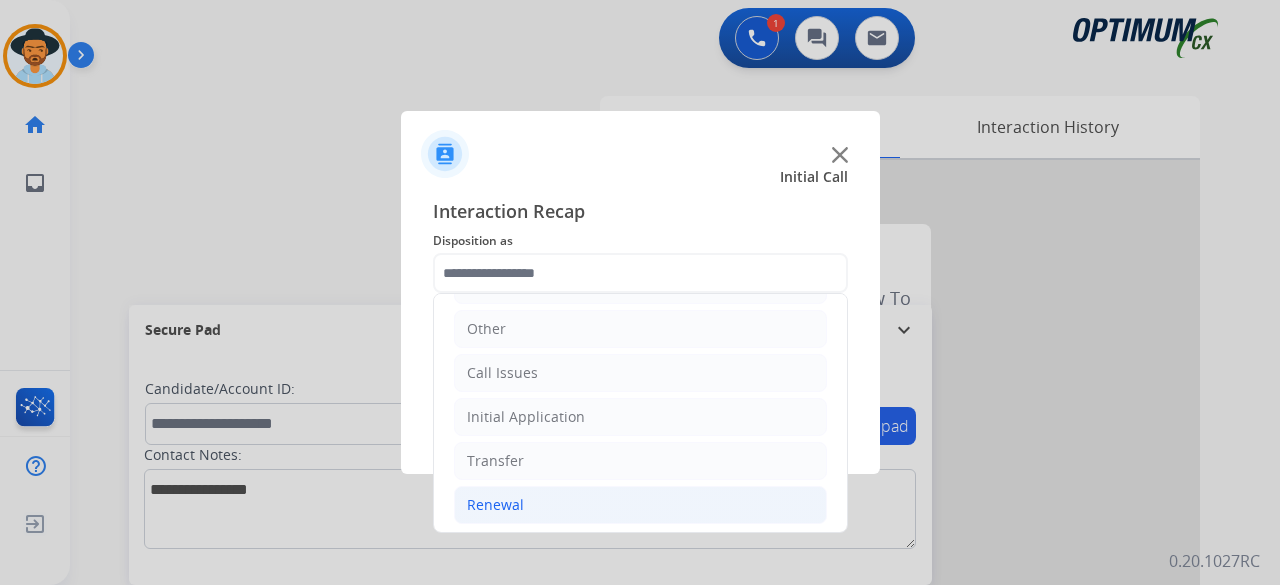 click on "Renewal" 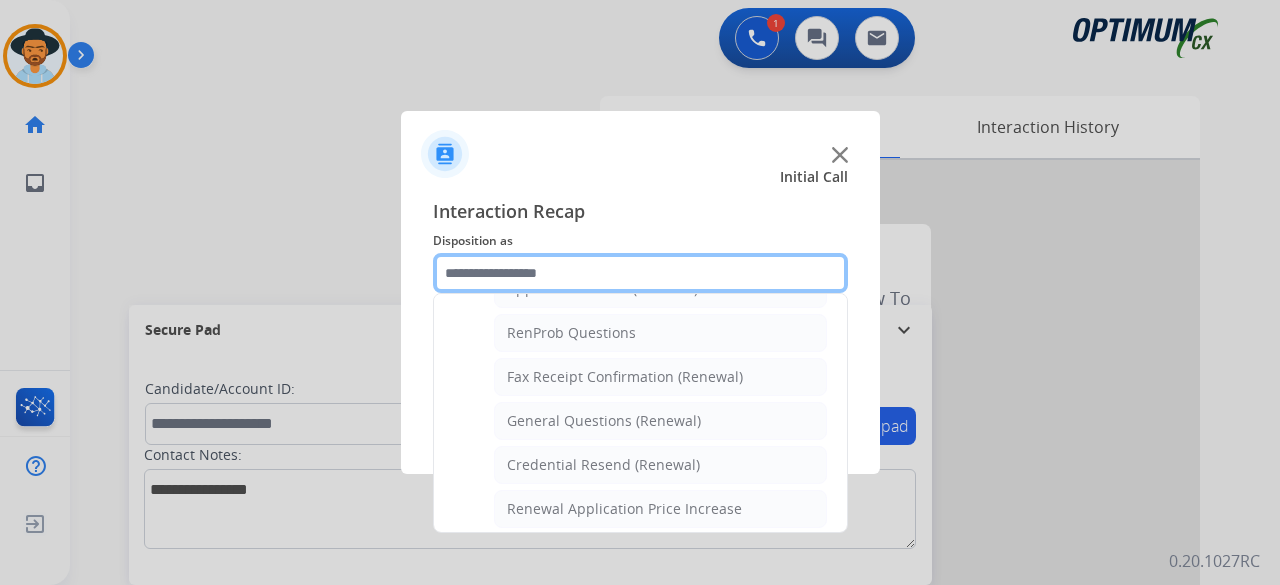 scroll, scrollTop: 510, scrollLeft: 0, axis: vertical 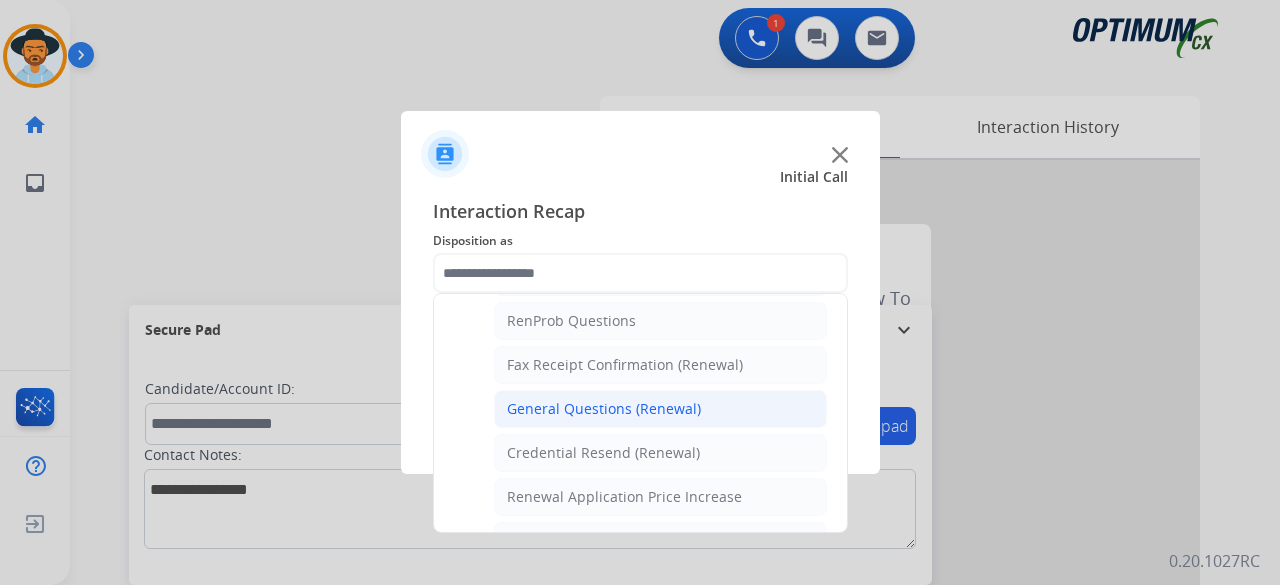 click on "General Questions (Renewal)" 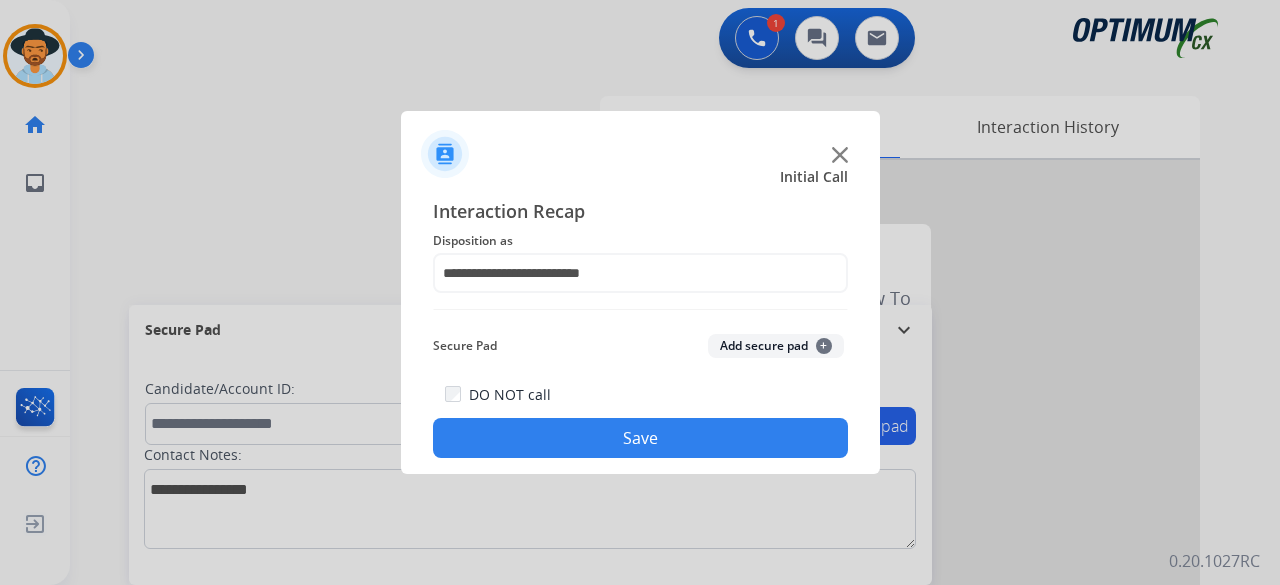click on "Add secure pad  +" 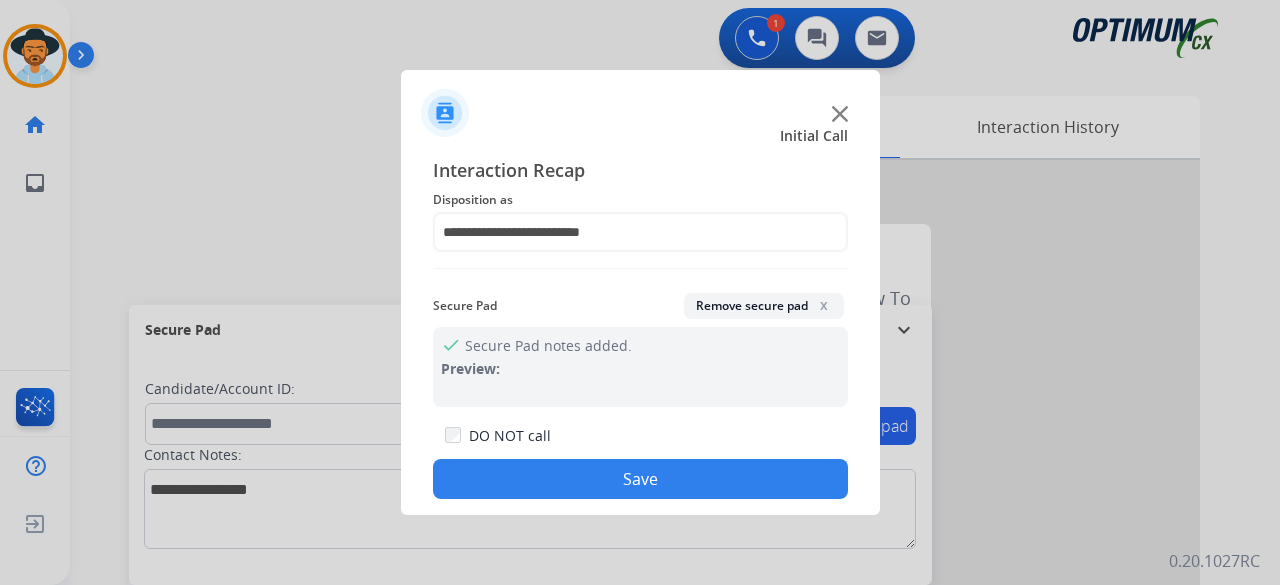 click on "Save" 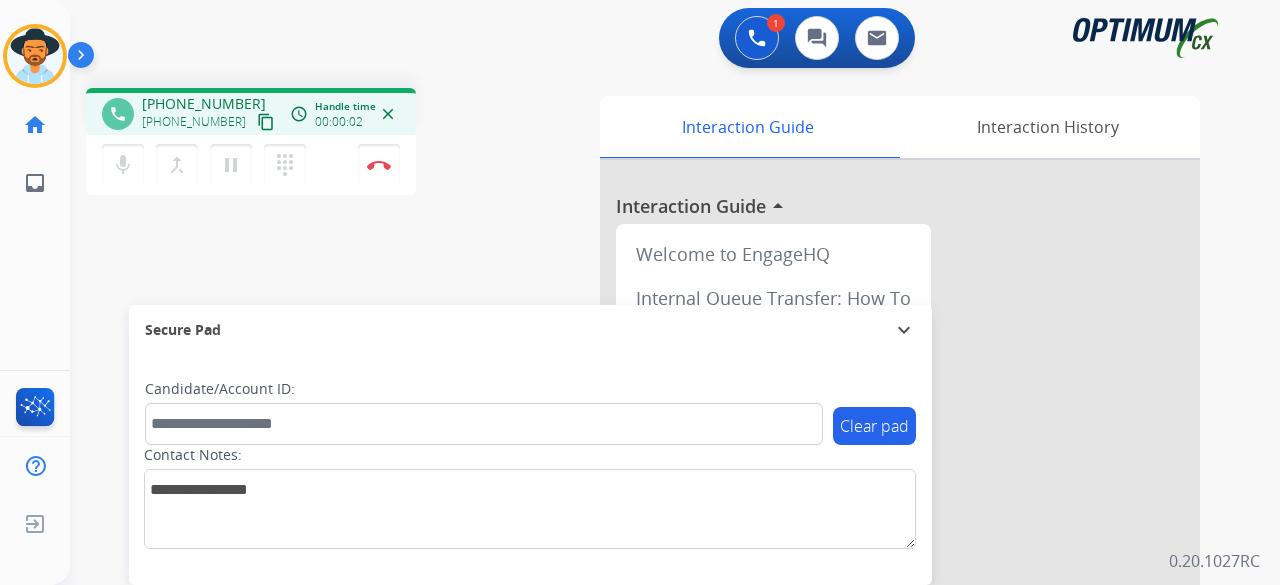 click on "content_copy" at bounding box center (266, 122) 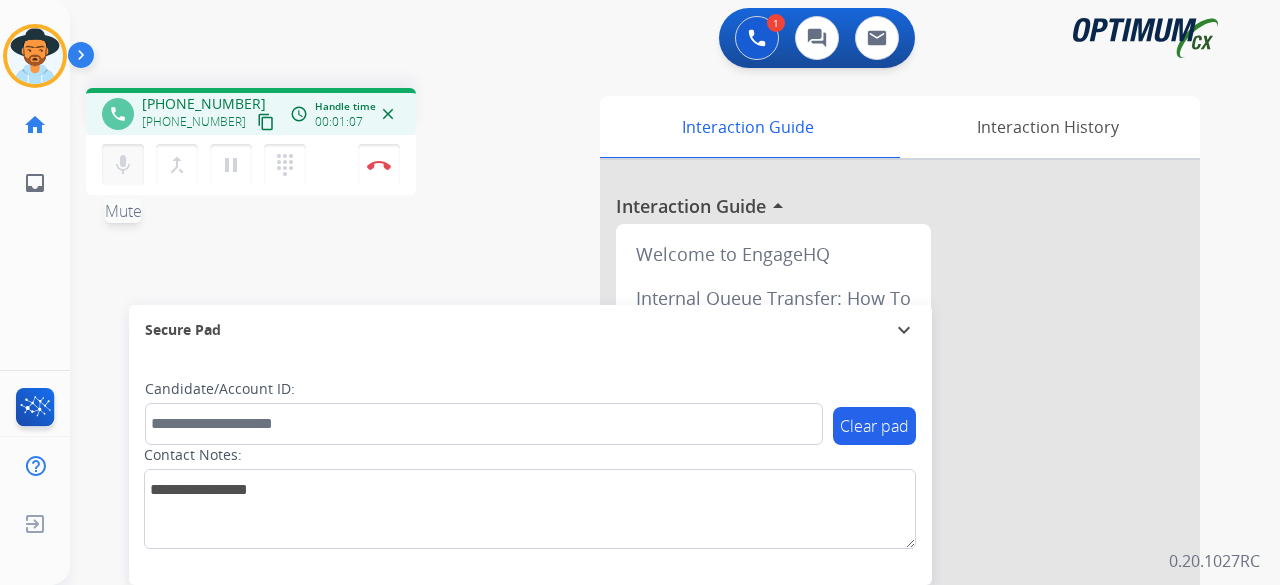 click on "mic Mute" at bounding box center (123, 165) 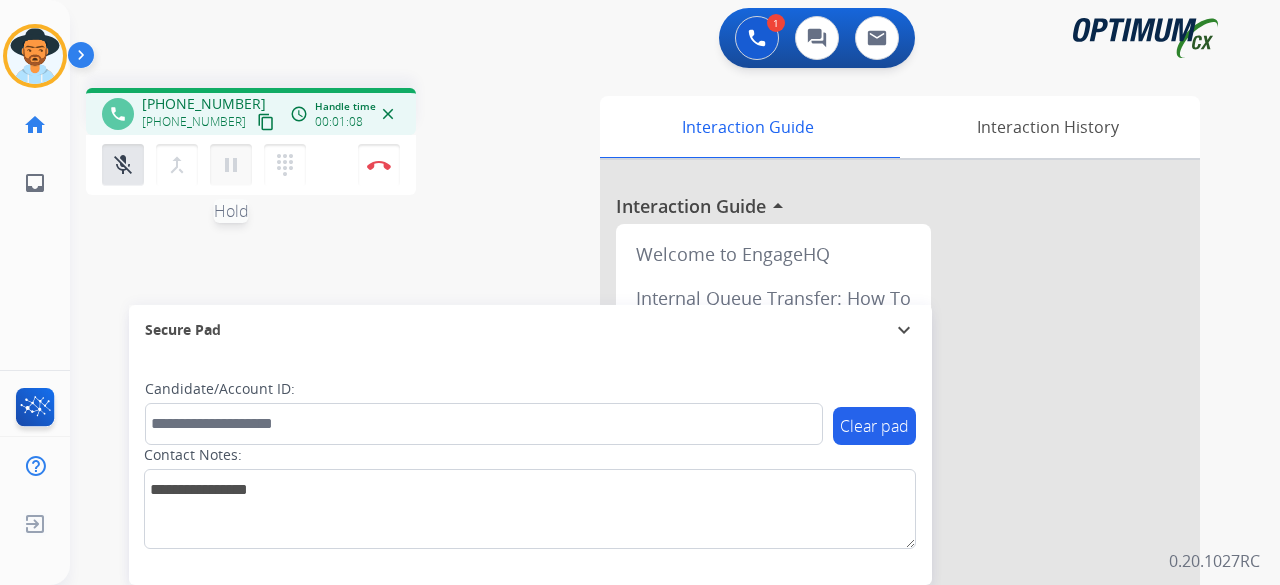click on "pause" at bounding box center (231, 165) 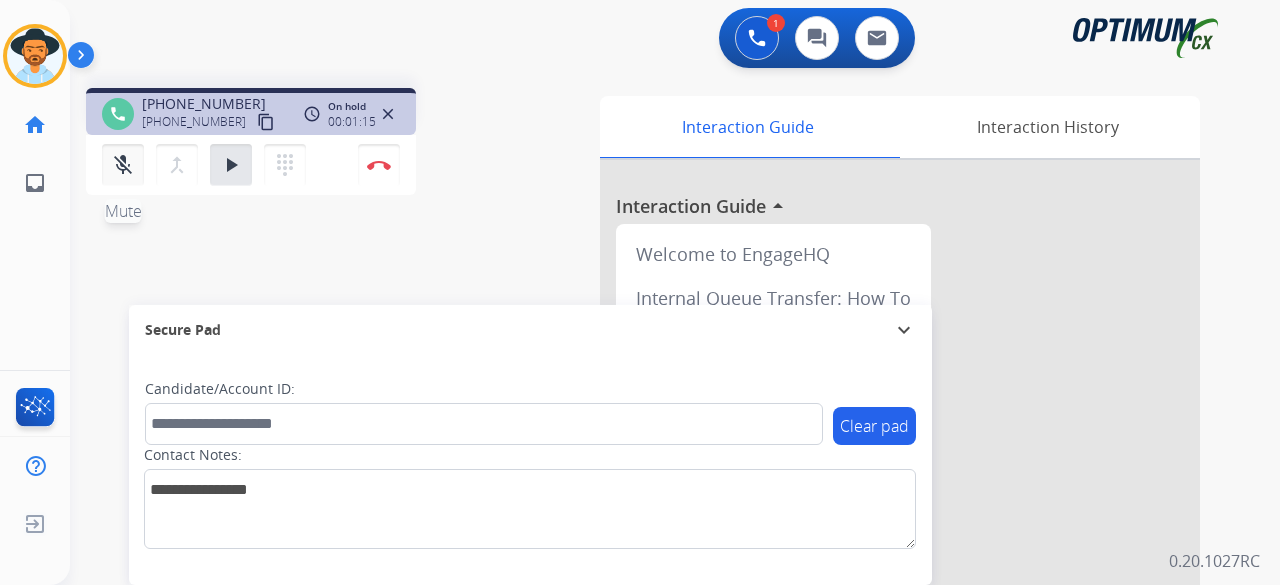 click on "mic_off" at bounding box center [123, 165] 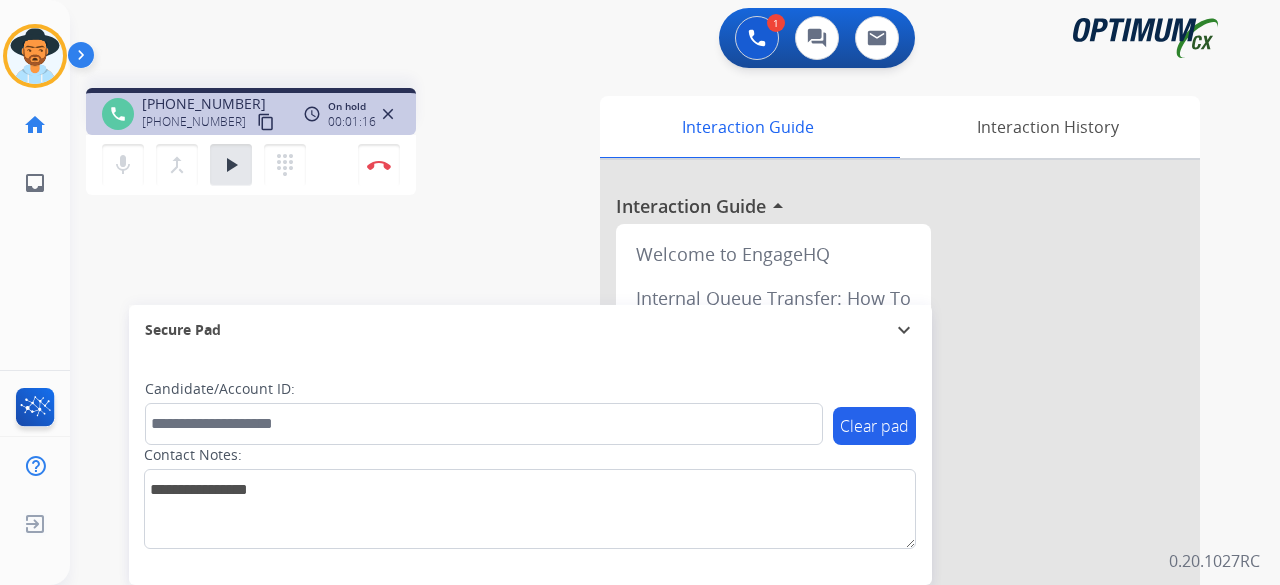 click on "mic Mute merge_type Bridge play_arrow Hold dialpad Dialpad" at bounding box center [210, 165] 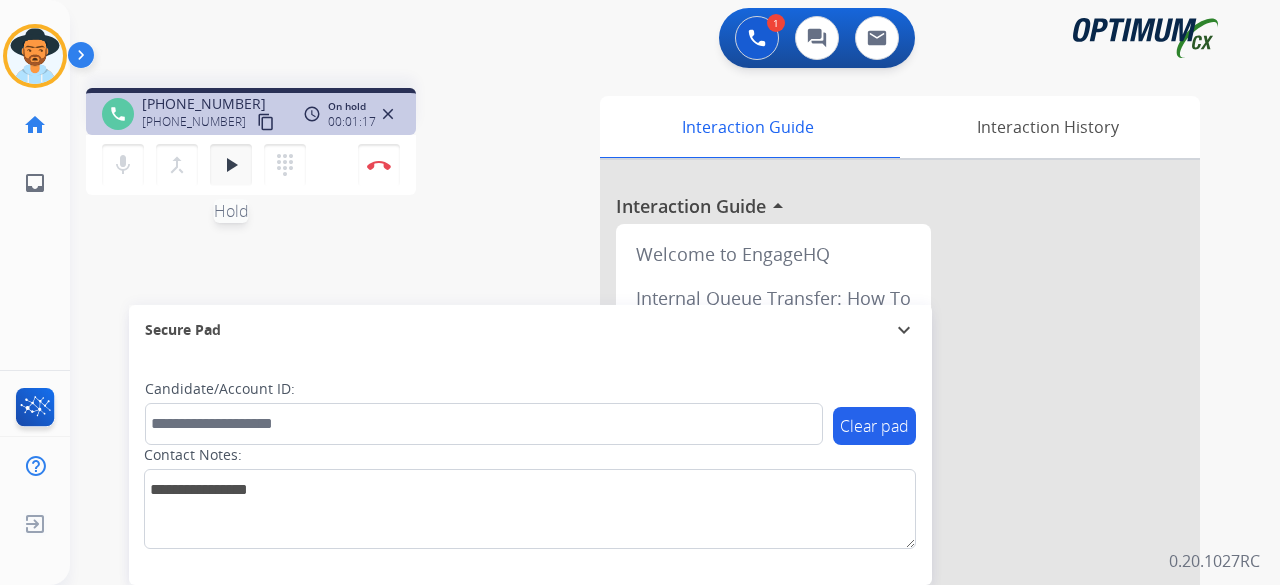 click on "play_arrow" at bounding box center (231, 165) 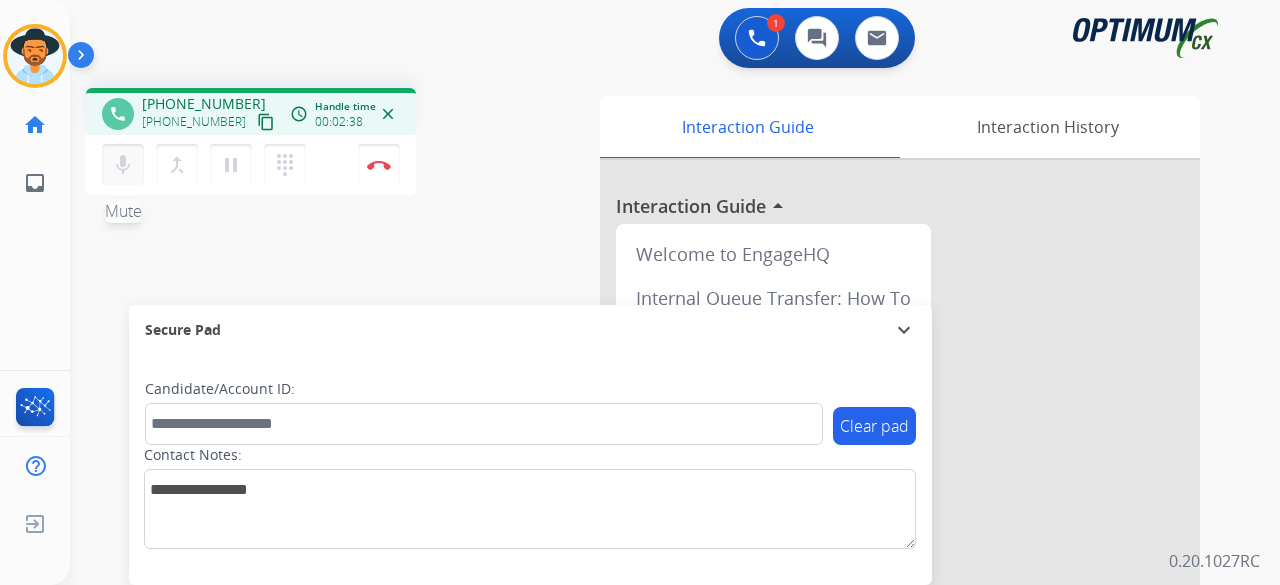 click on "mic" at bounding box center (123, 165) 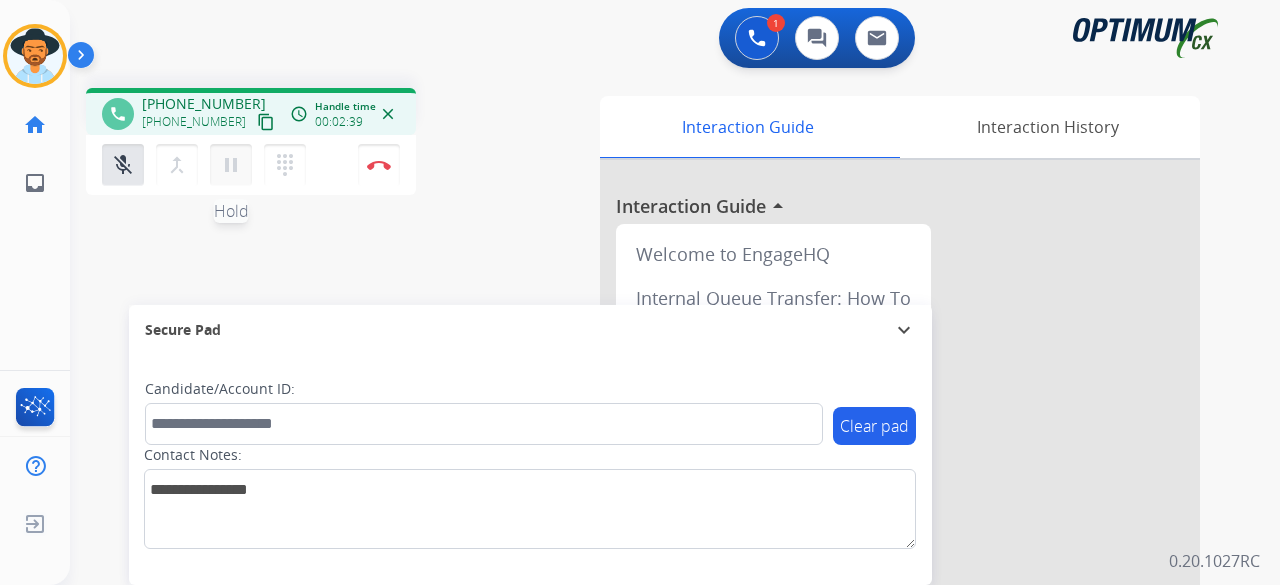 click on "pause" at bounding box center (231, 165) 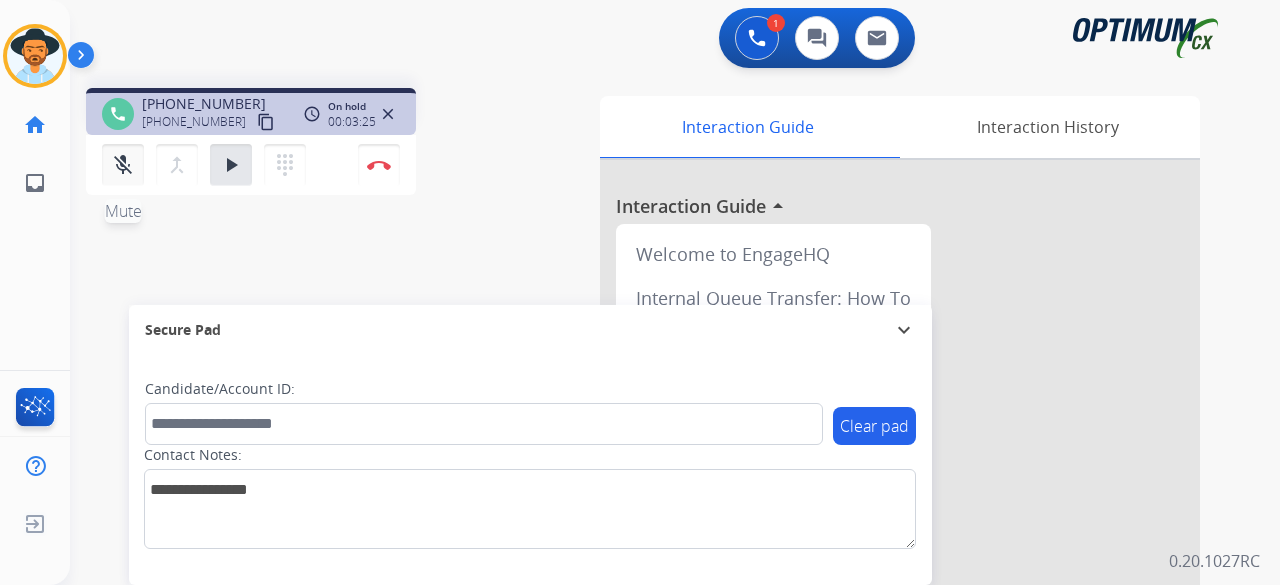 click on "mic_off" at bounding box center [123, 165] 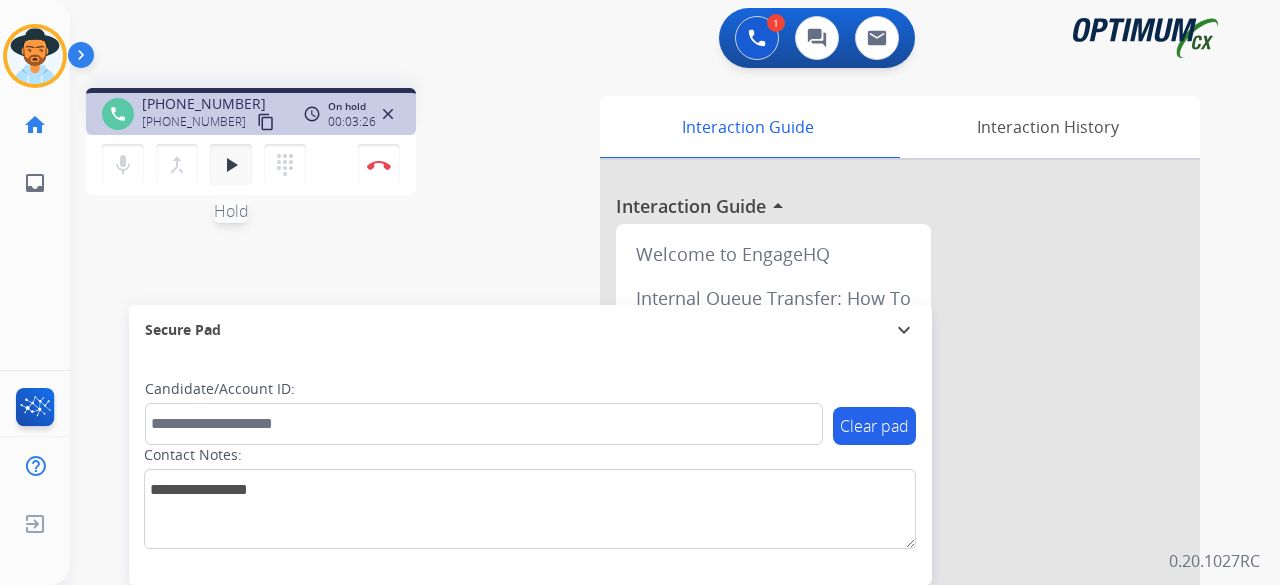 click on "play_arrow" at bounding box center [231, 165] 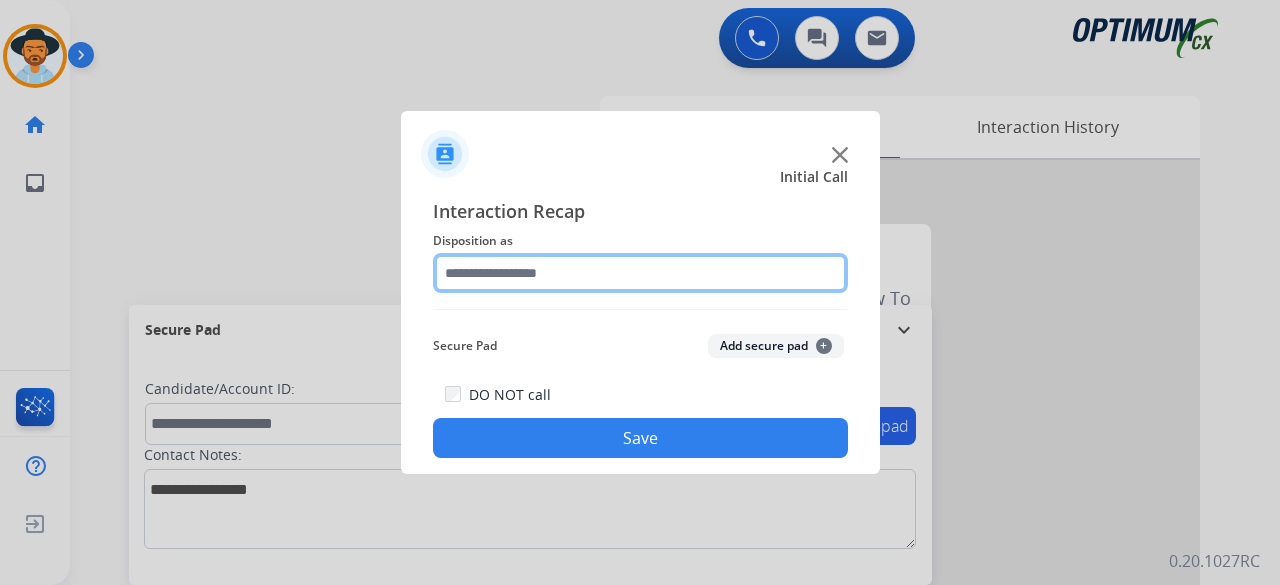 click 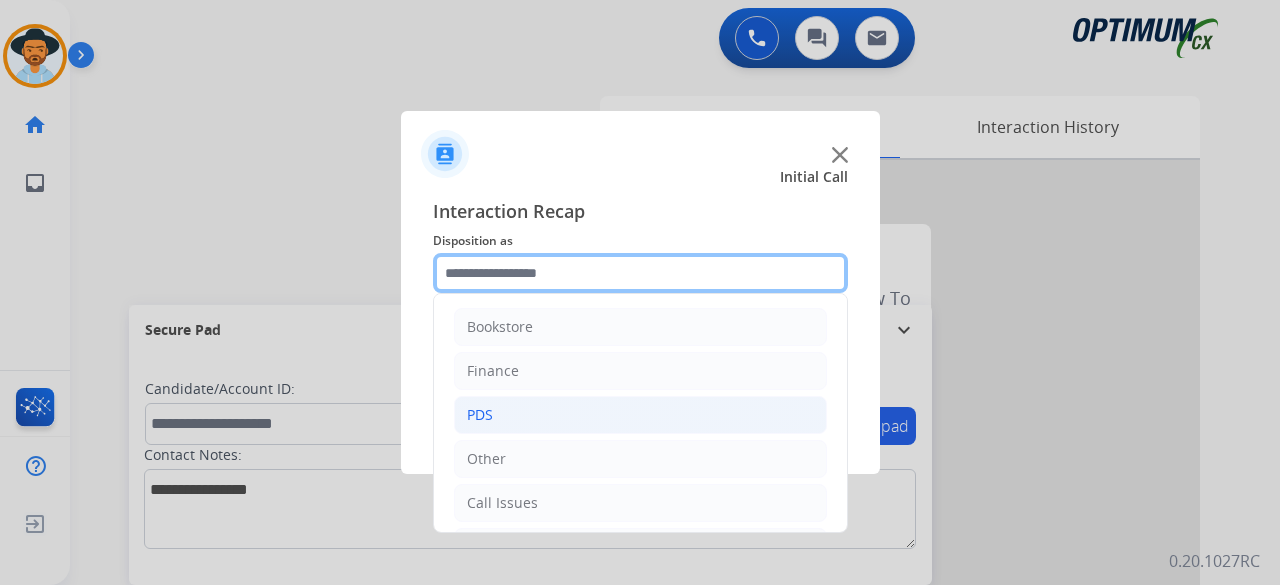 scroll, scrollTop: 130, scrollLeft: 0, axis: vertical 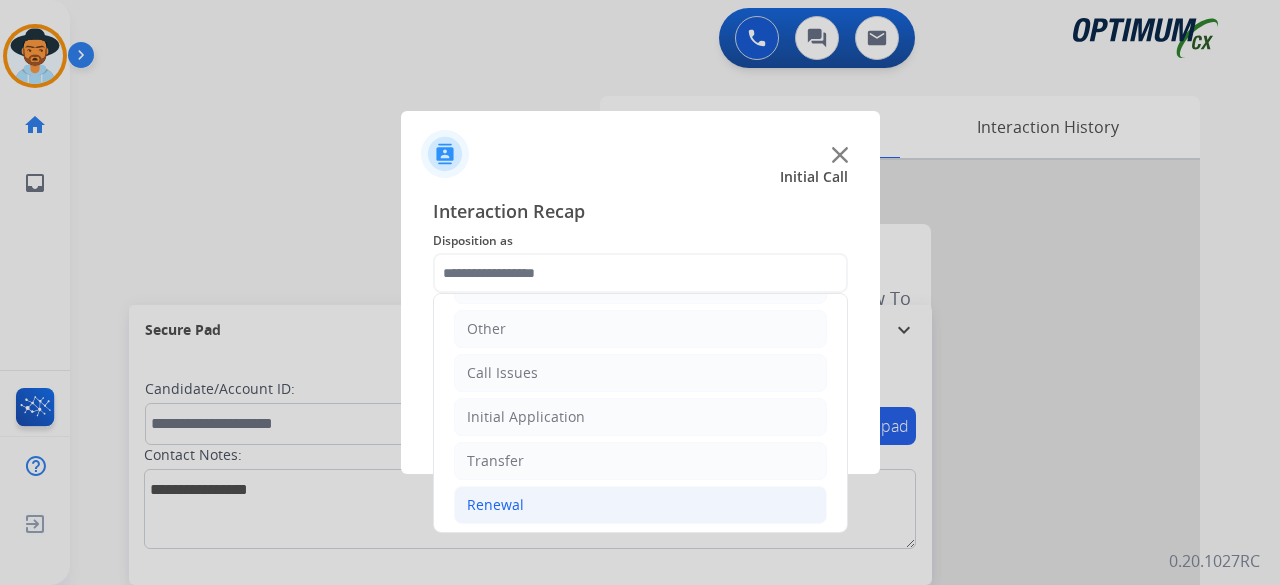 click on "Renewal" 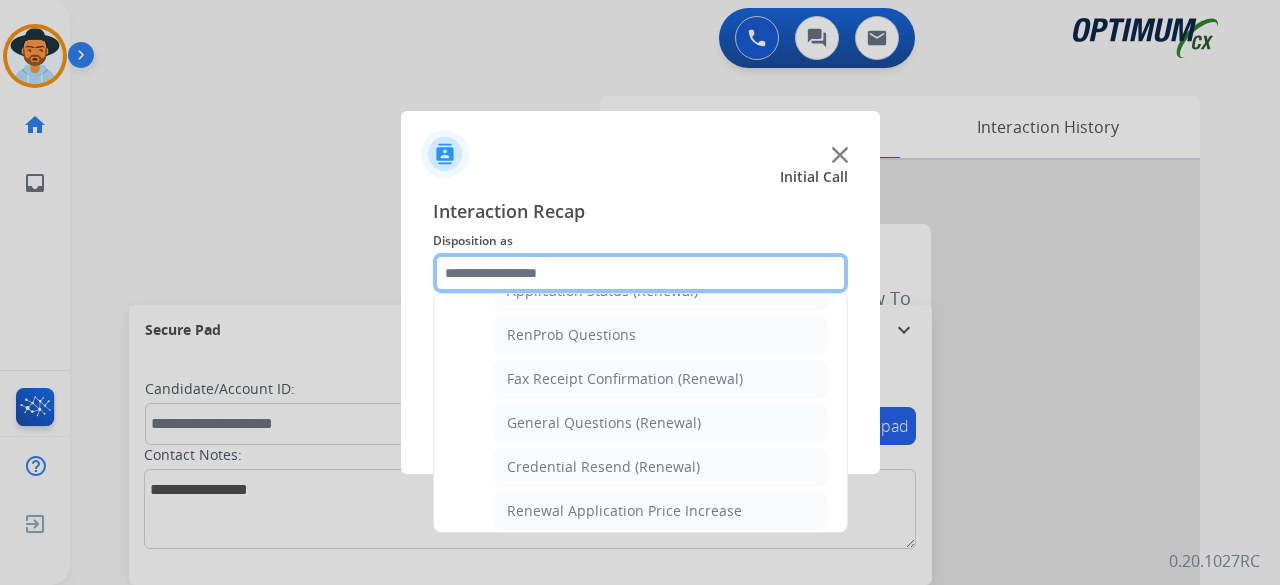 scroll, scrollTop: 516, scrollLeft: 0, axis: vertical 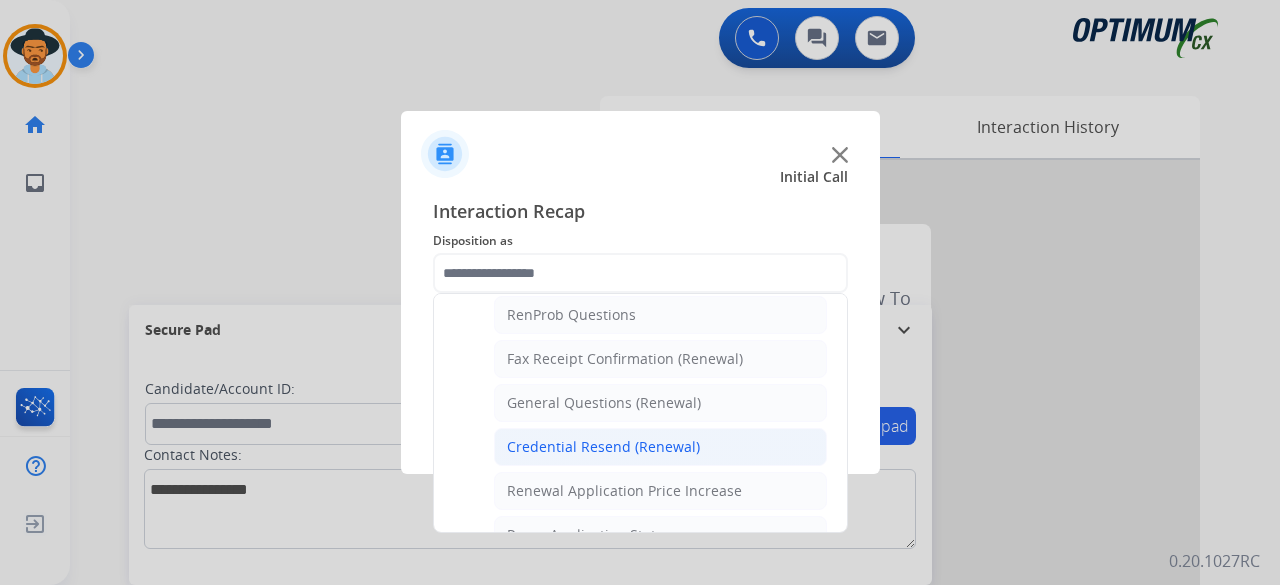 click on "Credential Resend (Renewal)" 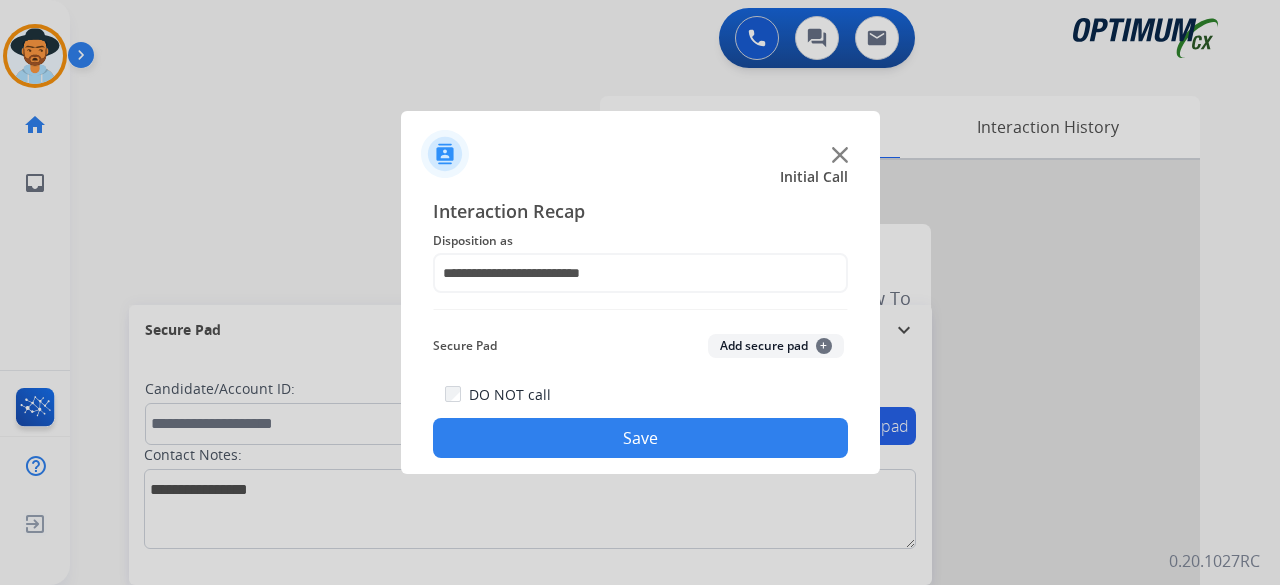 click on "Add secure pad  +" 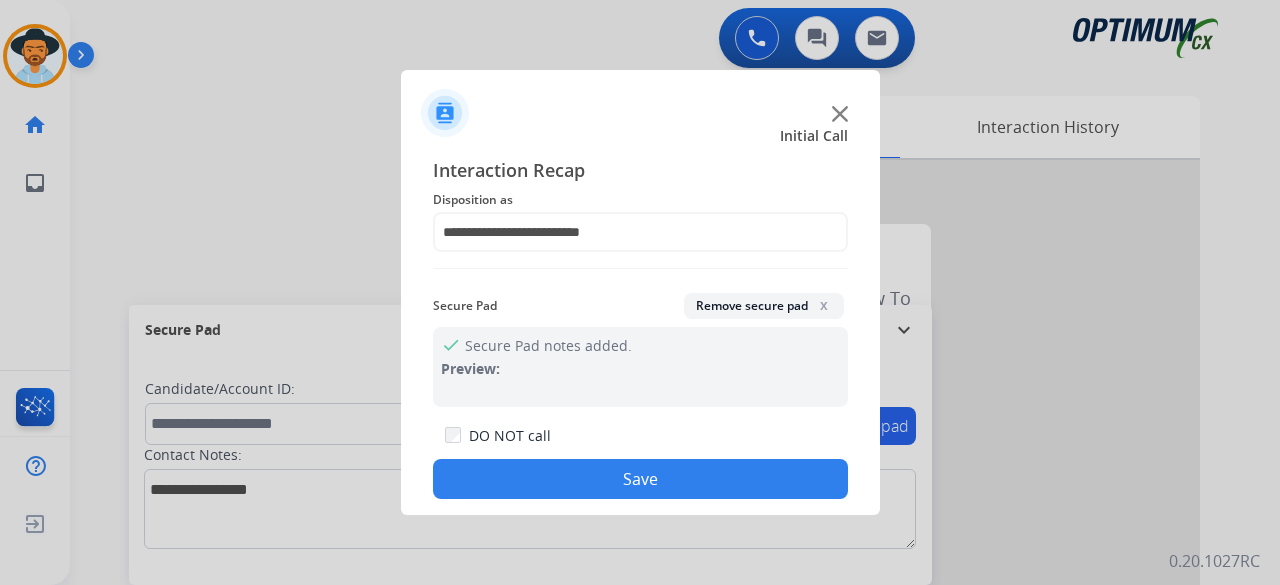 drag, startPoint x: 638, startPoint y: 477, endPoint x: 595, endPoint y: 457, distance: 47.423622 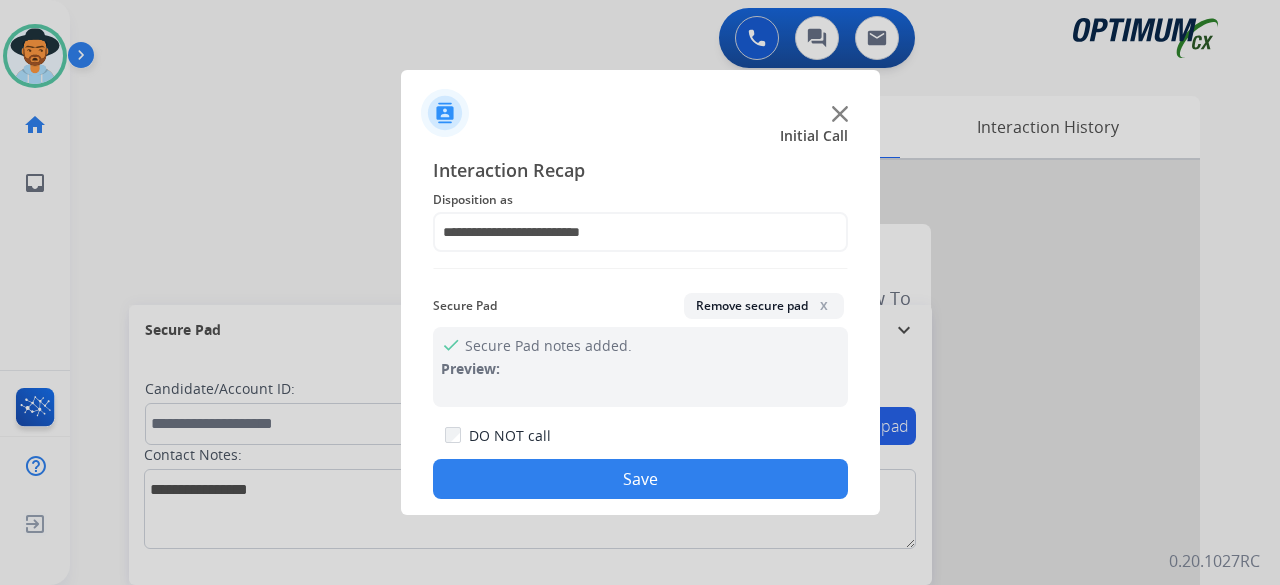 click on "Save" 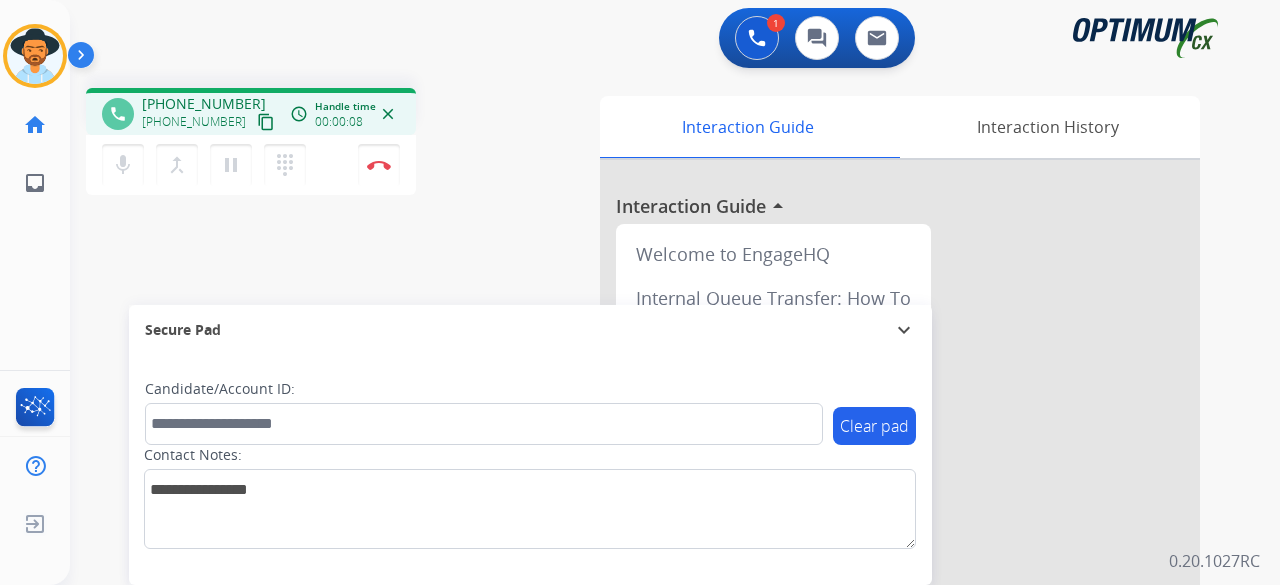 click on "content_copy" at bounding box center [266, 122] 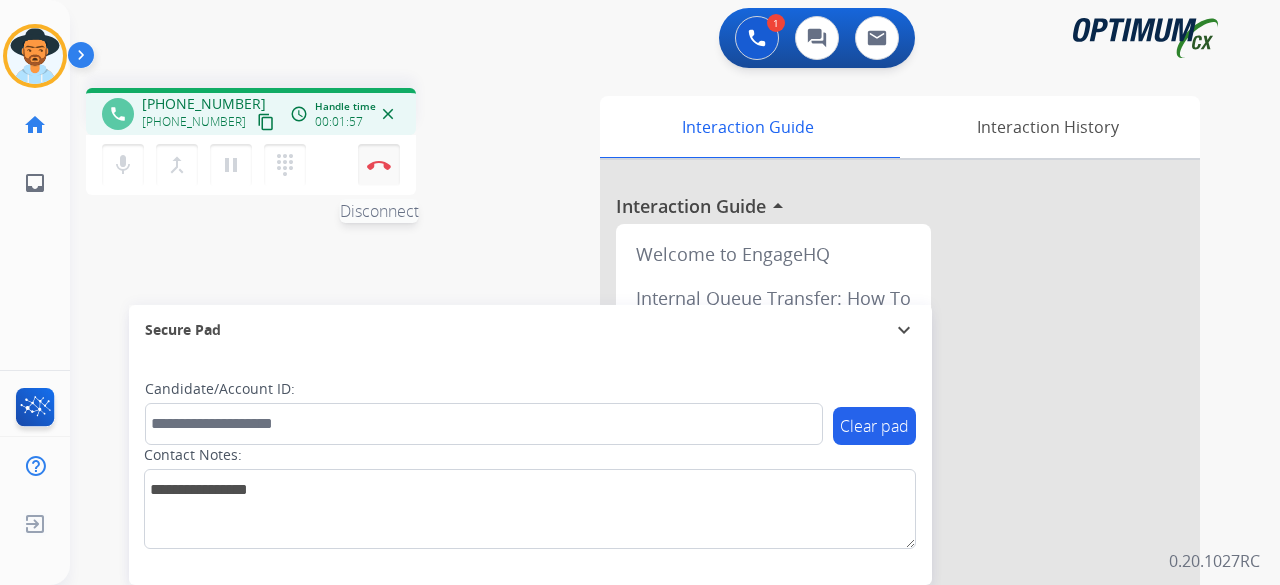 click at bounding box center (379, 165) 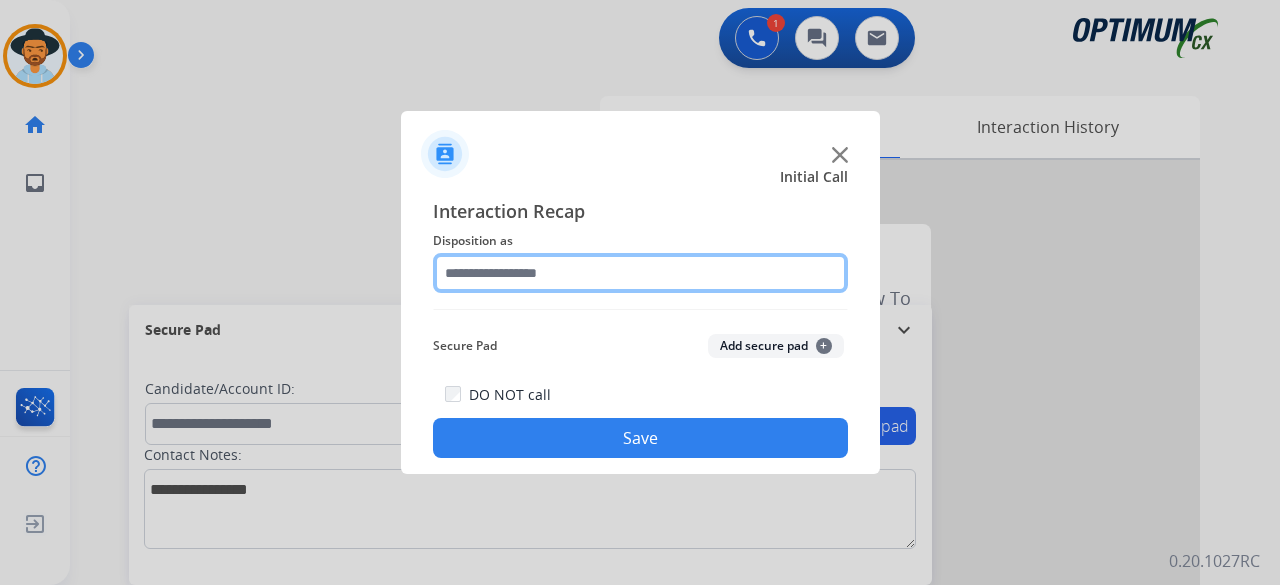 click 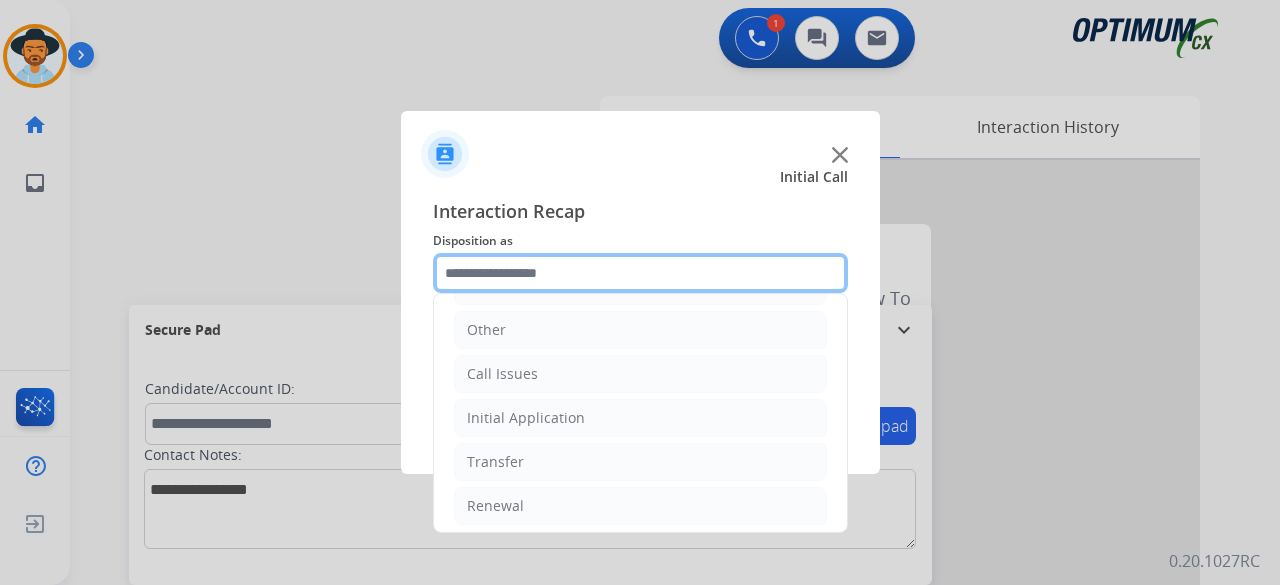scroll, scrollTop: 130, scrollLeft: 0, axis: vertical 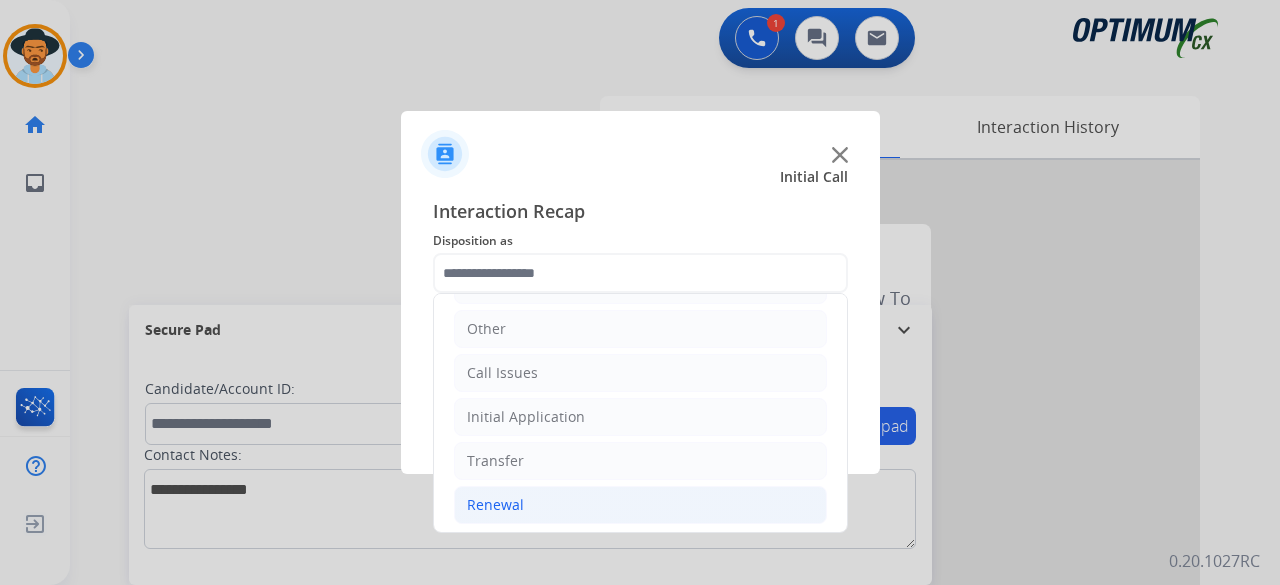 click on "Renewal" 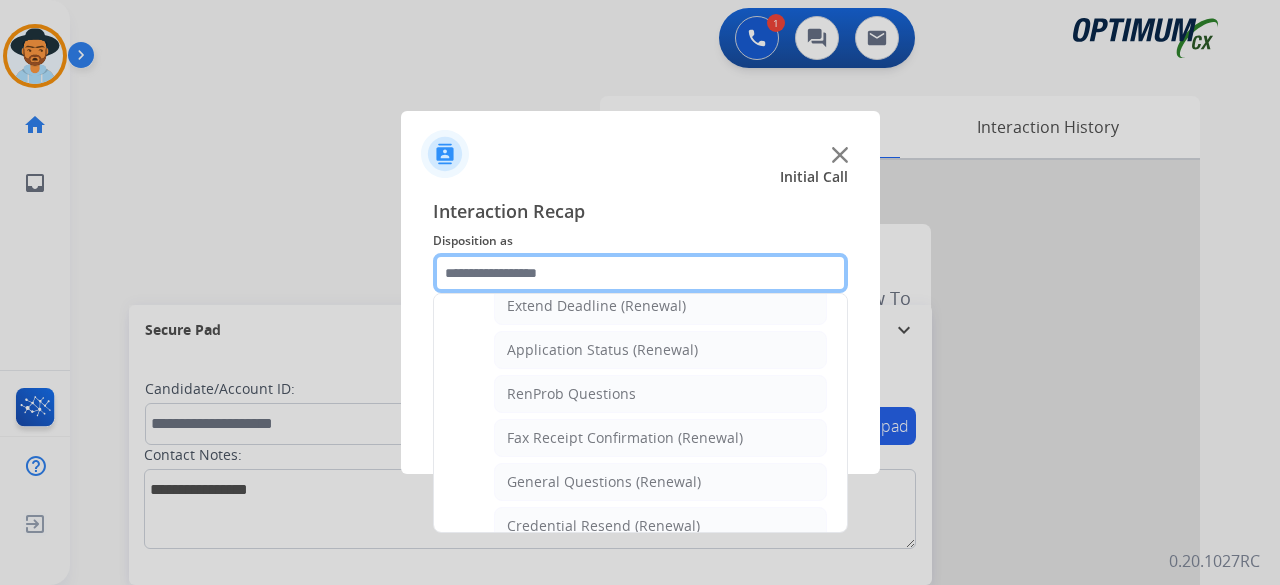 scroll, scrollTop: 445, scrollLeft: 0, axis: vertical 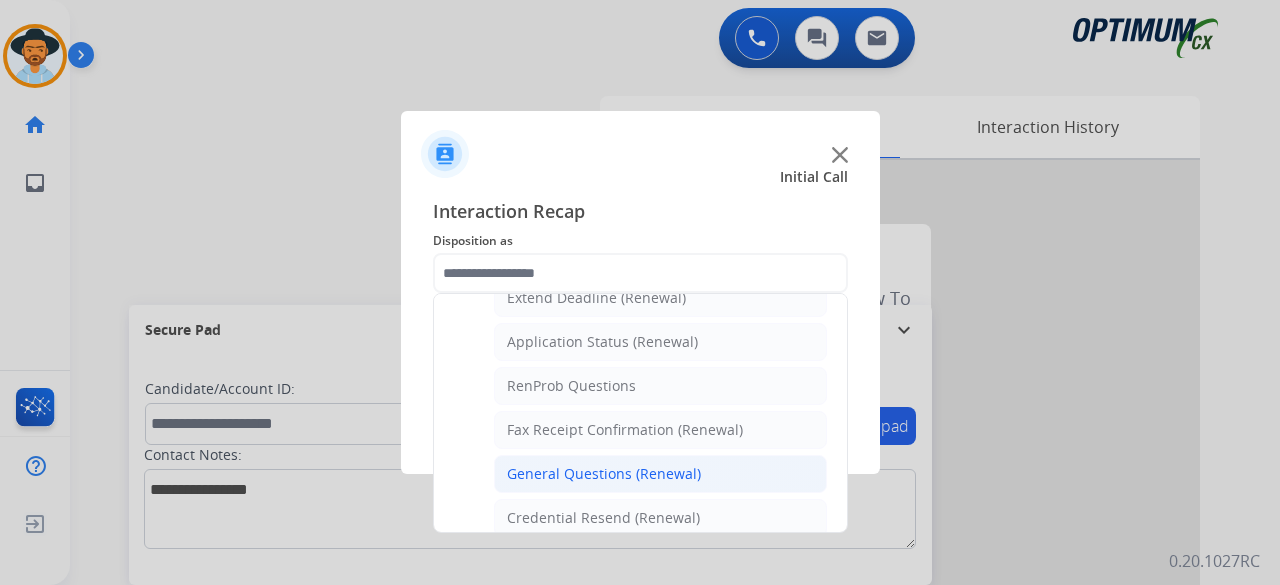 click on "General Questions (Renewal)" 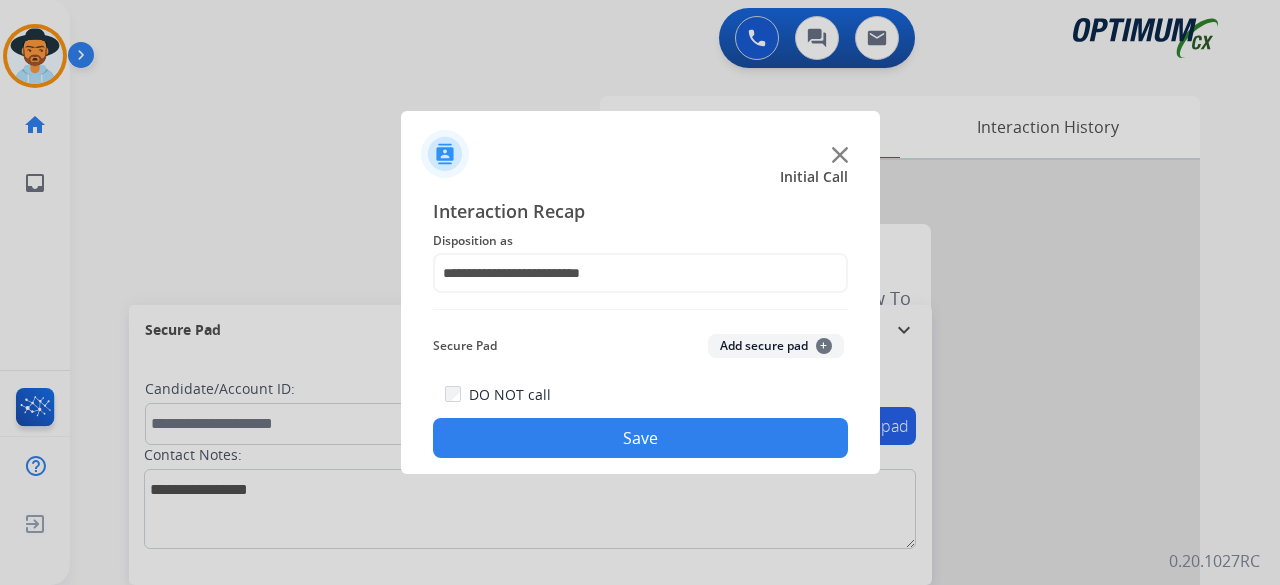 click on "Add secure pad  +" 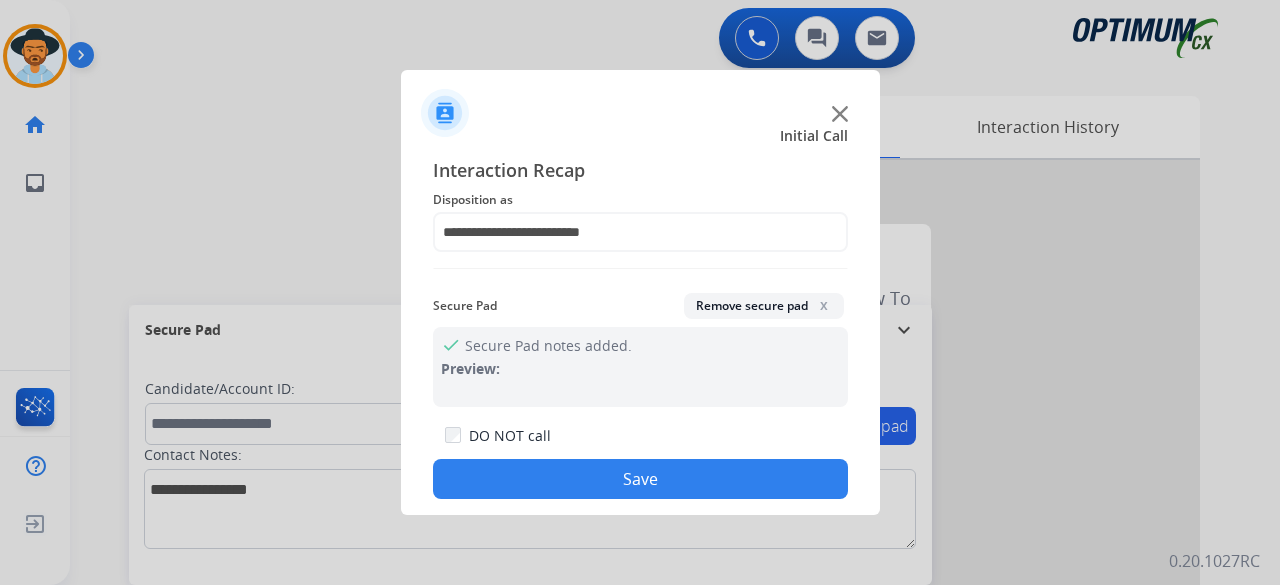 click on "Save" 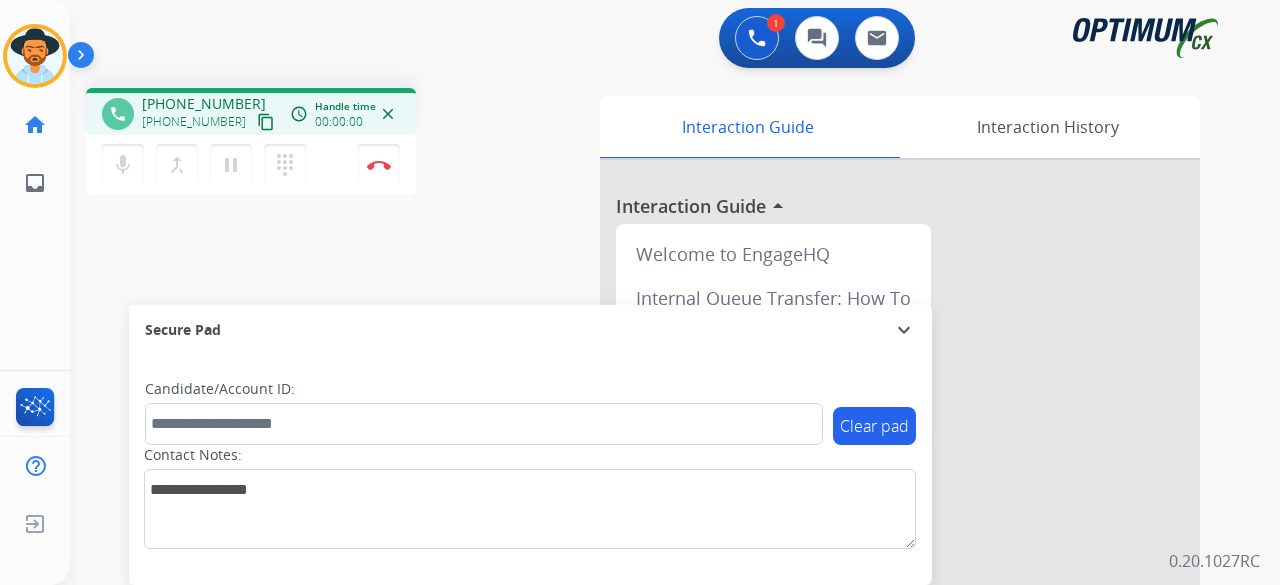 click on "content_copy" at bounding box center (266, 122) 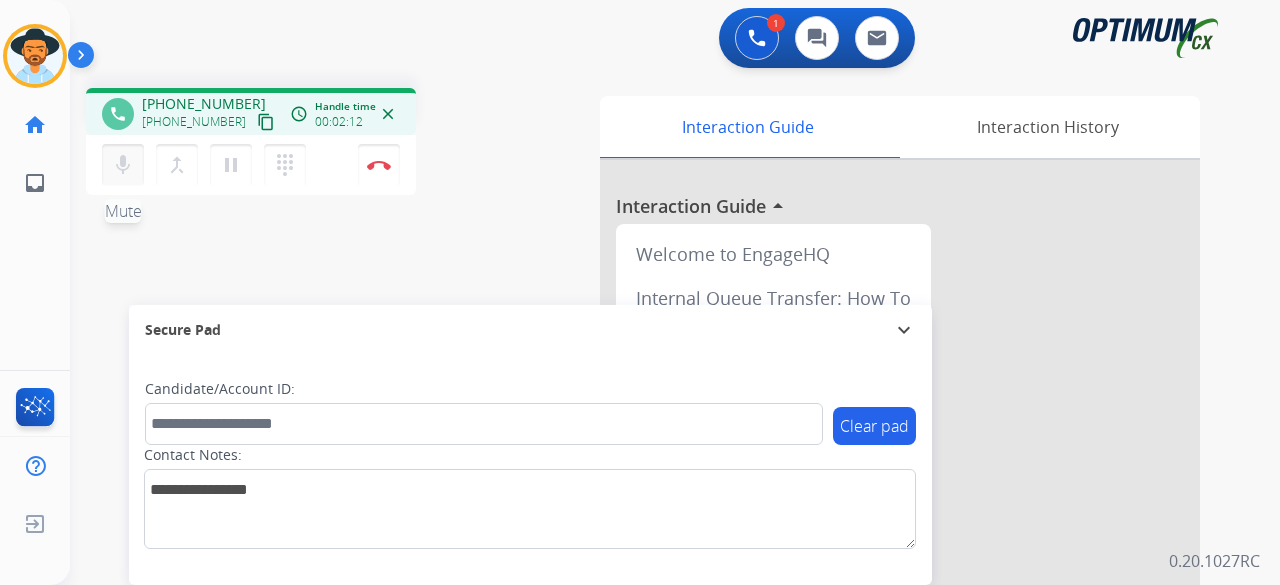 click on "mic" at bounding box center (123, 165) 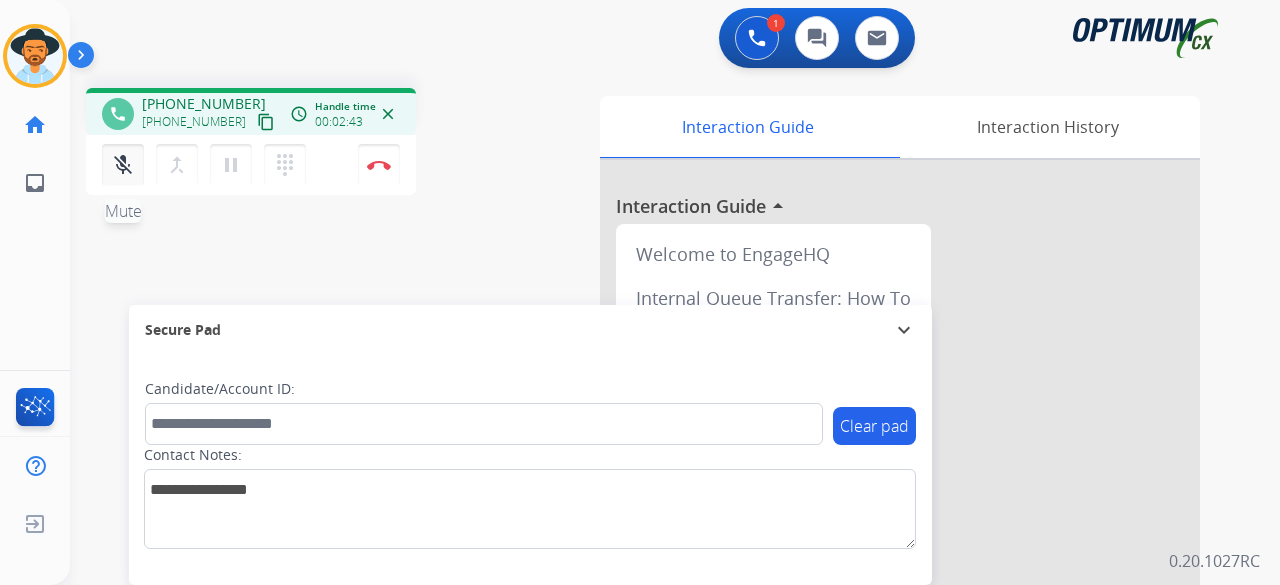 click on "mic_off" at bounding box center (123, 165) 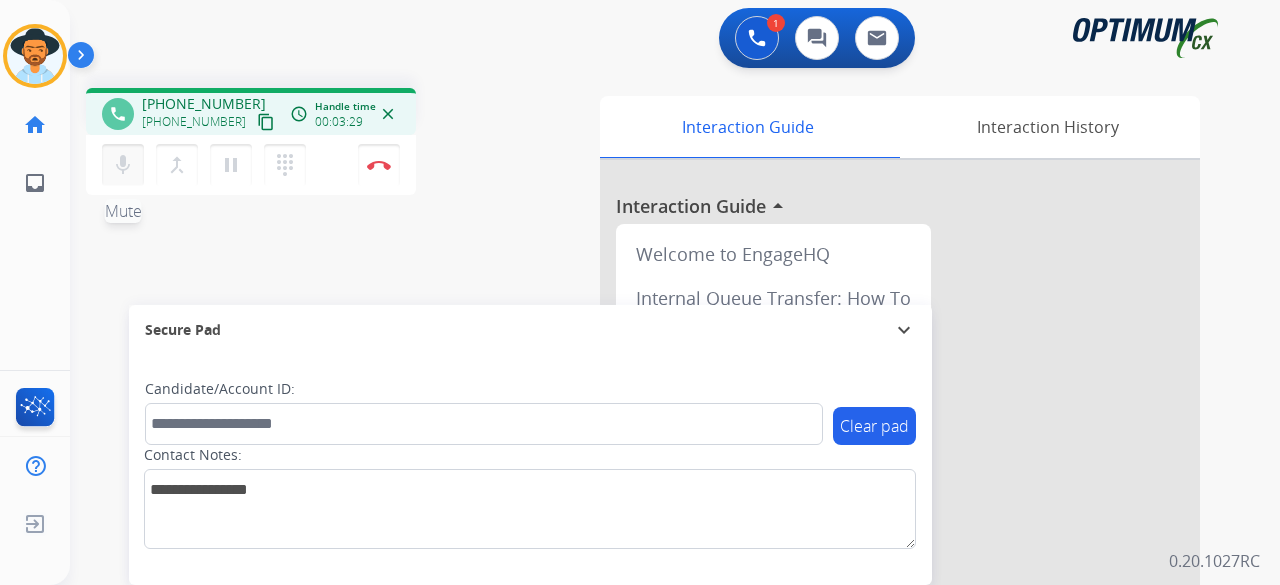 click on "mic Mute" at bounding box center [123, 165] 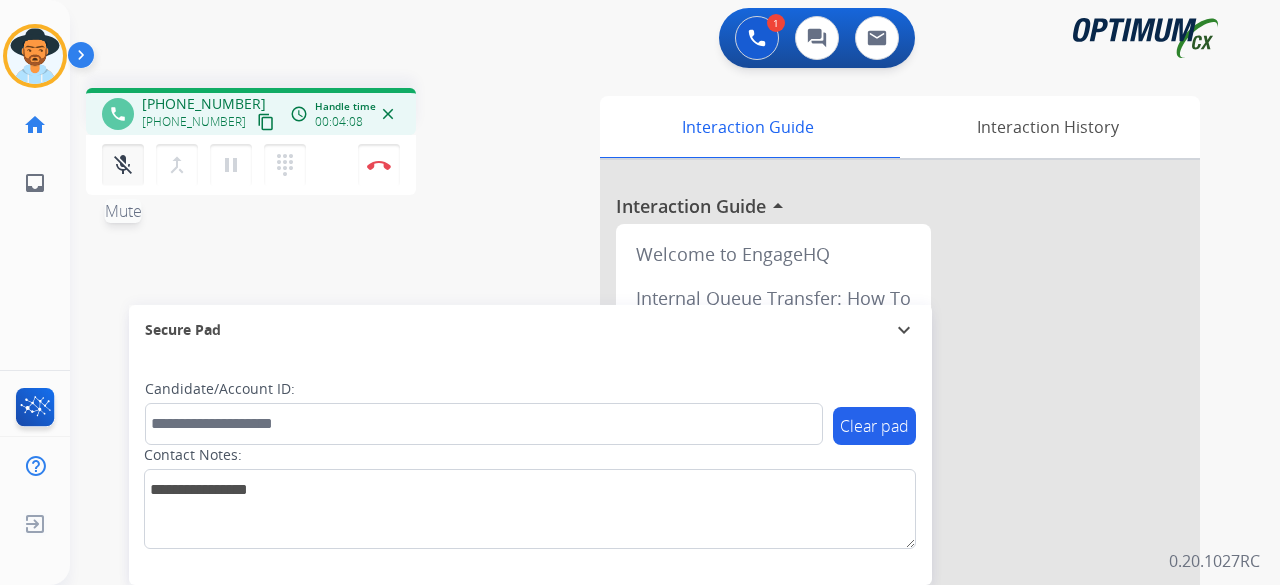 click on "mic_off" at bounding box center (123, 165) 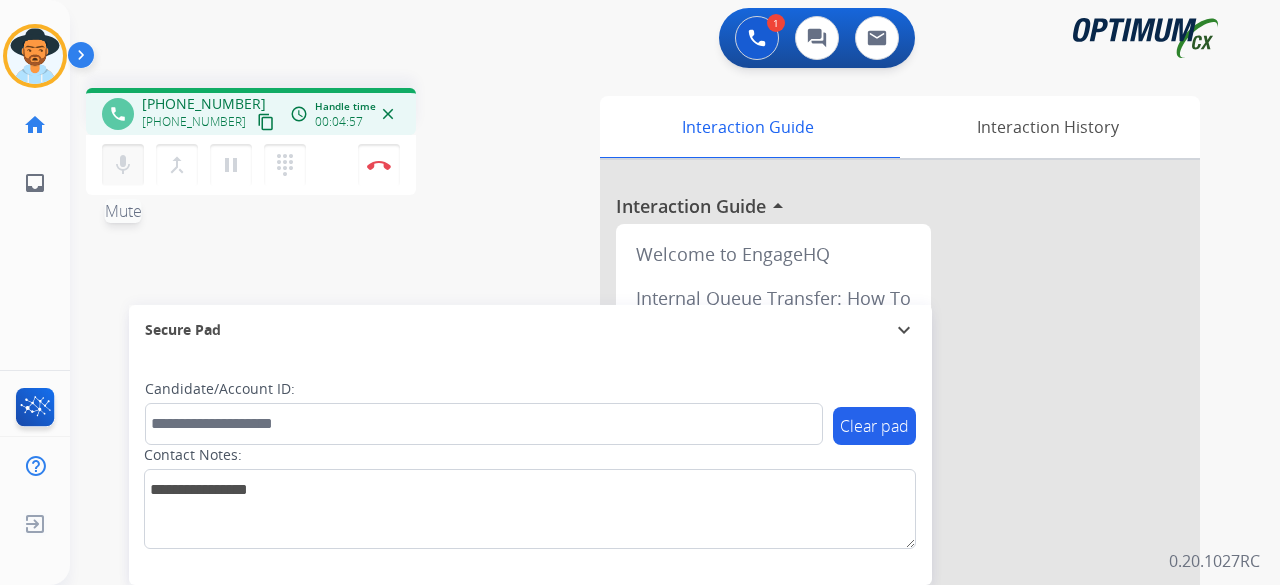 click on "mic" at bounding box center (123, 165) 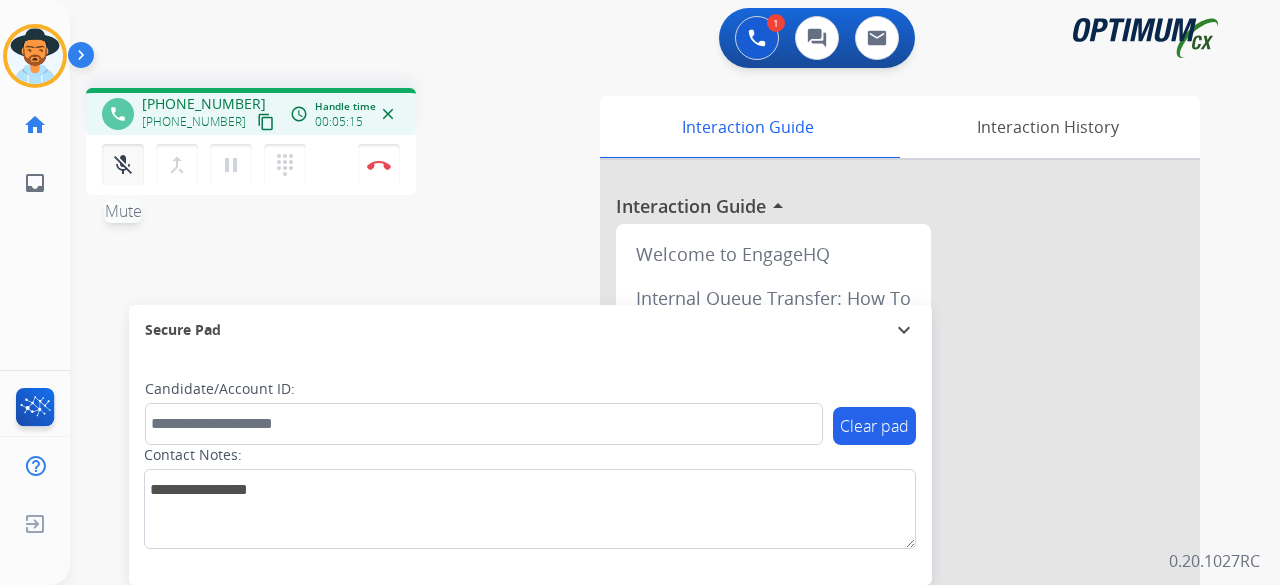 click on "mic_off Mute" at bounding box center (123, 165) 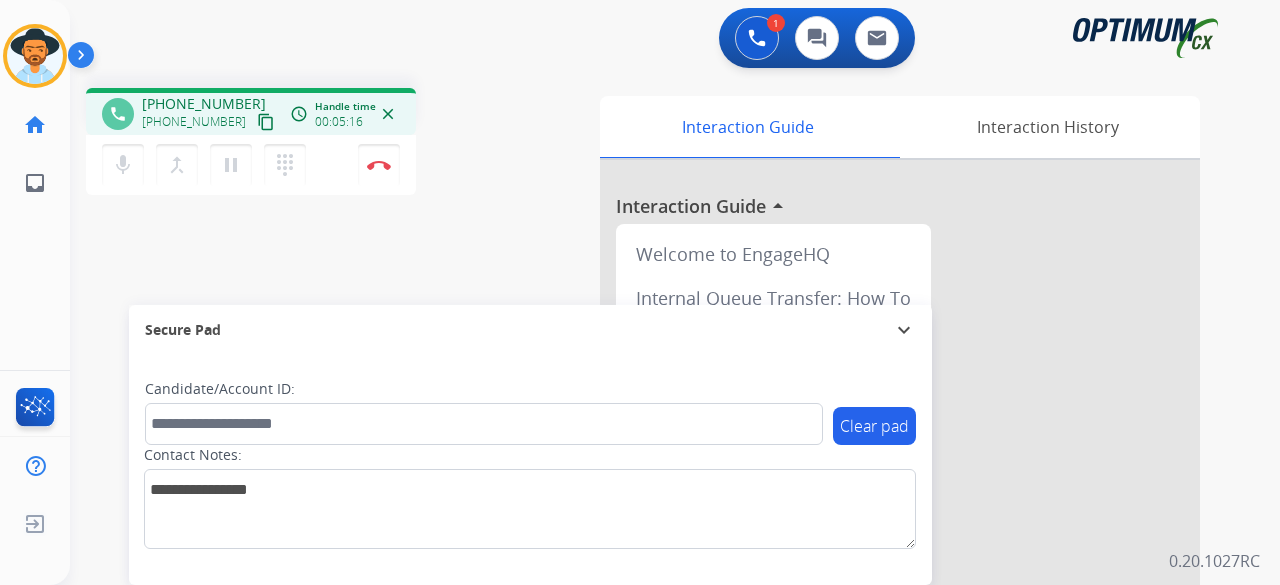click on "phone +19566201031 +19566201031 content_copy access_time Call metrics Queue   00:10 Hold   00:00 Talk   05:17 Total   05:26 Handle time 00:05:16 close mic Mute merge_type Bridge pause Hold dialpad Dialpad Disconnect swap_horiz Break voice bridge close_fullscreen Connect 3-Way Call merge_type Separate 3-Way Call  Interaction Guide   Interaction History  Interaction Guide arrow_drop_up  Welcome to EngageHQ   Internal Queue Transfer: How To  Secure Pad expand_more Clear pad Candidate/Account ID: Contact Notes:" at bounding box center [651, 489] 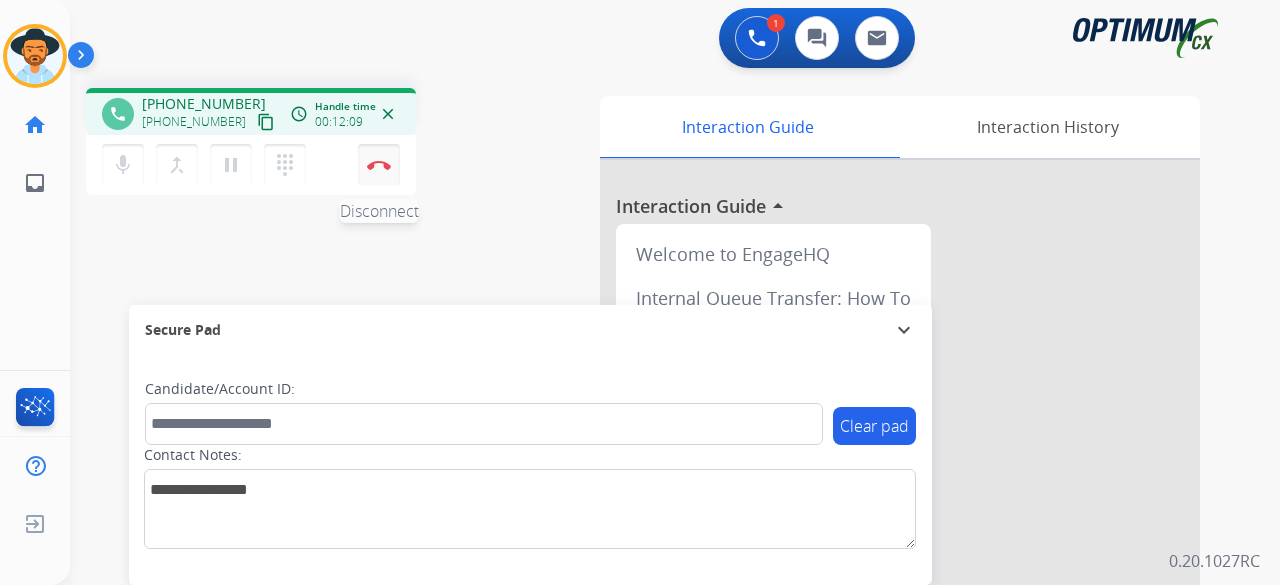 click at bounding box center (379, 165) 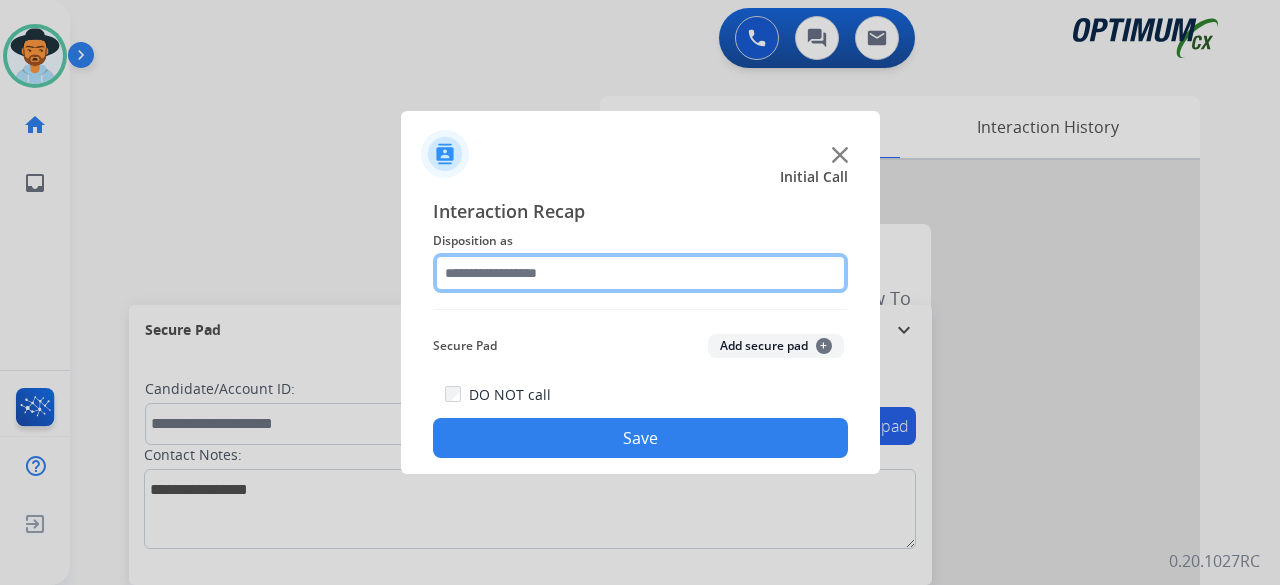 click 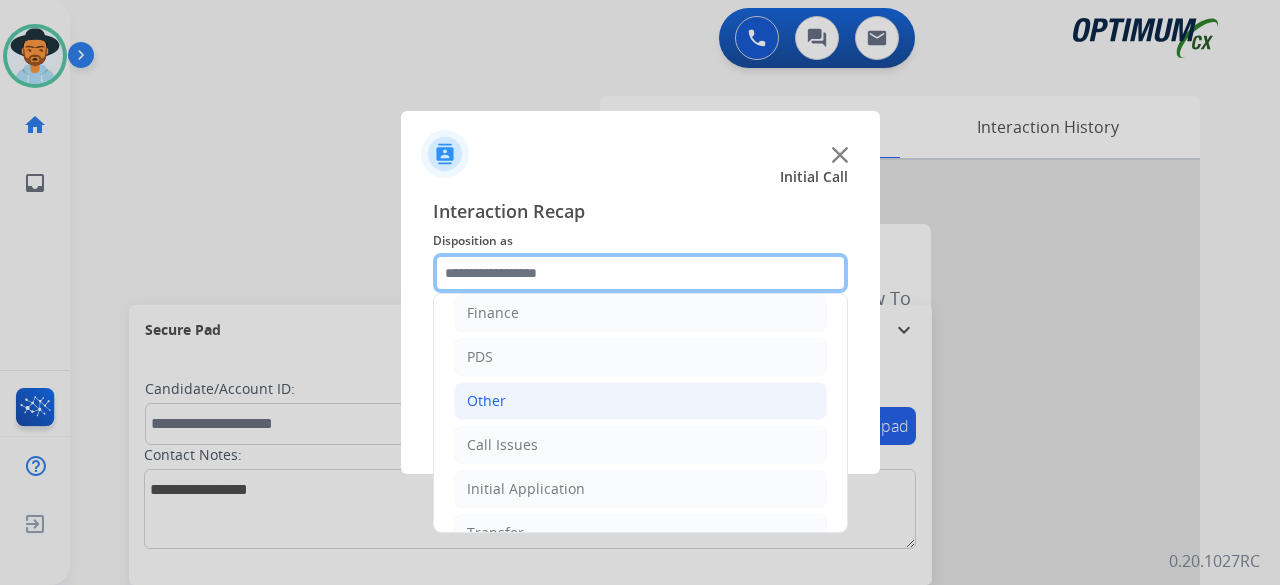 scroll, scrollTop: 130, scrollLeft: 0, axis: vertical 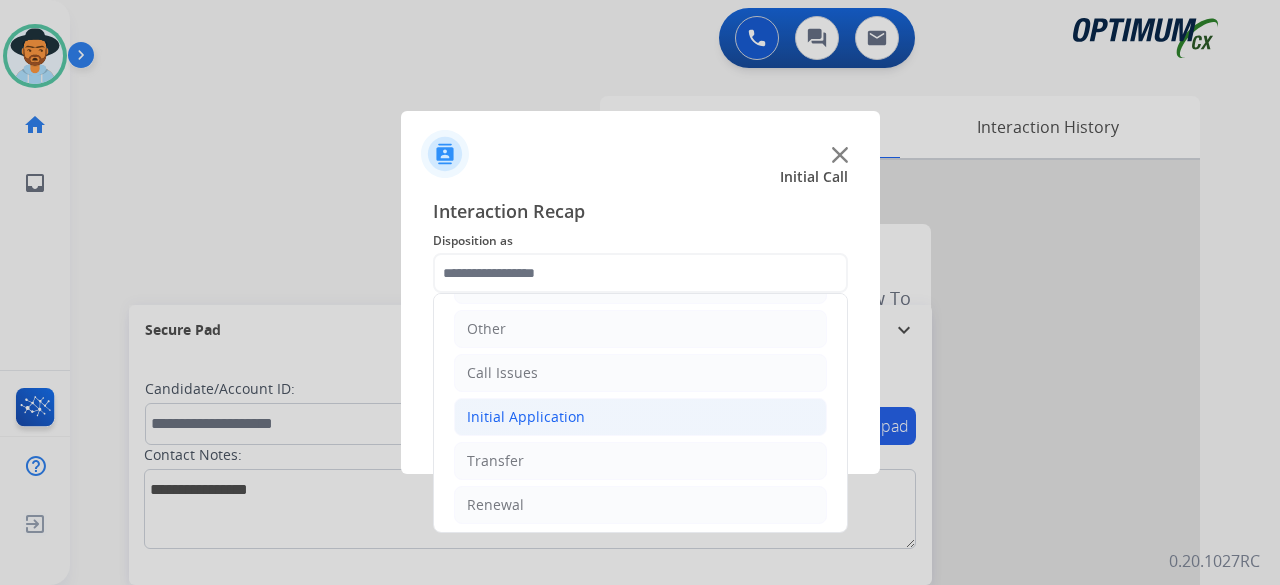 click on "Initial Application" 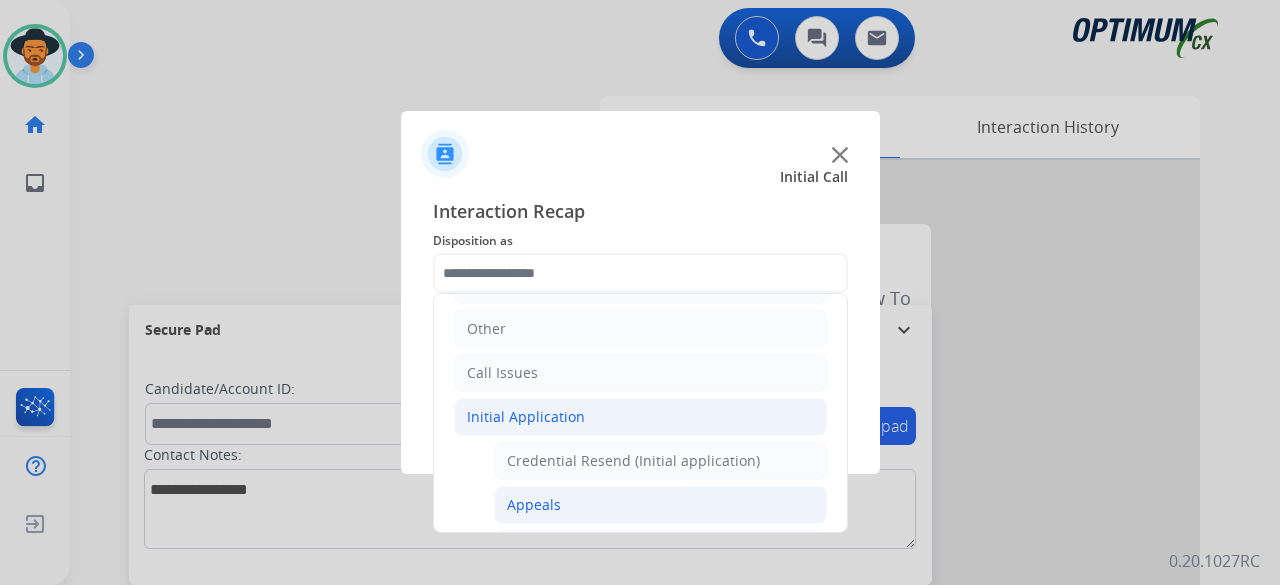 click on "Appeals" 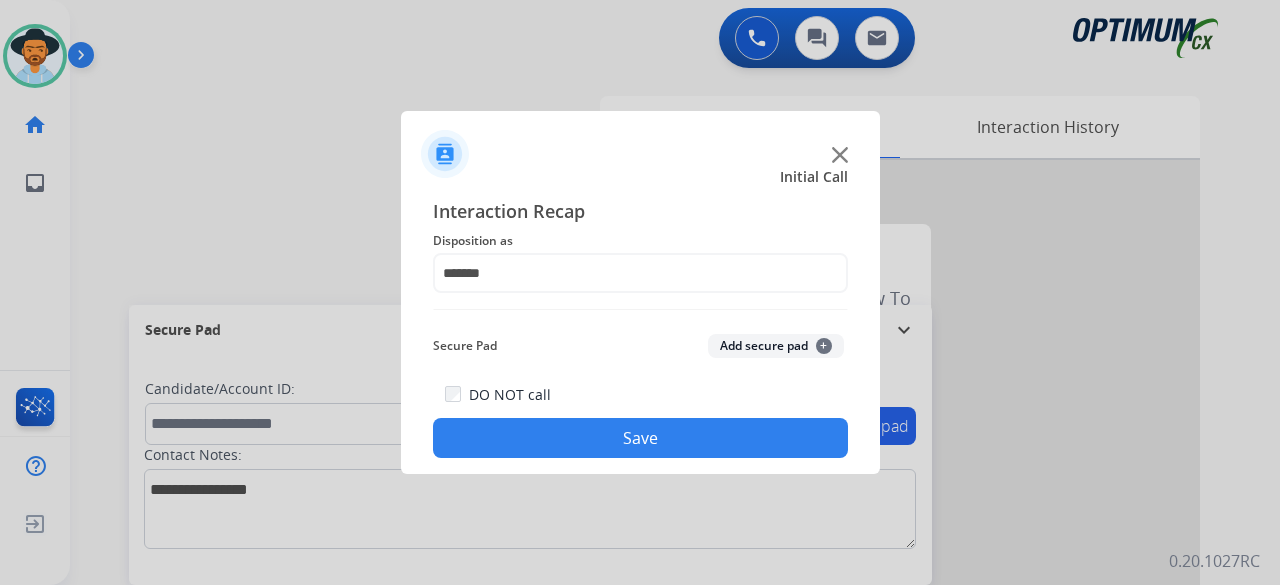 click on "Add secure pad  +" 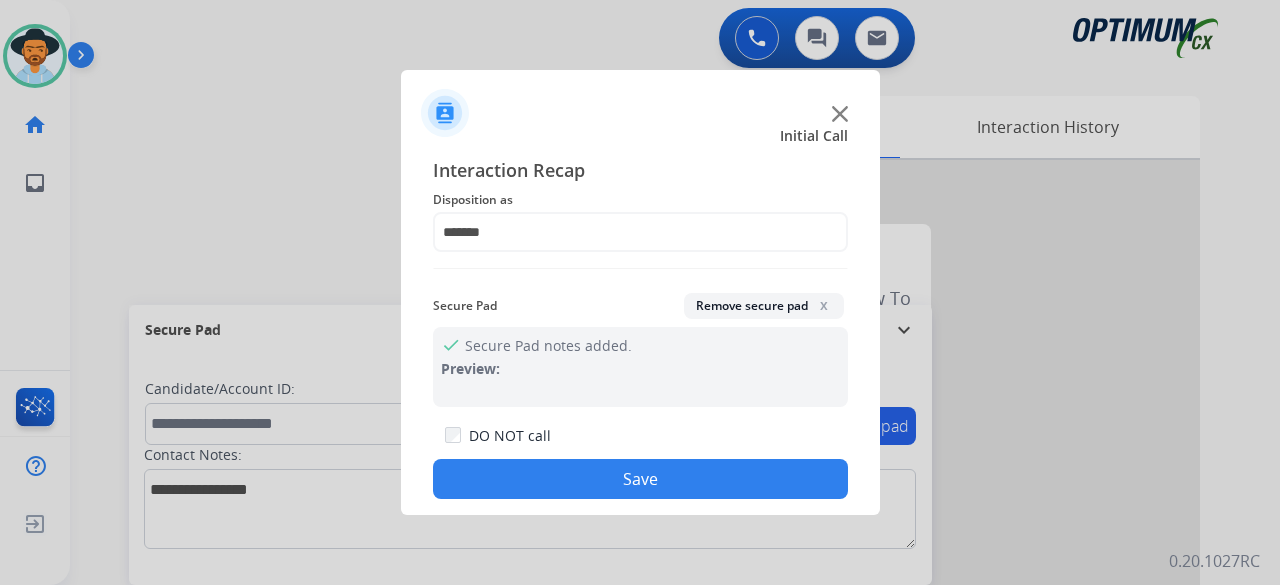 click on "Save" 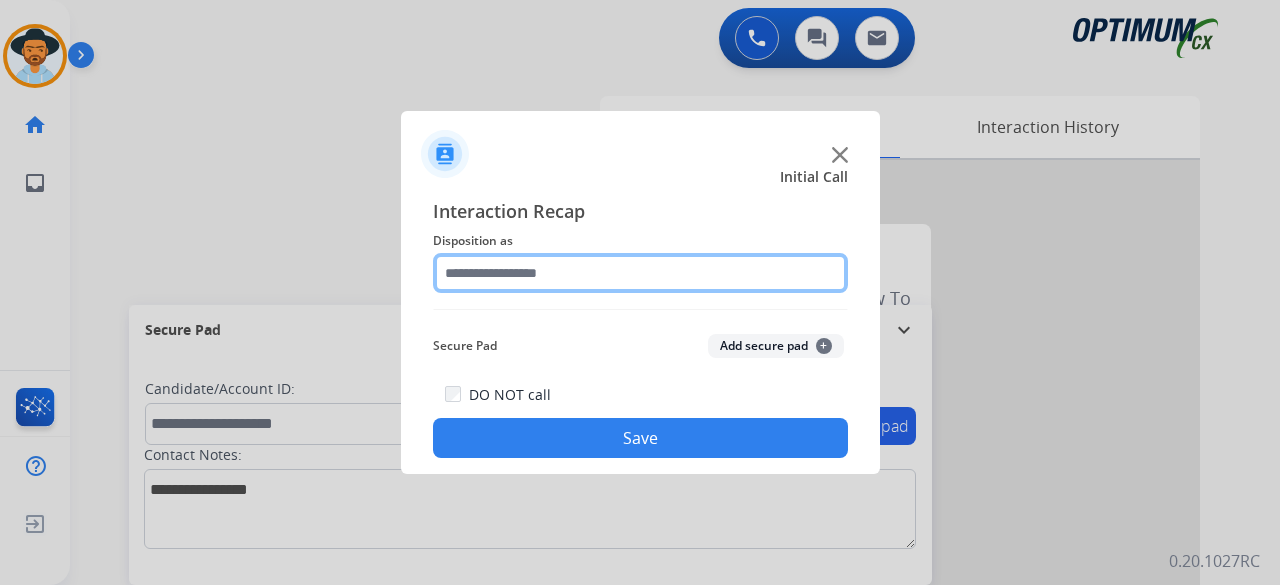 click 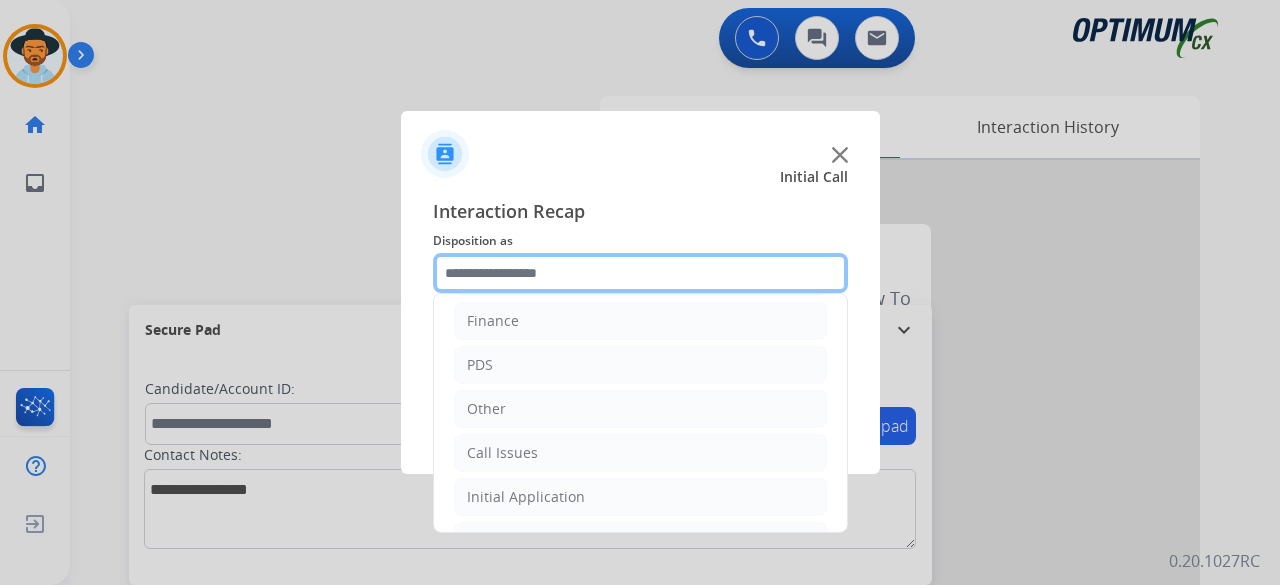 scroll, scrollTop: 130, scrollLeft: 0, axis: vertical 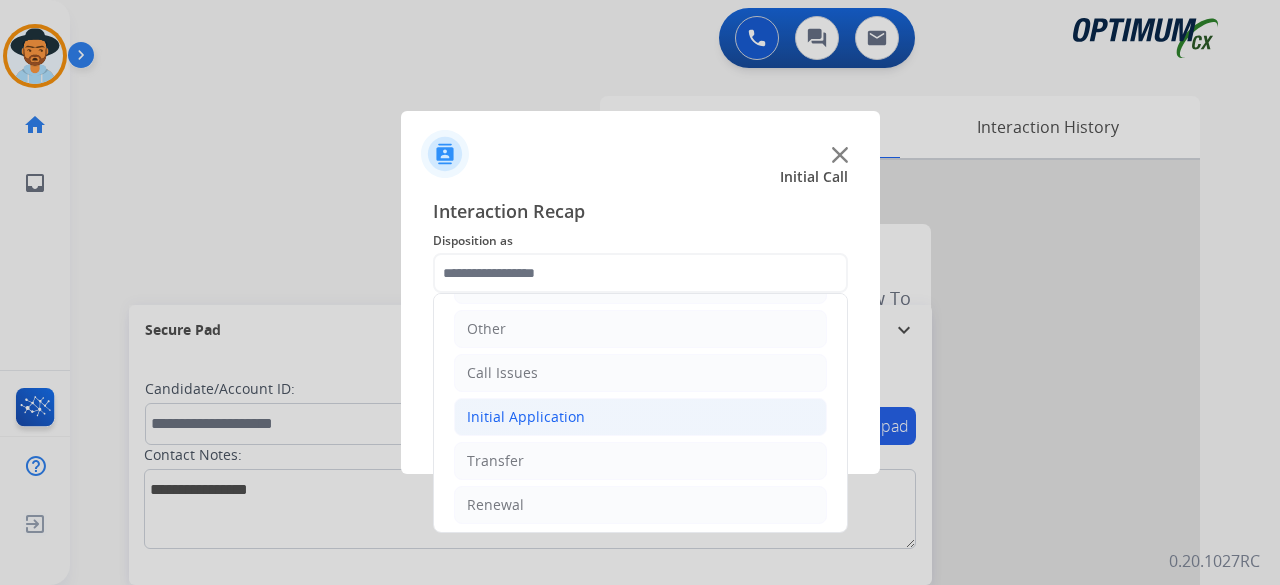 click on "Initial Application" 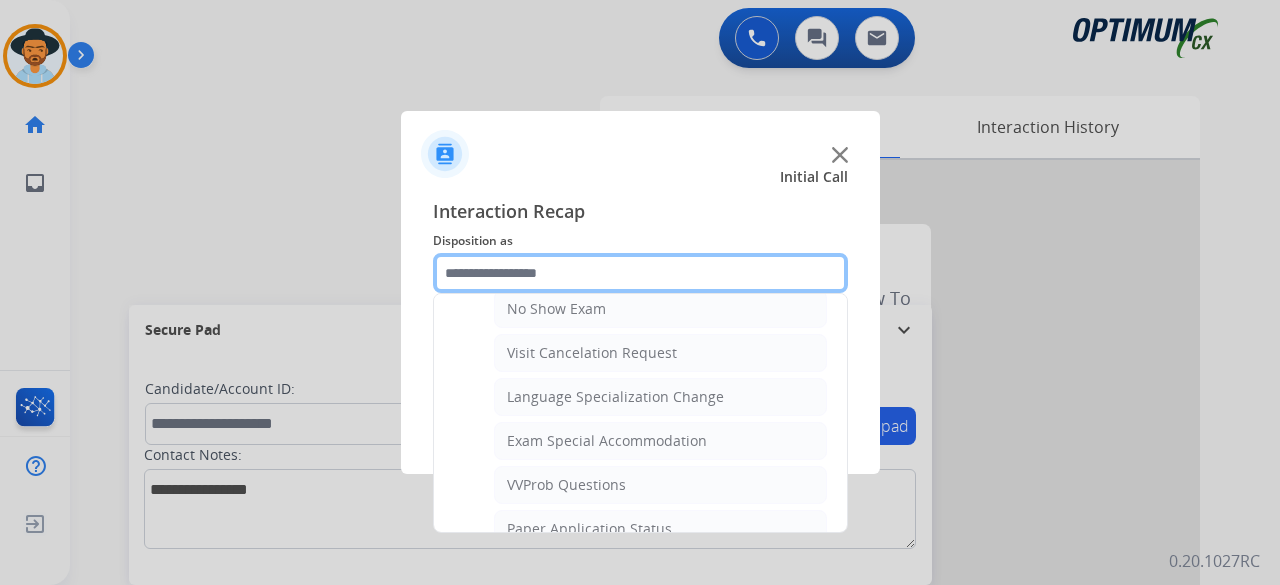 scroll, scrollTop: 965, scrollLeft: 0, axis: vertical 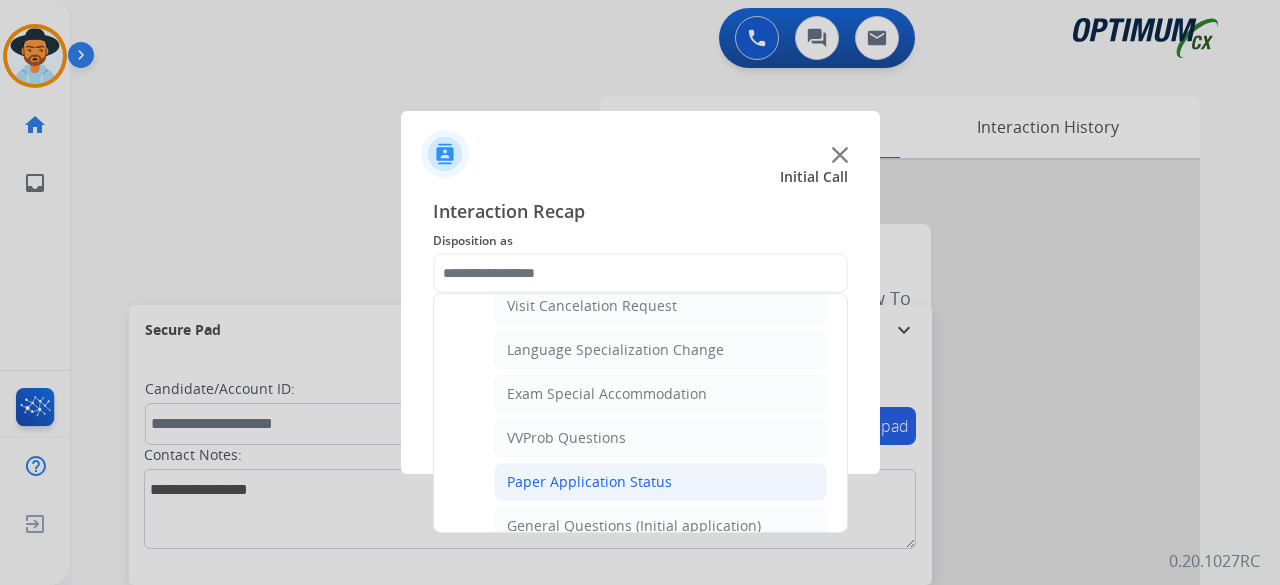 click on "Paper Application Status" 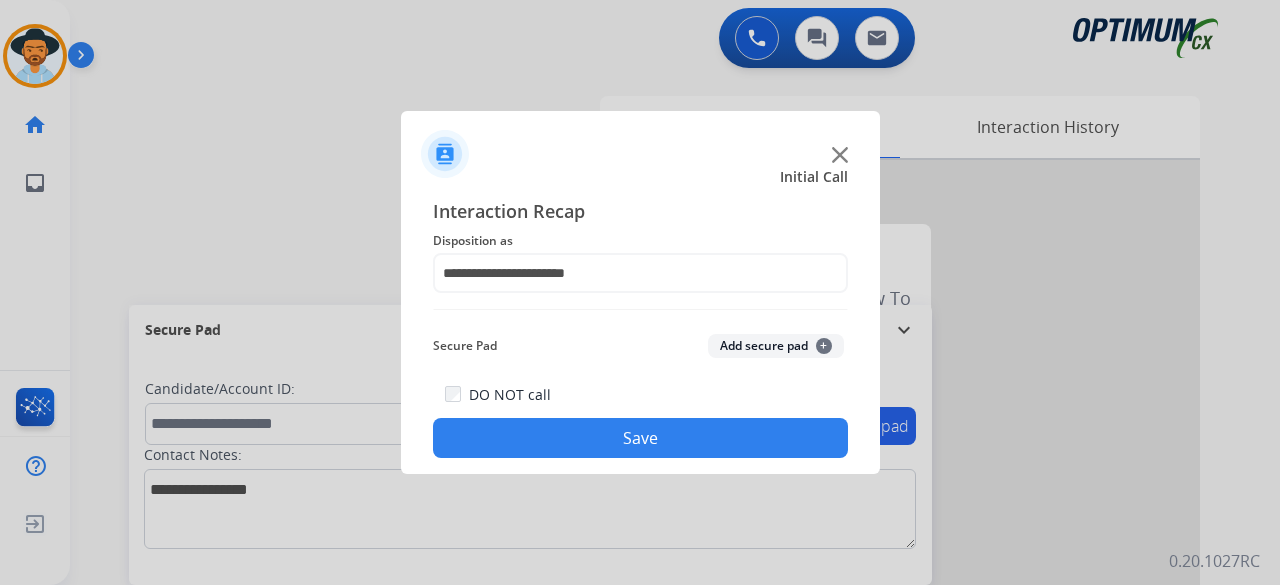click on "Add secure pad  +" 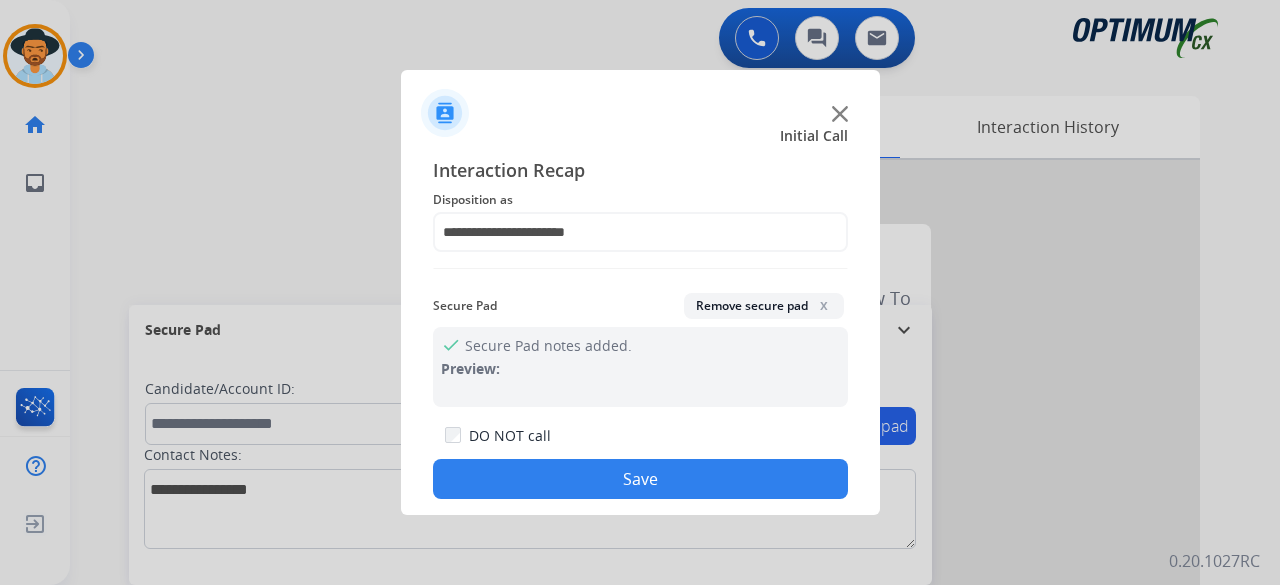 click on "Save" 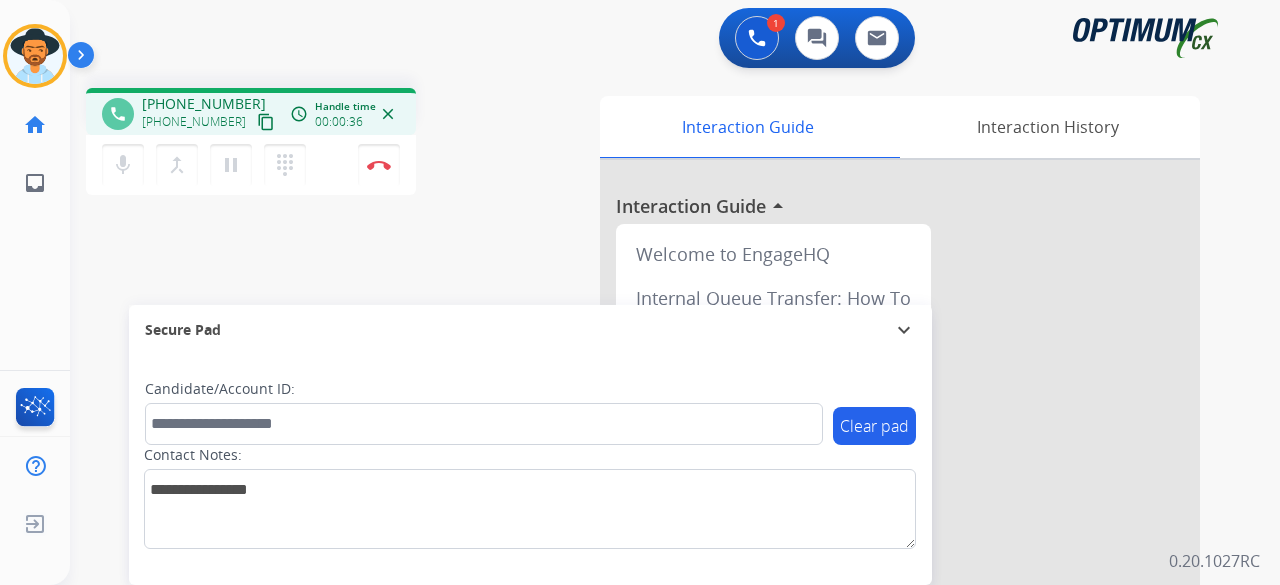 click on "content_copy" at bounding box center [266, 122] 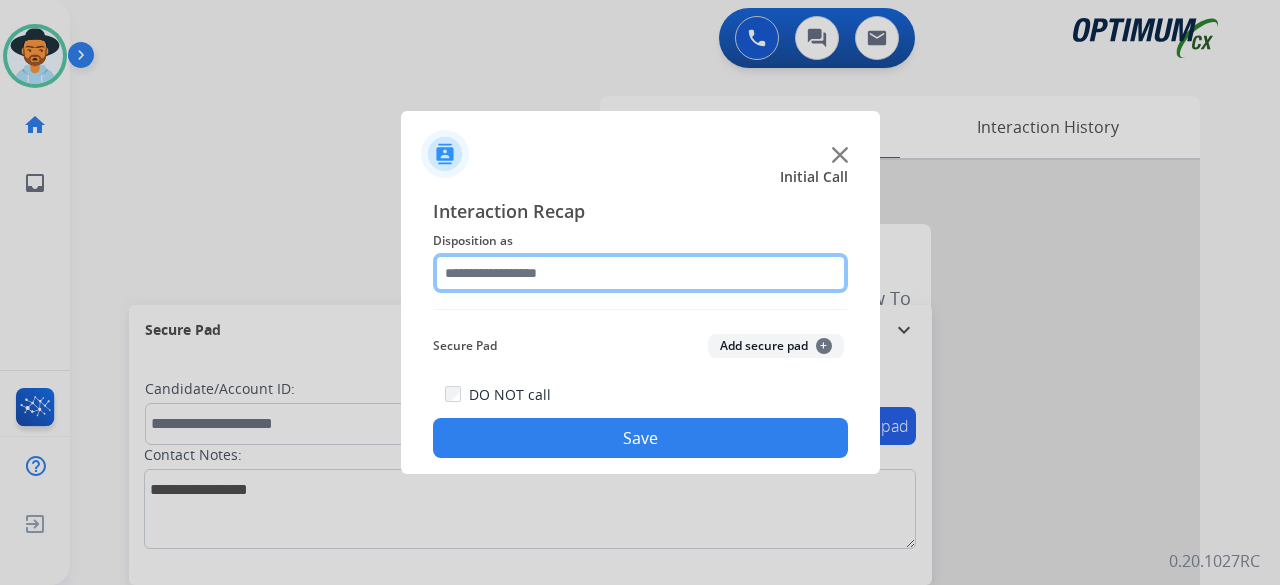 click 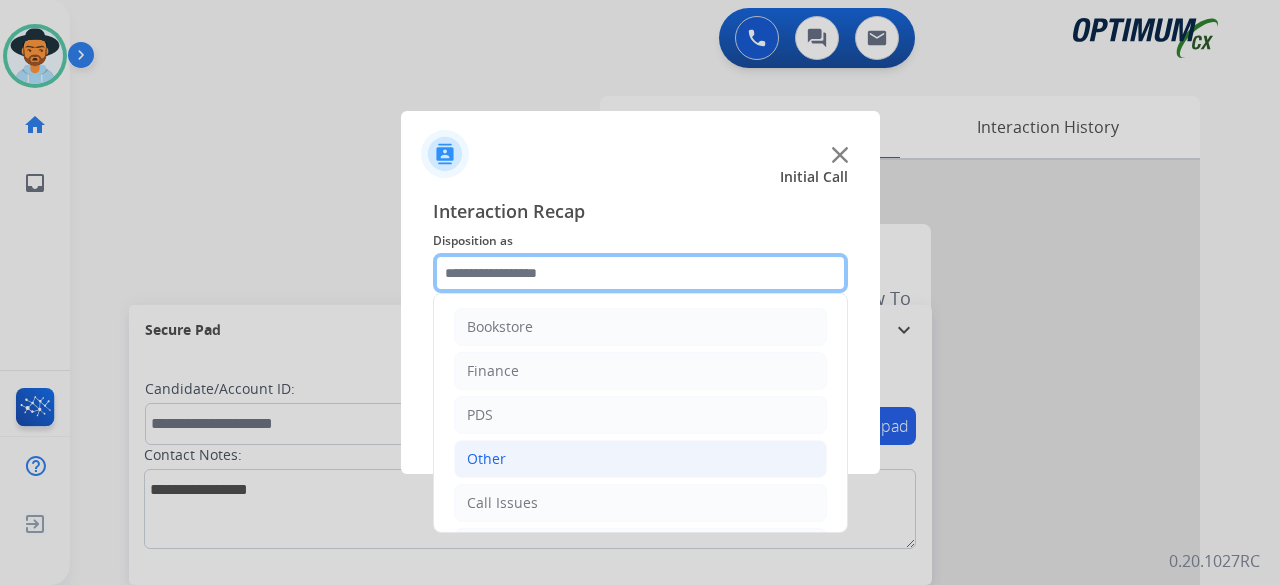 scroll, scrollTop: 130, scrollLeft: 0, axis: vertical 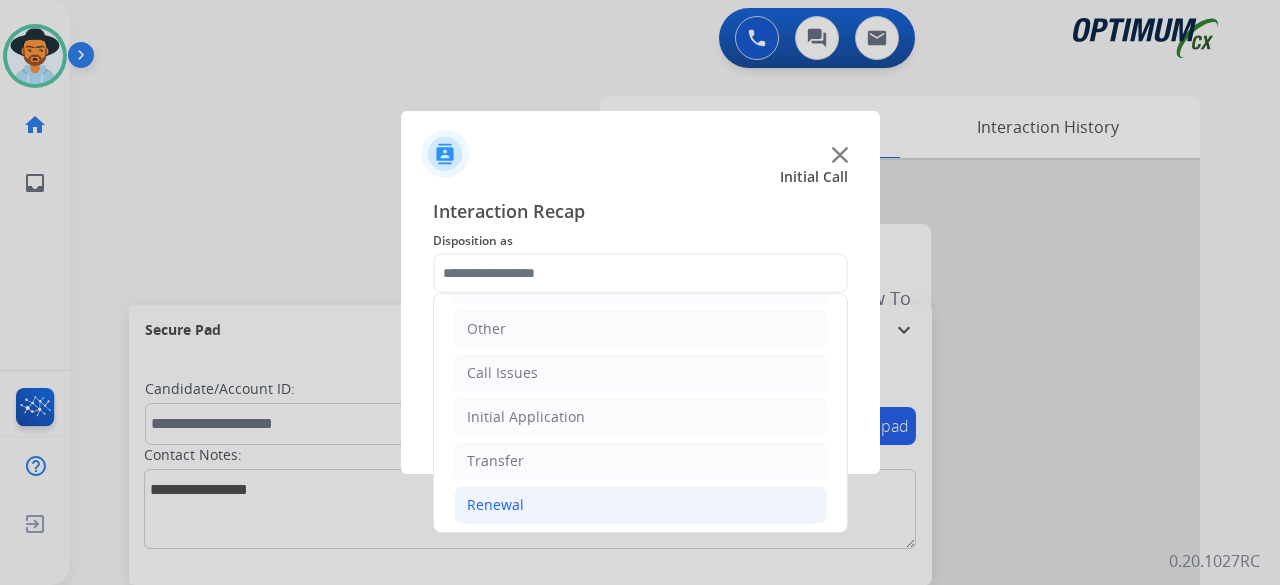 click on "Renewal" 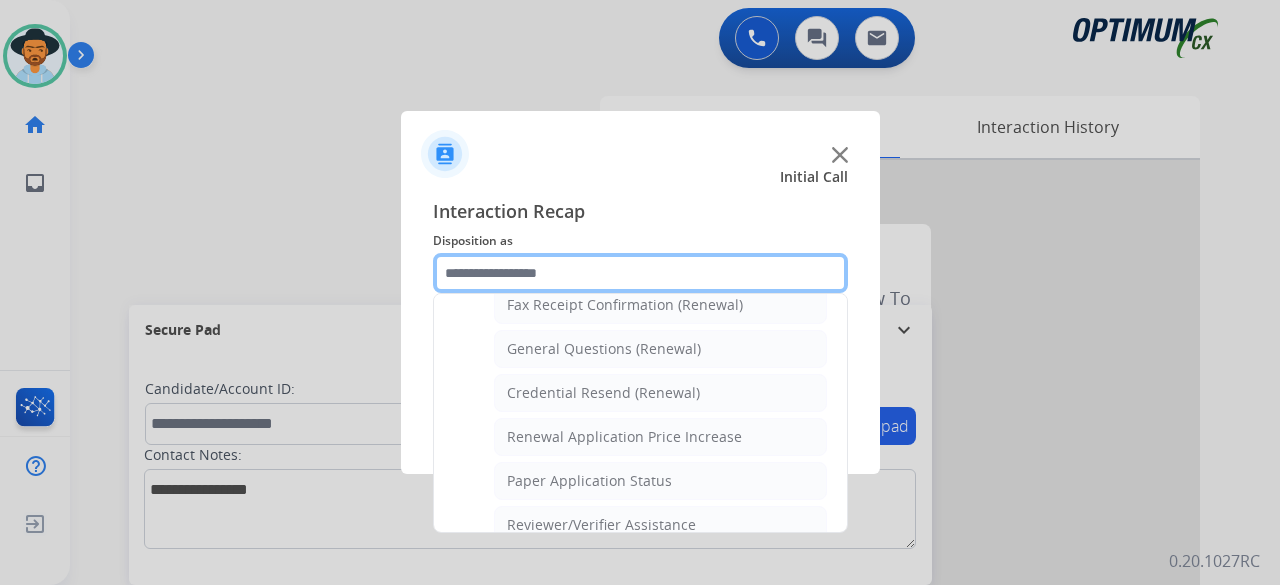 scroll, scrollTop: 610, scrollLeft: 0, axis: vertical 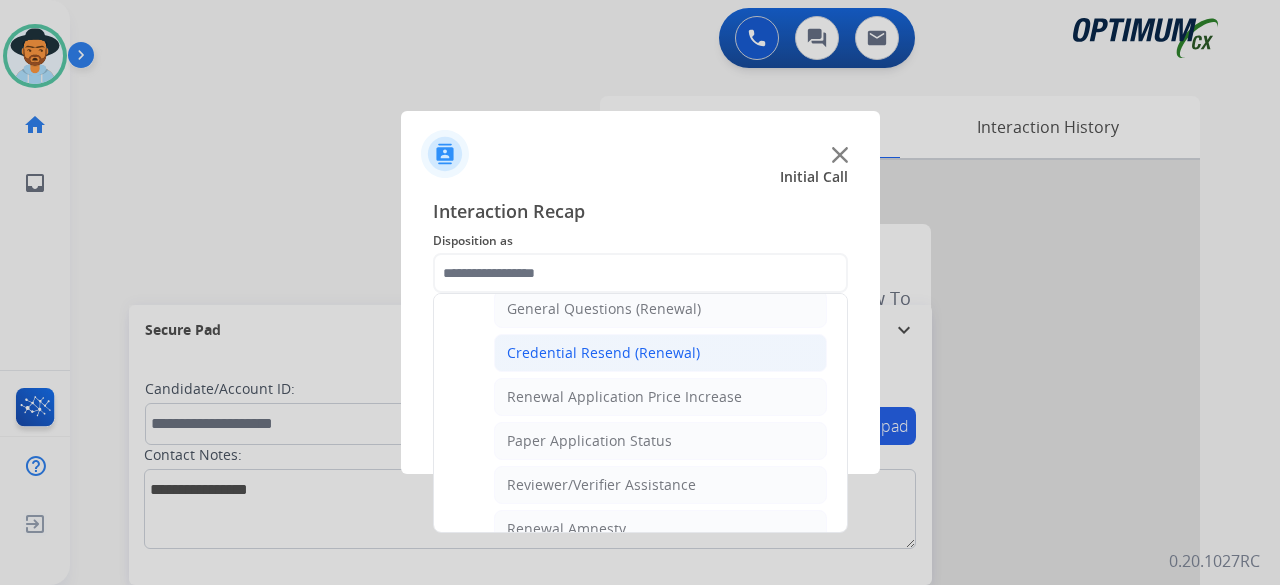 click on "Credential Resend (Renewal)" 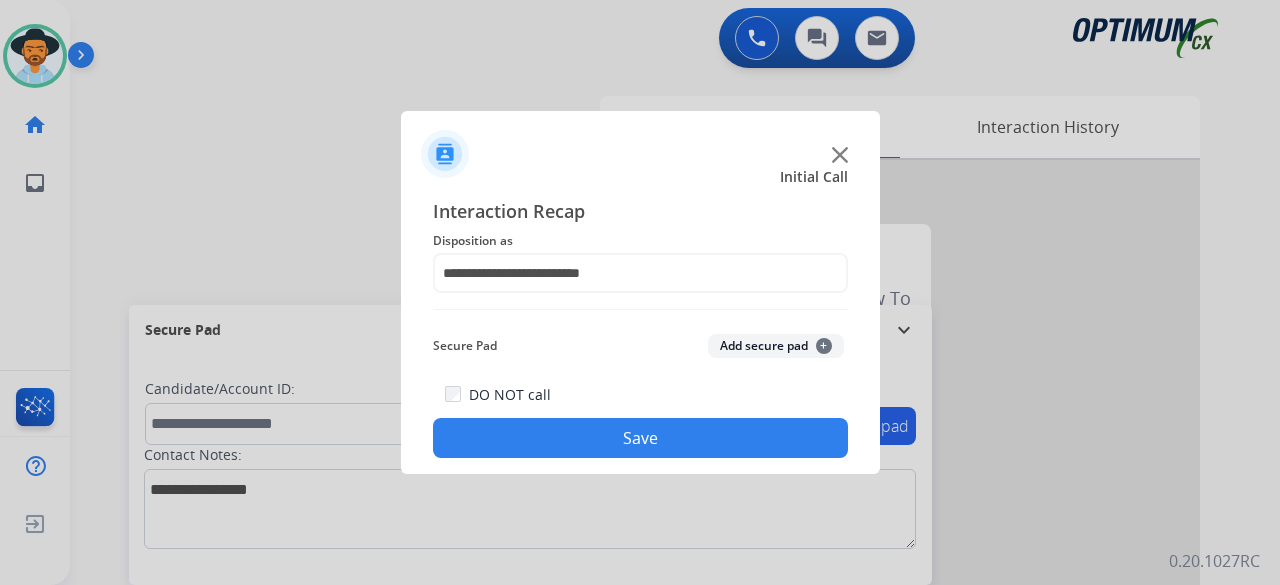 click on "Add secure pad  +" 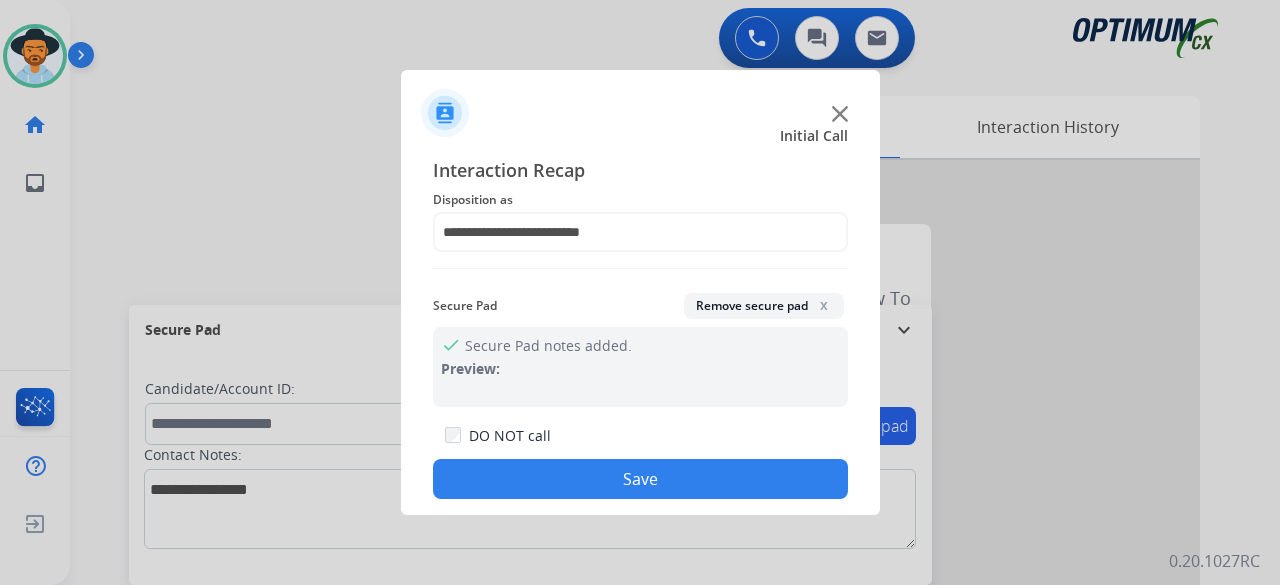 click on "Save" 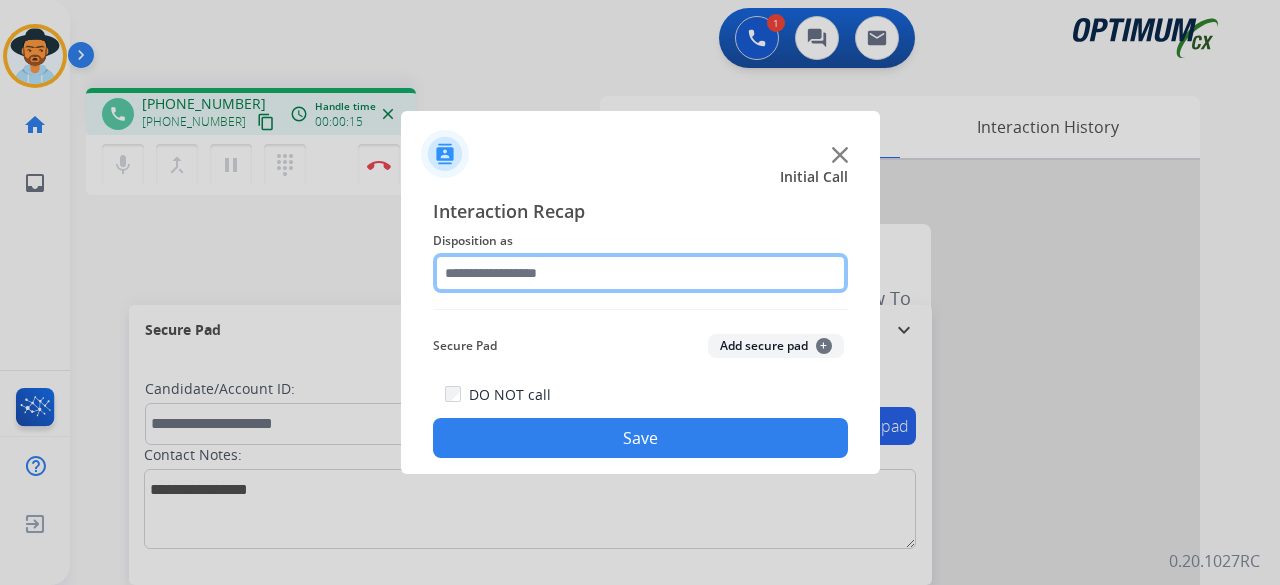 click 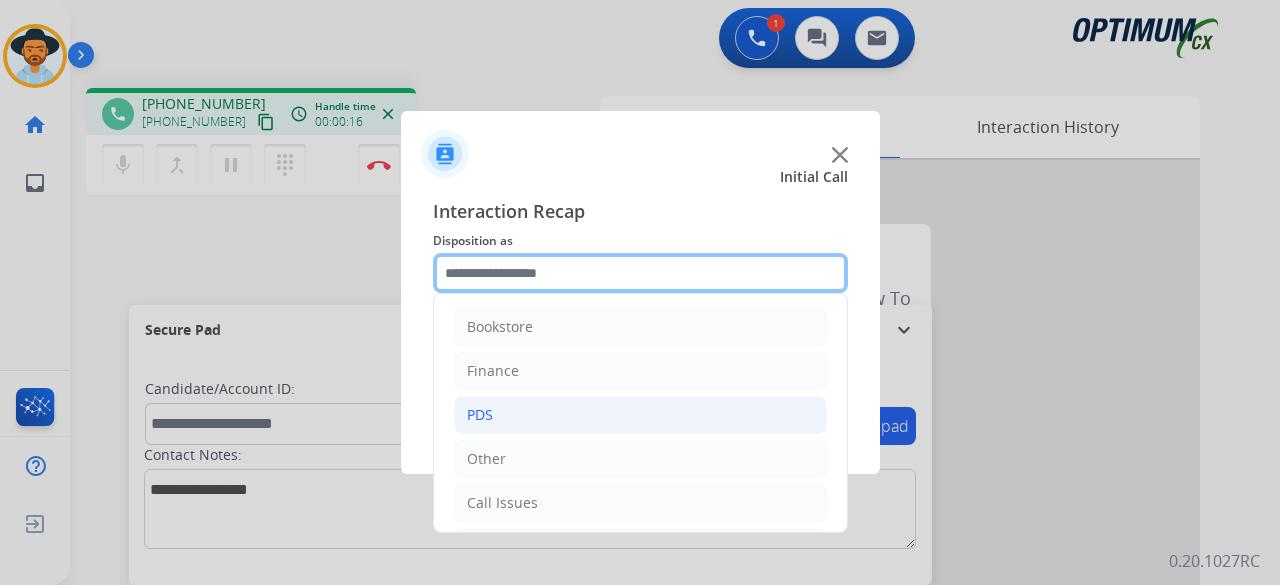 scroll, scrollTop: 130, scrollLeft: 0, axis: vertical 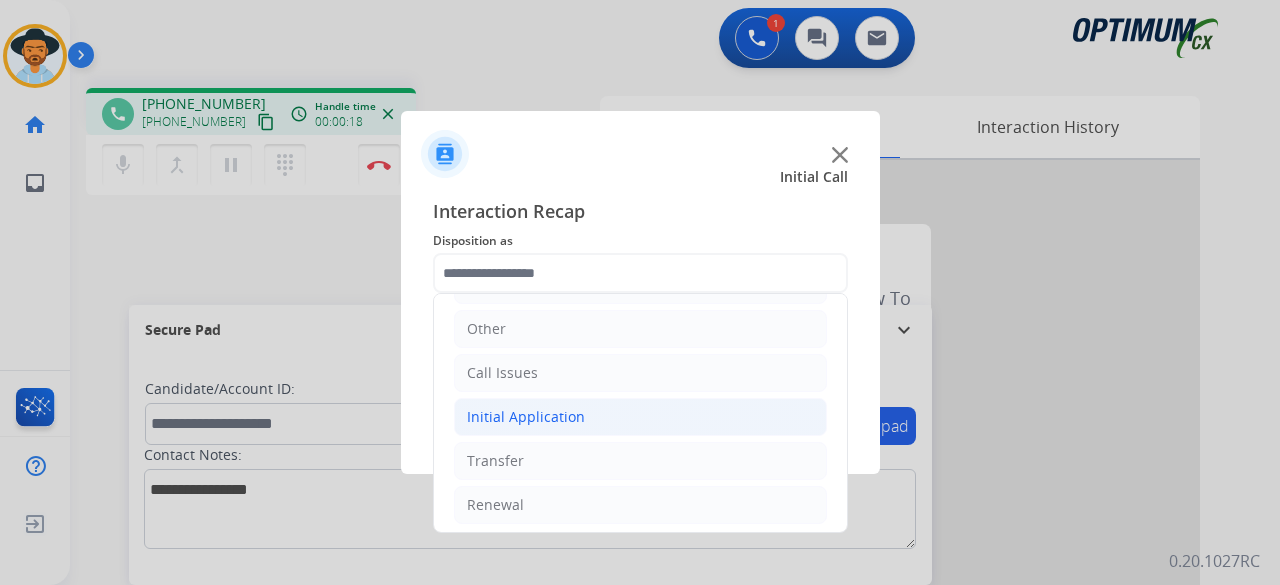 click on "Initial Application" 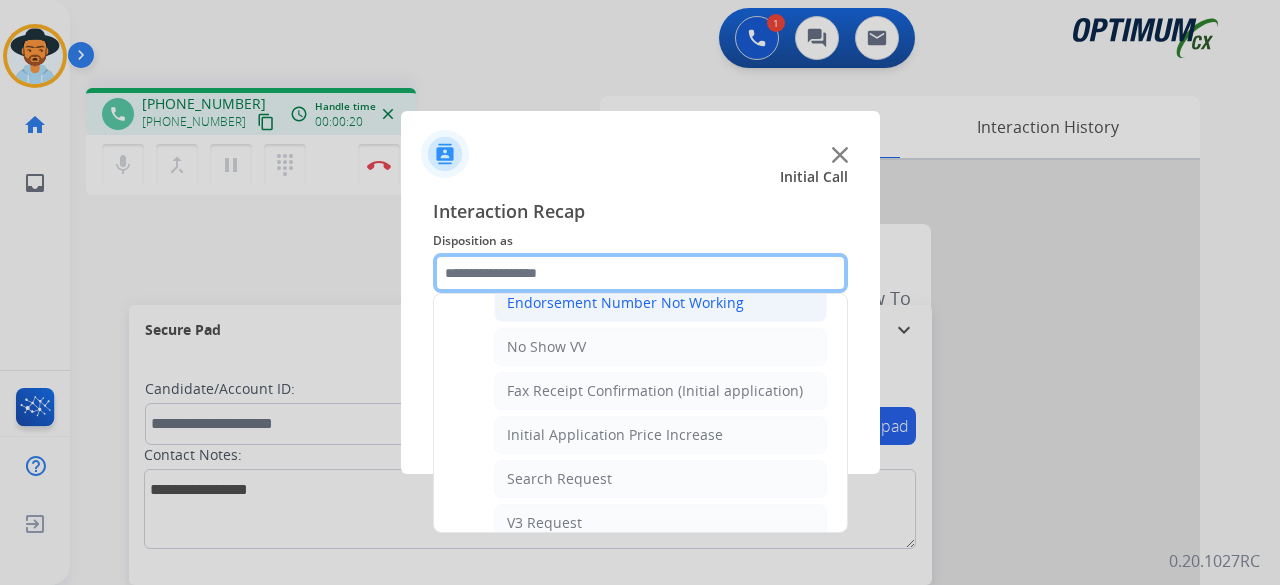 scroll, scrollTop: 574, scrollLeft: 0, axis: vertical 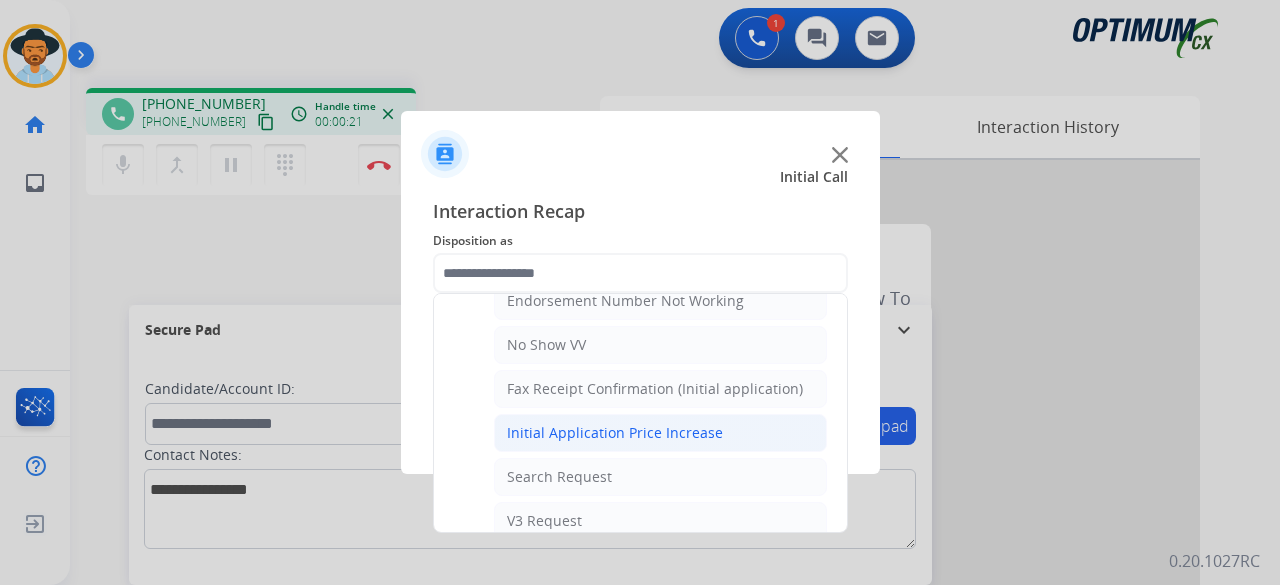 click on "Initial Application Price Increase" 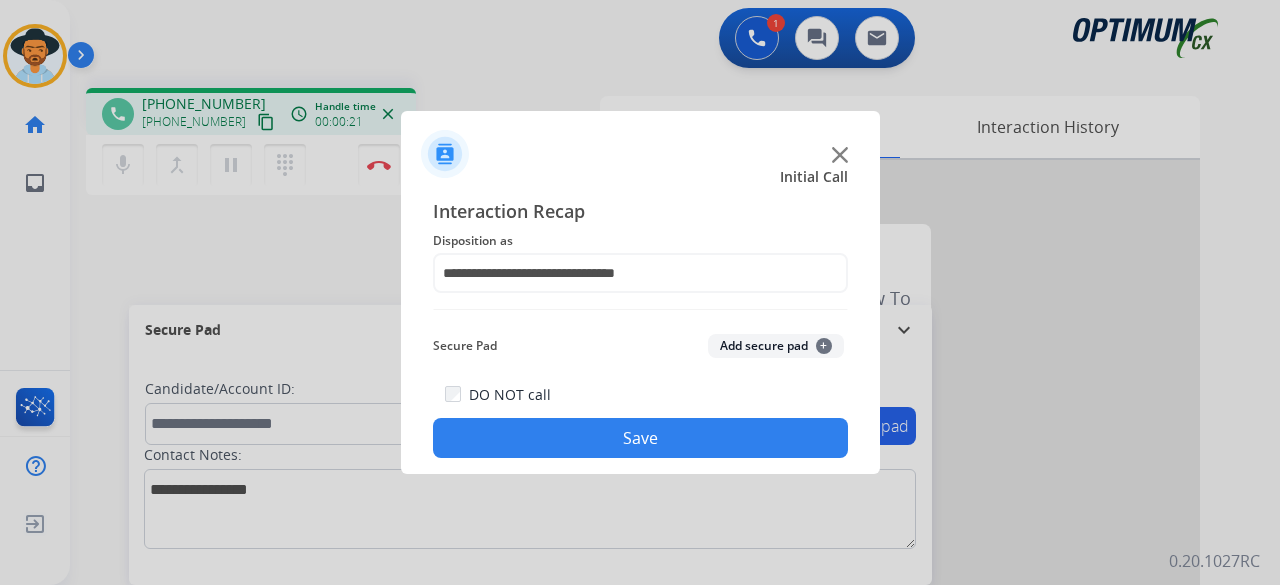 click on "Add secure pad  +" 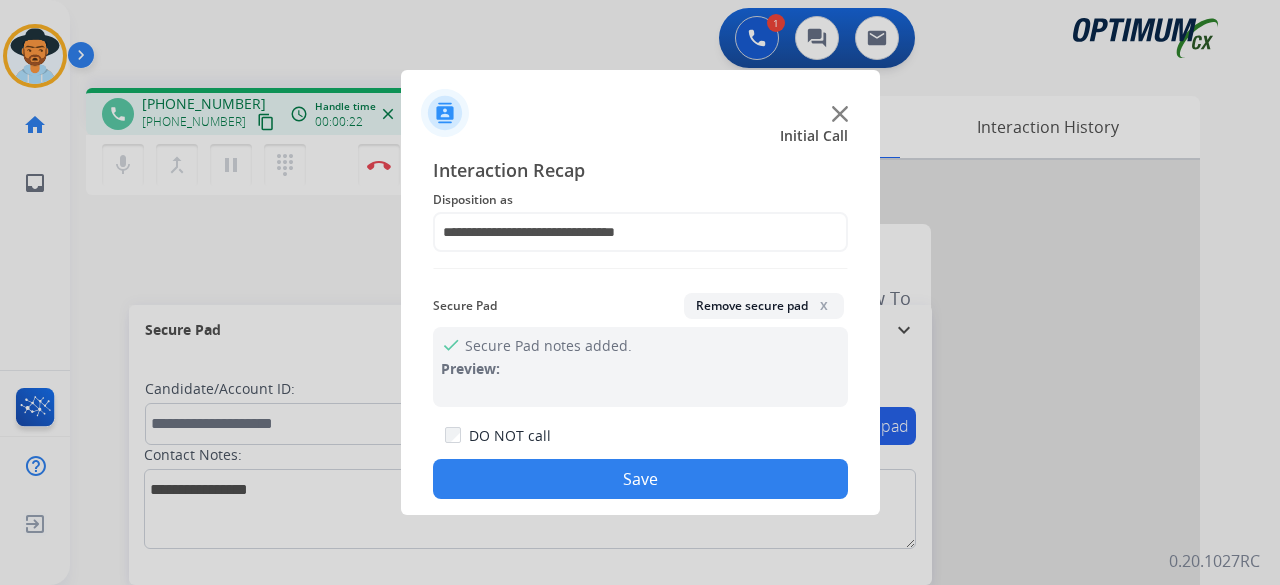 click on "Save" 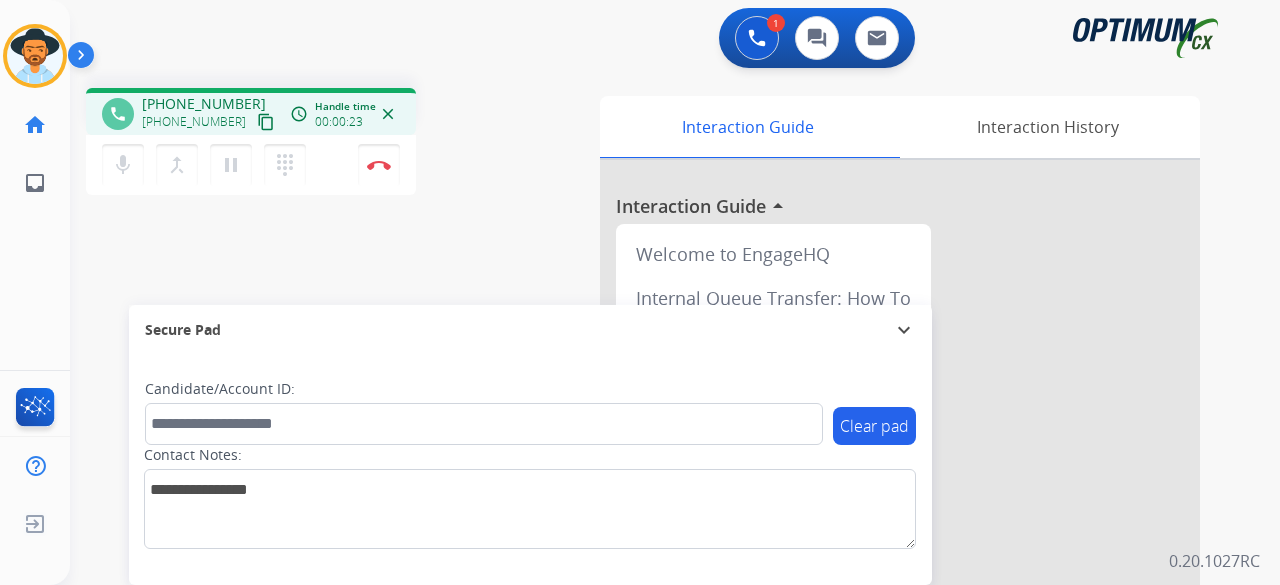 click on "phone +19545447471 +19545447471 content_copy access_time Call metrics Queue   00:09 Hold   00:00 Talk   00:24 Total   00:32 Handle time 00:00:23 close mic Mute merge_type Bridge pause Hold dialpad Dialpad Disconnect swap_horiz Break voice bridge close_fullscreen Connect 3-Way Call merge_type Separate 3-Way Call  Interaction Guide   Interaction History  Interaction Guide arrow_drop_up  Welcome to EngageHQ   Internal Queue Transfer: How To  Secure Pad expand_more Clear pad Candidate/Account ID: Contact Notes:" at bounding box center (651, 489) 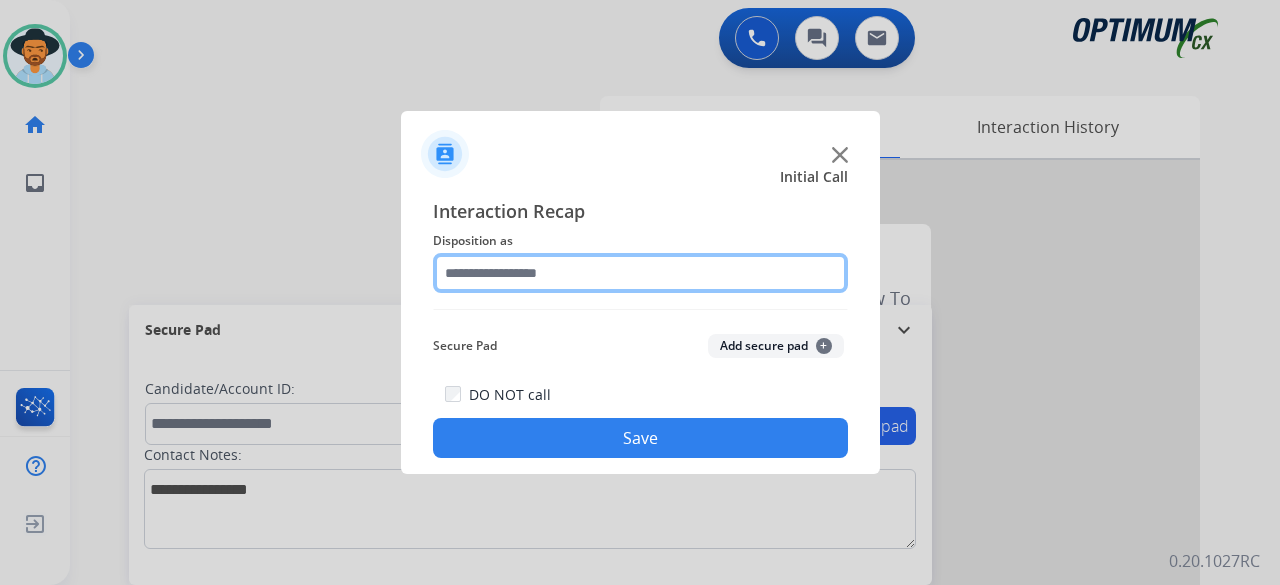 click 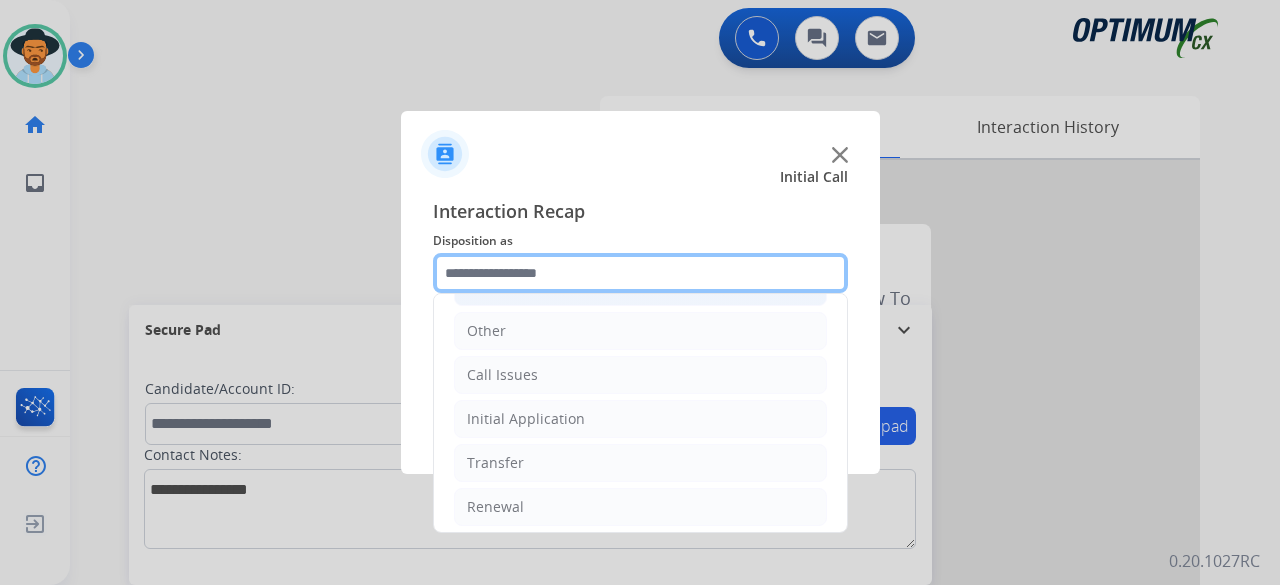 scroll, scrollTop: 130, scrollLeft: 0, axis: vertical 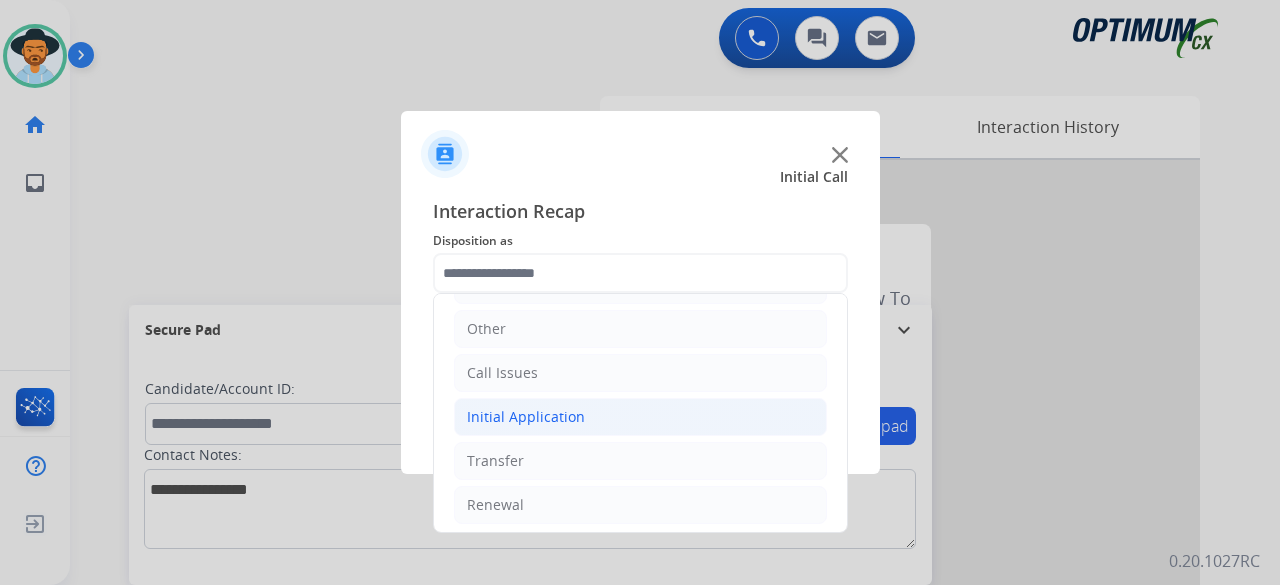 click on "Initial Application" 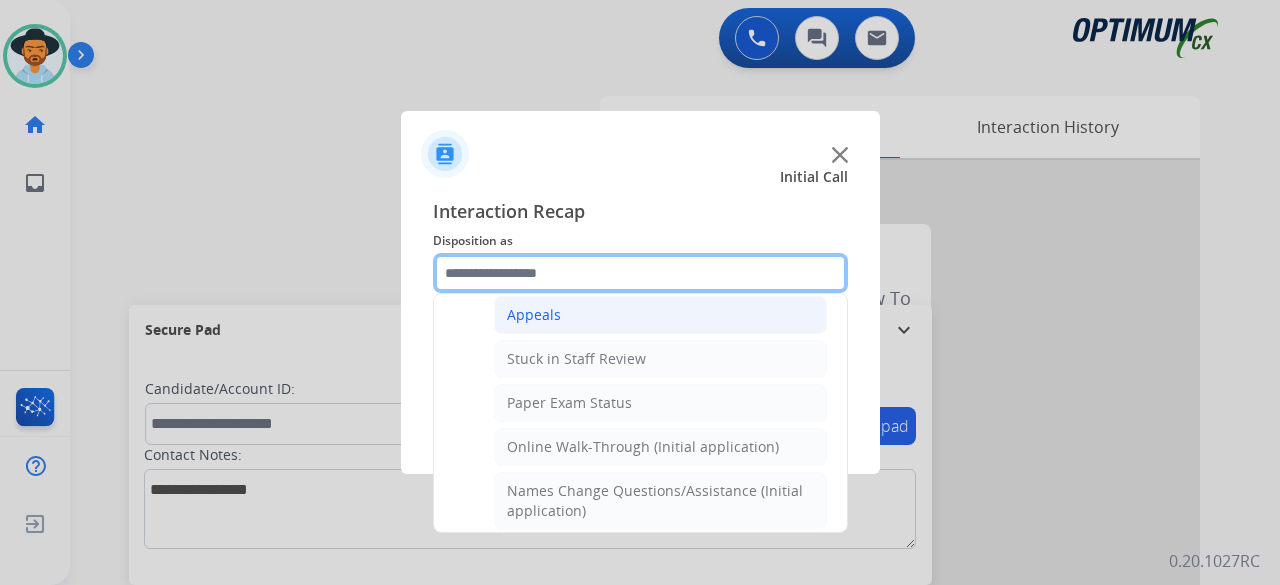 scroll, scrollTop: 334, scrollLeft: 0, axis: vertical 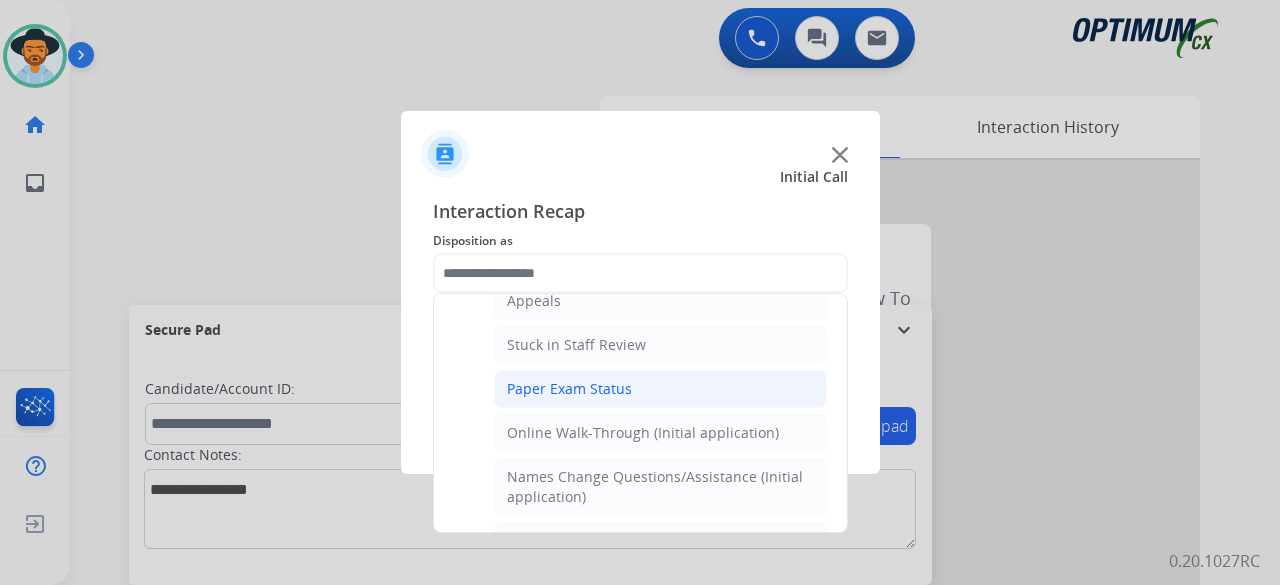 click on "Paper Exam Status" 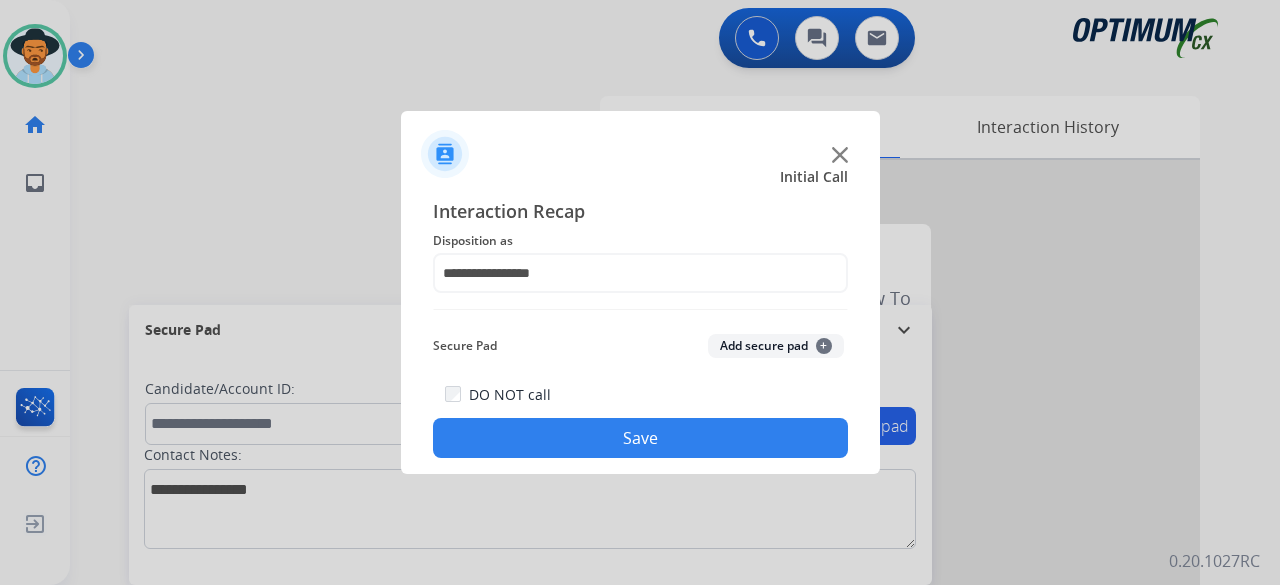 click on "Add secure pad  +" 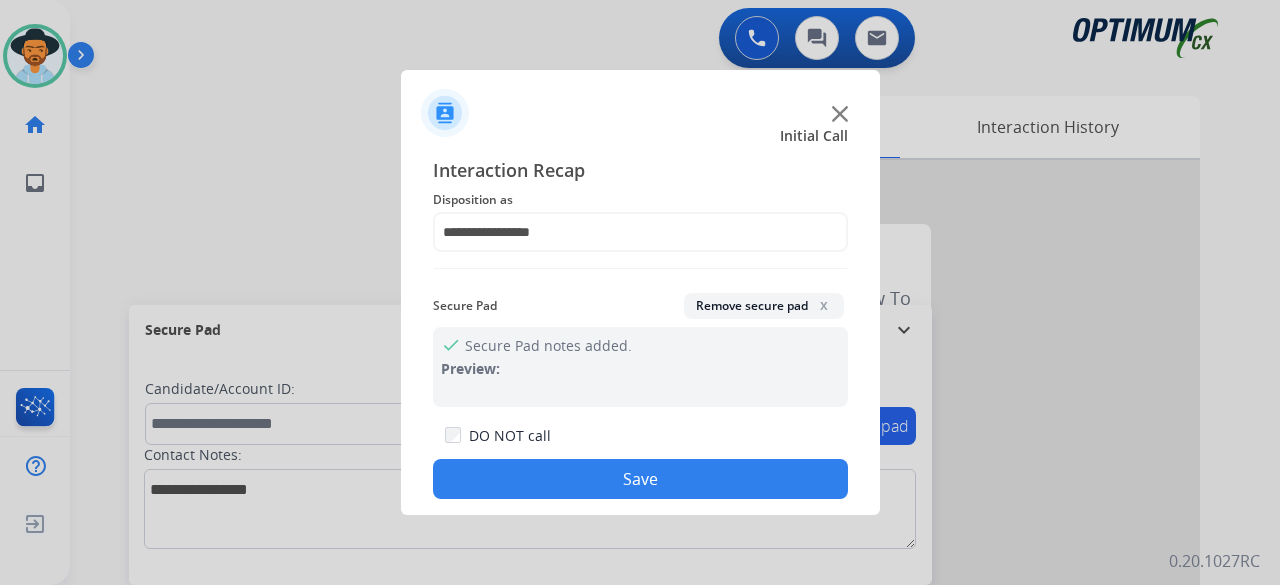click on "Save" 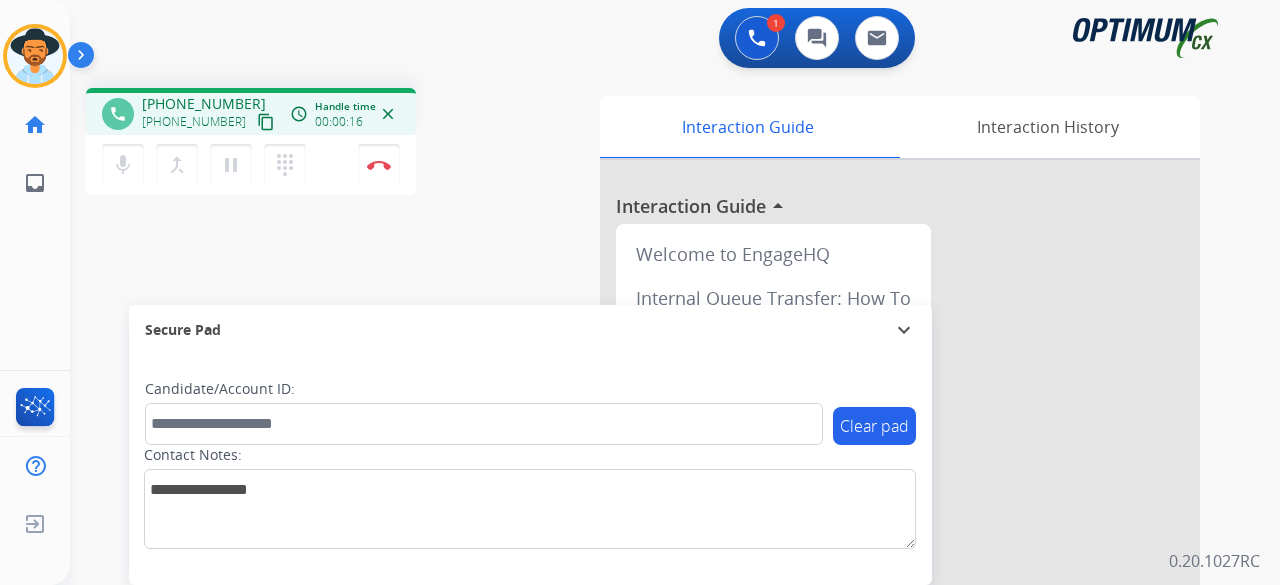 click on "content_copy" at bounding box center (266, 122) 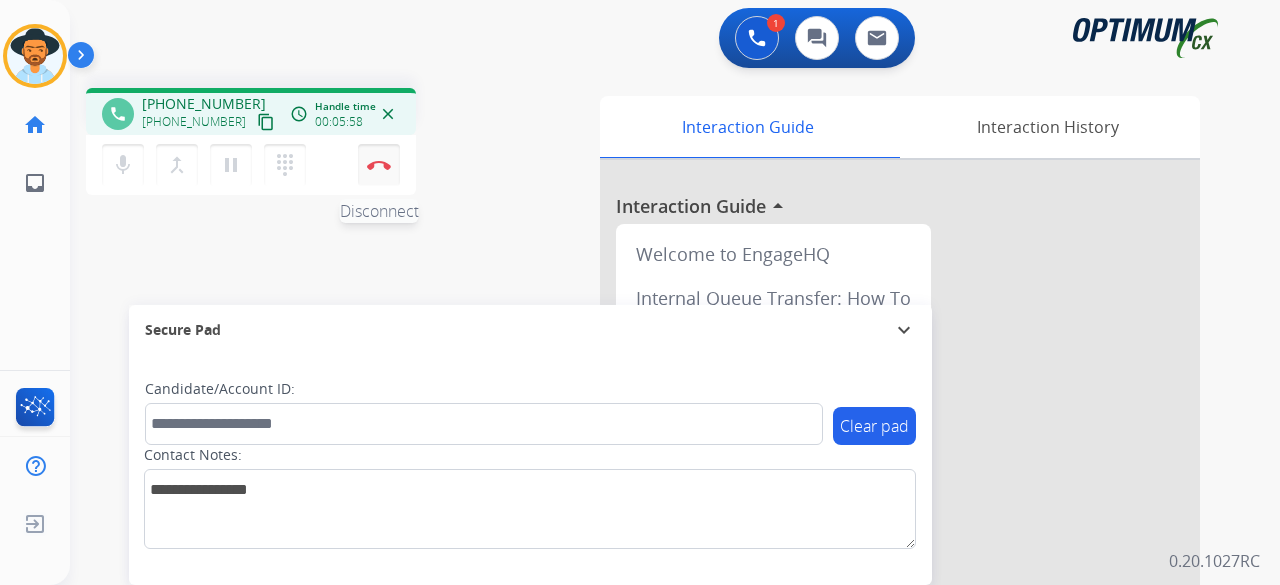click on "Disconnect" at bounding box center [379, 165] 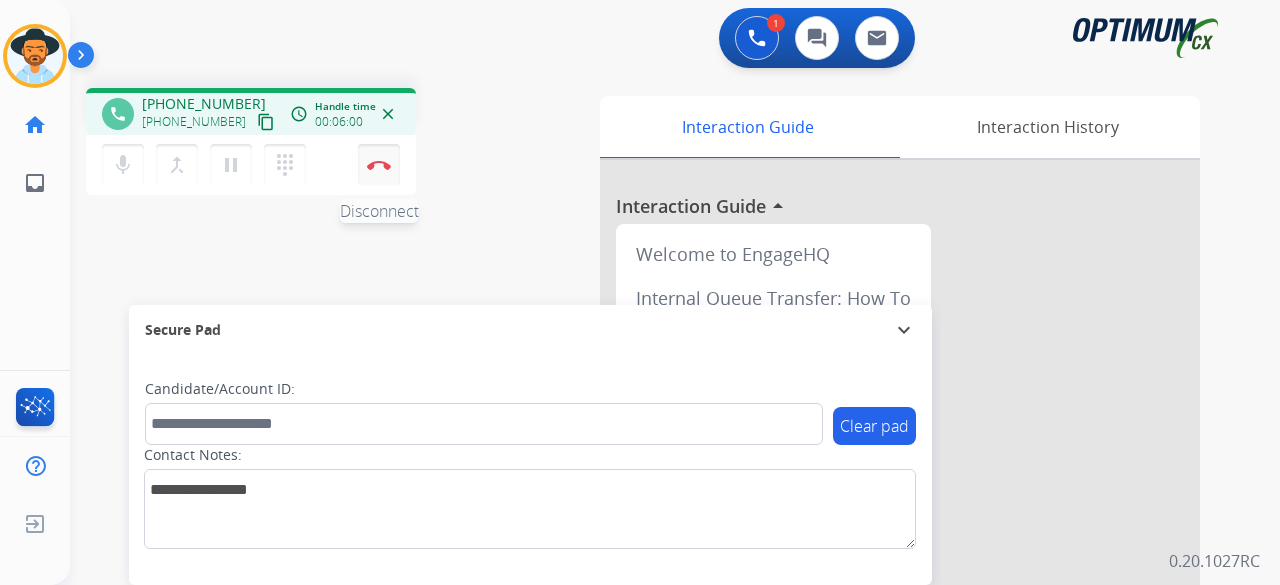 click on "Disconnect" at bounding box center (379, 165) 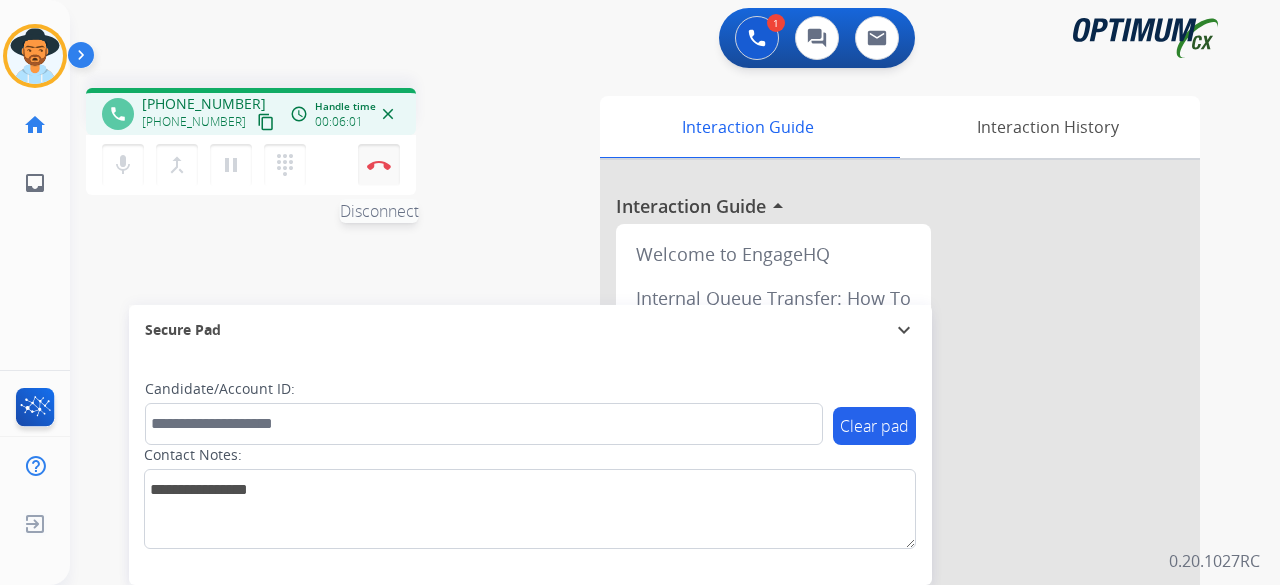 click on "Disconnect" at bounding box center [379, 165] 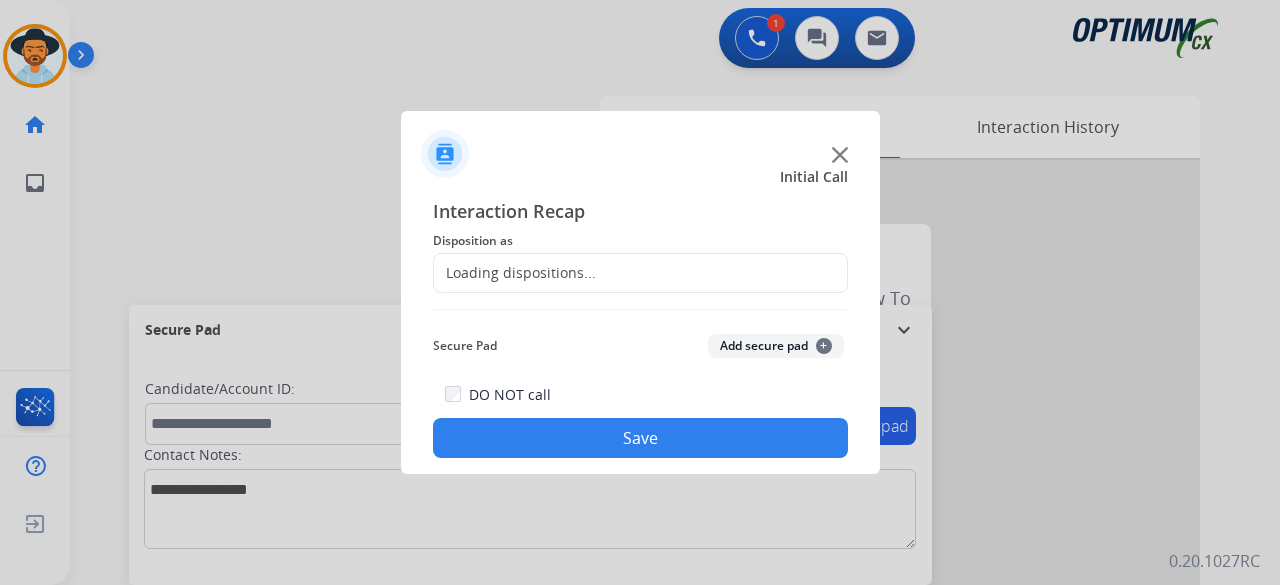 click at bounding box center (640, 292) 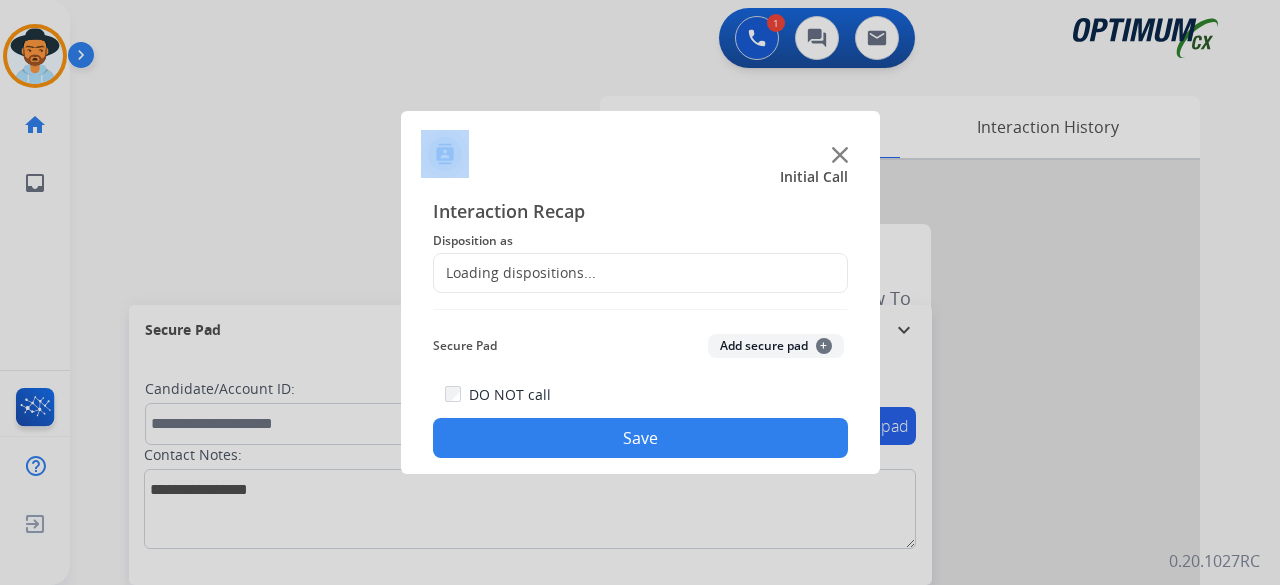 click at bounding box center [640, 292] 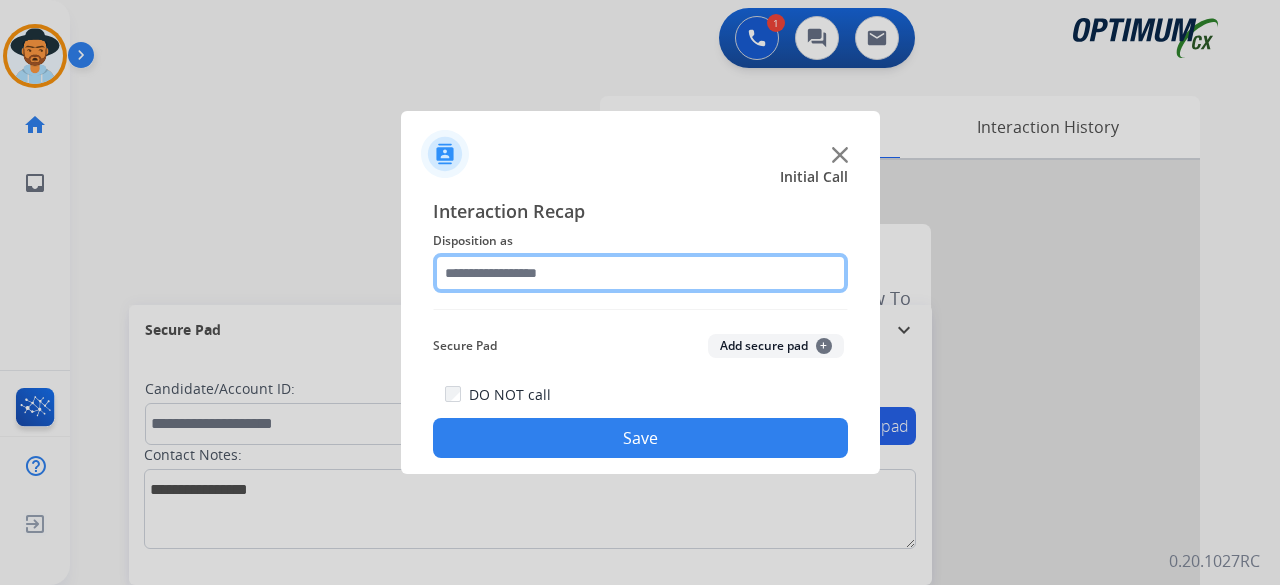 click 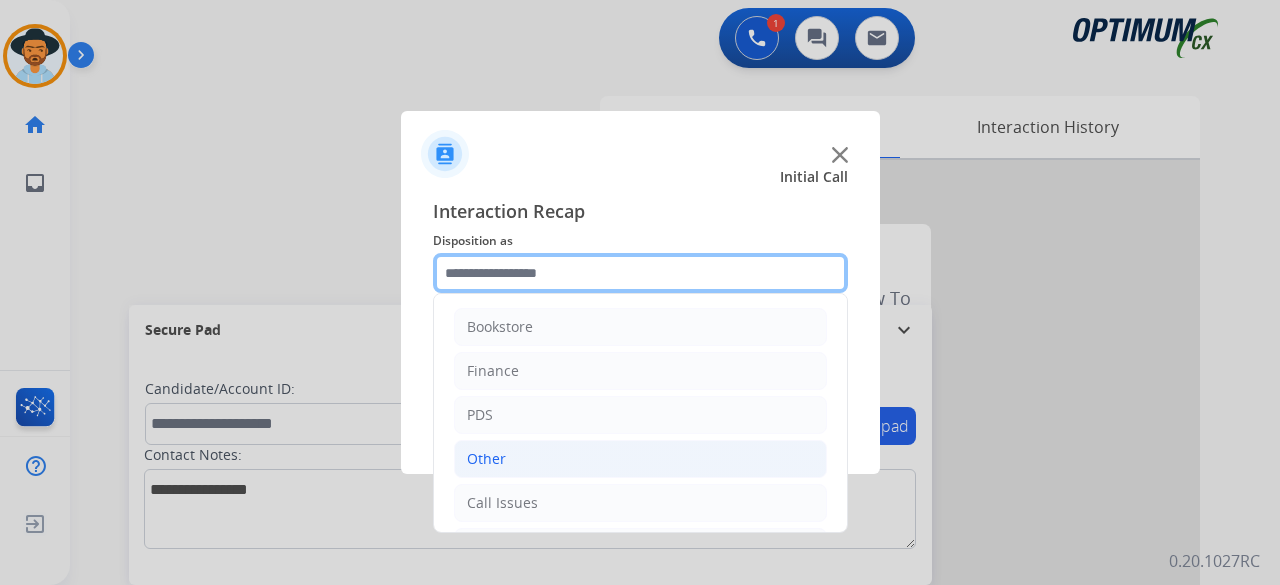 scroll, scrollTop: 130, scrollLeft: 0, axis: vertical 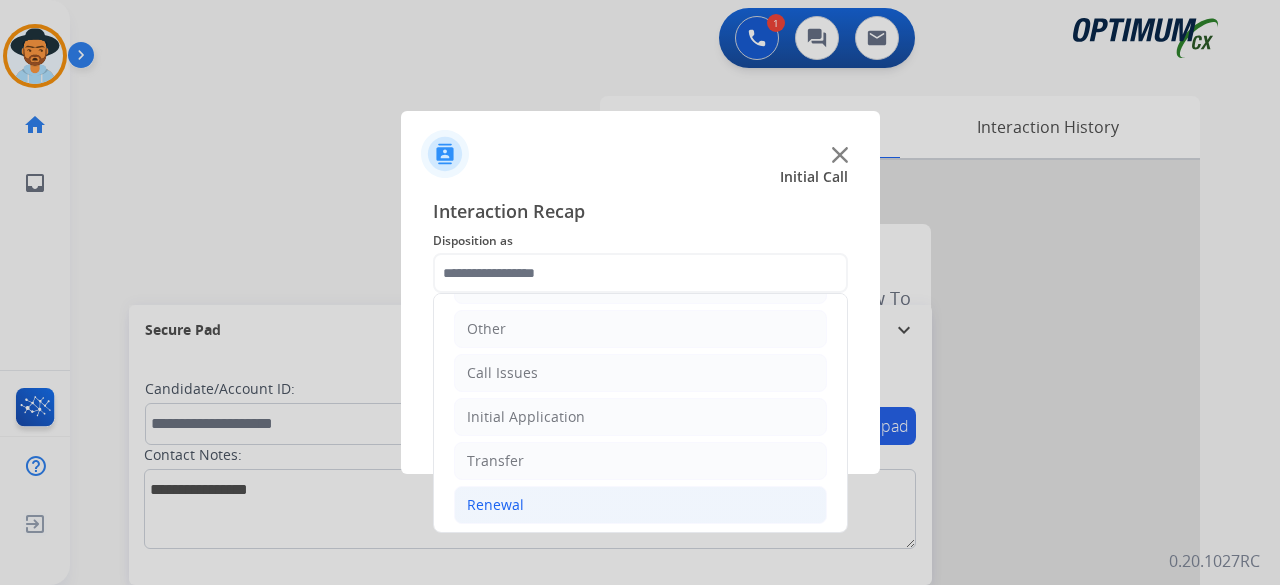click on "Renewal" 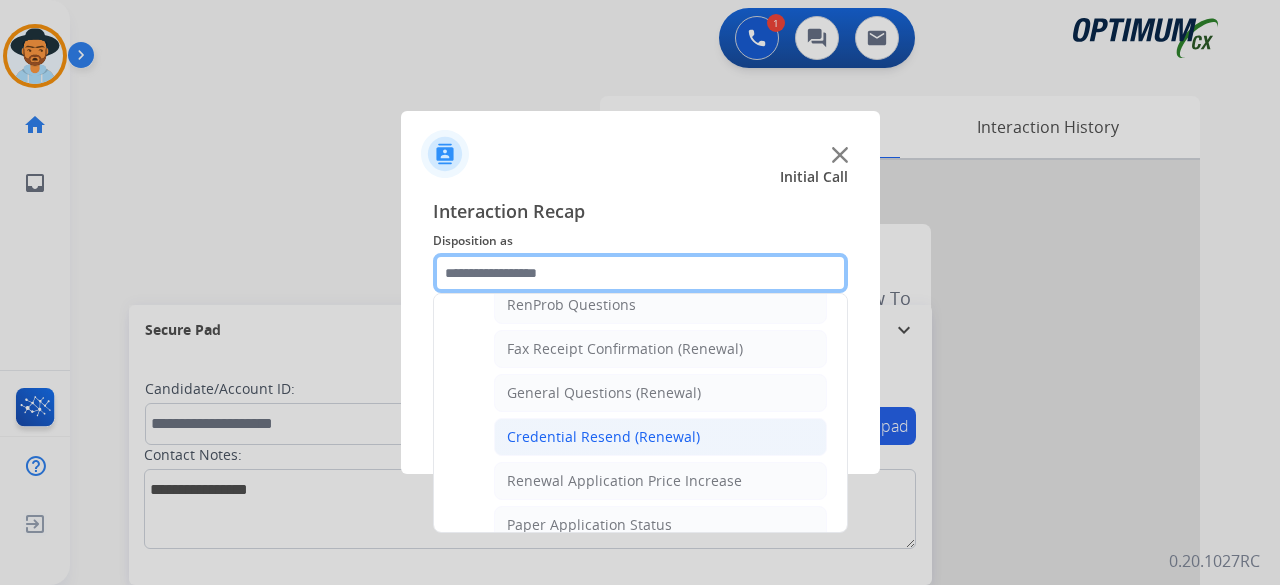 scroll, scrollTop: 533, scrollLeft: 0, axis: vertical 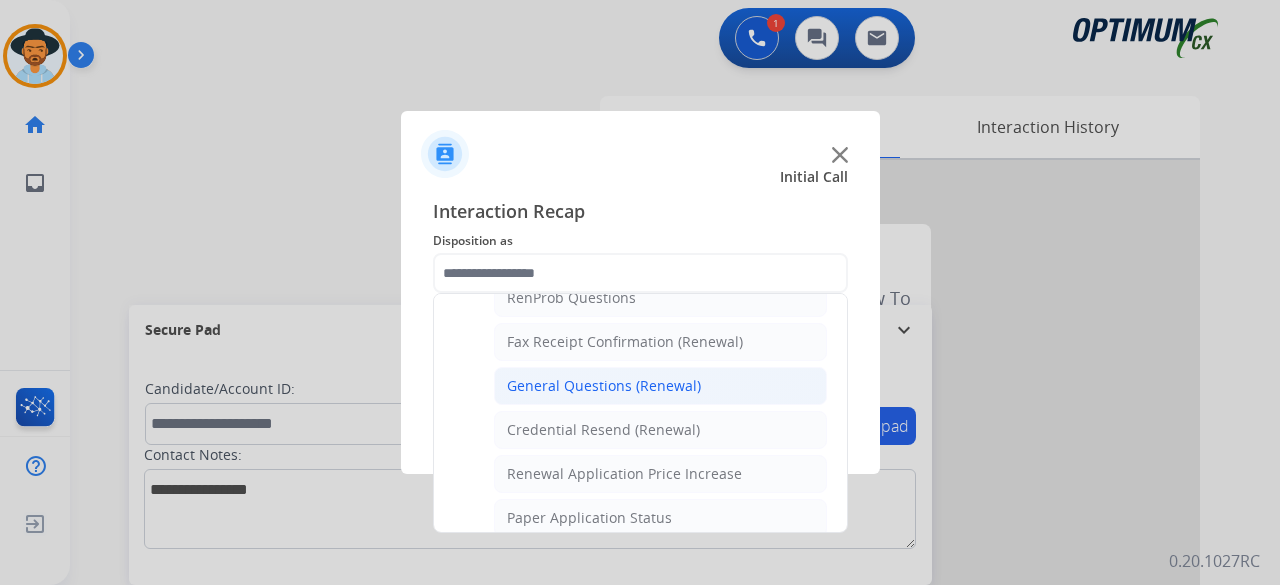 click on "General Questions (Renewal)" 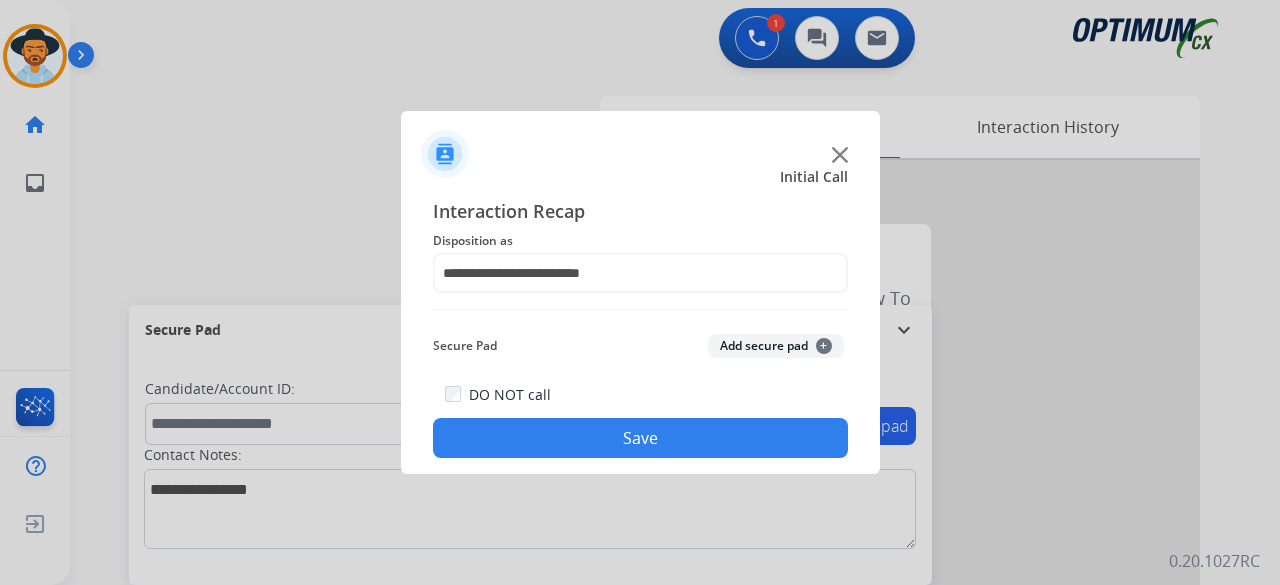 click on "Add secure pad  +" 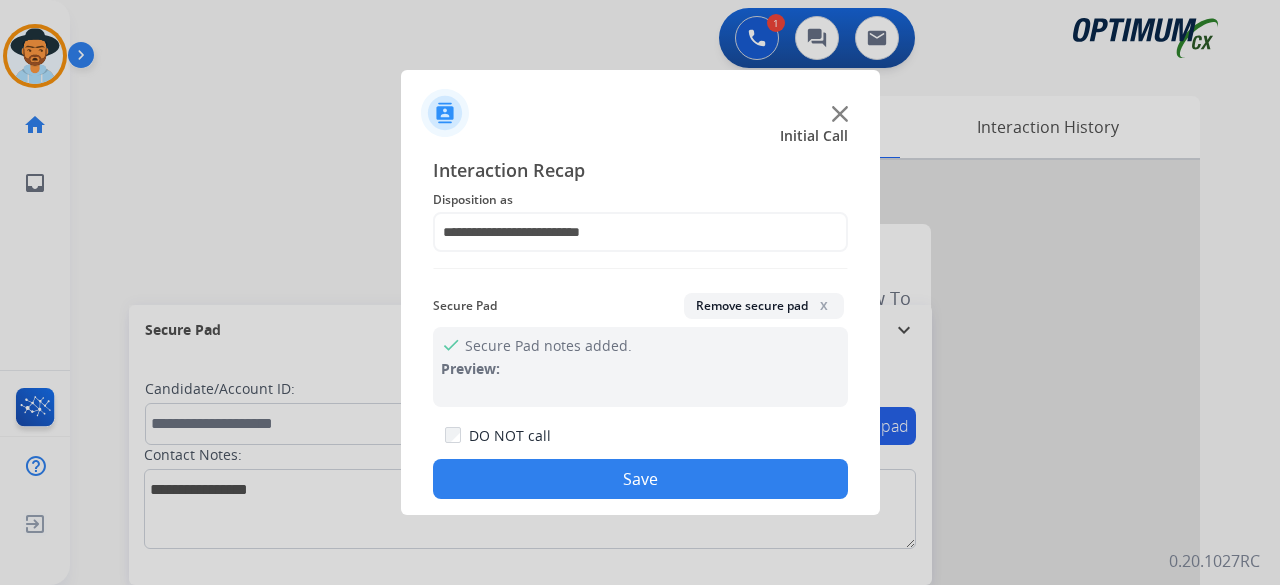 click on "Save" 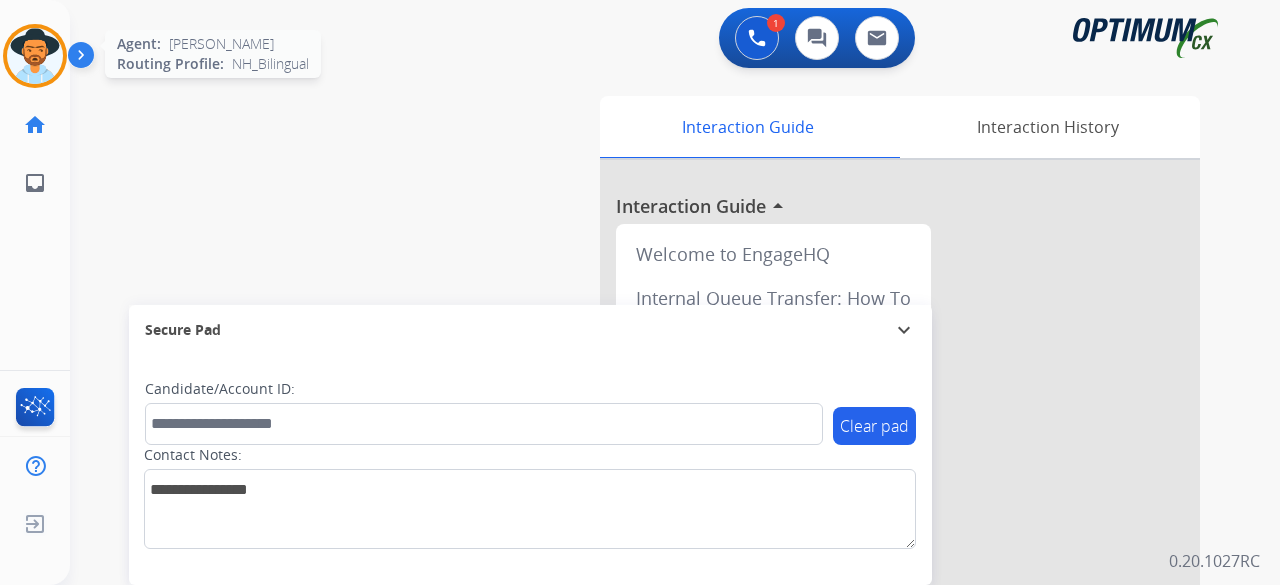 click at bounding box center (35, 56) 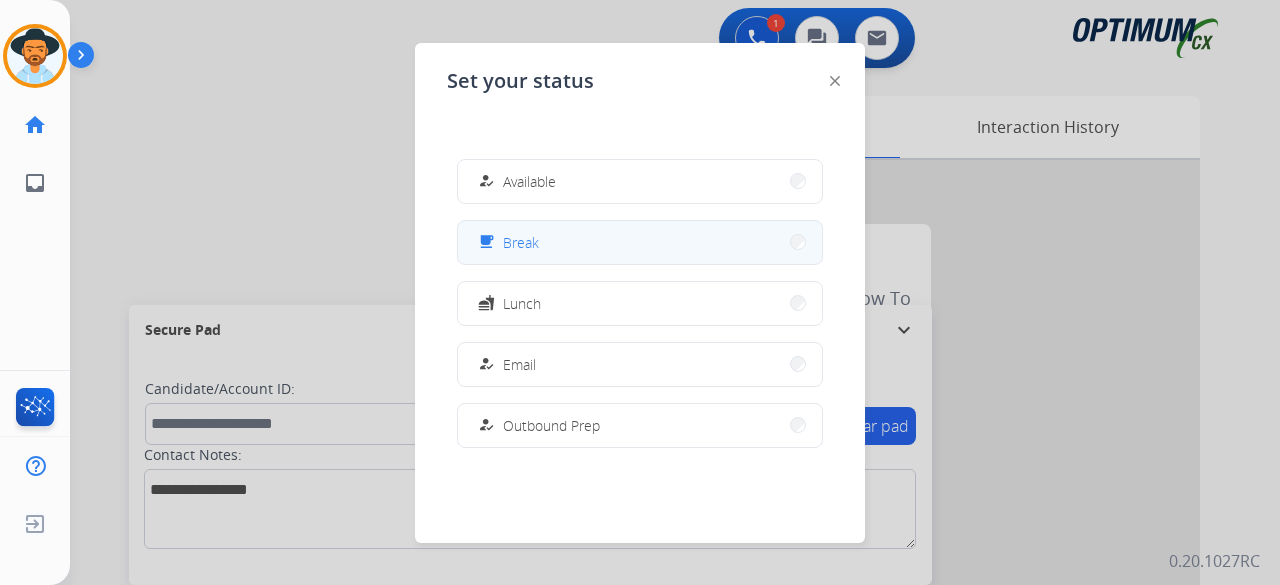 click on "free_breakfast Break" at bounding box center (640, 242) 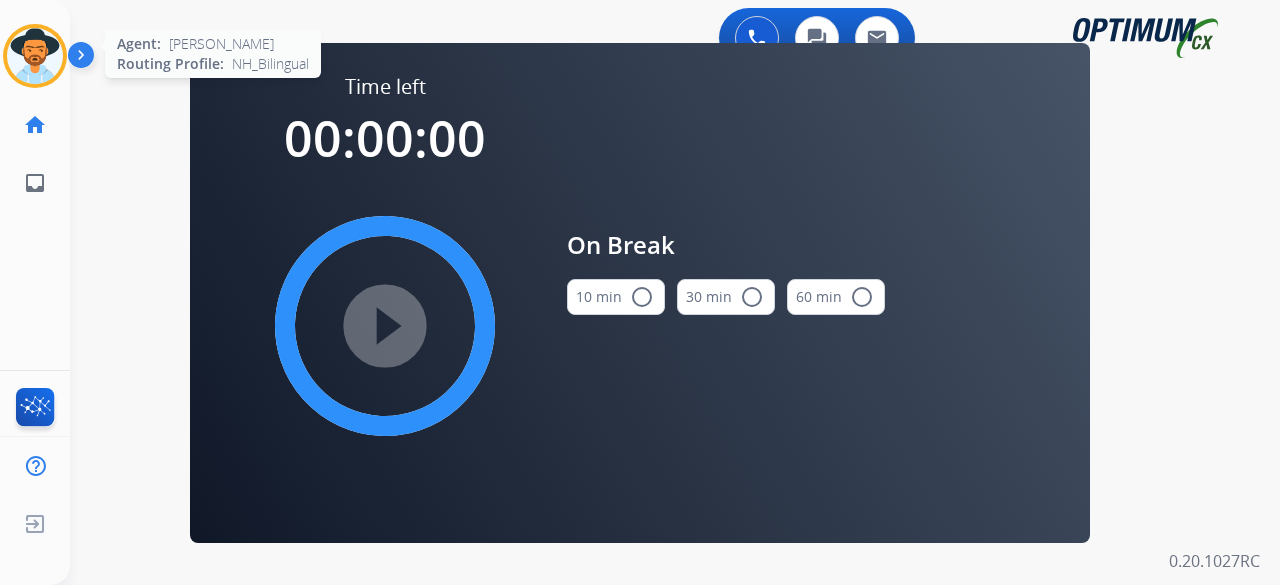 click at bounding box center [35, 56] 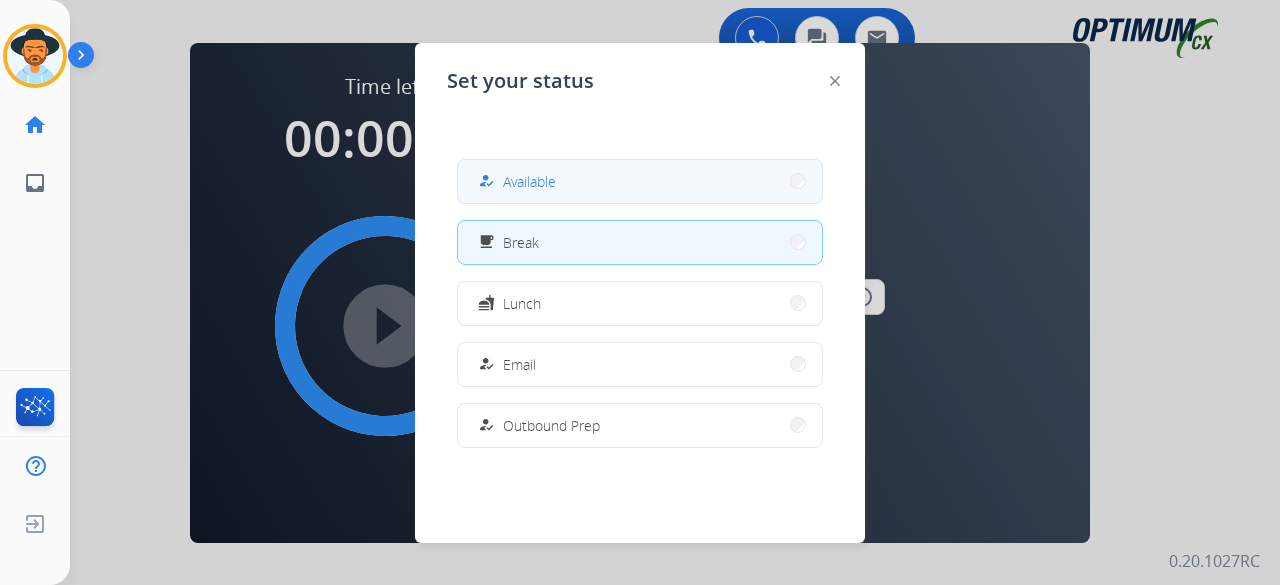 click on "how_to_reg Available" at bounding box center [640, 181] 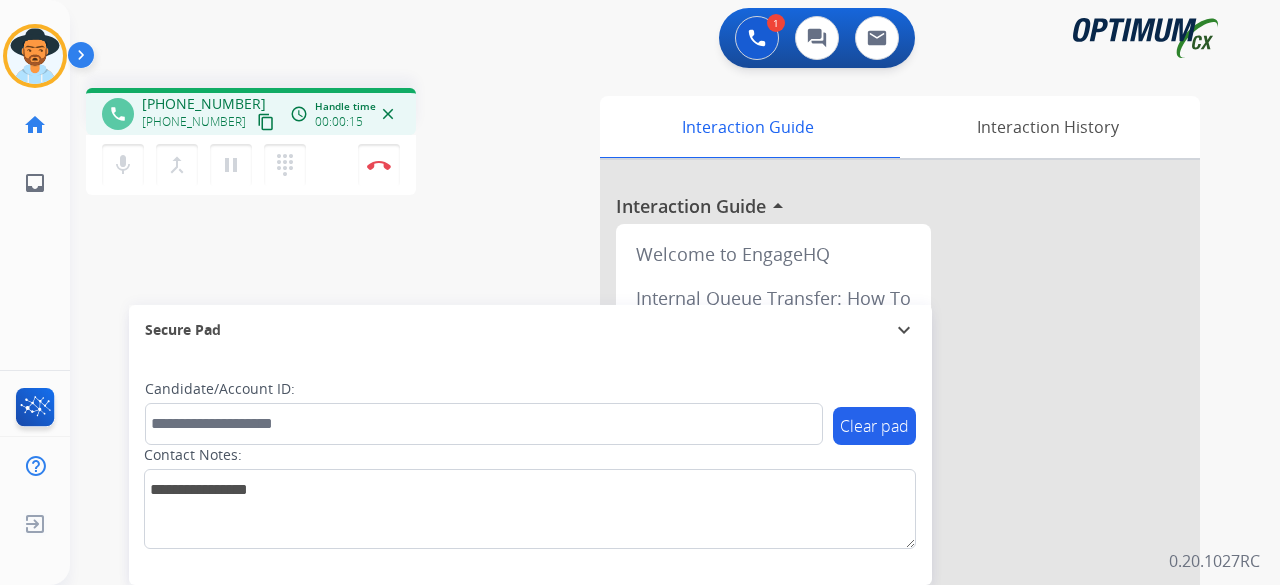 click on "content_copy" at bounding box center [266, 122] 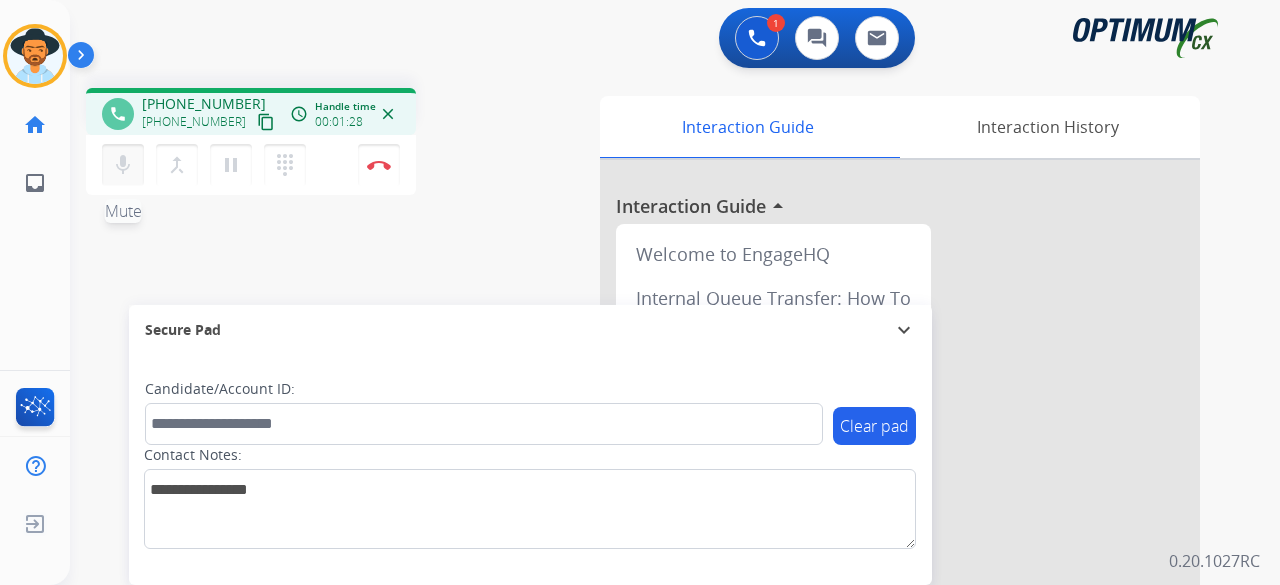 click on "mic" at bounding box center (123, 165) 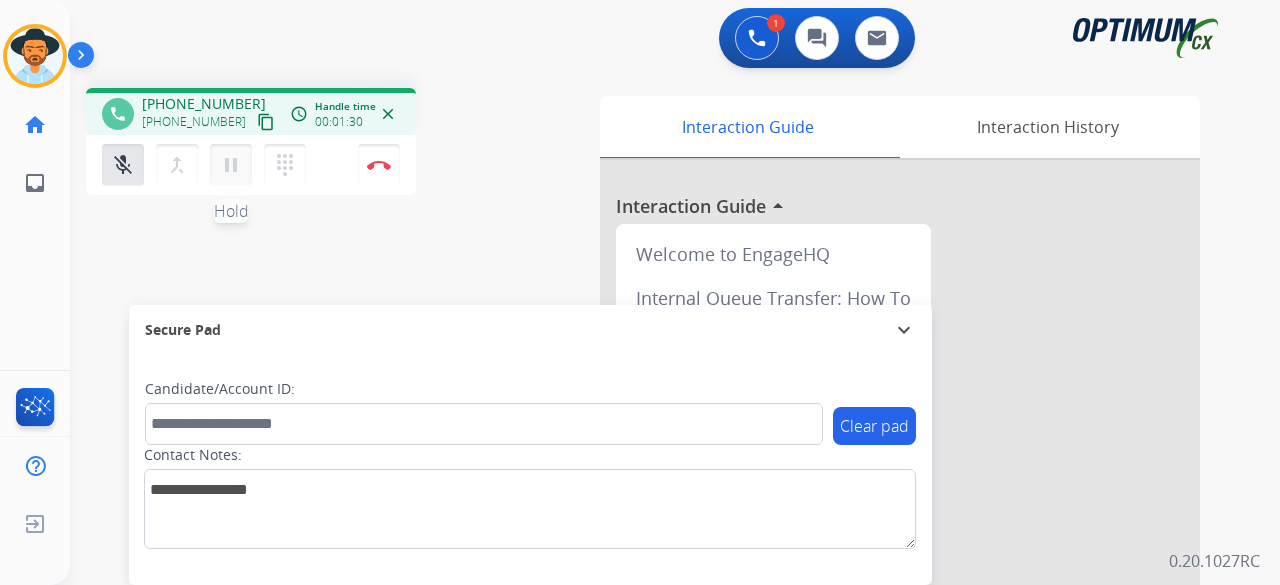 click on "pause" at bounding box center (231, 165) 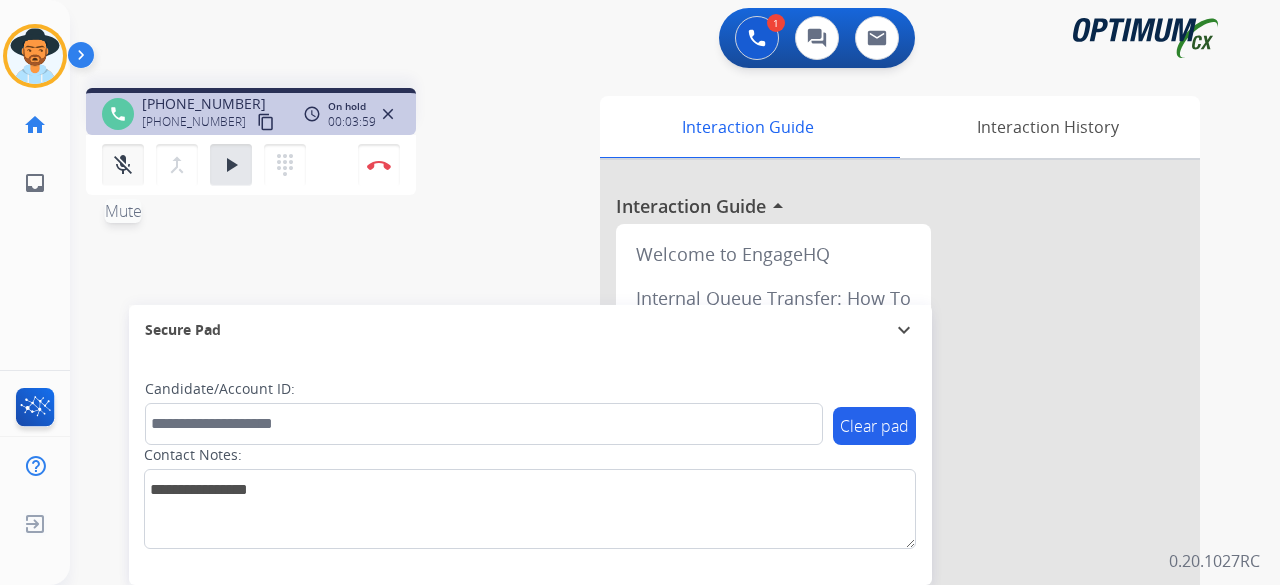 click on "mic_off" at bounding box center (123, 165) 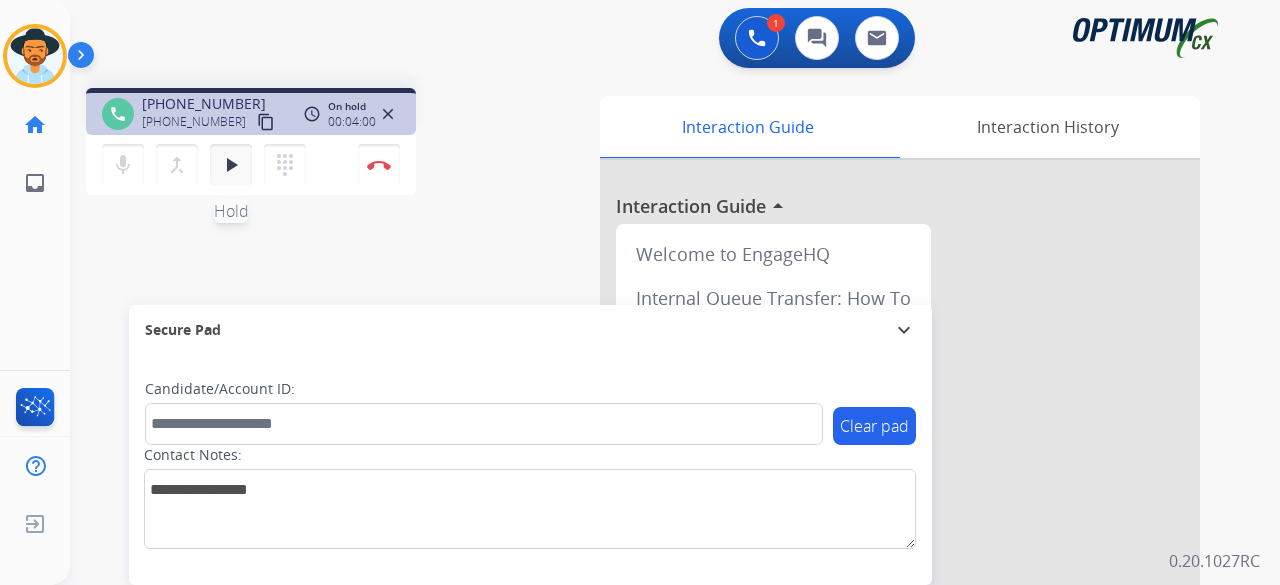 click on "play_arrow Hold" at bounding box center (231, 165) 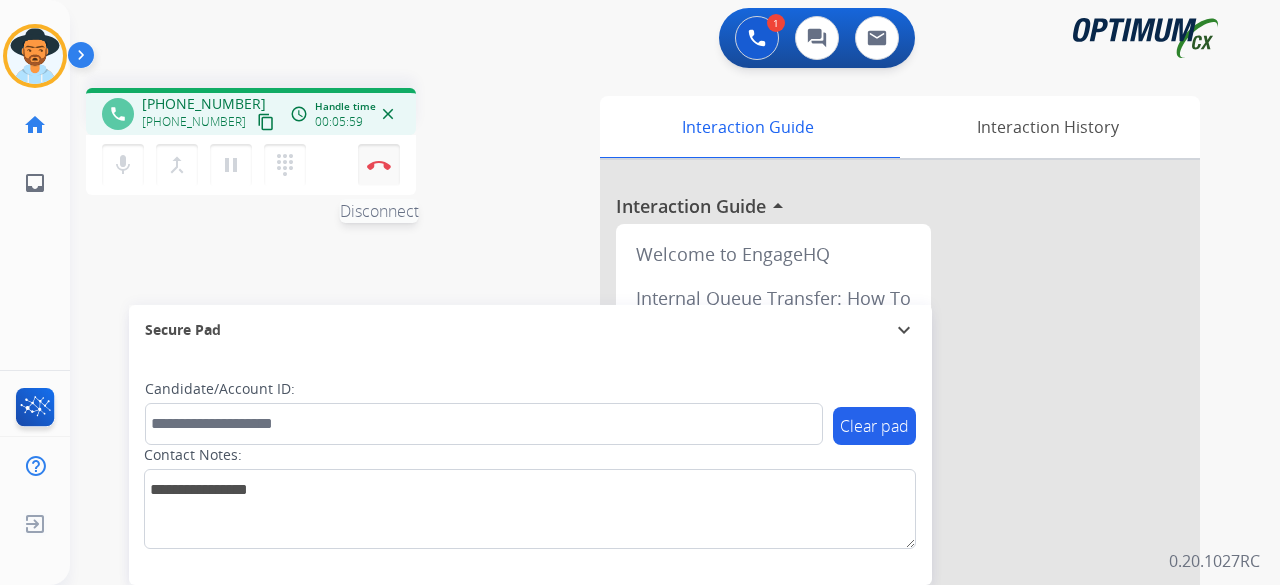 click at bounding box center [379, 165] 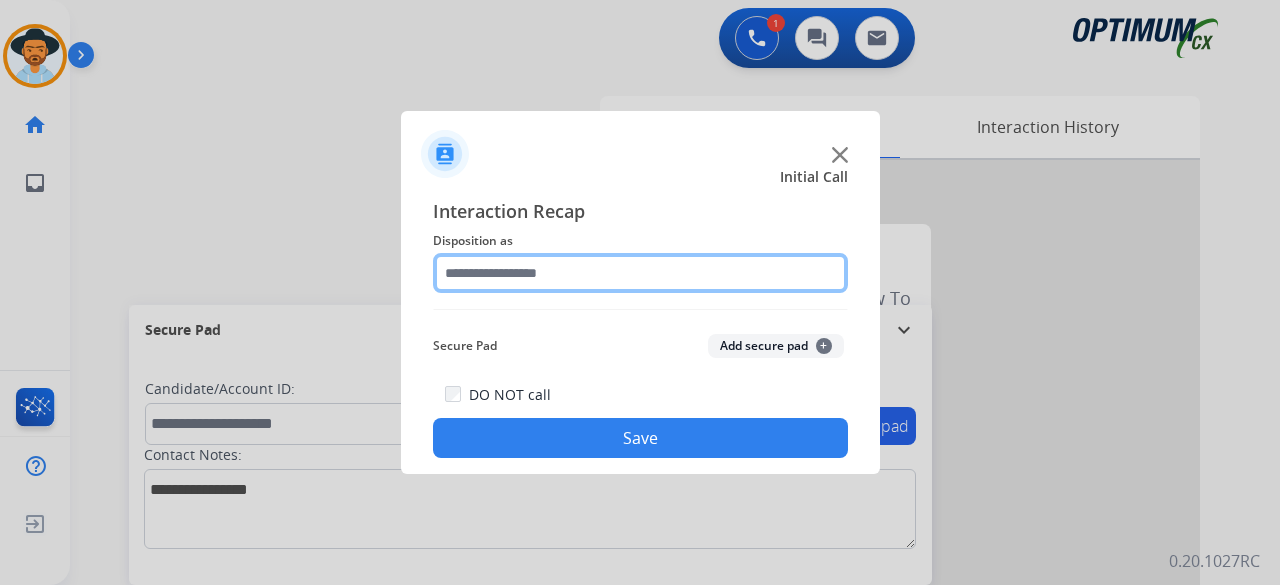 click 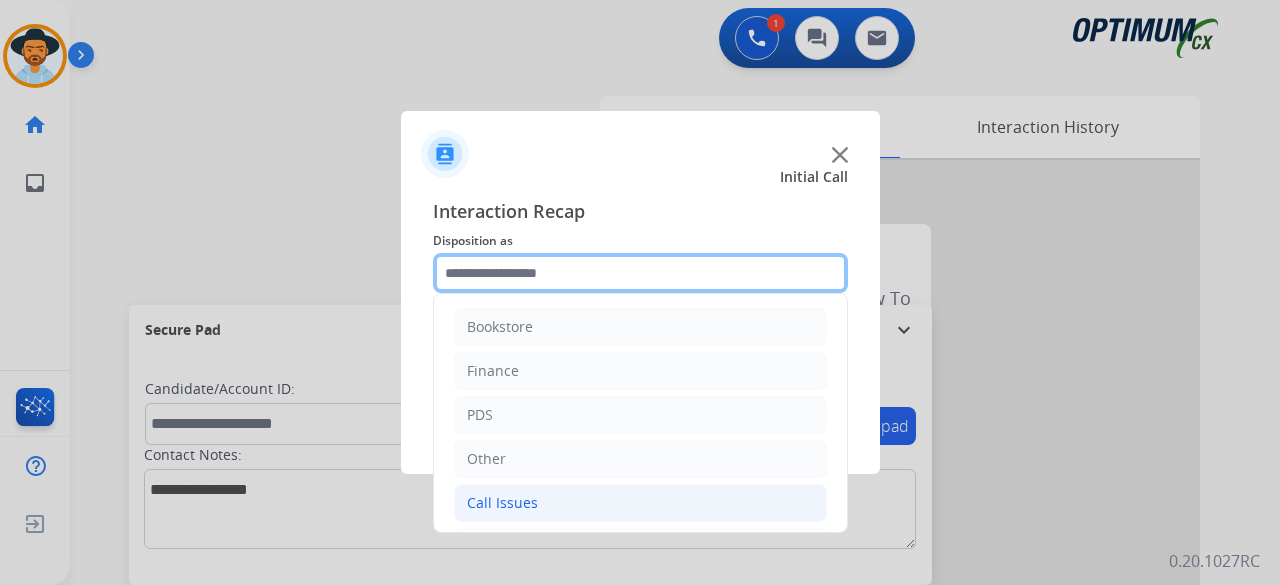 scroll, scrollTop: 130, scrollLeft: 0, axis: vertical 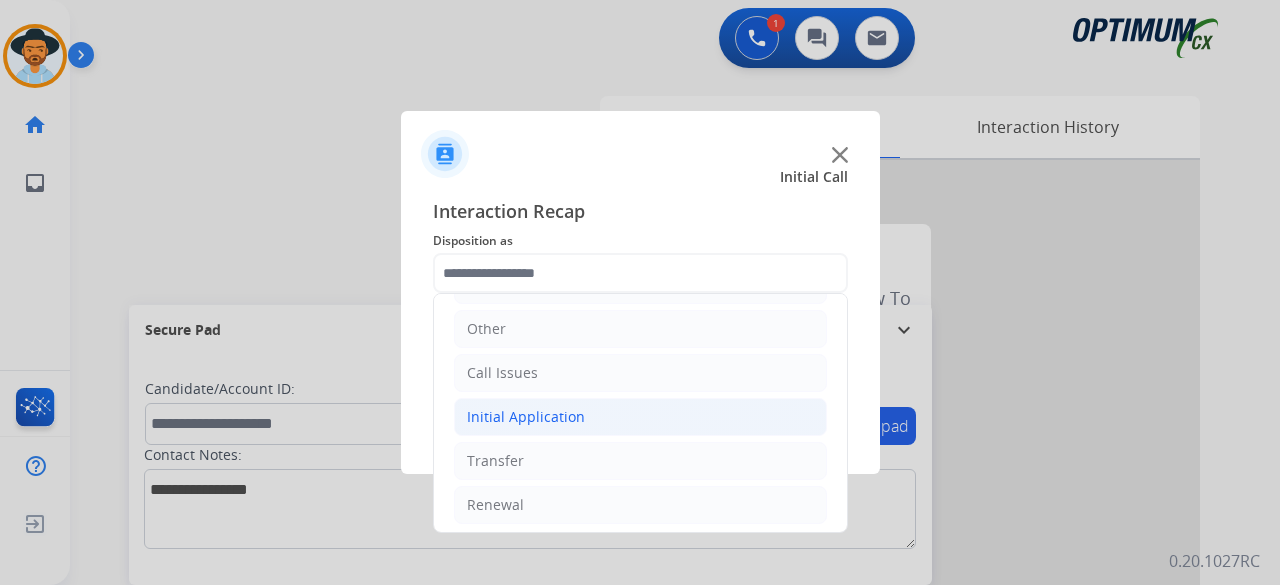 click on "Initial Application" 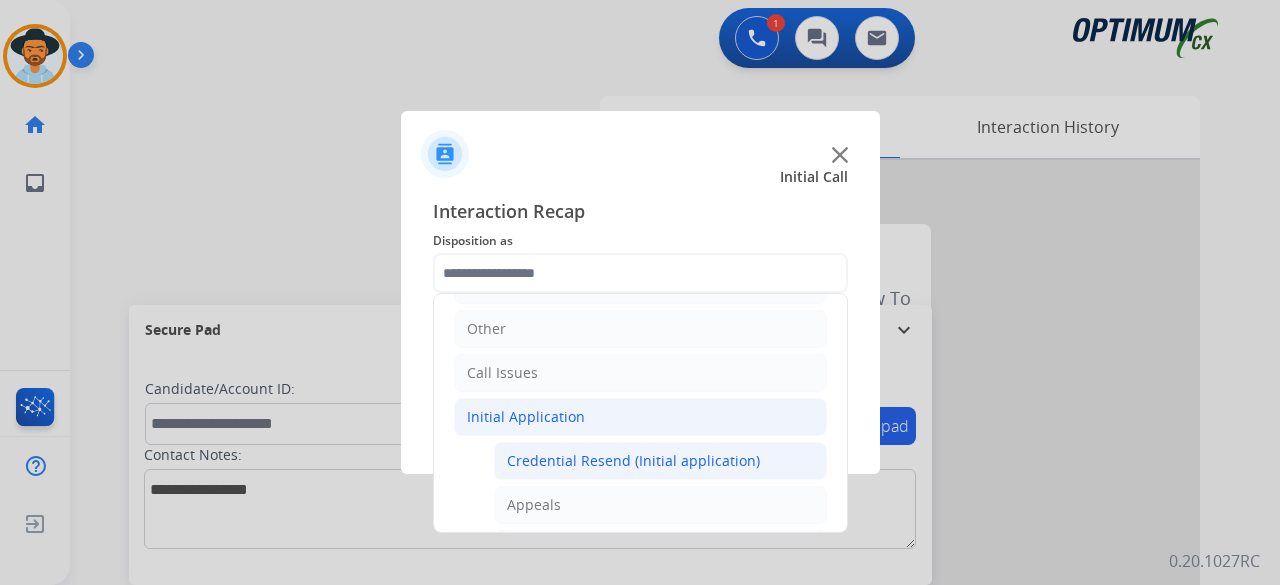 click on "Credential Resend (Initial application)" 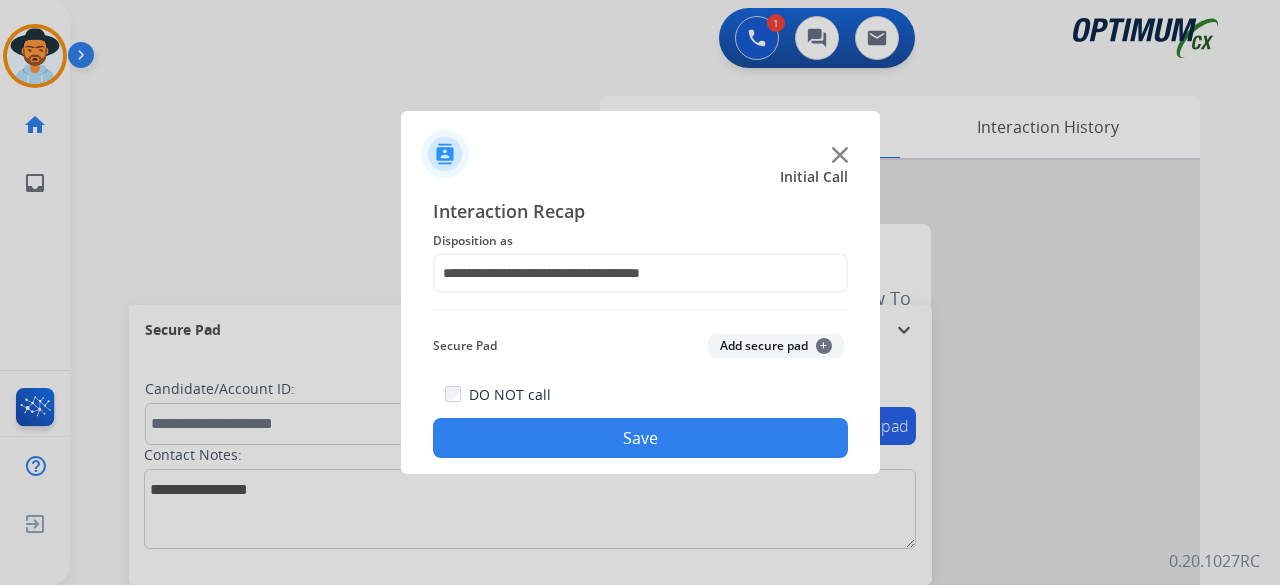 click on "Add secure pad  +" 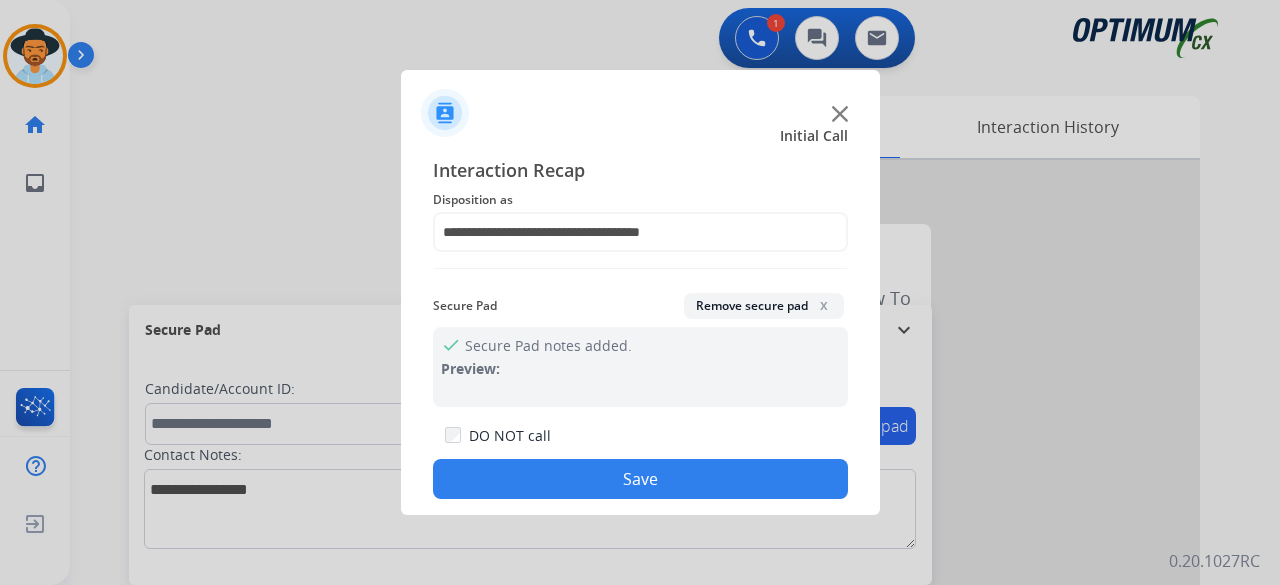 click on "Save" 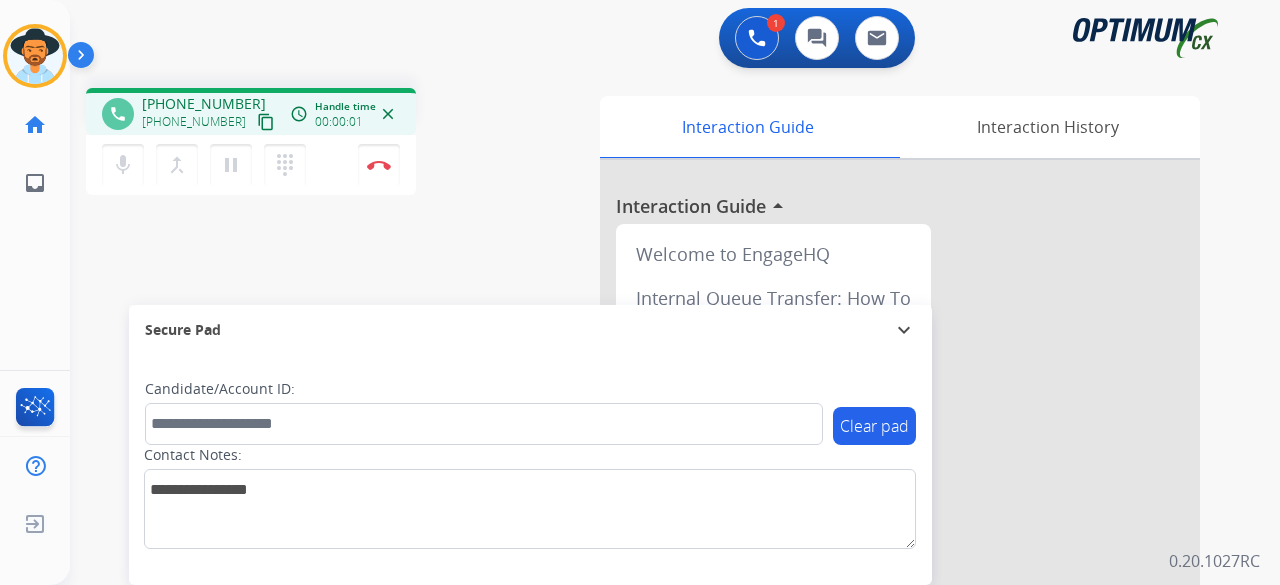 click on "content_copy" at bounding box center [266, 122] 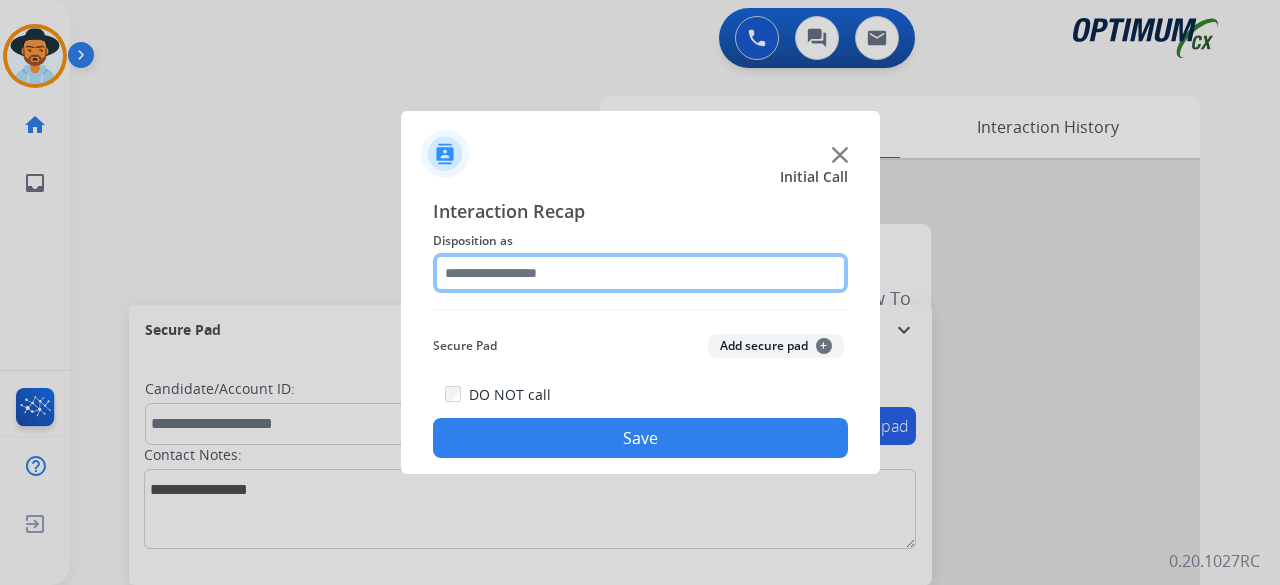 click 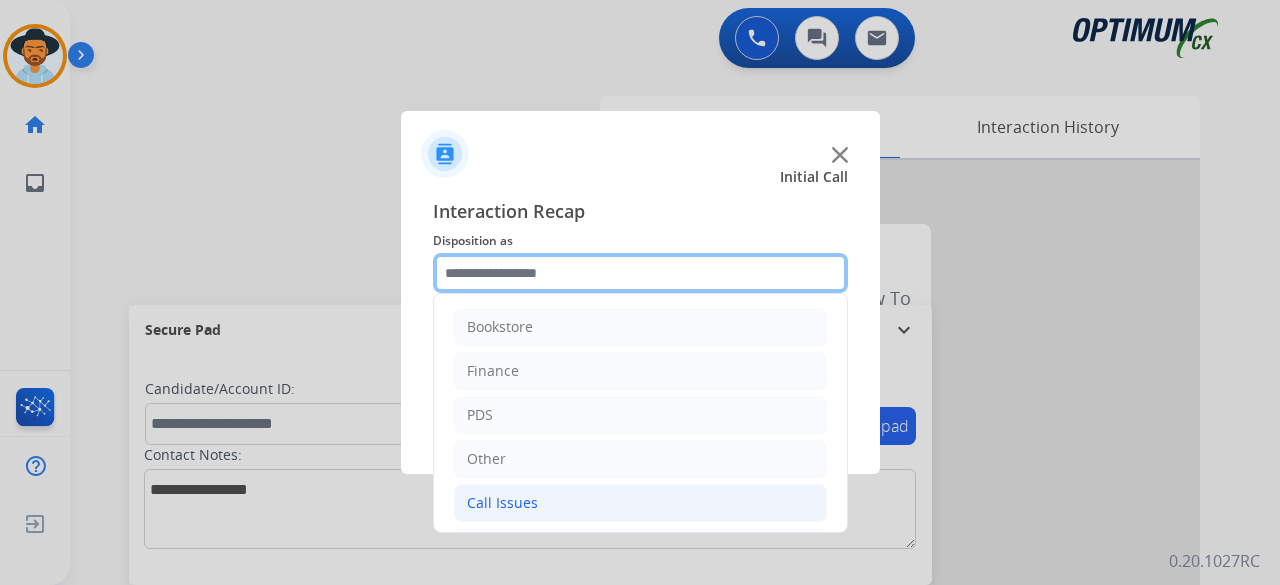 scroll, scrollTop: 130, scrollLeft: 0, axis: vertical 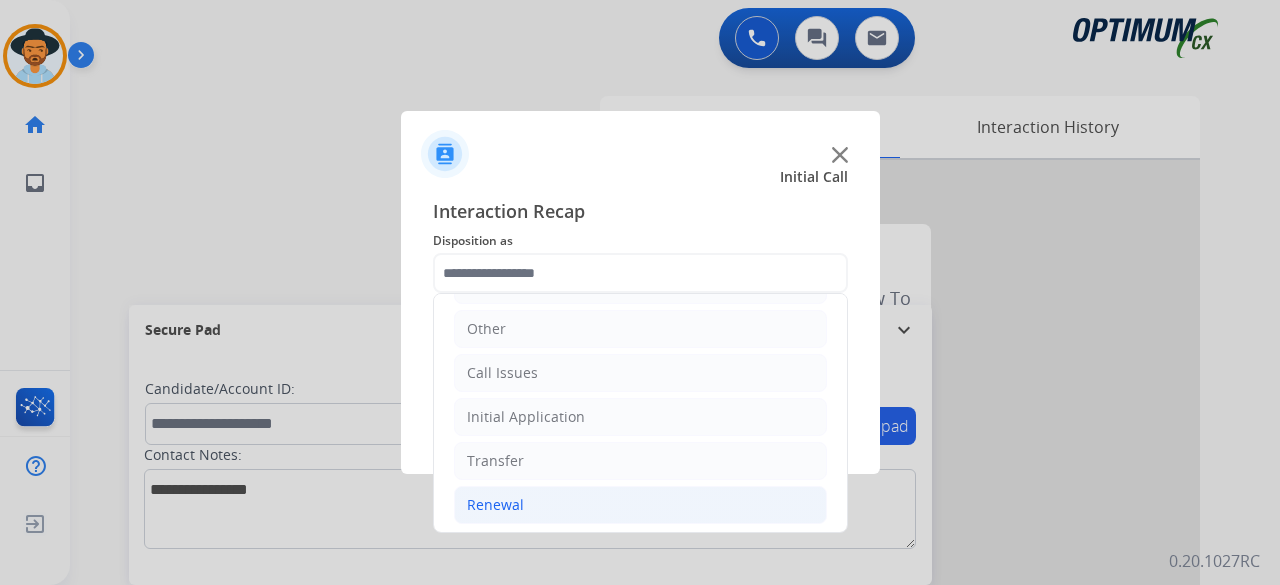 click on "Renewal" 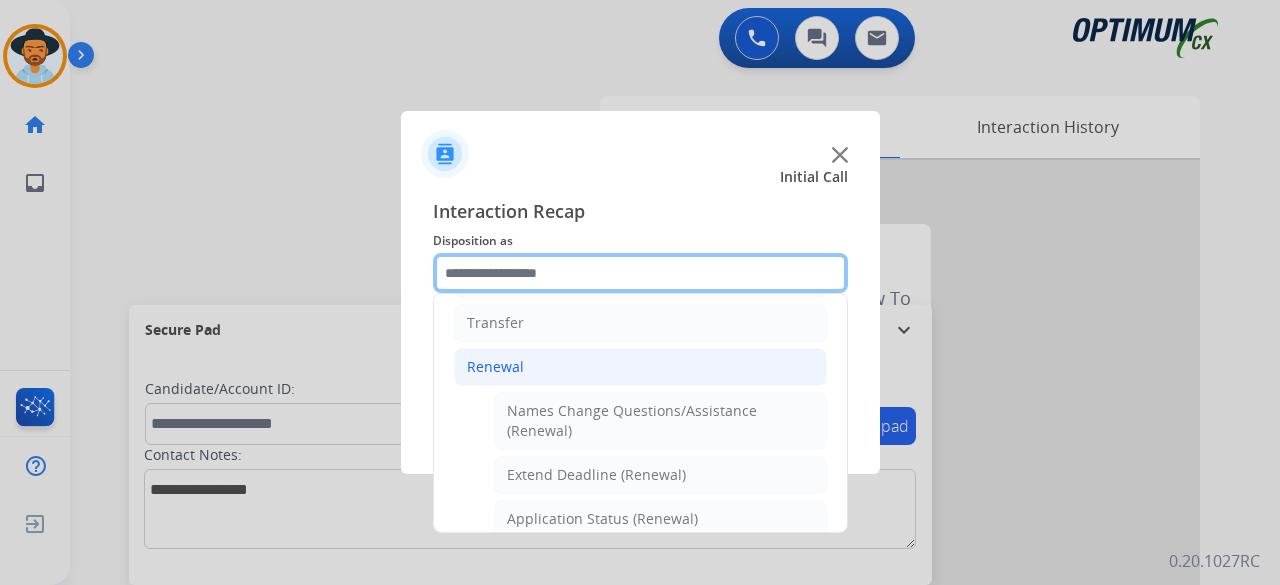 scroll, scrollTop: 246, scrollLeft: 0, axis: vertical 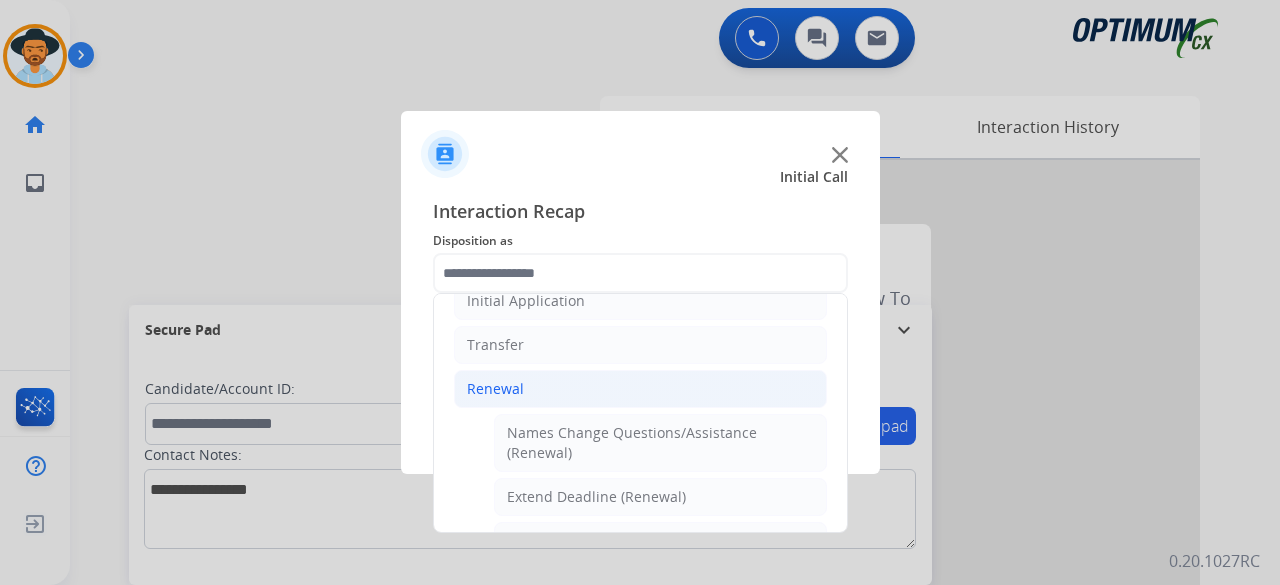 click on "Names Change Questions/Assistance (Renewal)" 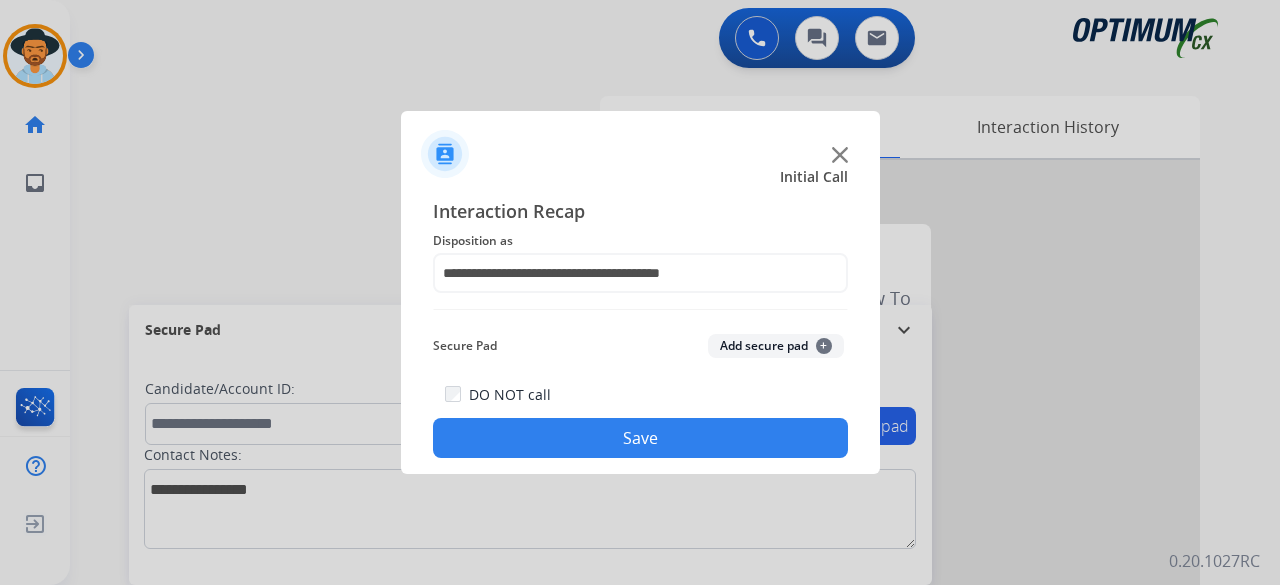 click on "Save" 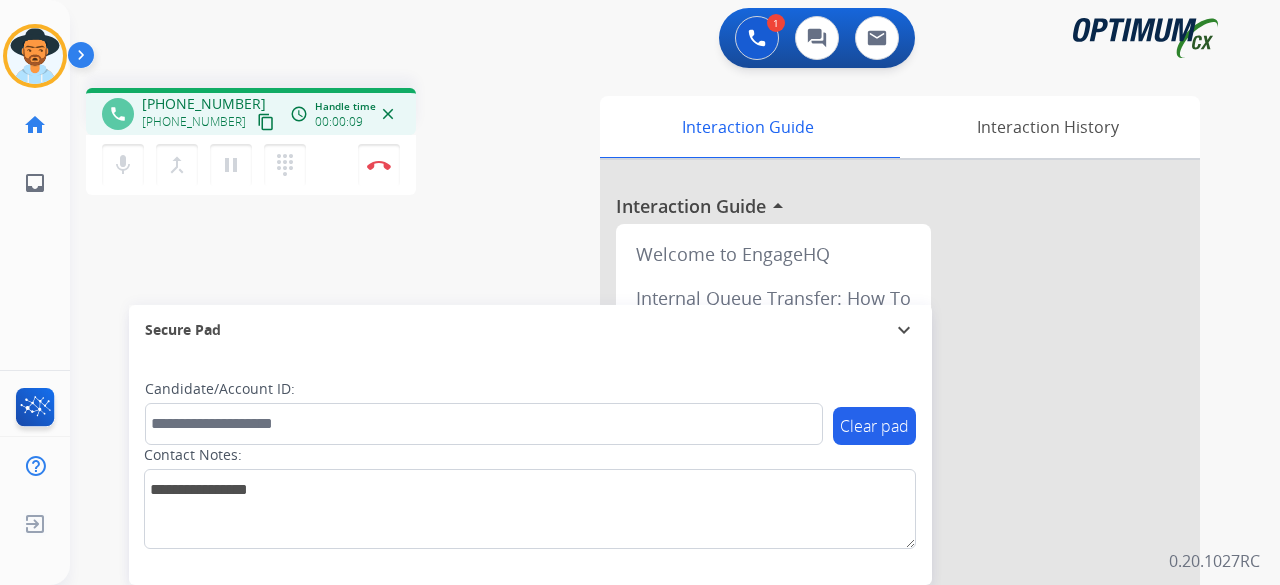 click on "content_copy" at bounding box center [266, 122] 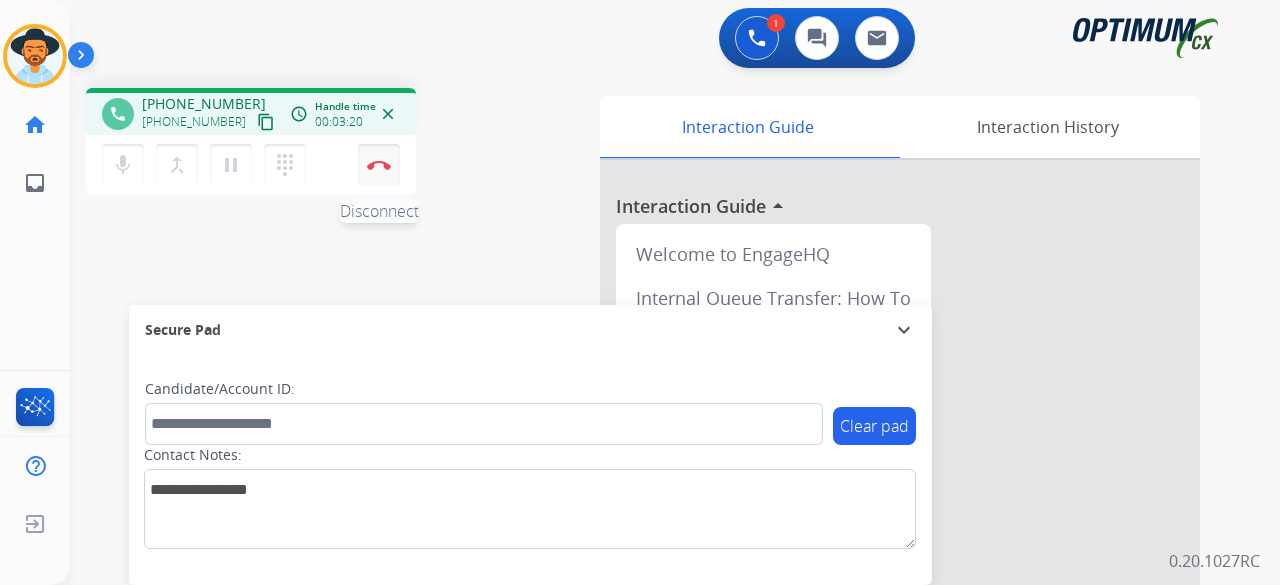 click on "Disconnect" at bounding box center [379, 165] 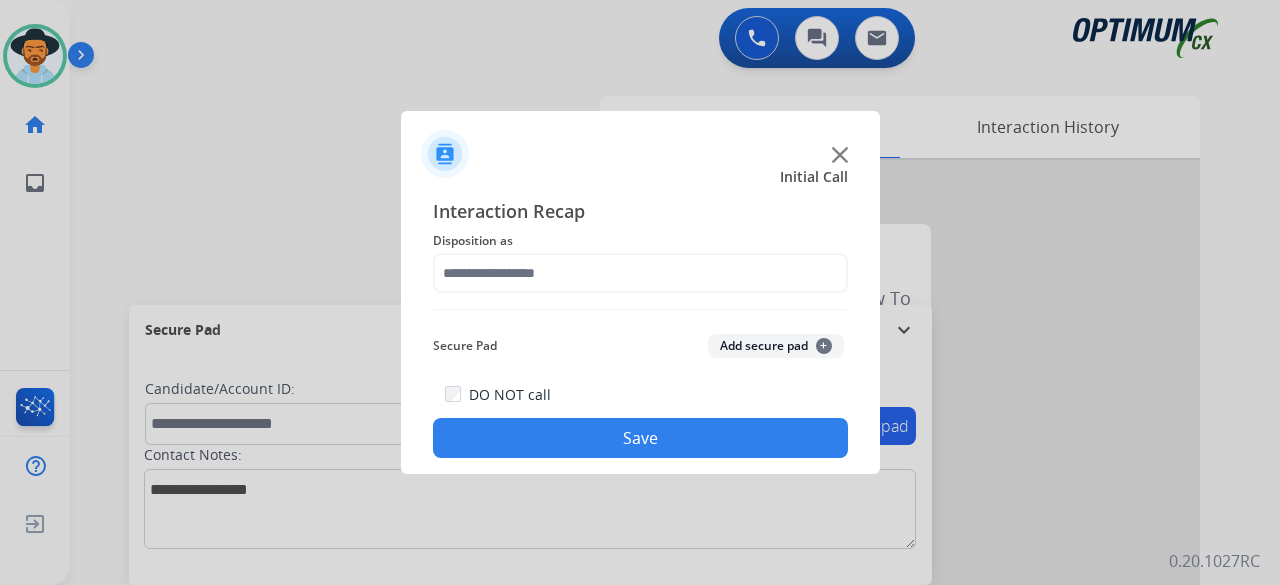 click 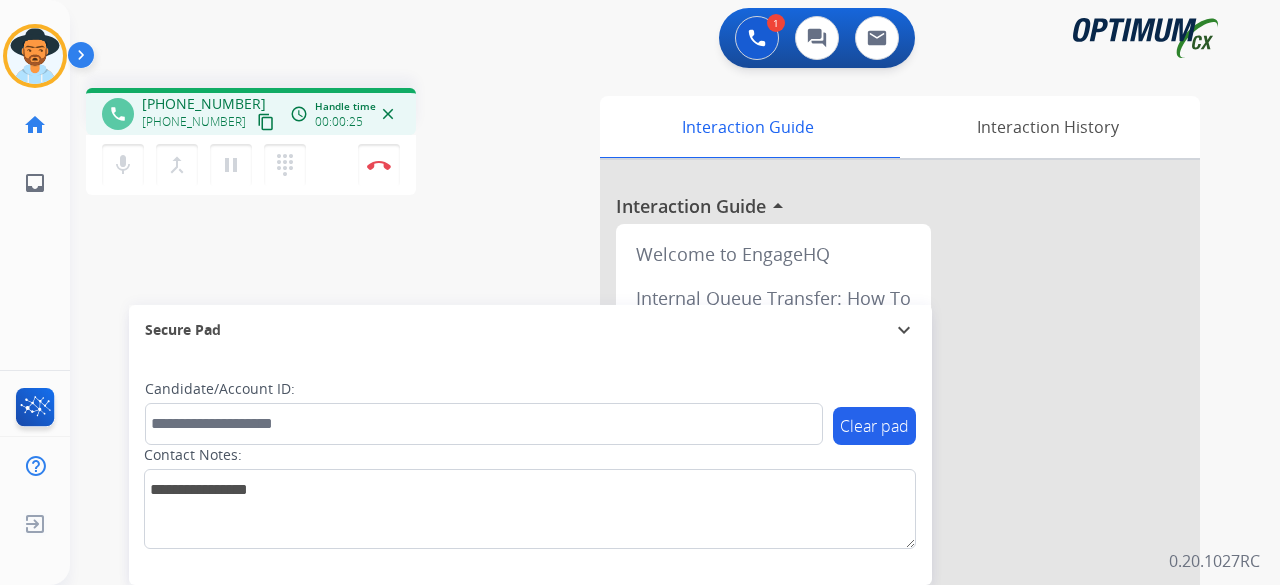click on "content_copy" at bounding box center (266, 122) 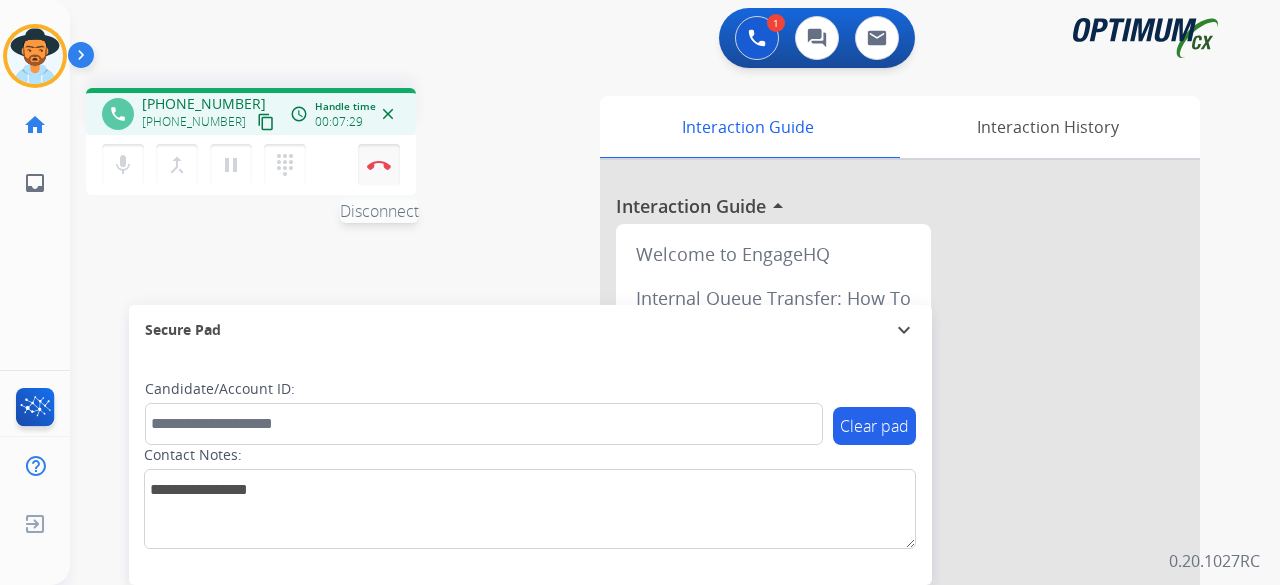 click at bounding box center (379, 165) 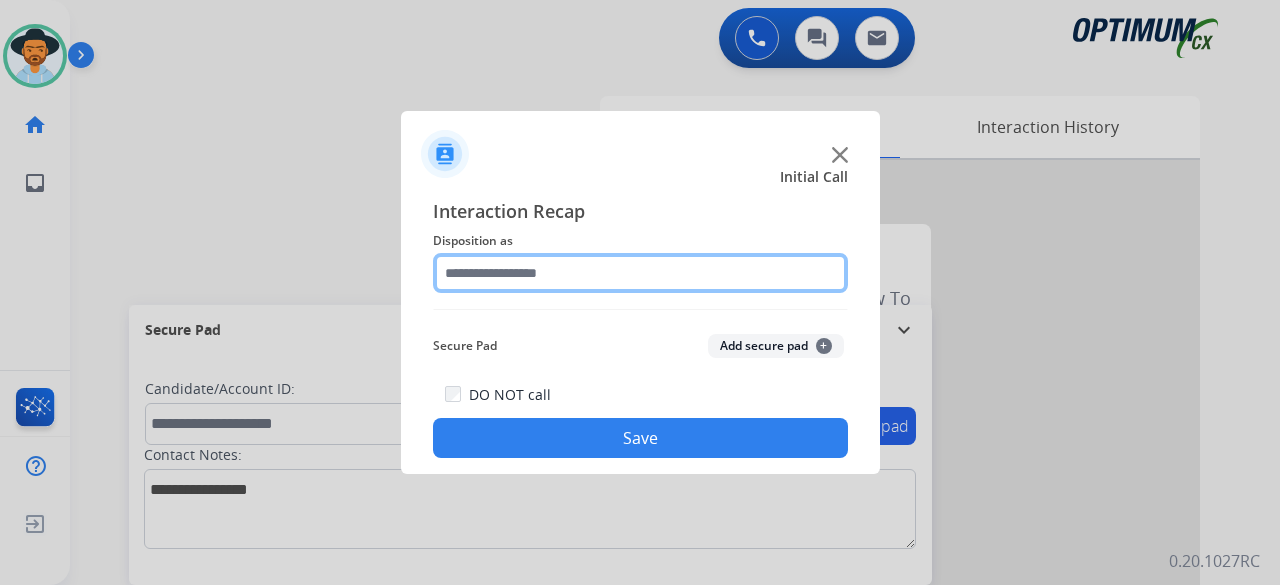click 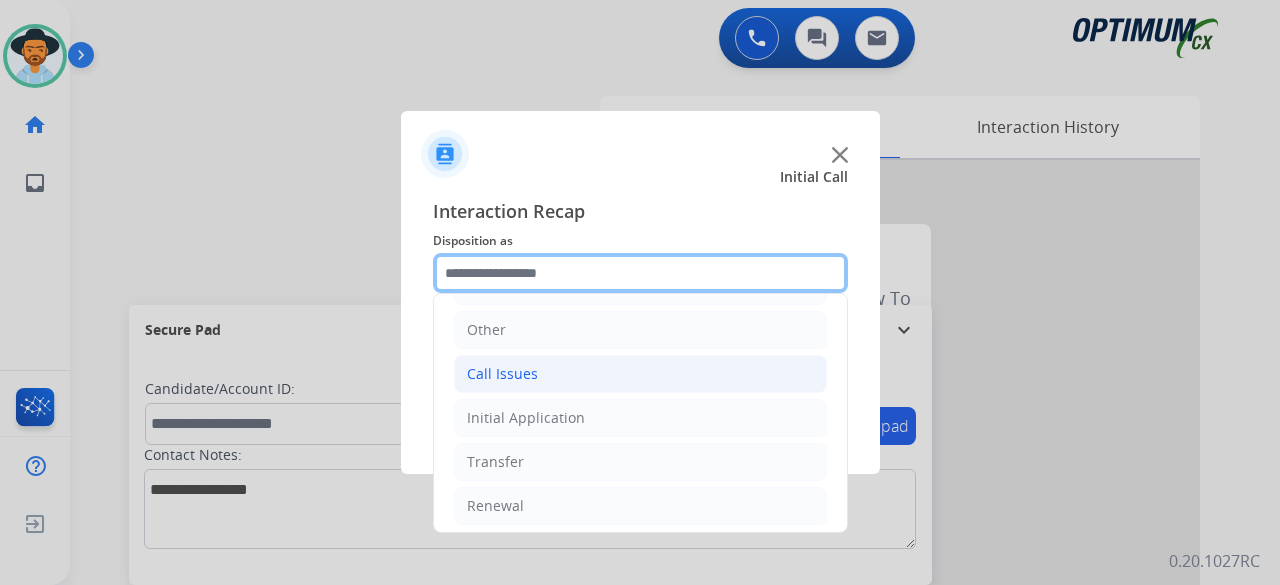 scroll, scrollTop: 130, scrollLeft: 0, axis: vertical 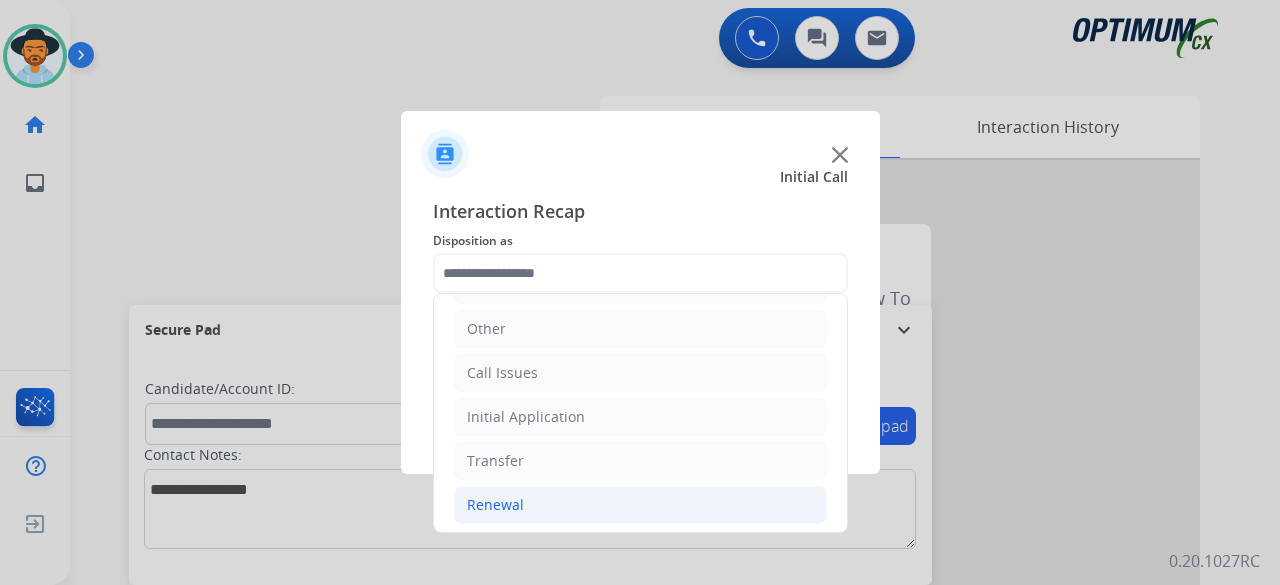 click on "Renewal" 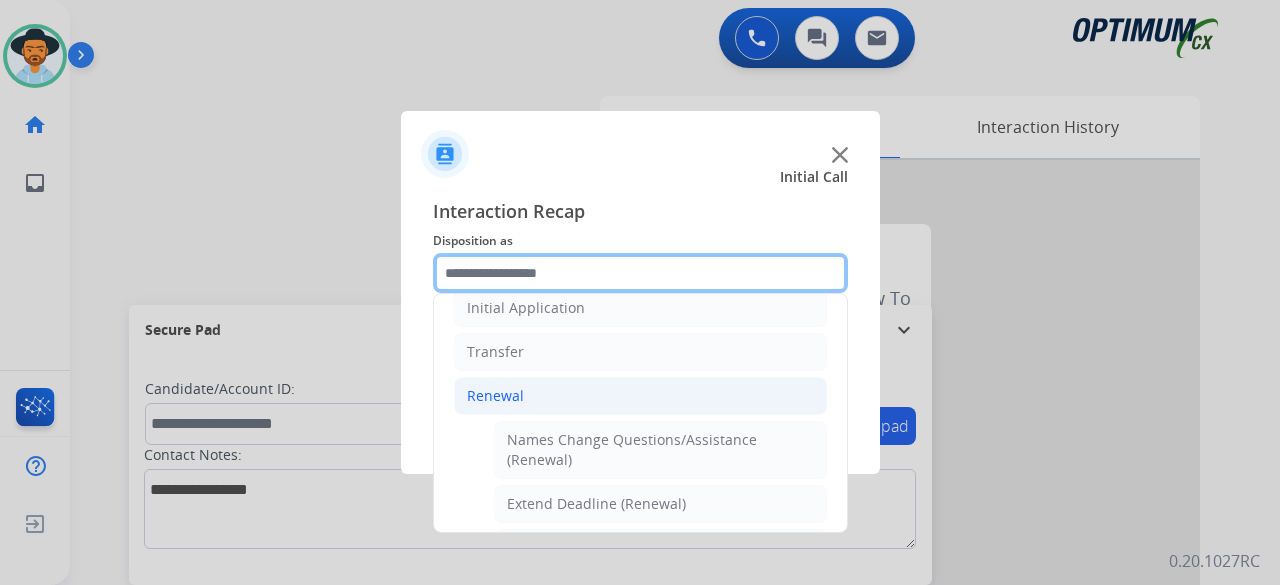 scroll, scrollTop: 416, scrollLeft: 0, axis: vertical 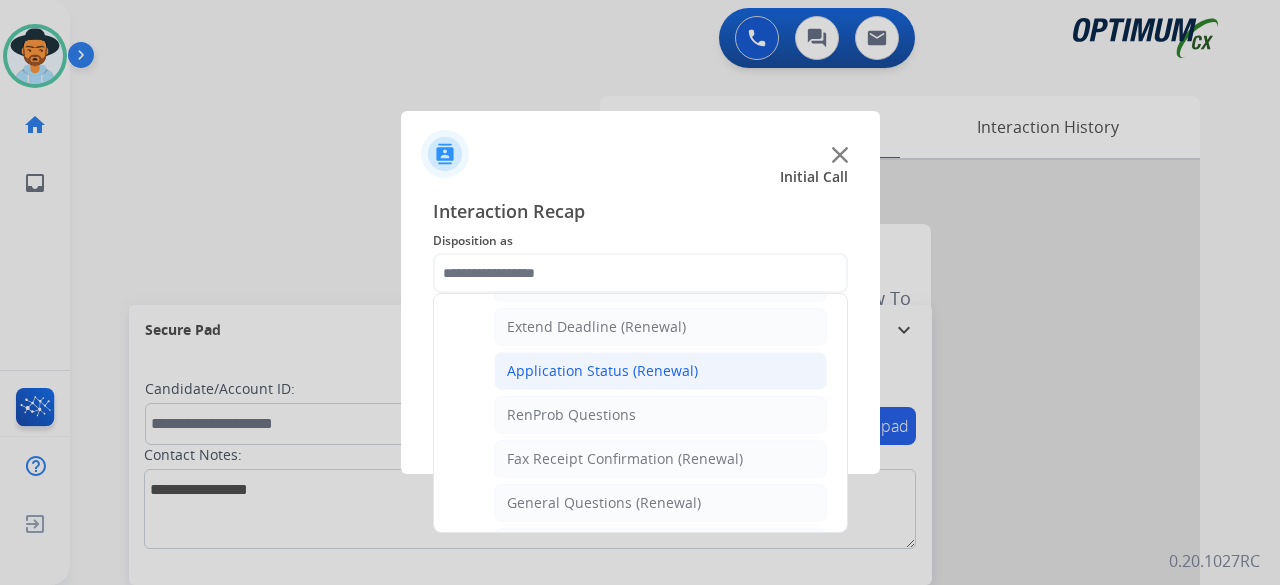 click on "Application Status (Renewal)" 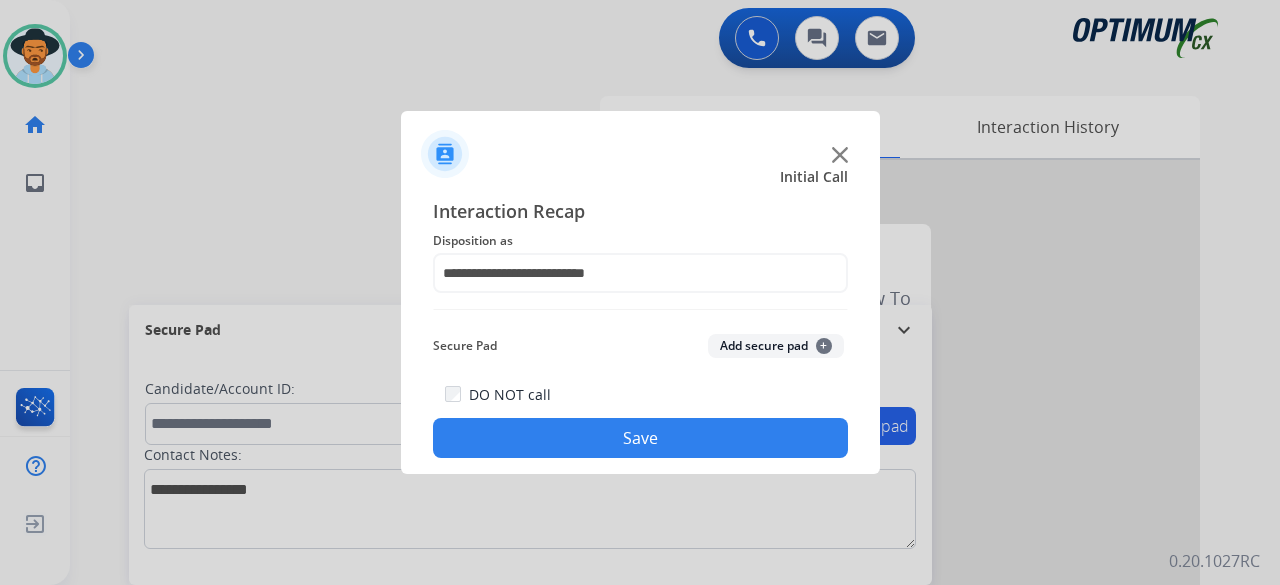 click on "Add secure pad  +" 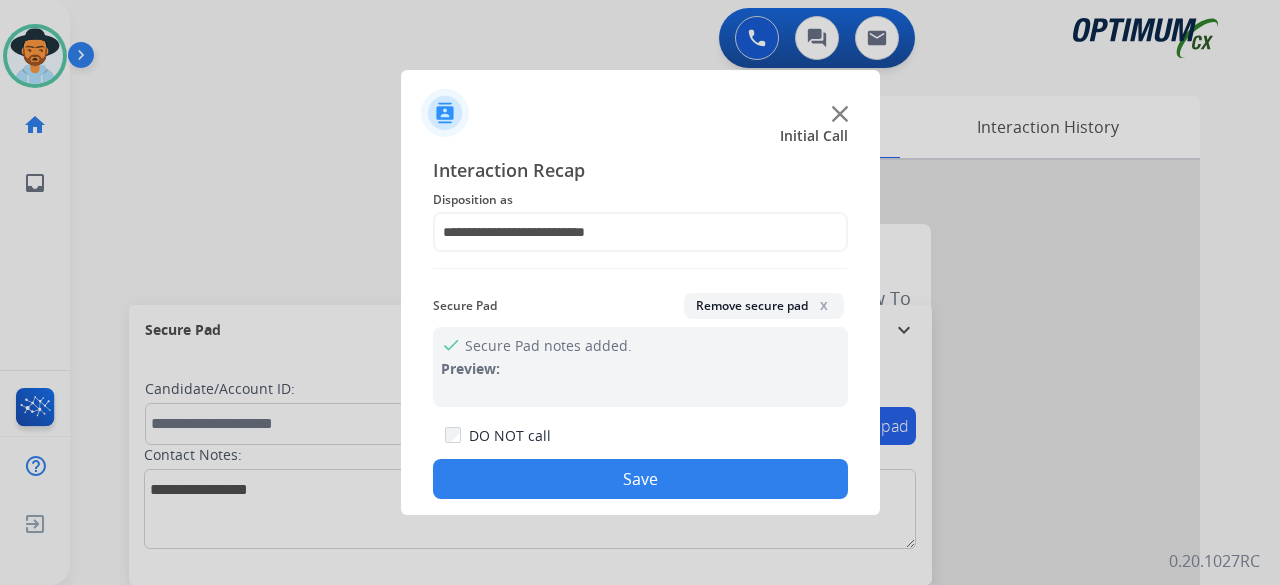 click on "Save" 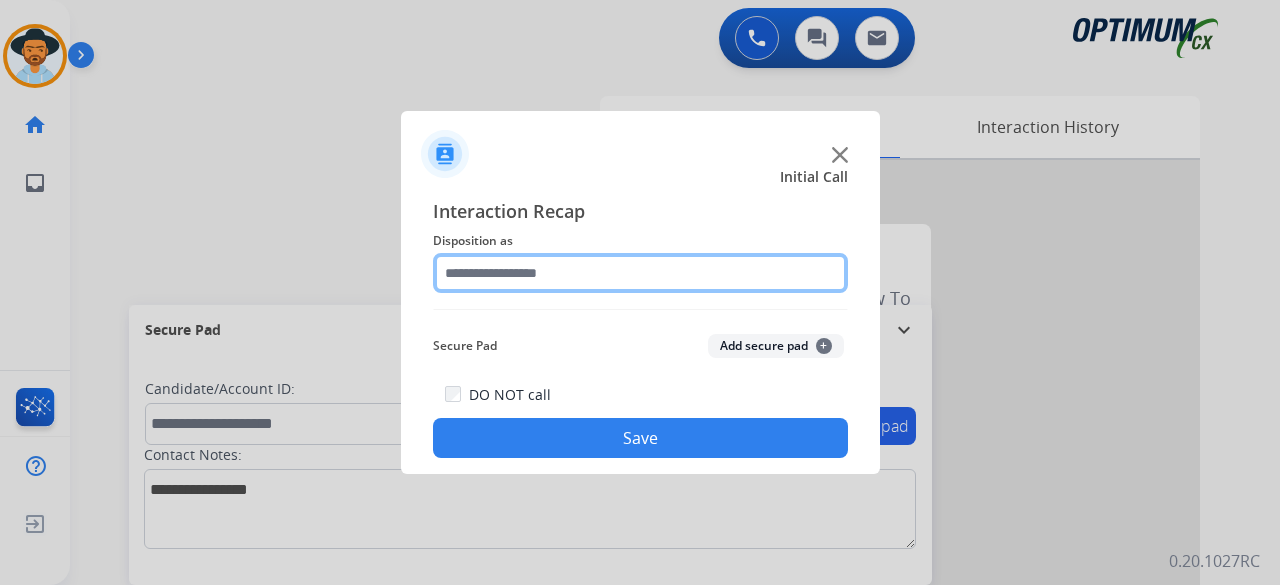 click 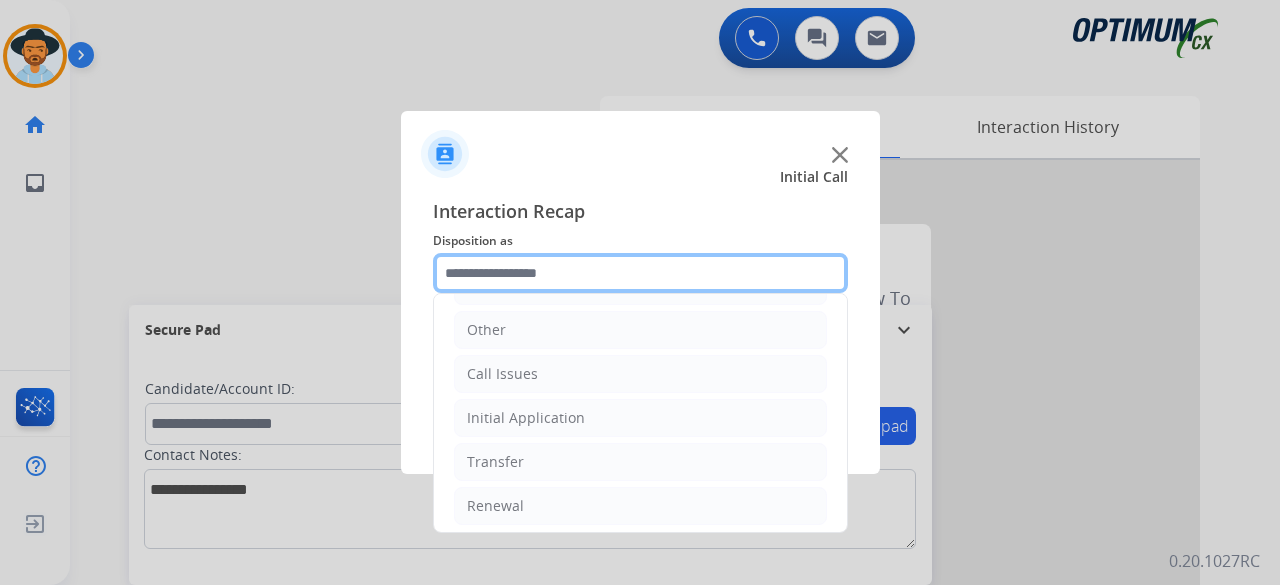 scroll, scrollTop: 130, scrollLeft: 0, axis: vertical 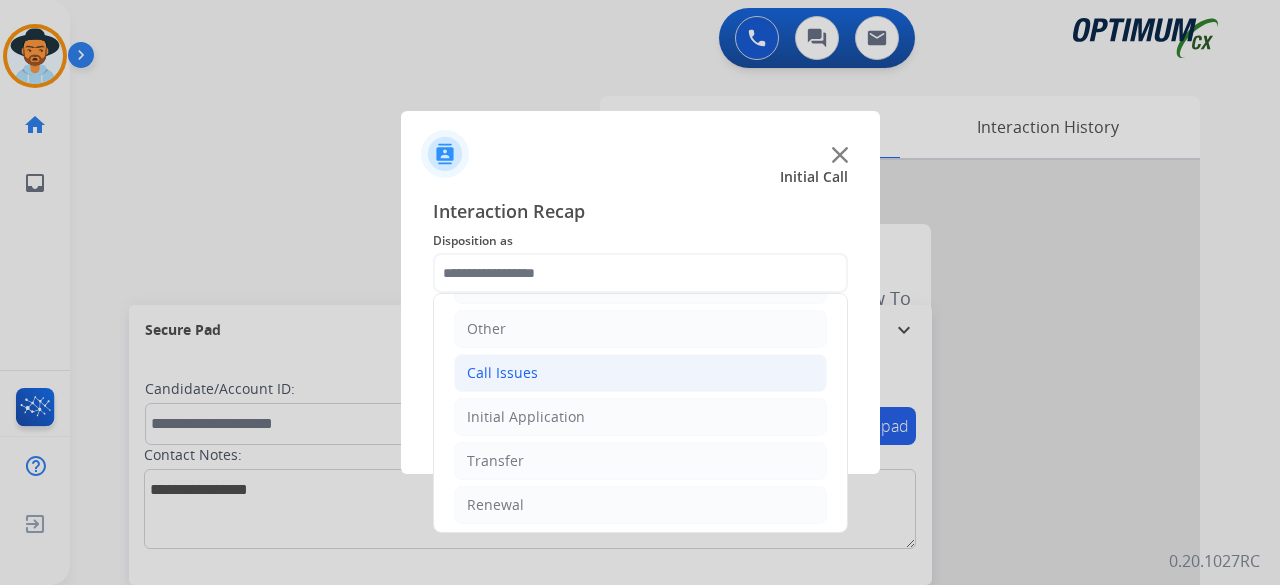 click on "Call Issues" 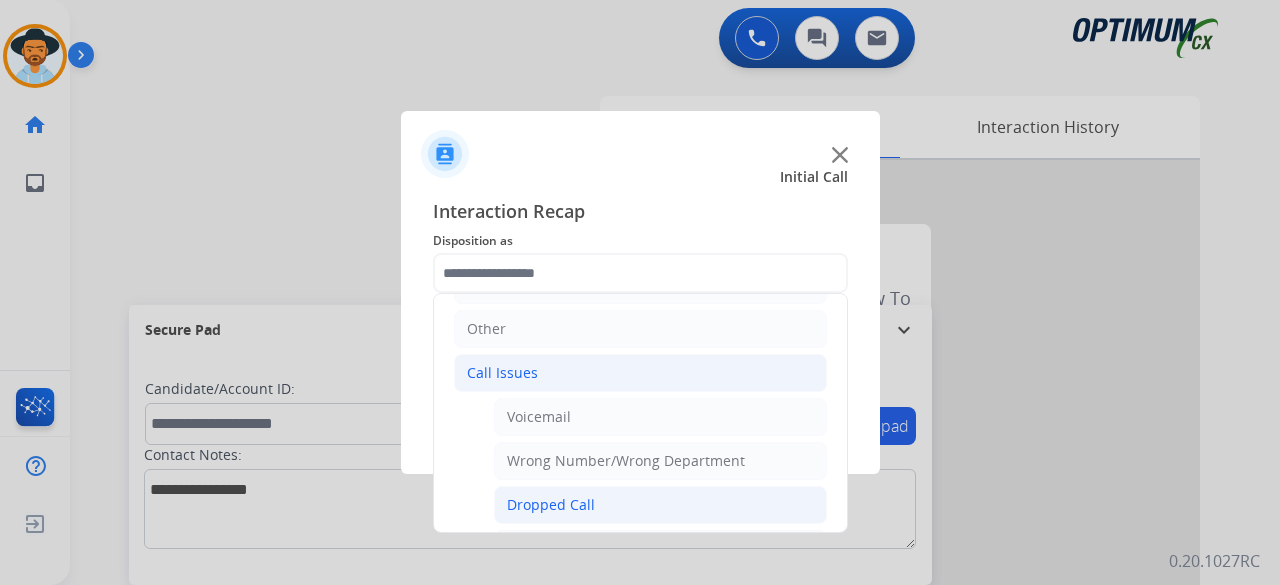 click on "Dropped Call" 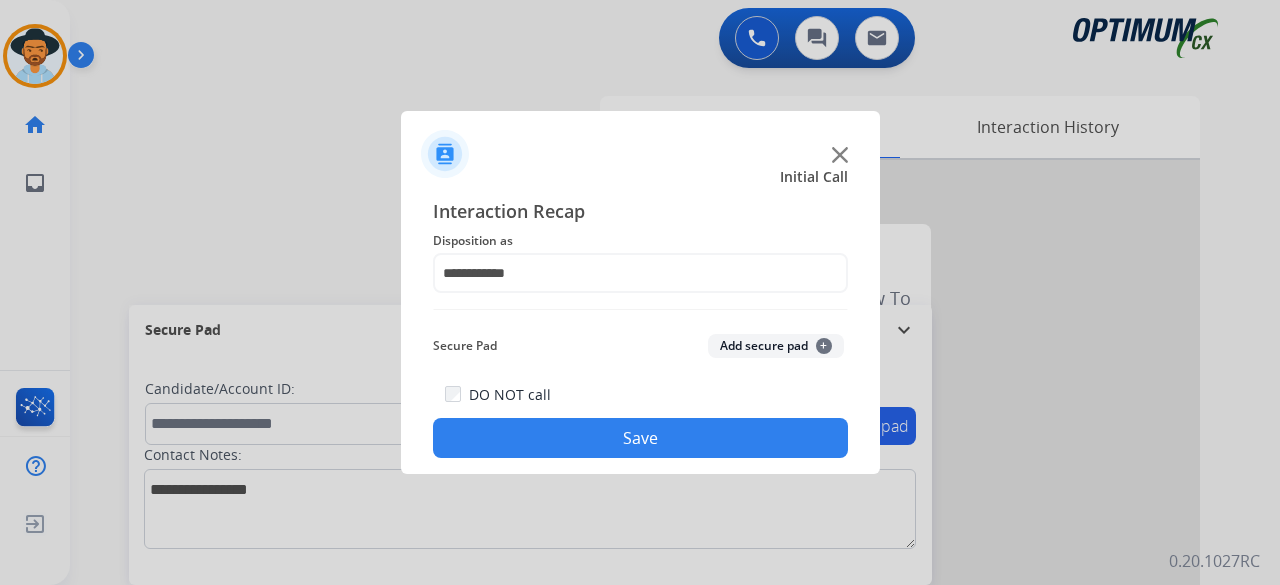 click on "Add secure pad  +" 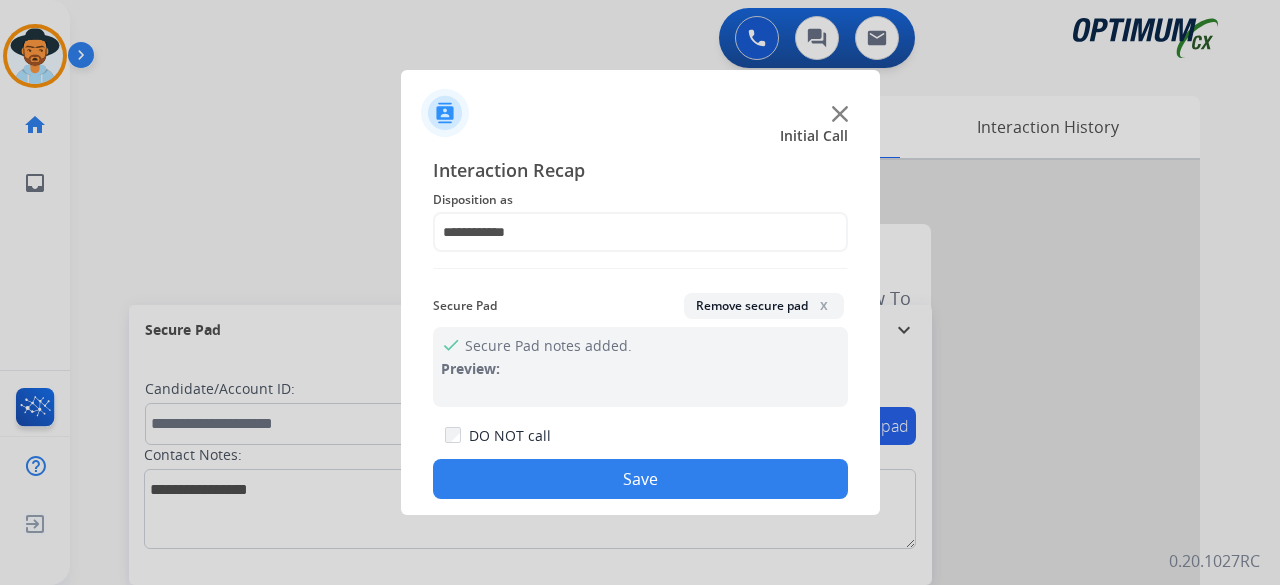 click on "Save" 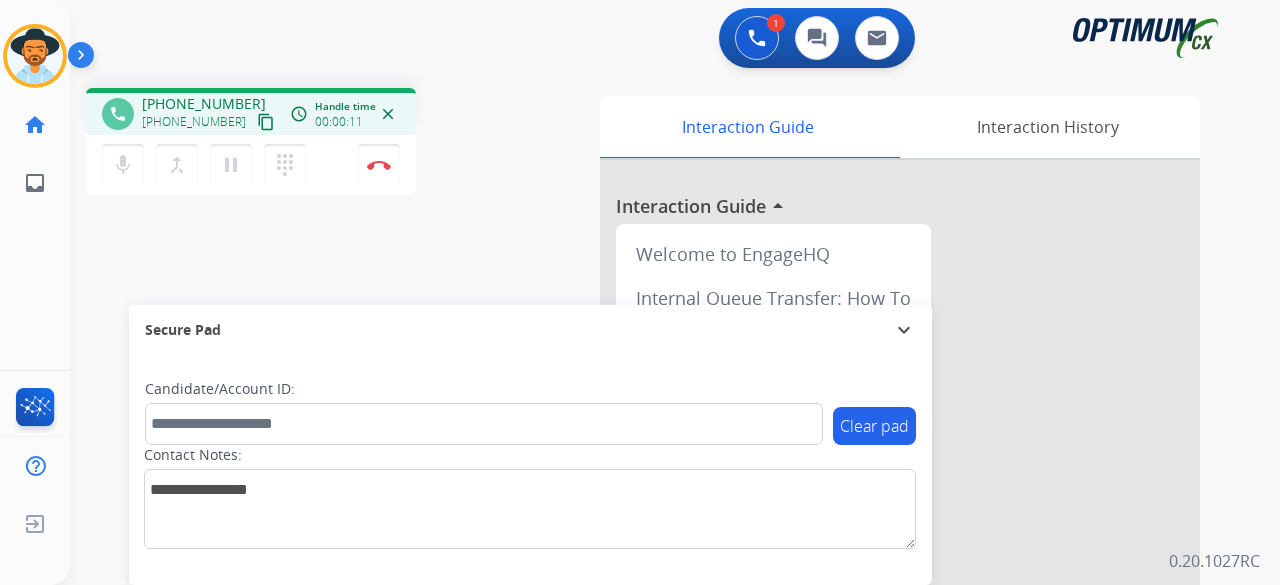click on "content_copy" at bounding box center [266, 122] 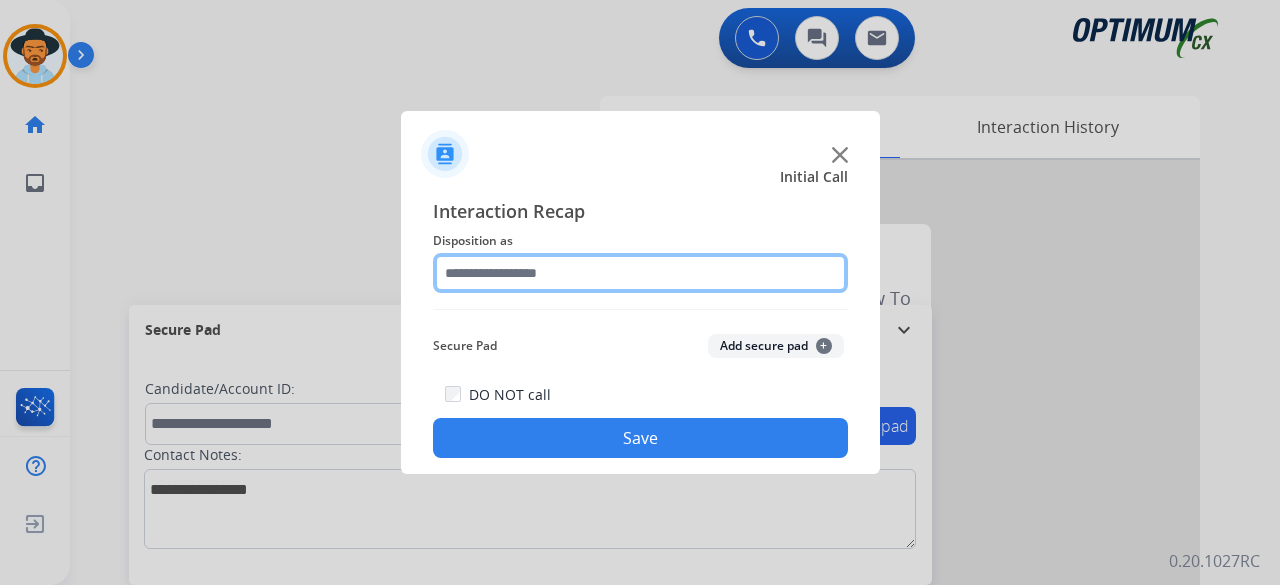 click 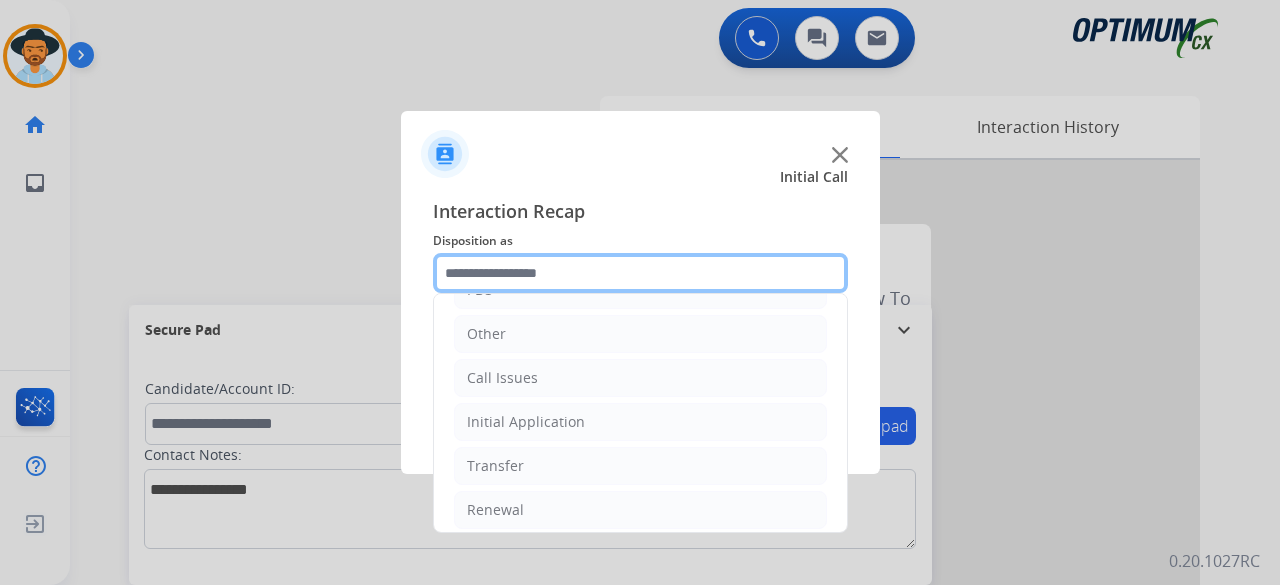 scroll, scrollTop: 130, scrollLeft: 0, axis: vertical 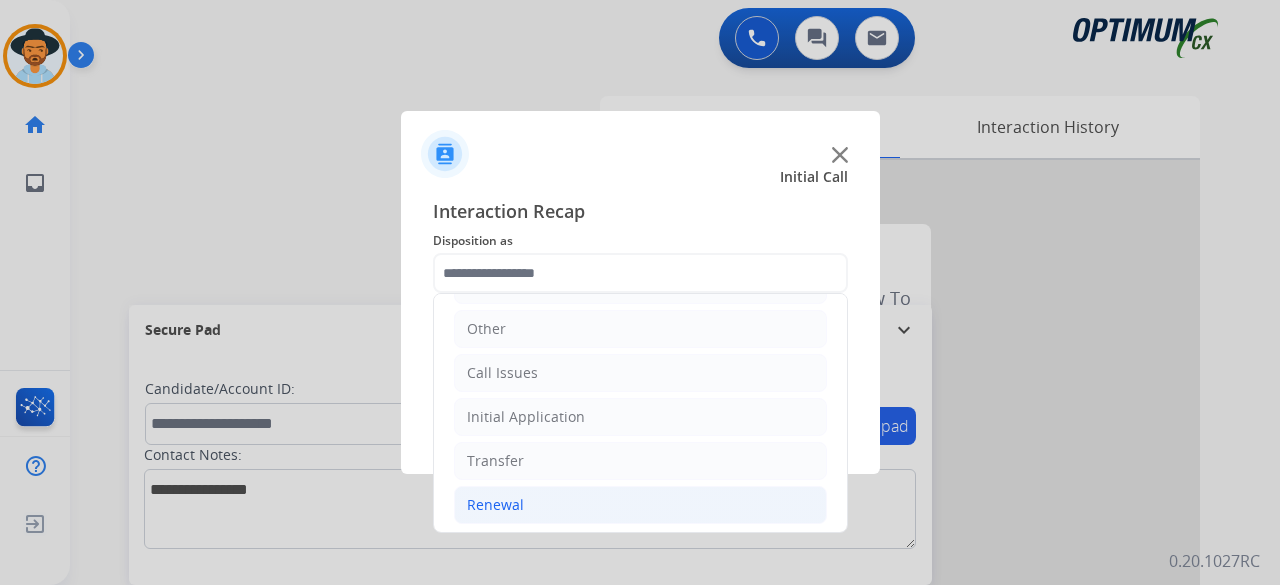 click on "Renewal" 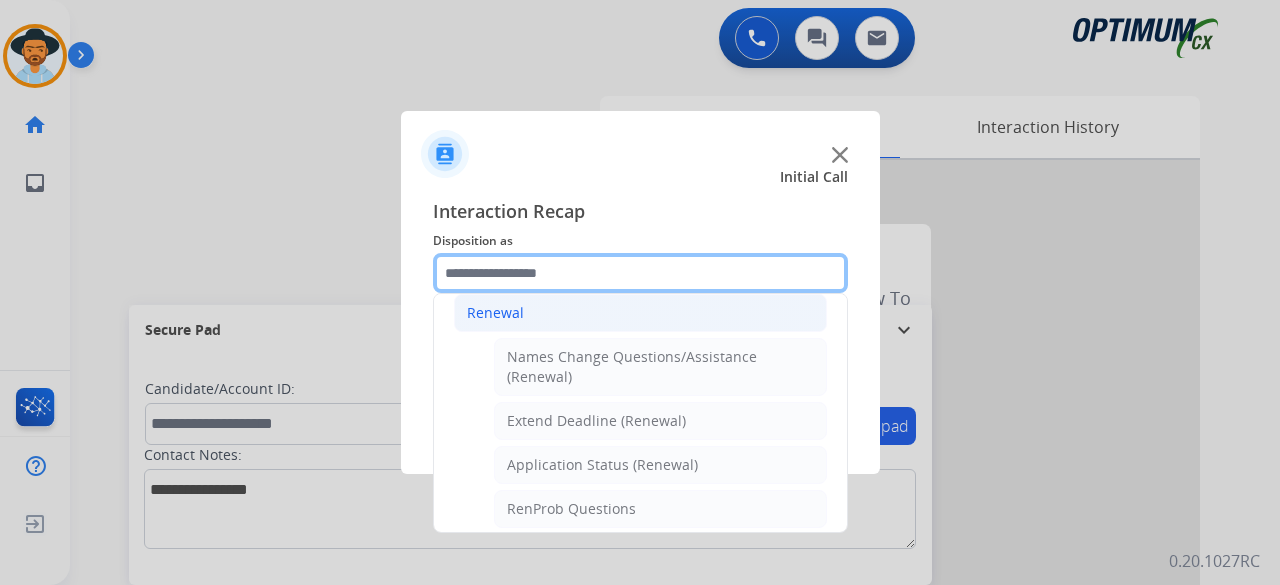 scroll, scrollTop: 425, scrollLeft: 0, axis: vertical 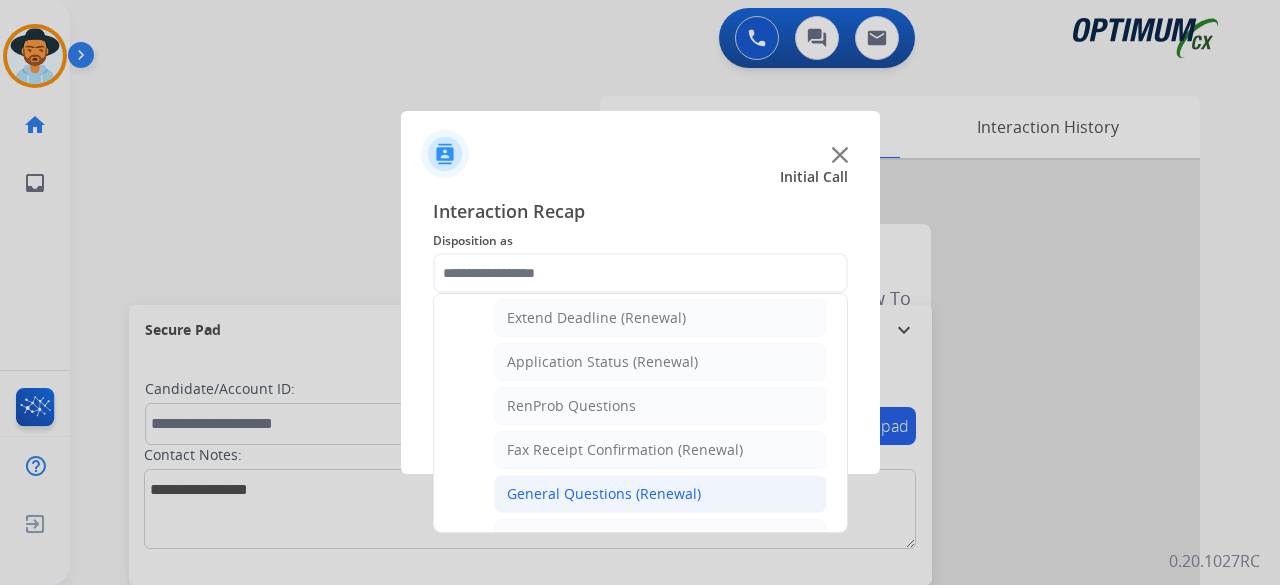 click on "General Questions (Renewal)" 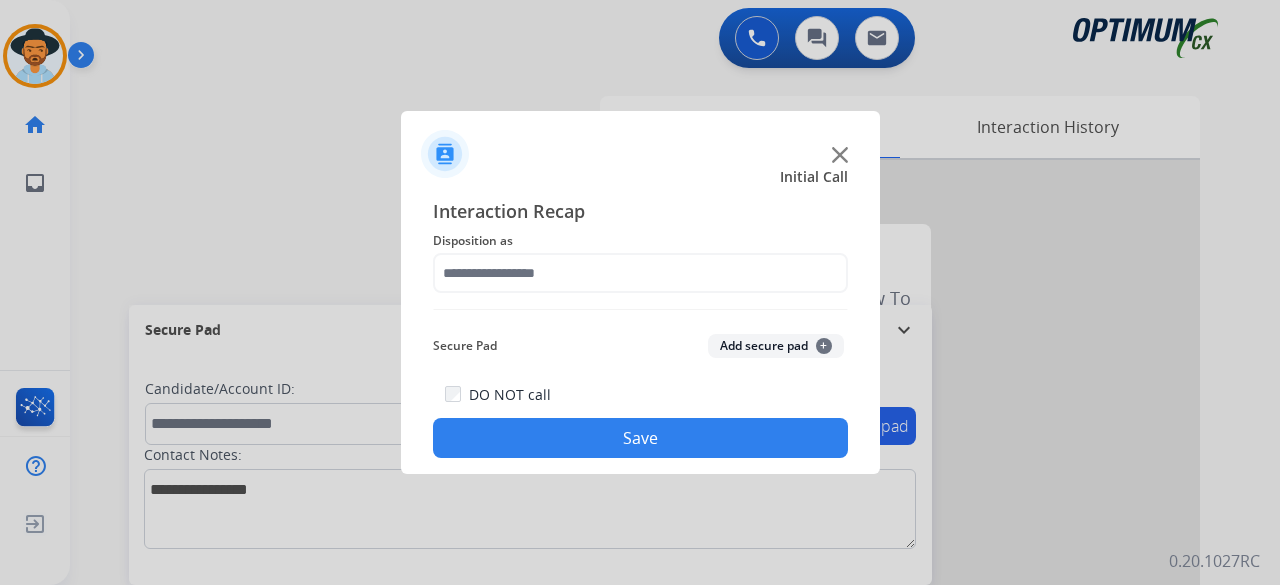 type on "**********" 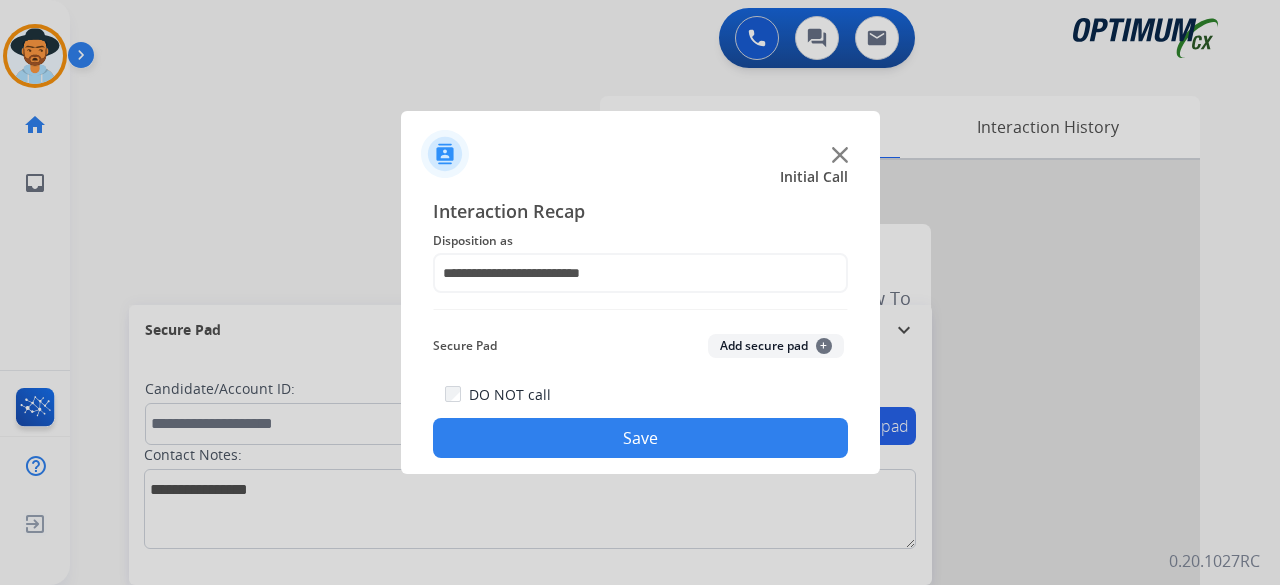 click on "Add secure pad  +" 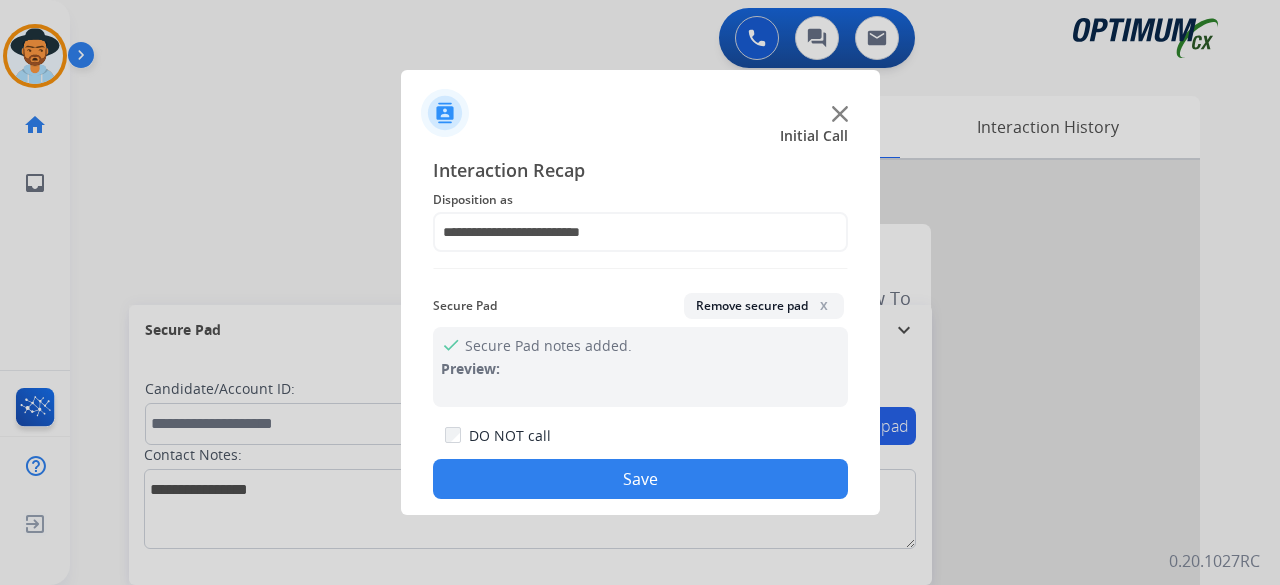 click on "Save" 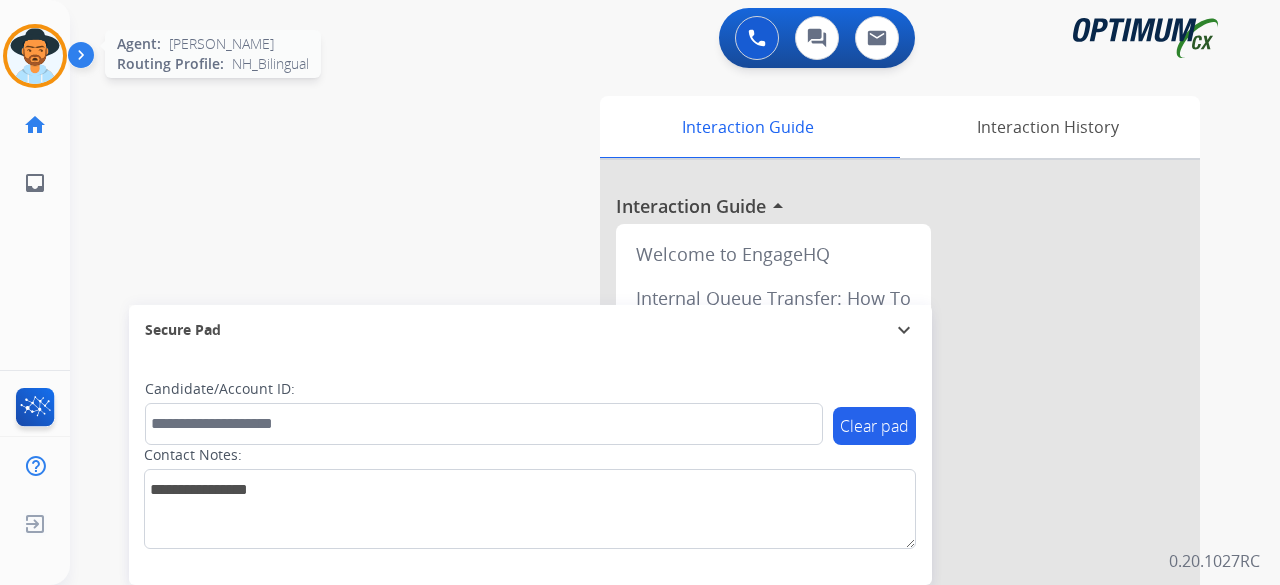 click at bounding box center [35, 56] 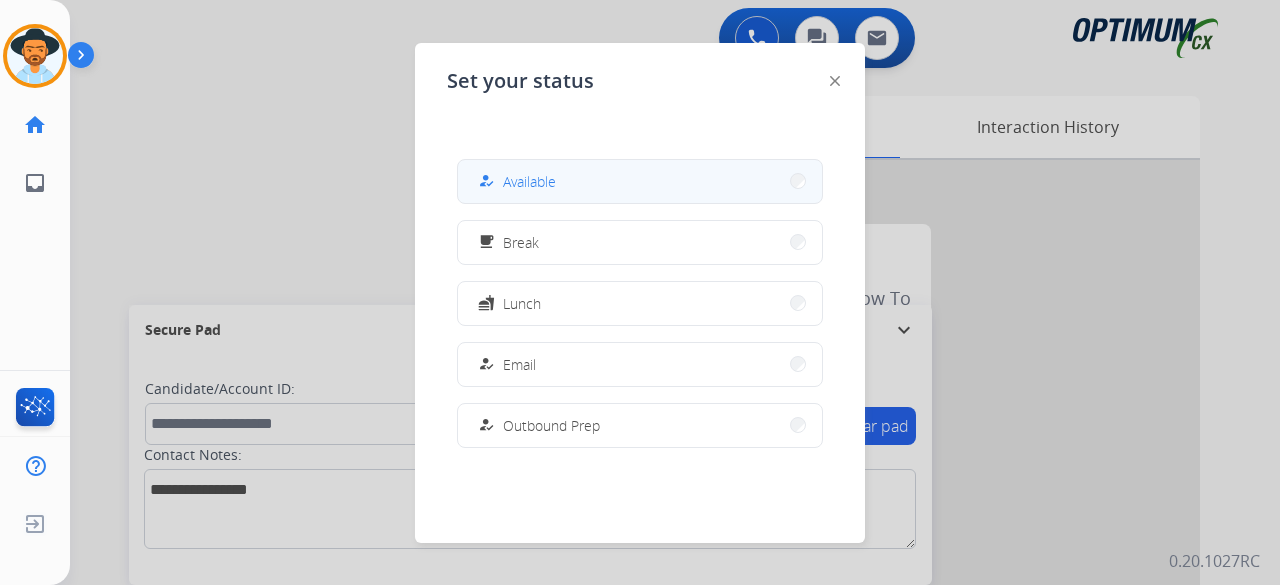click on "Available" at bounding box center (529, 181) 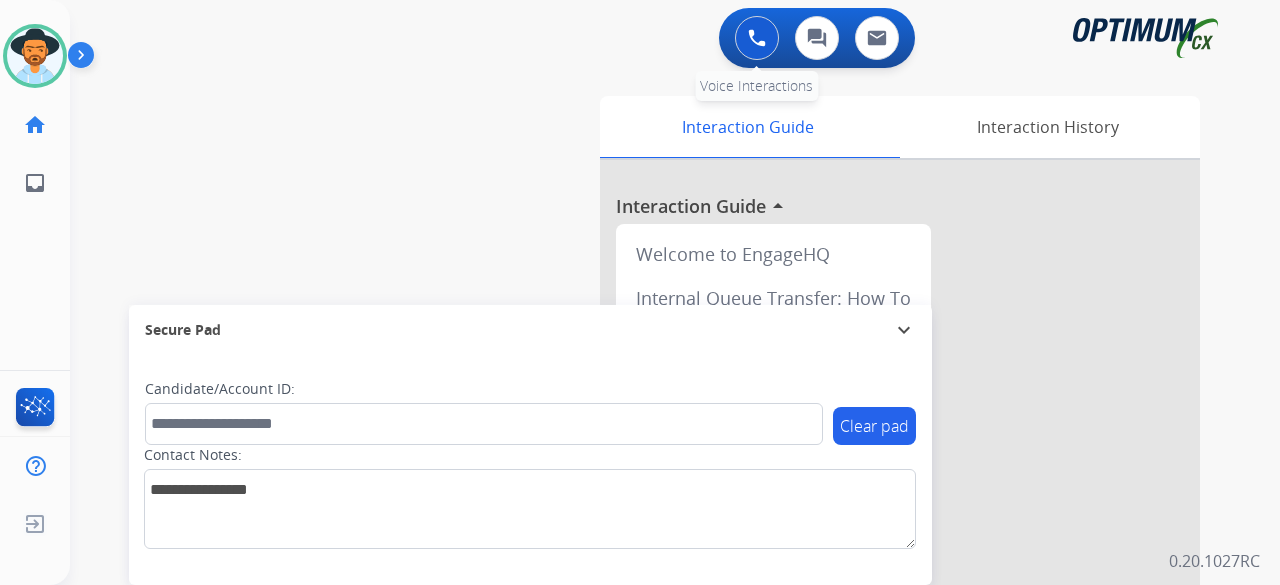 click at bounding box center [757, 38] 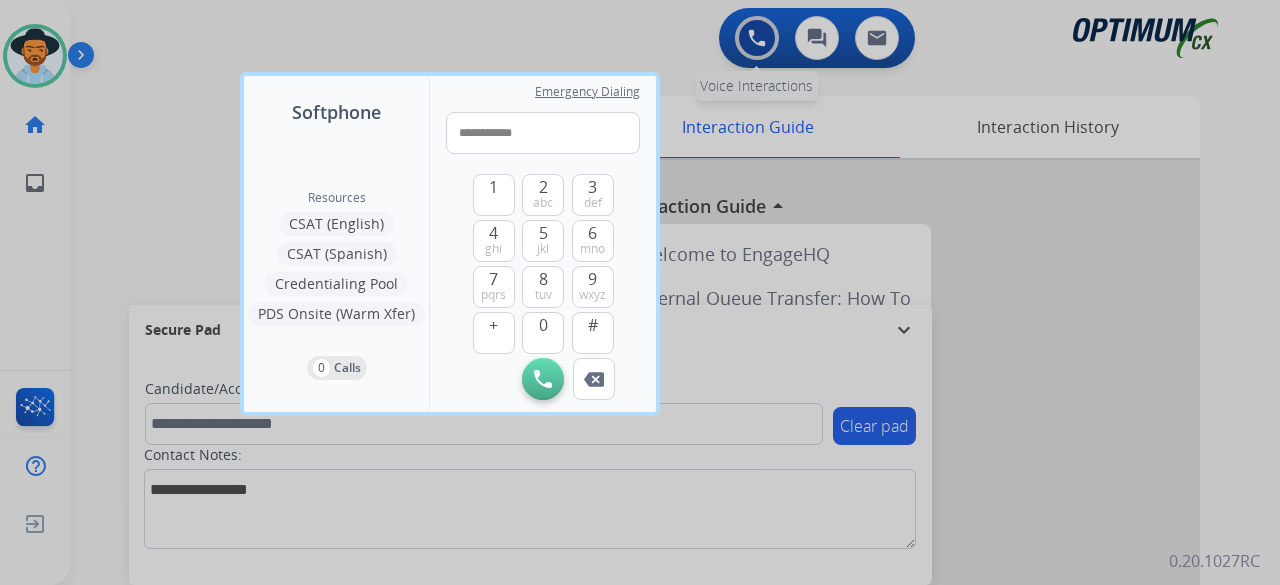 type on "**********" 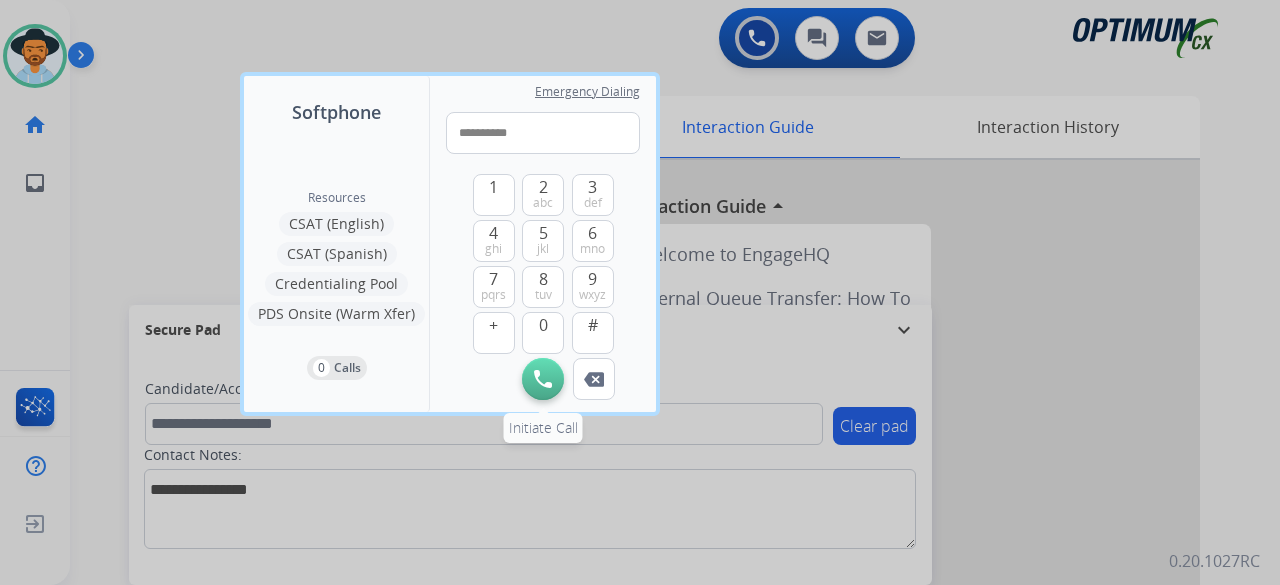 click at bounding box center [543, 379] 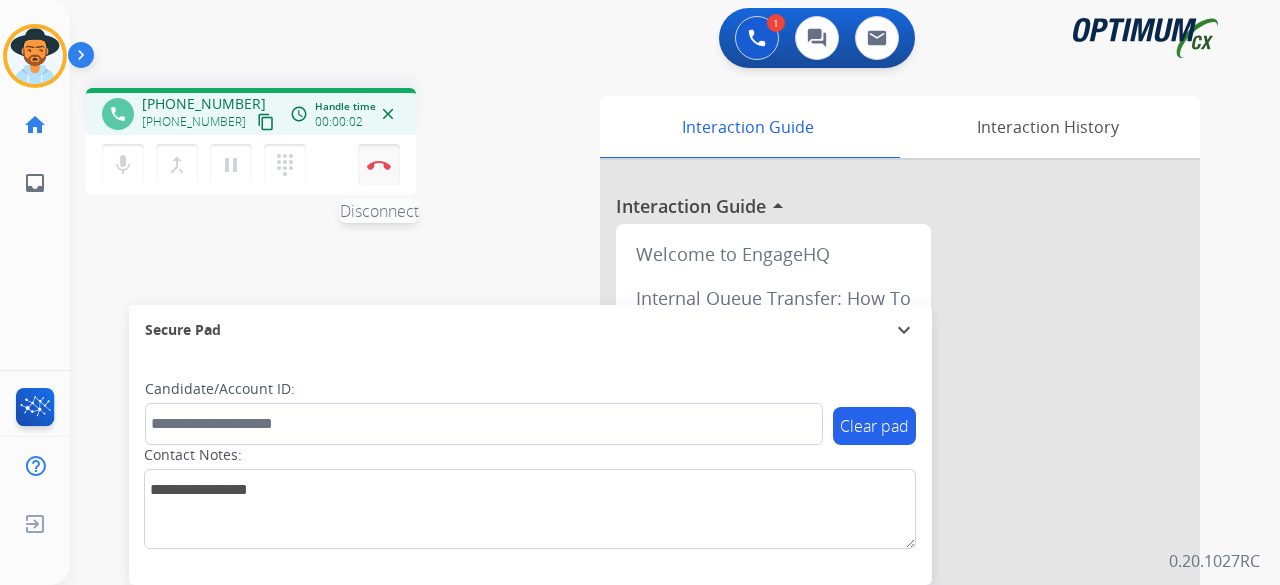 click on "Disconnect" at bounding box center (379, 165) 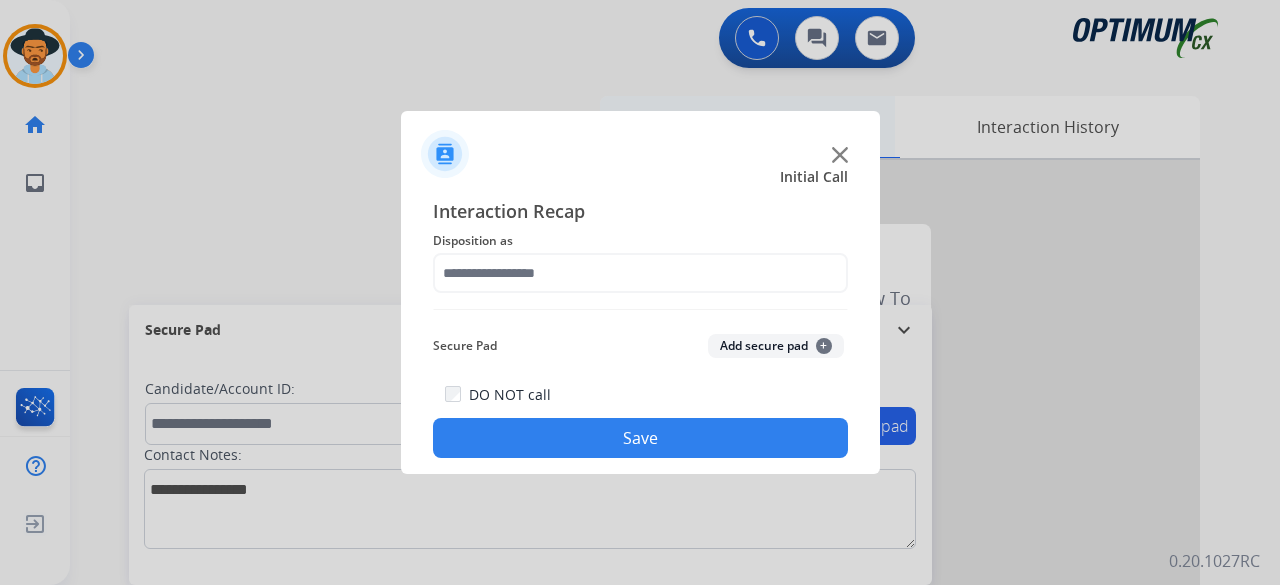 click 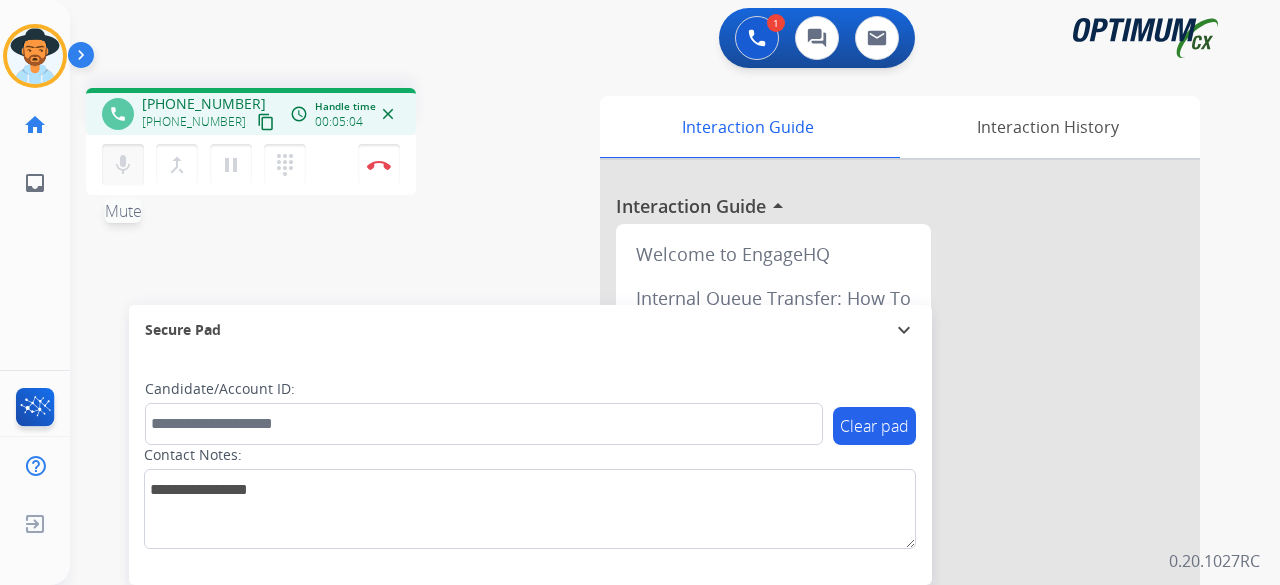 click on "mic" at bounding box center [123, 165] 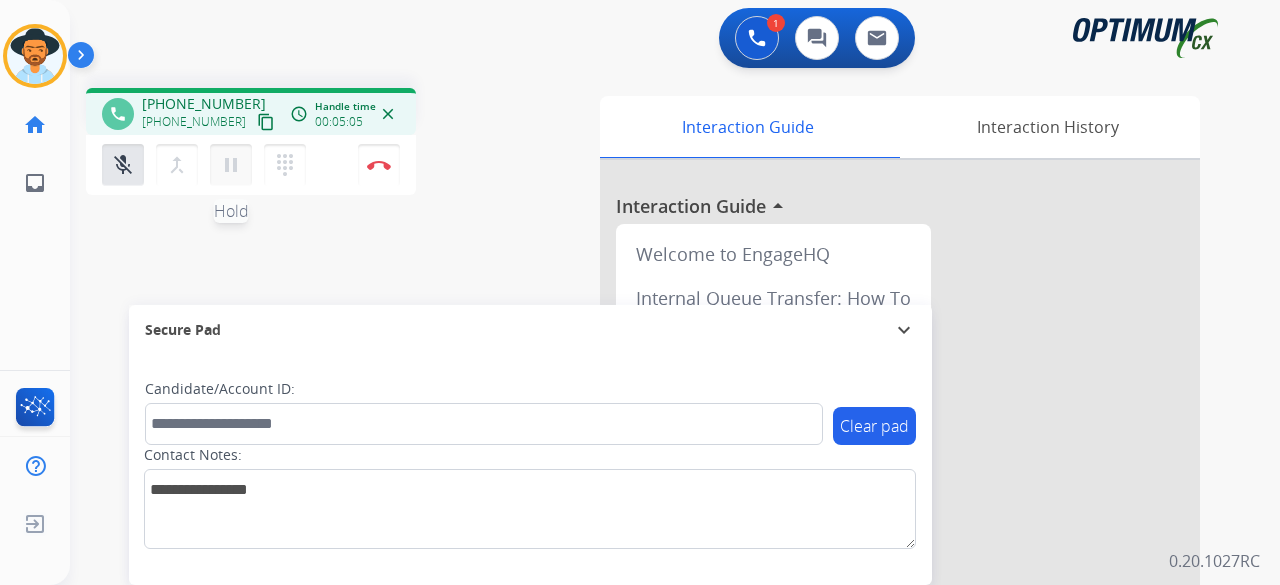click on "pause" at bounding box center (231, 165) 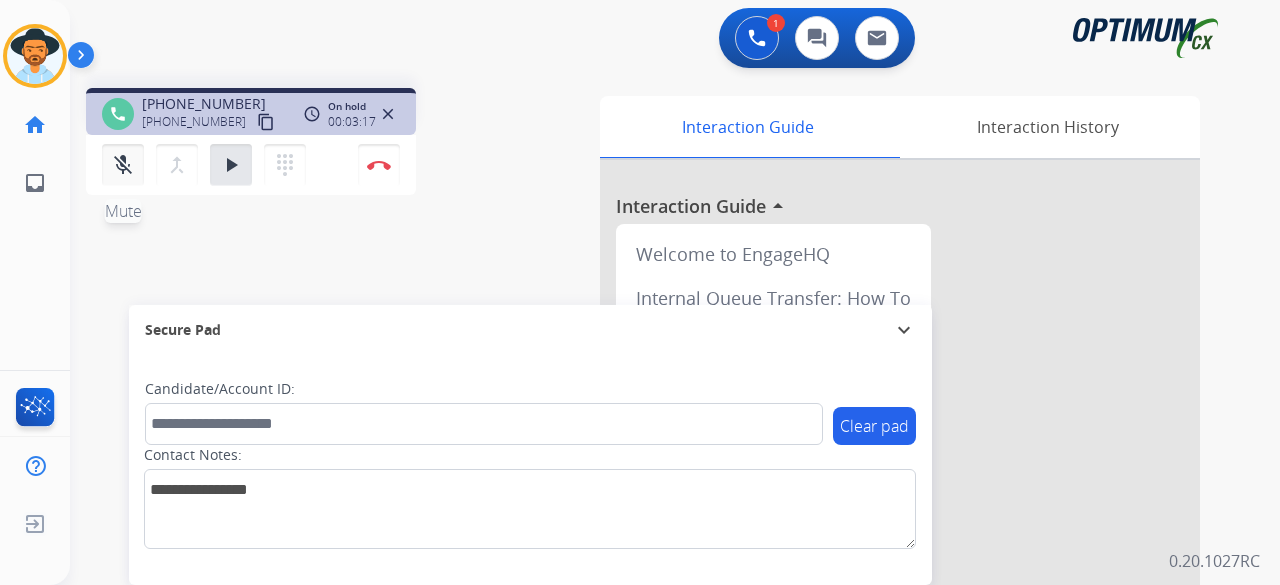 click on "mic_off" at bounding box center (123, 165) 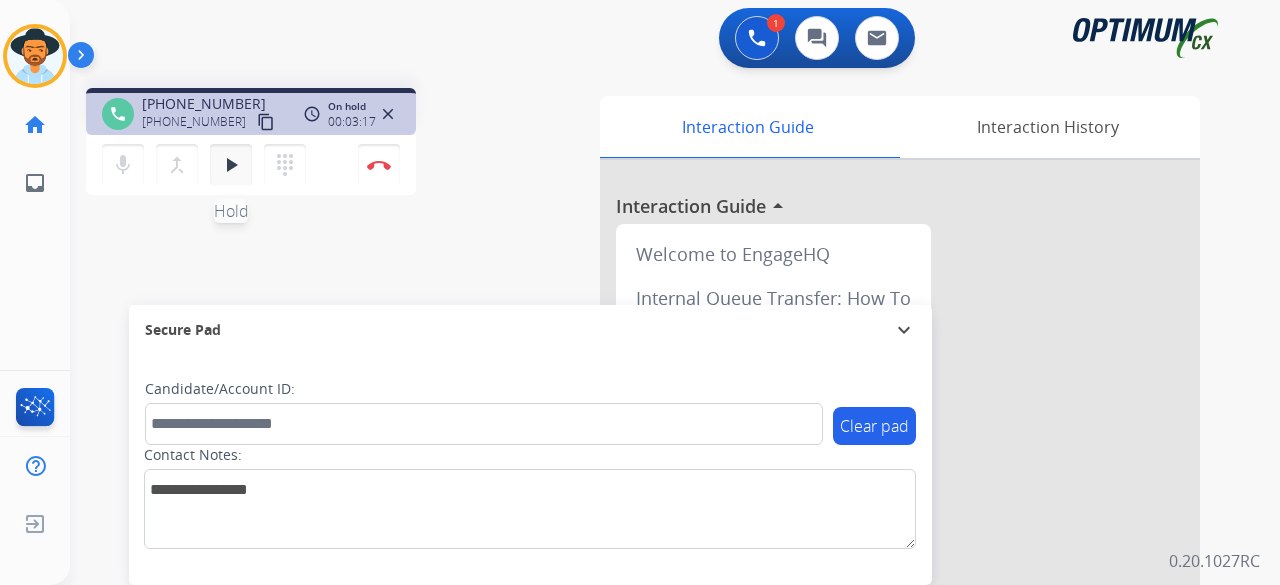 click on "play_arrow" at bounding box center (231, 165) 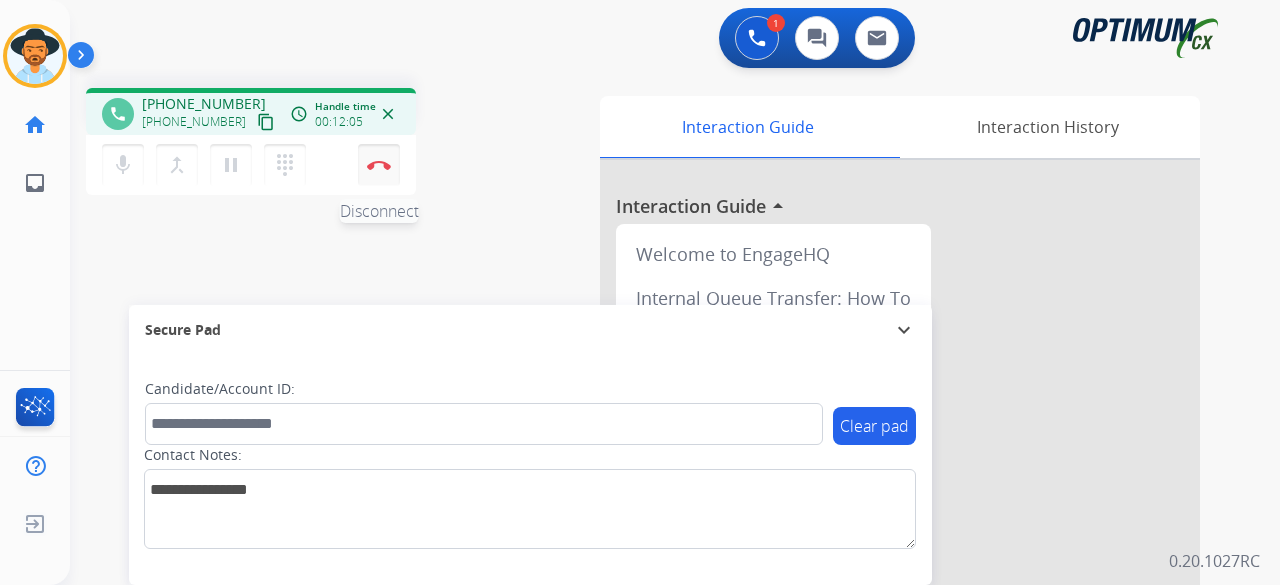 click at bounding box center (379, 165) 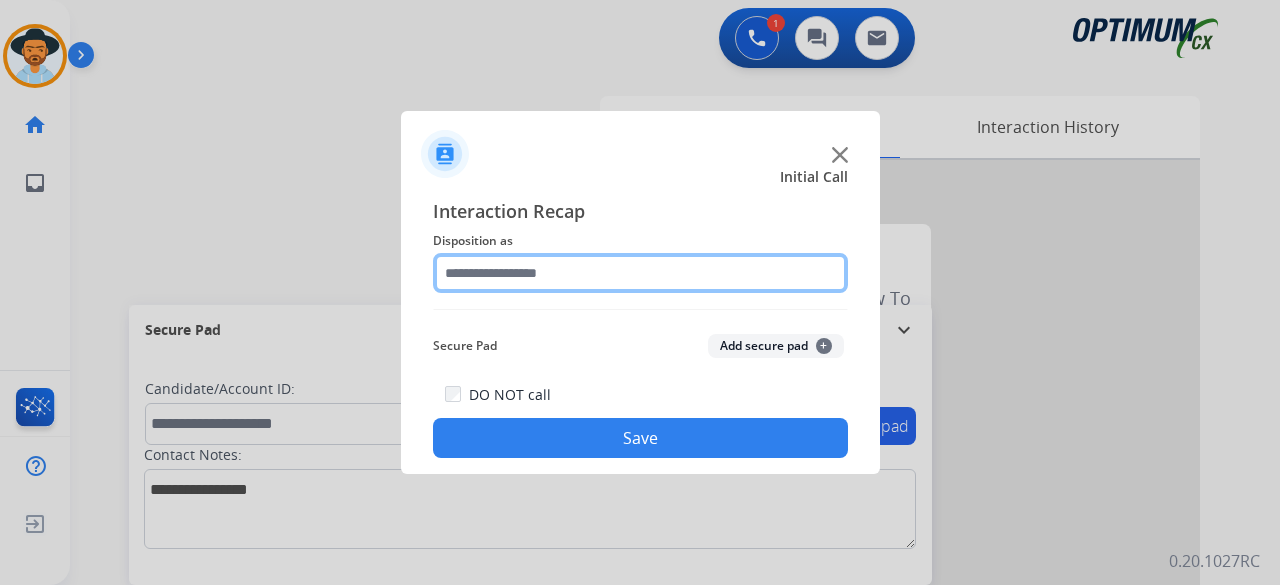 click 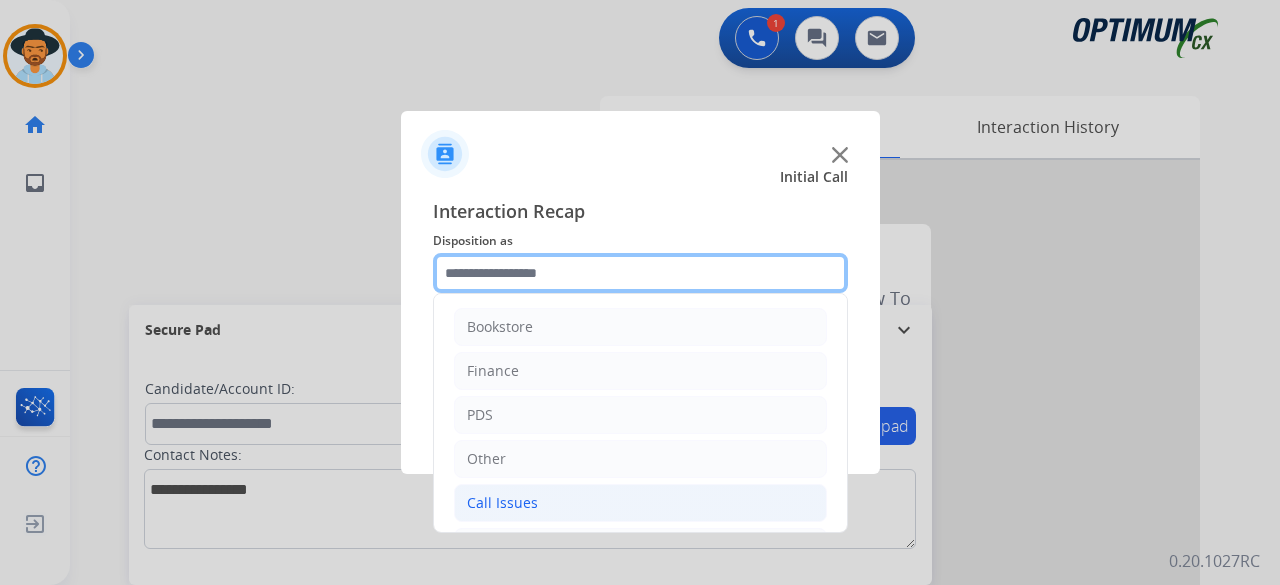 scroll, scrollTop: 130, scrollLeft: 0, axis: vertical 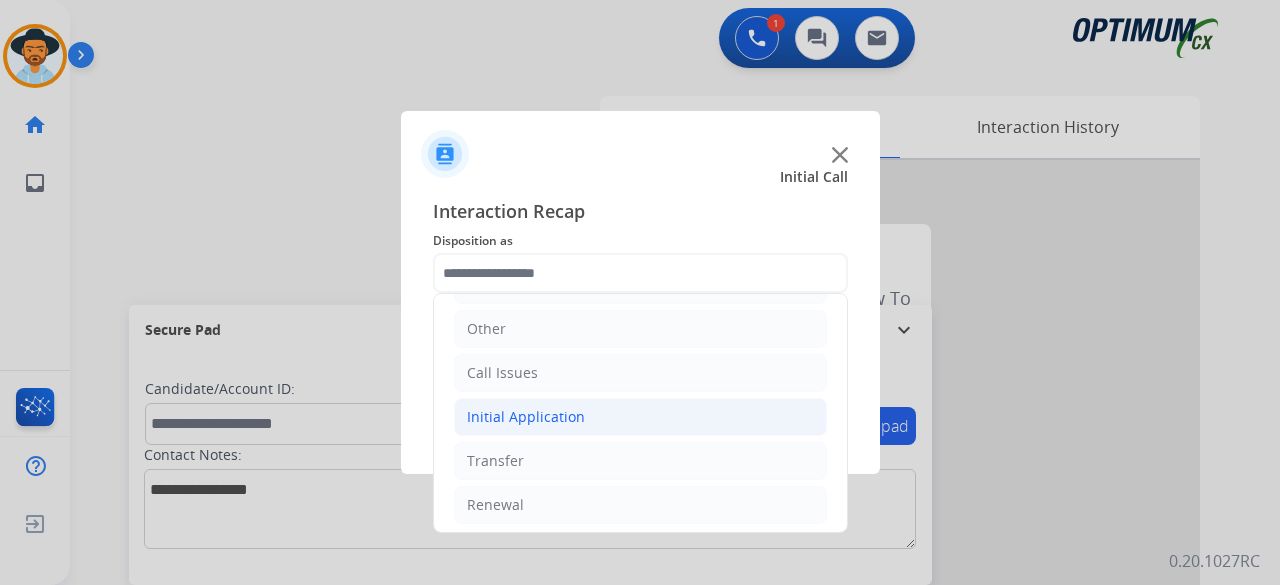 click on "Initial Application" 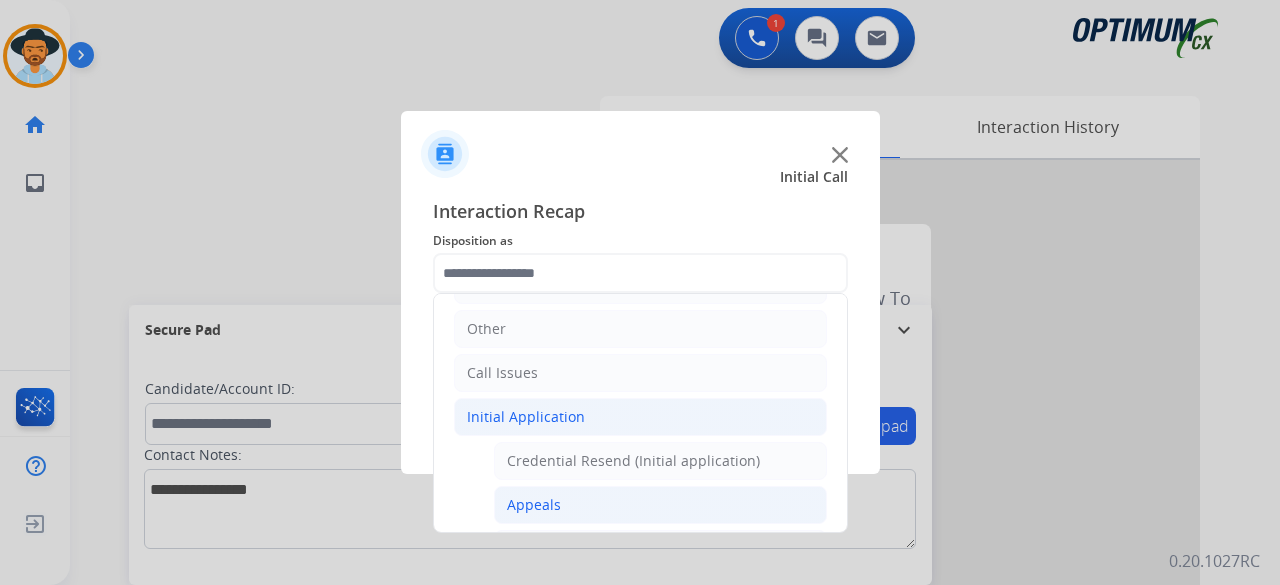 click on "Appeals" 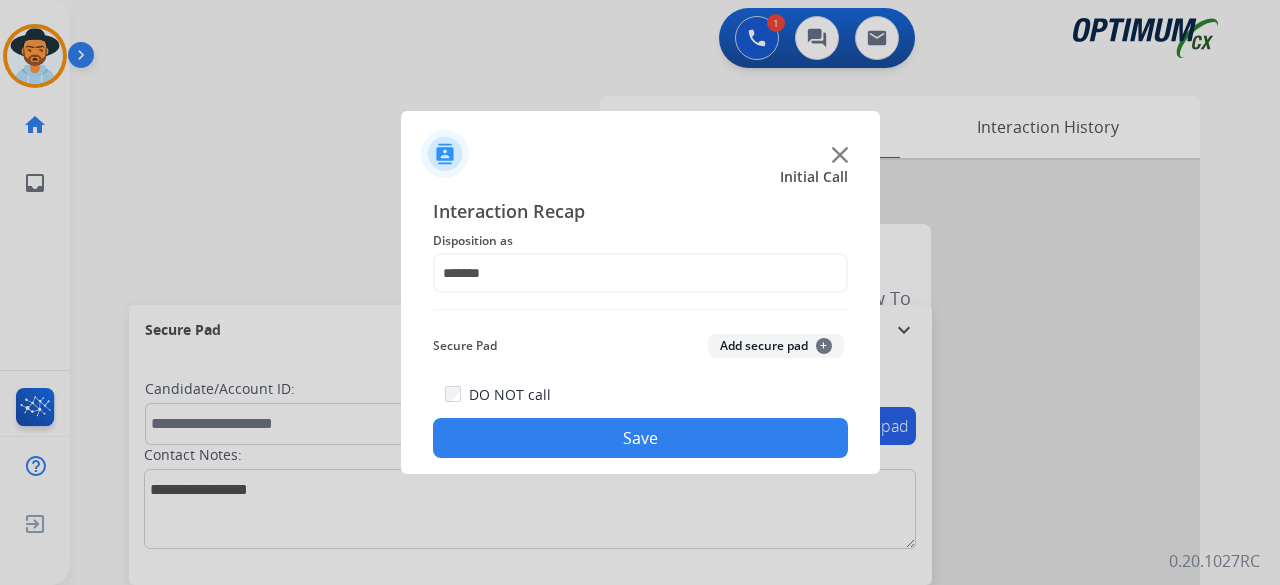 click on "Add secure pad  +" 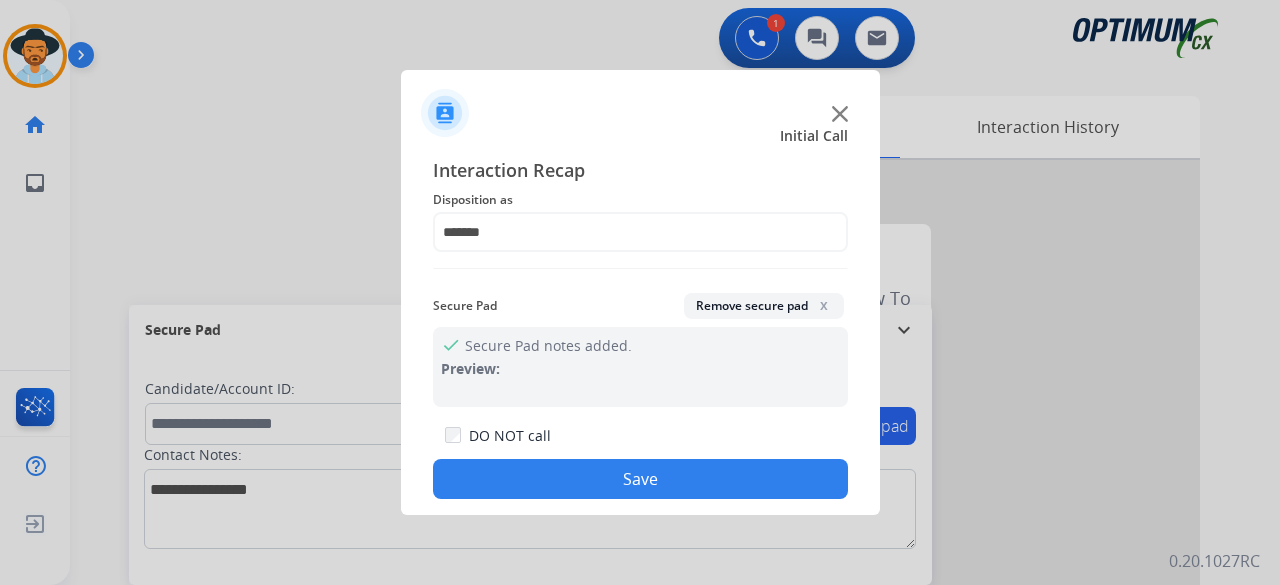 click on "Save" 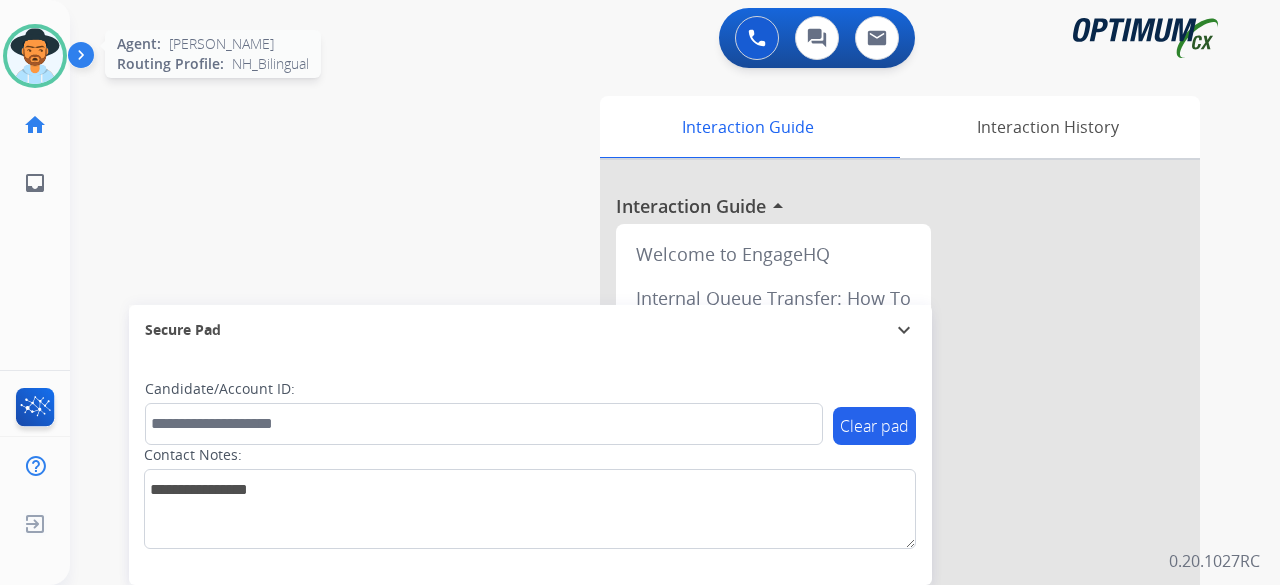 click at bounding box center [35, 56] 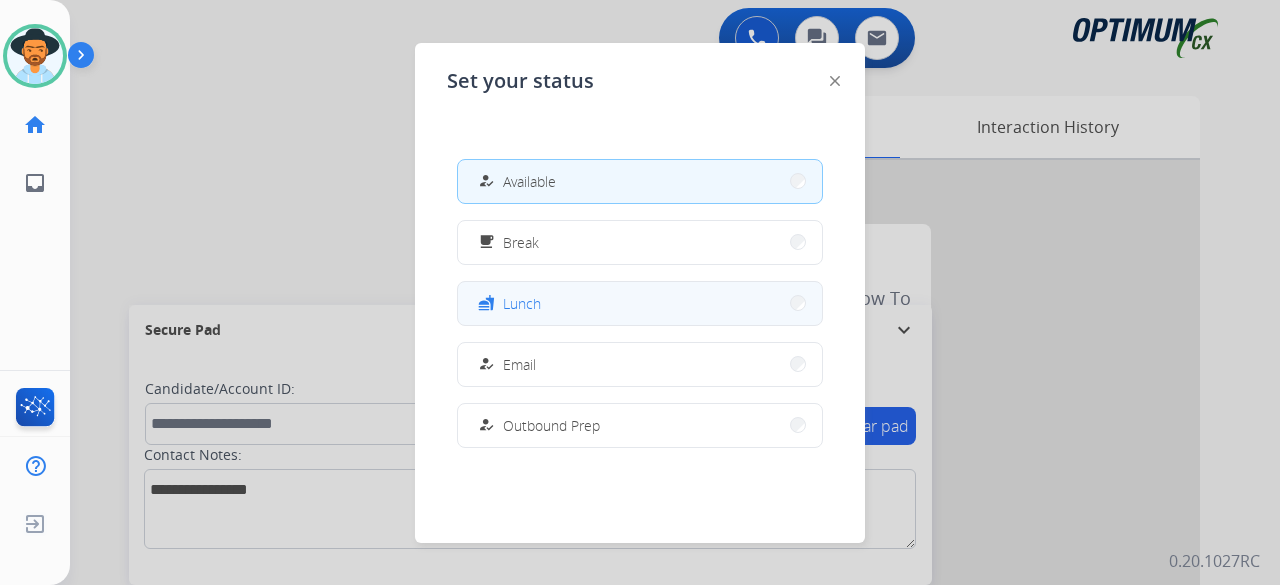 click on "fastfood Lunch" at bounding box center [640, 303] 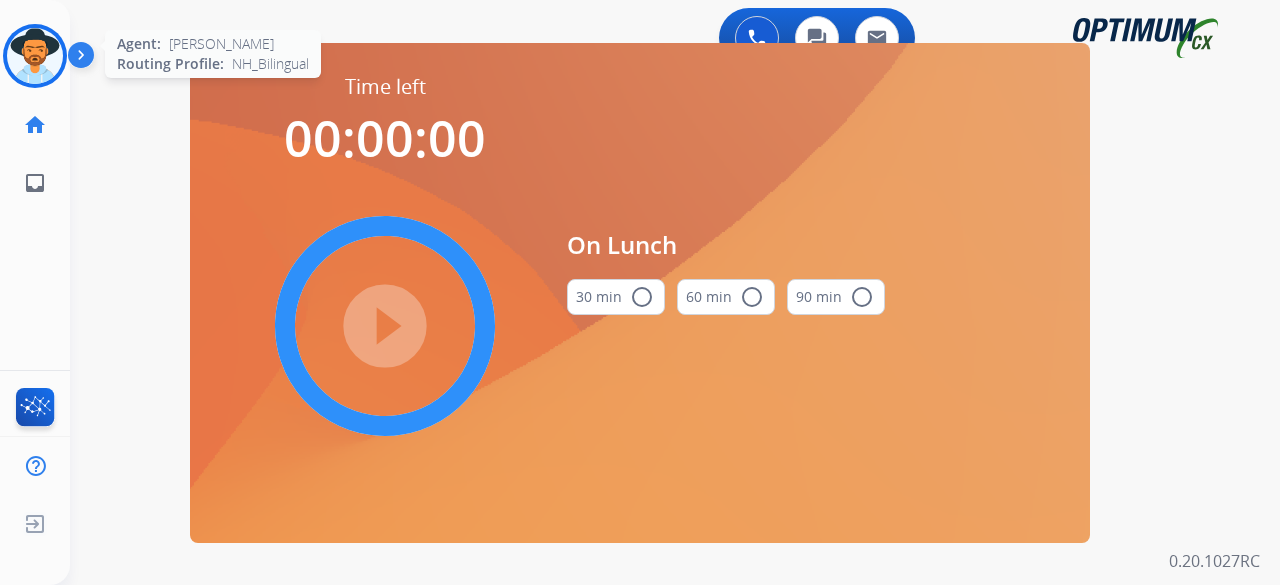 click at bounding box center (35, 56) 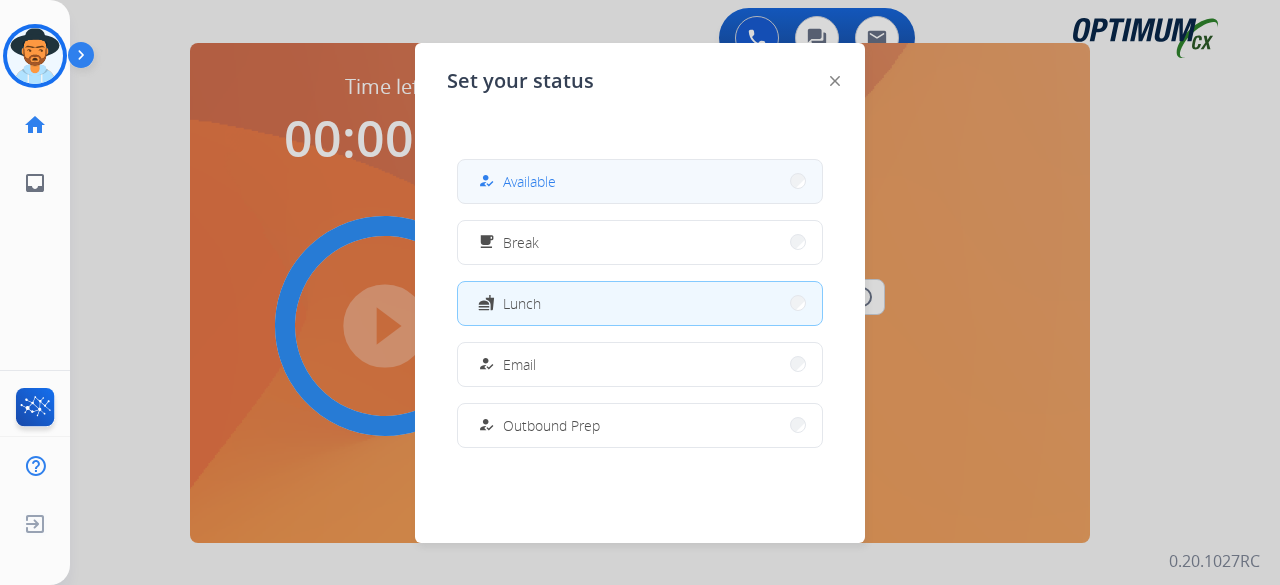 click on "how_to_reg Available" at bounding box center (640, 181) 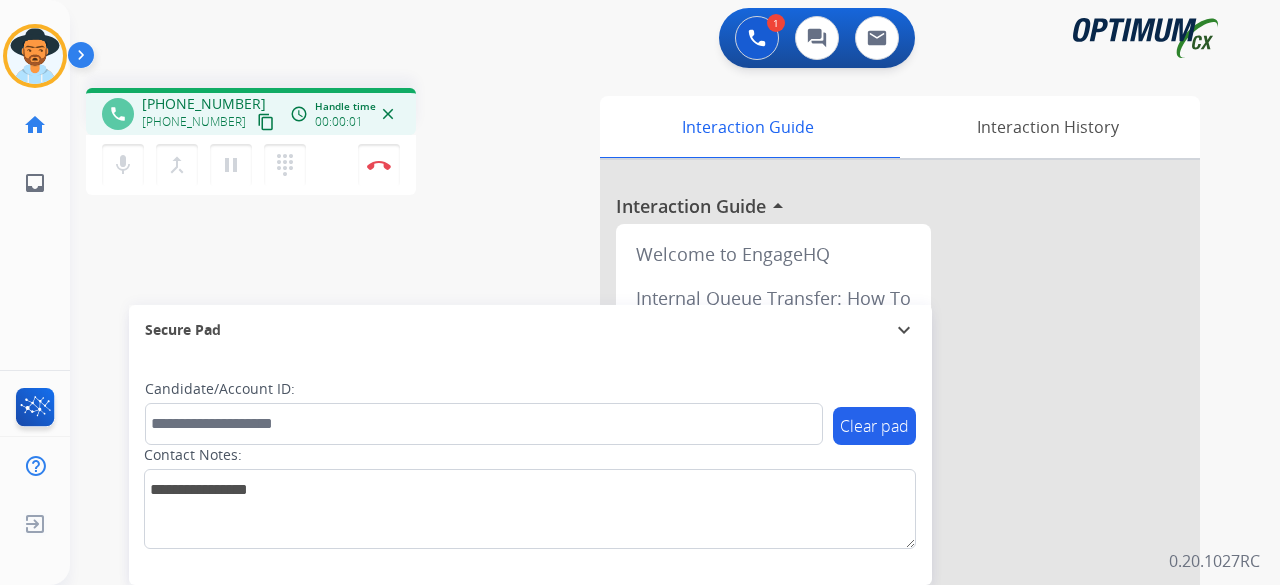 click on "content_copy" at bounding box center (266, 122) 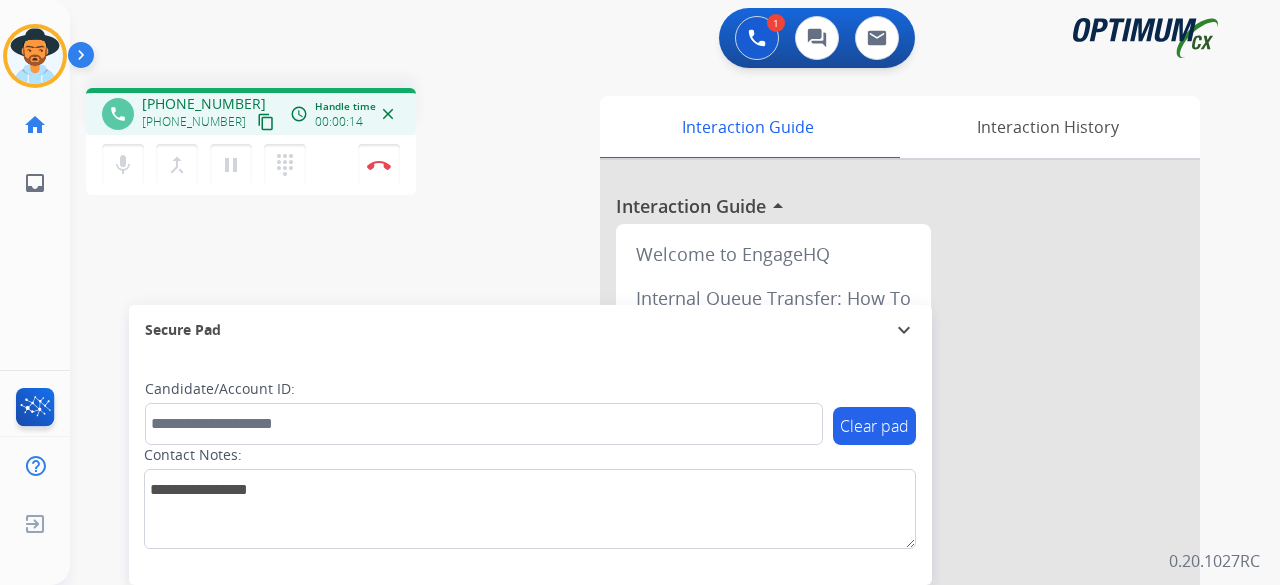 click on "phone +19394515121 +19394515121 content_copy access_time Call metrics Queue   02:16 Hold   00:00 Talk   00:15 Total   02:30 Handle time 00:00:14 close mic Mute merge_type Bridge pause Hold dialpad Dialpad Disconnect swap_horiz Break voice bridge close_fullscreen Connect 3-Way Call merge_type Separate 3-Way Call  Interaction Guide   Interaction History  Interaction Guide arrow_drop_up  Welcome to EngageHQ   Internal Queue Transfer: How To  Secure Pad expand_more Clear pad Candidate/Account ID: Contact Notes:" at bounding box center (651, 489) 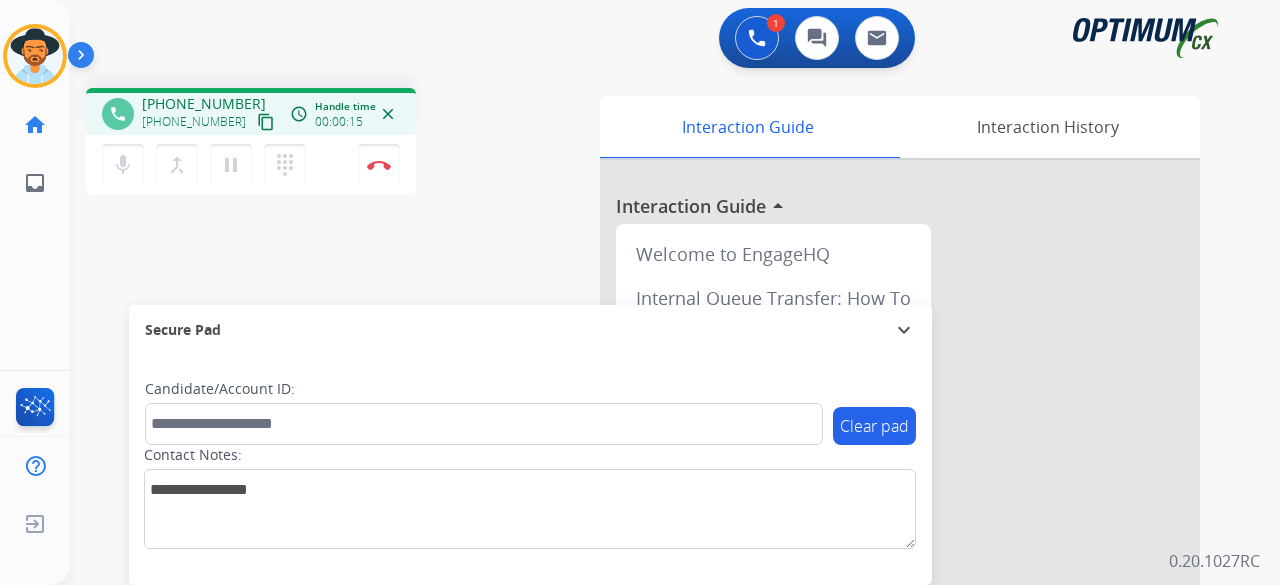 click on "content_copy" at bounding box center (266, 122) 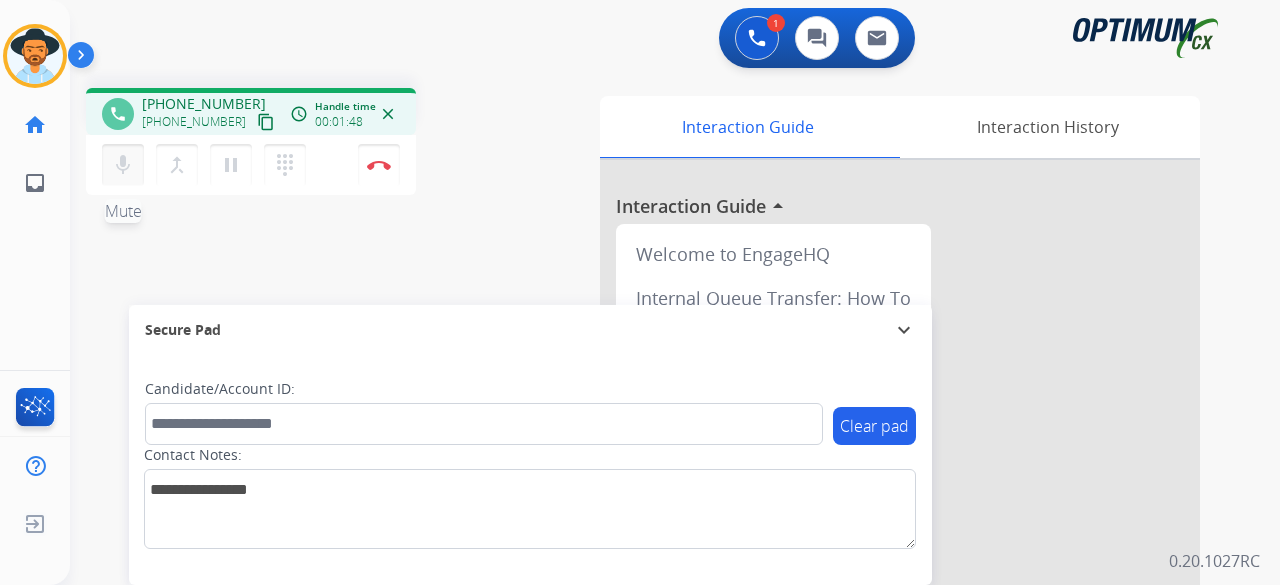 click on "mic" at bounding box center (123, 165) 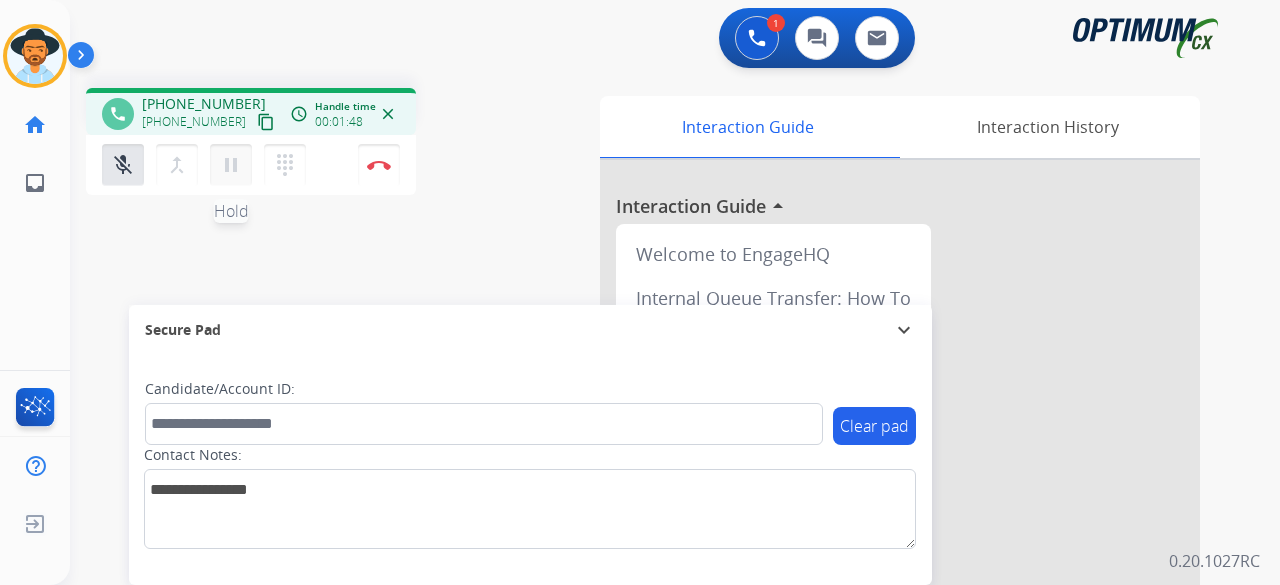 click on "pause" at bounding box center (231, 165) 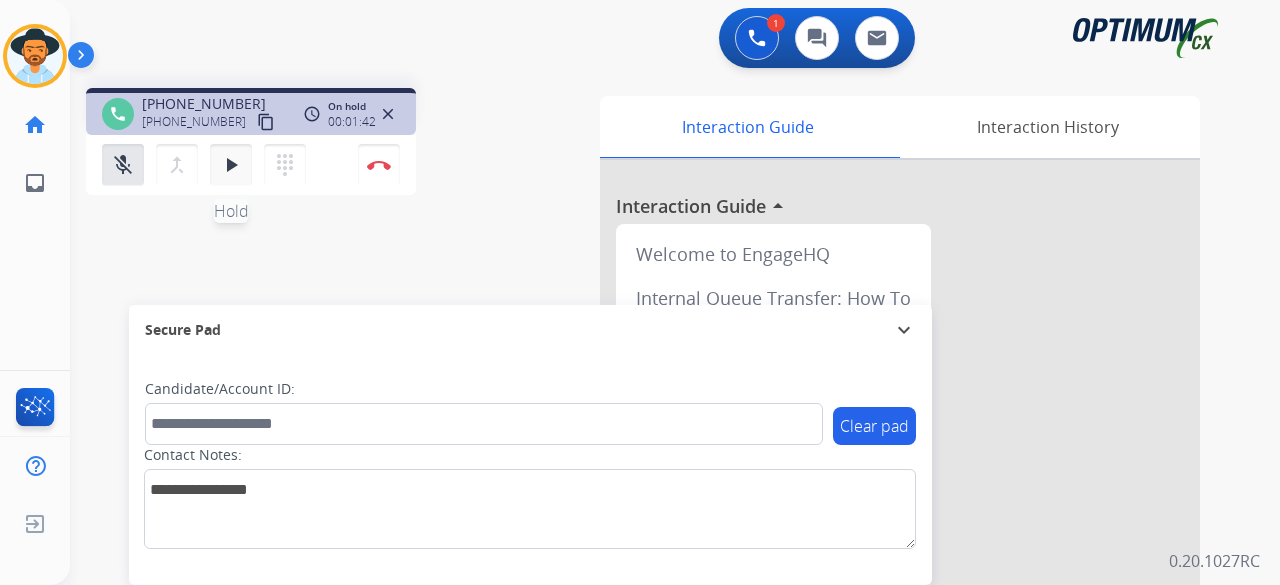 click on "play_arrow" at bounding box center [231, 165] 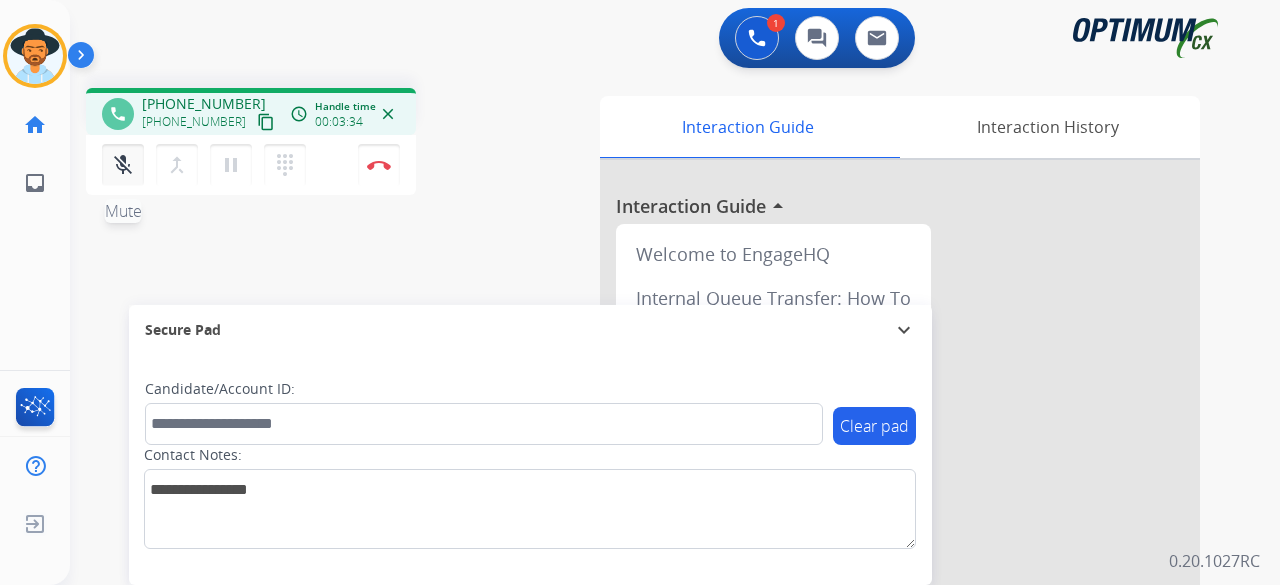 click on "mic_off Mute" at bounding box center [123, 165] 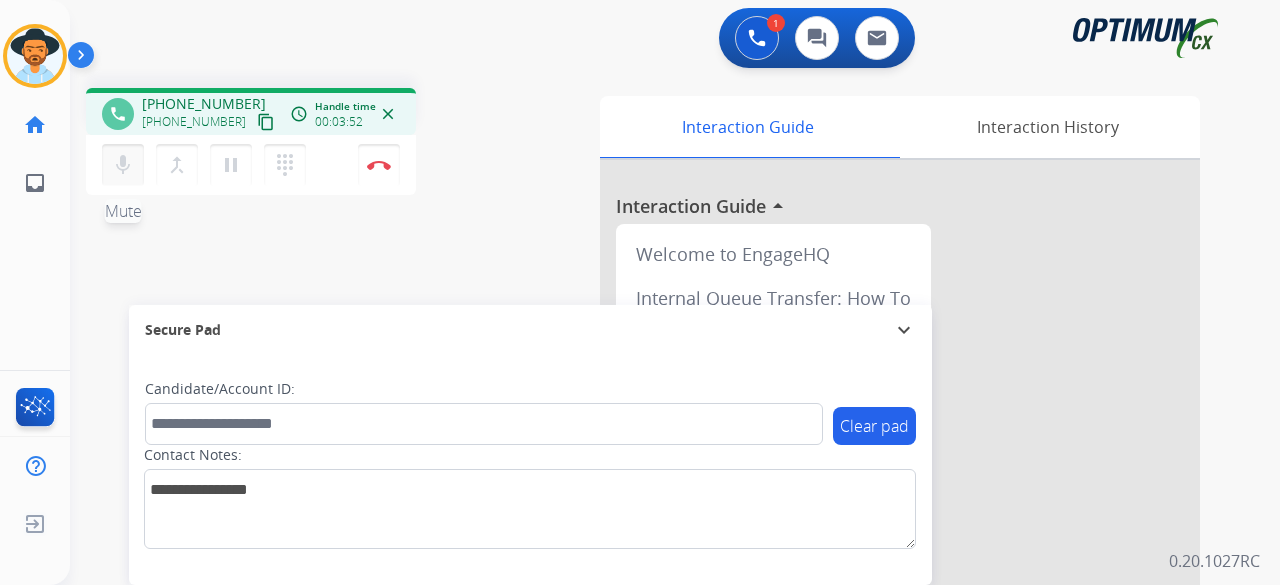 click on "mic" at bounding box center [123, 165] 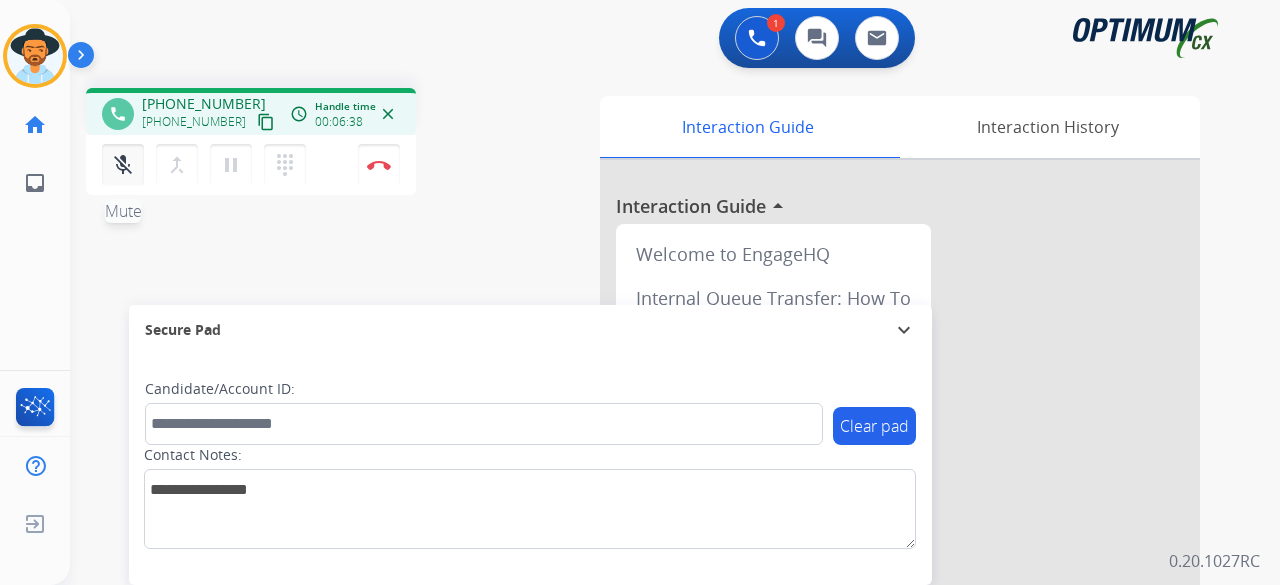 click on "mic_off Mute" at bounding box center [123, 165] 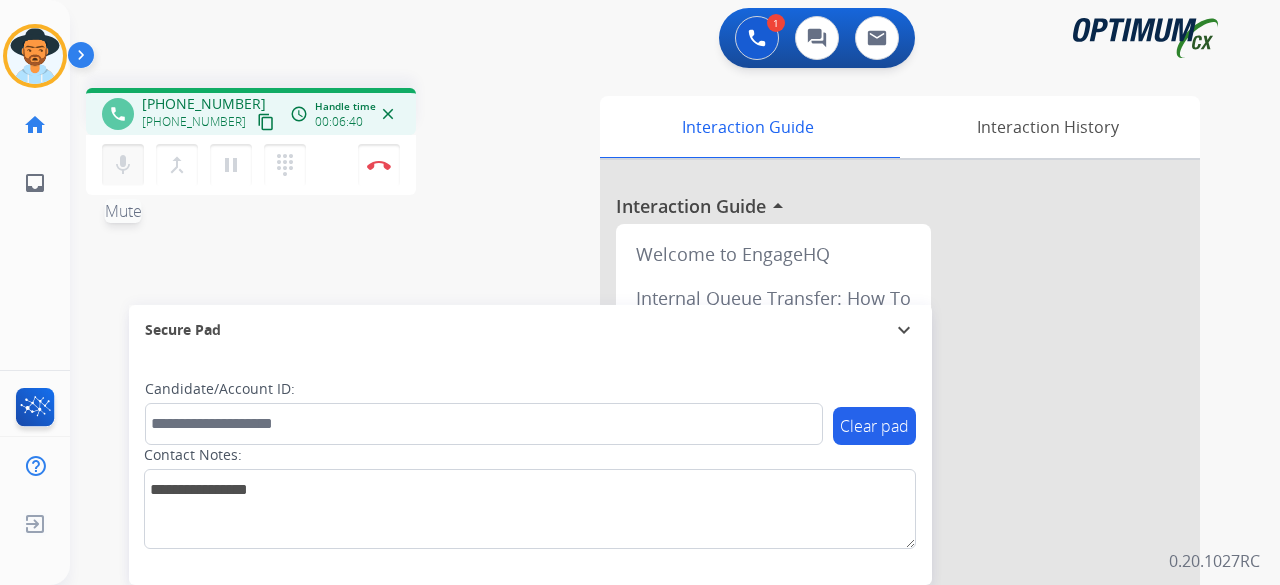 click on "mic Mute" at bounding box center (123, 165) 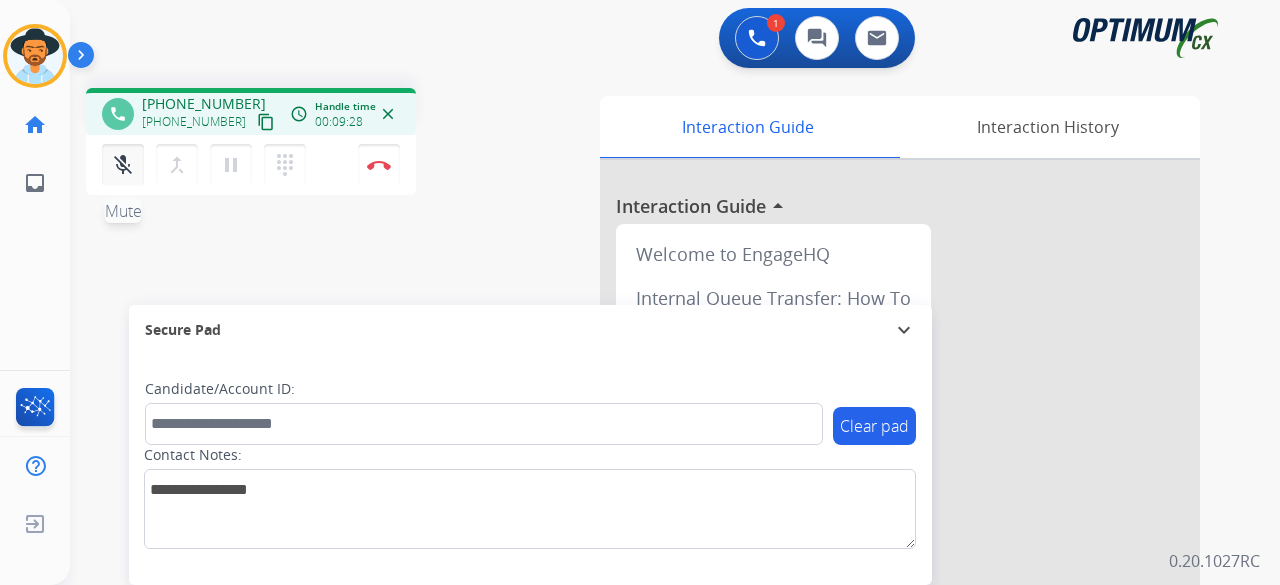 click on "mic_off Mute" at bounding box center (123, 165) 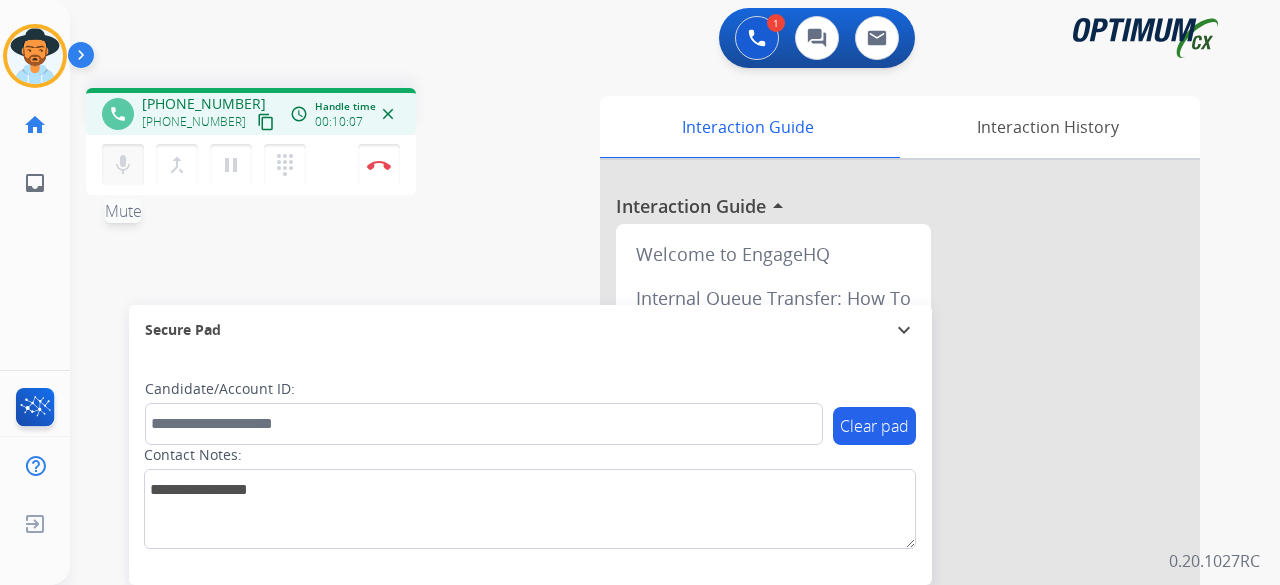 click on "mic" at bounding box center [123, 165] 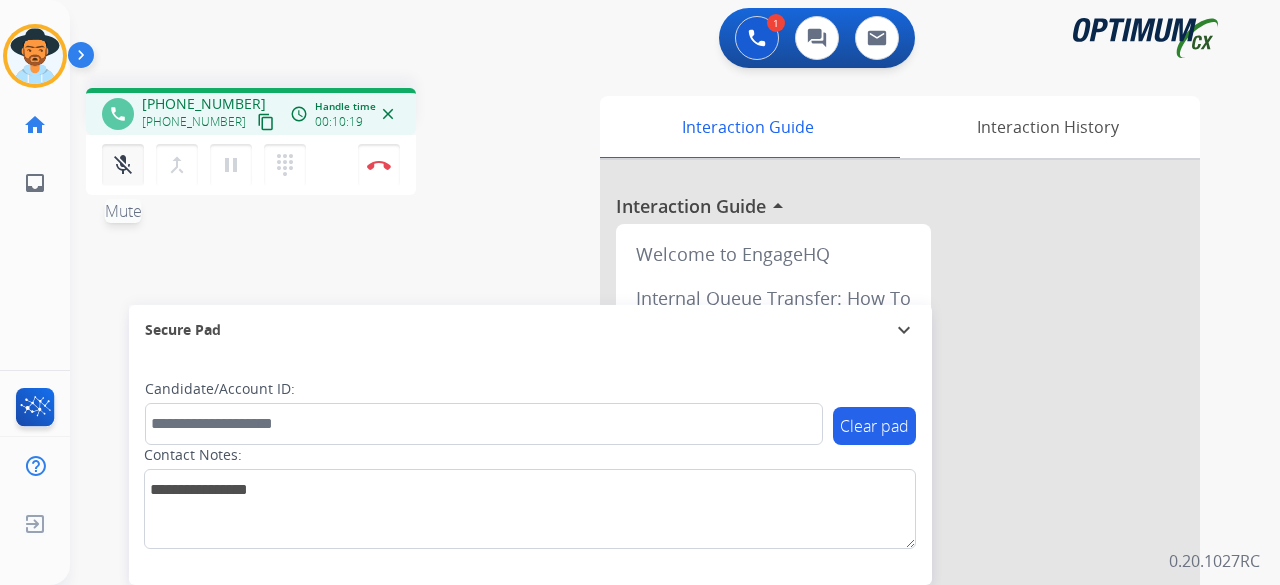 click on "mic_off" at bounding box center [123, 165] 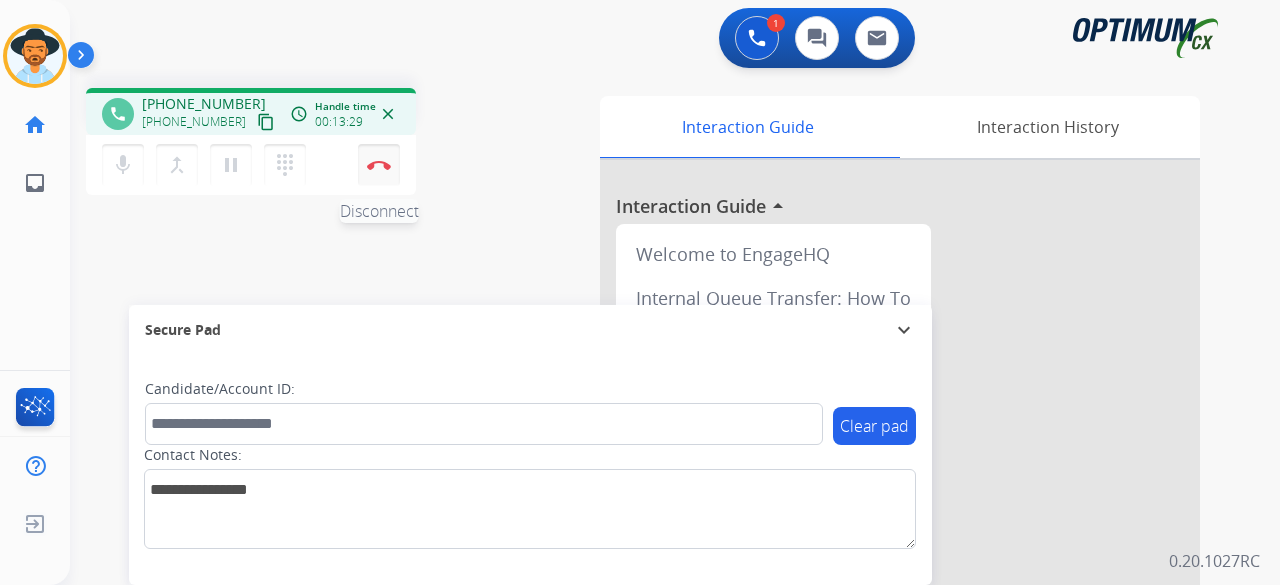 click at bounding box center [379, 165] 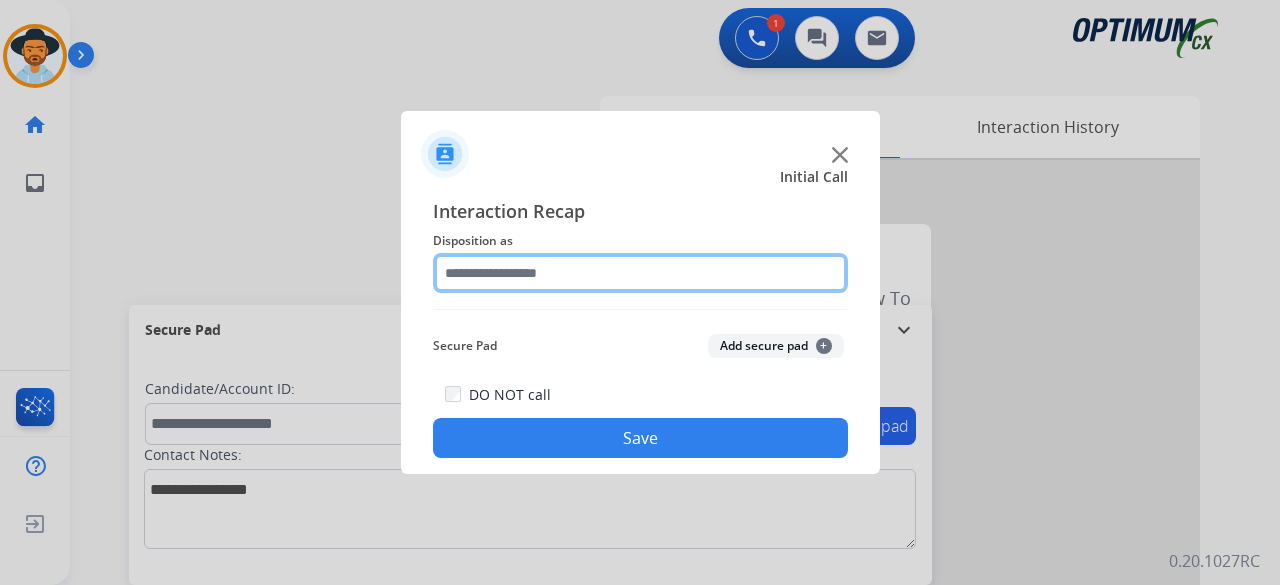 click 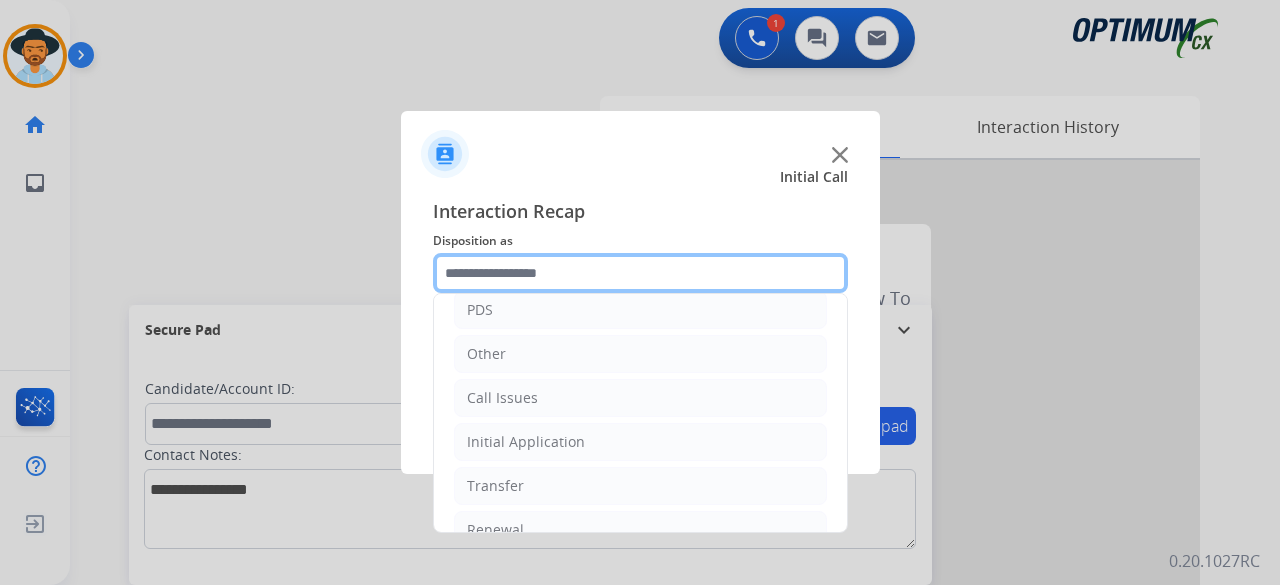 scroll, scrollTop: 126, scrollLeft: 0, axis: vertical 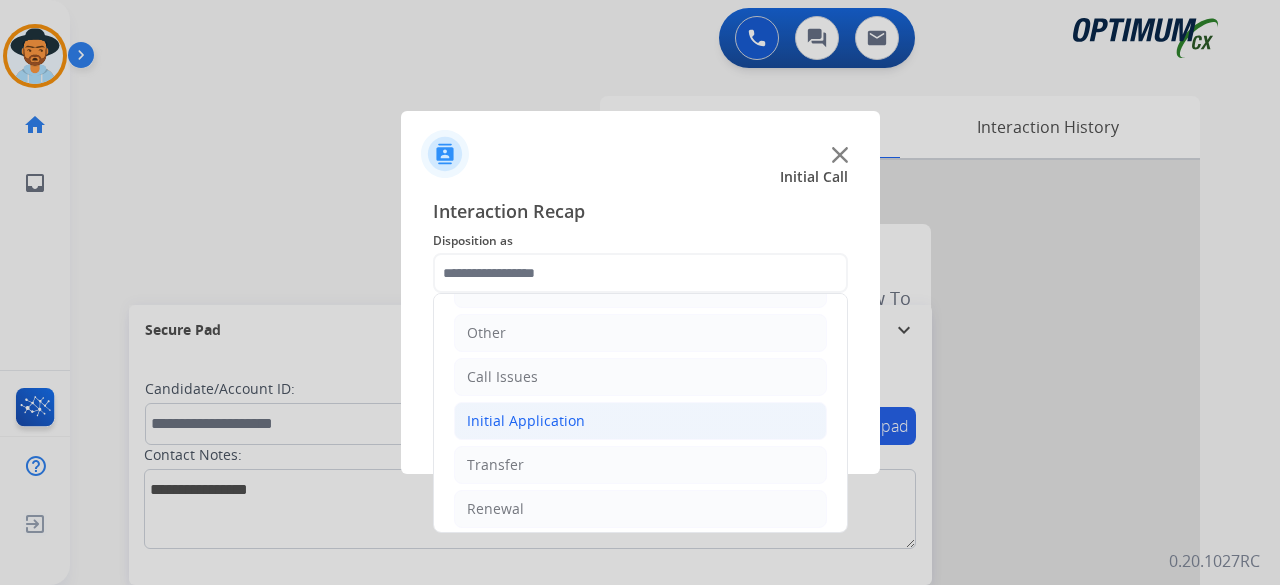 click on "Initial Application" 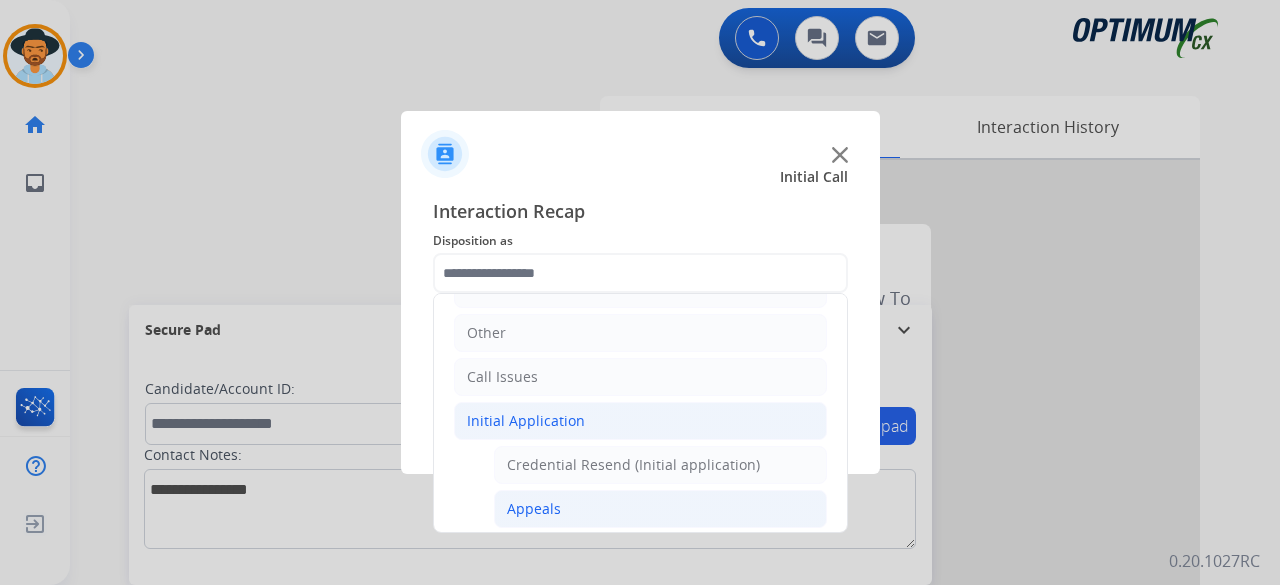click on "Appeals" 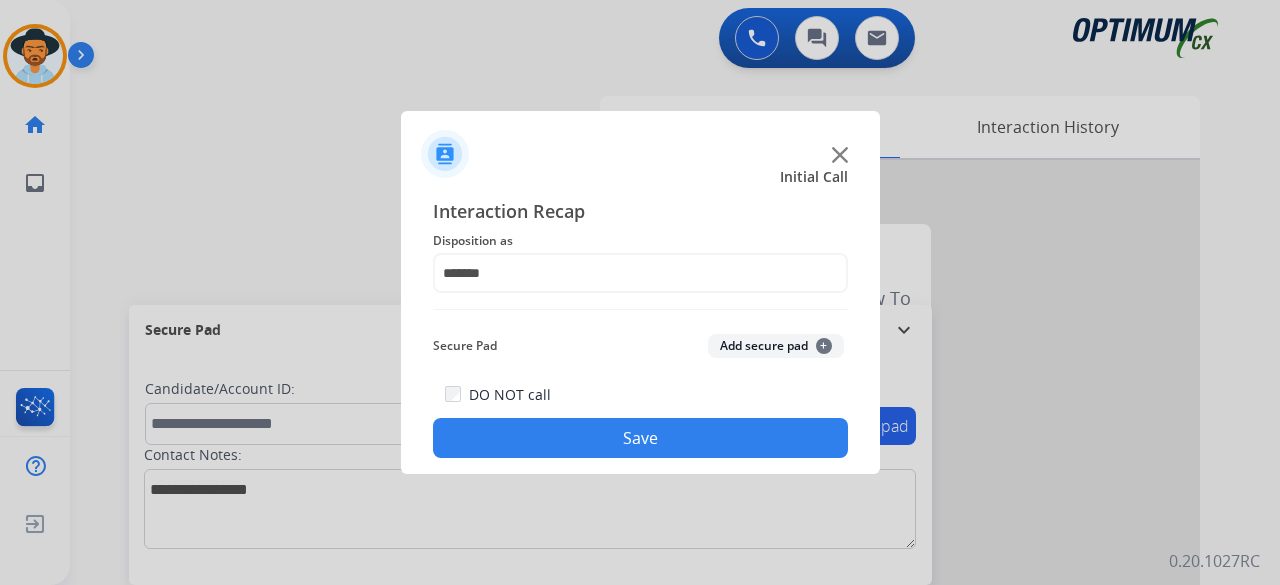 click on "Add secure pad  +" 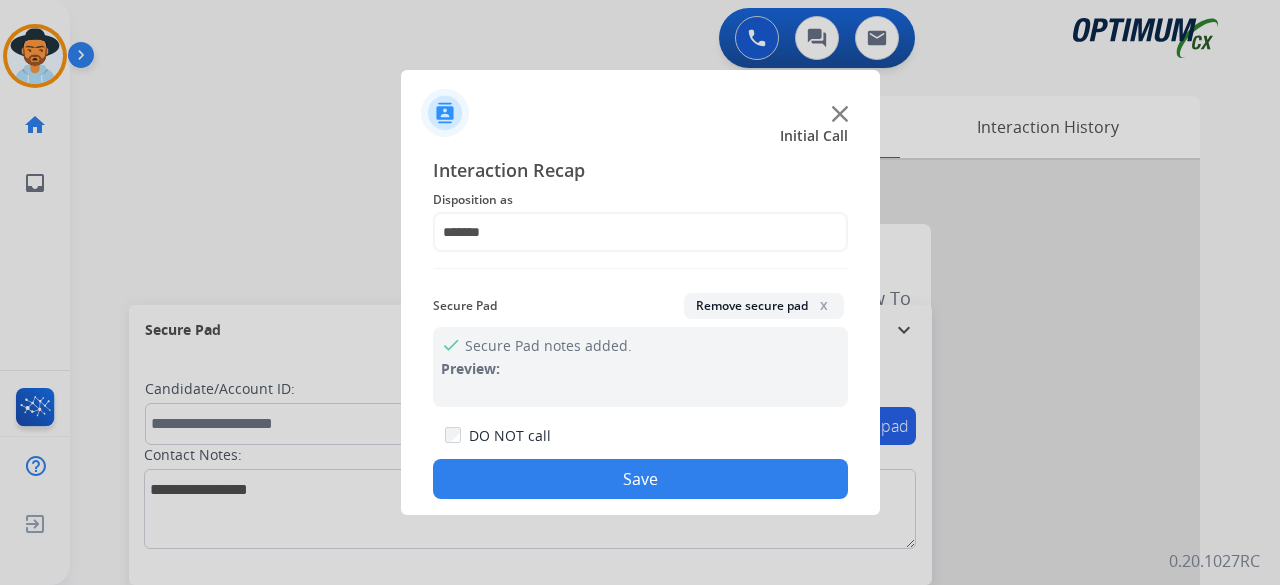 click on "Save" 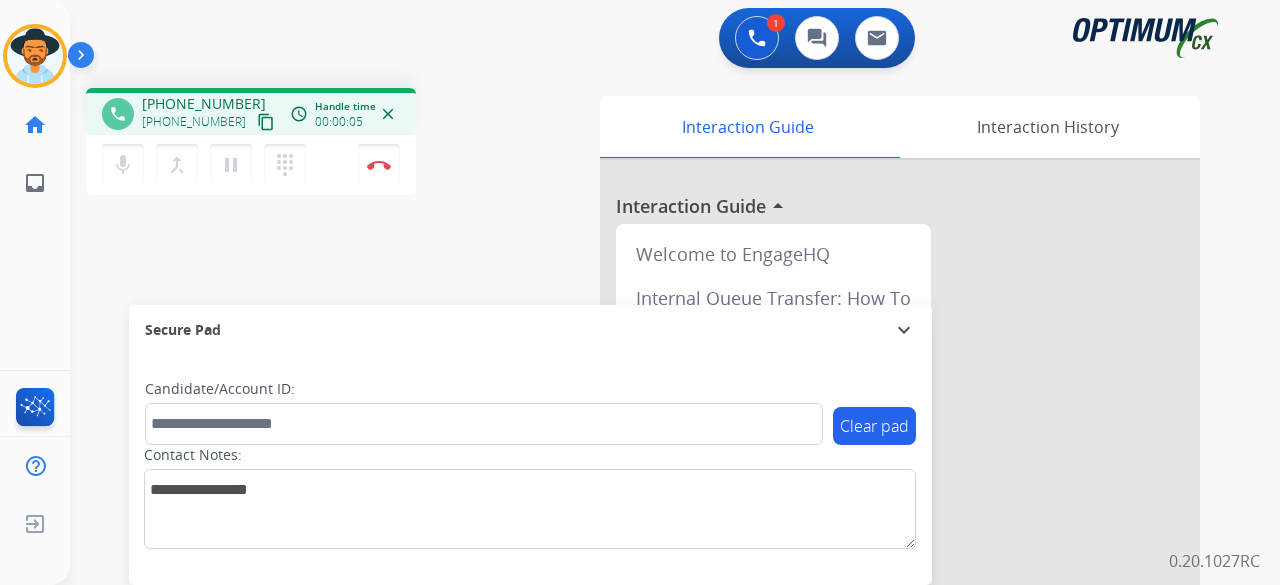click on "content_copy" at bounding box center (266, 122) 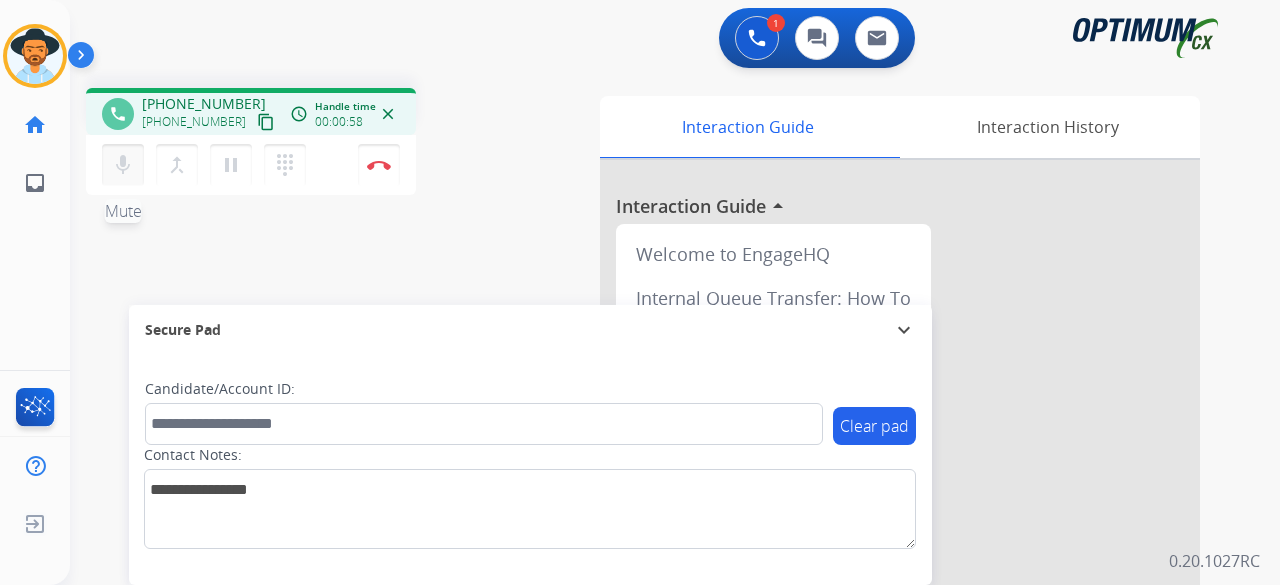 click on "mic" at bounding box center (123, 165) 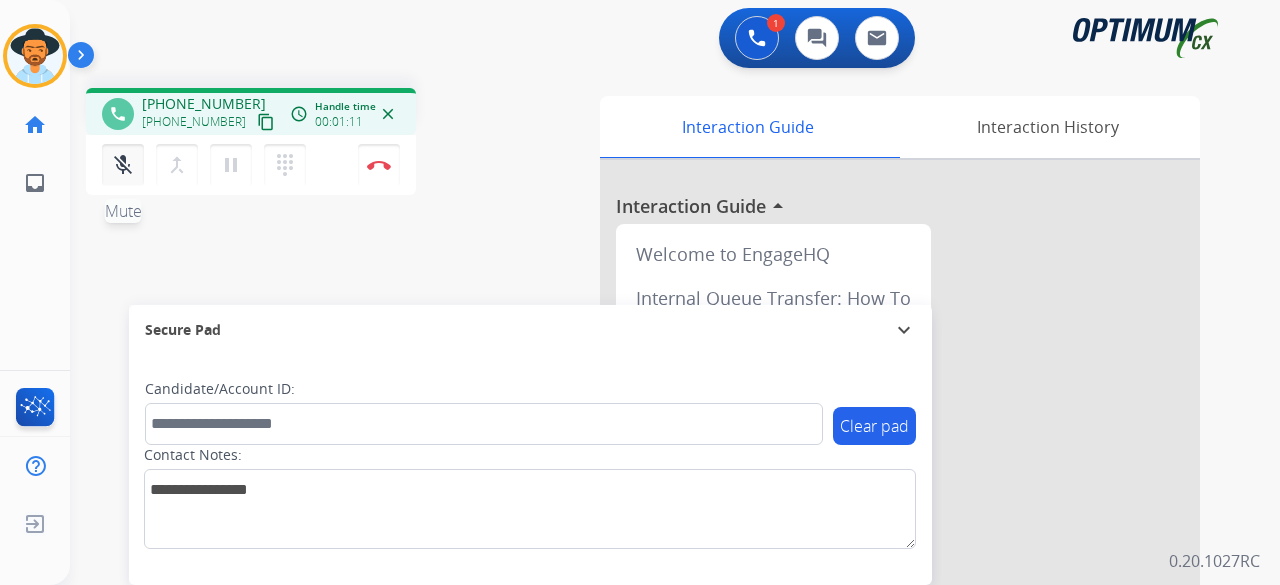 click on "mic_off" at bounding box center (123, 165) 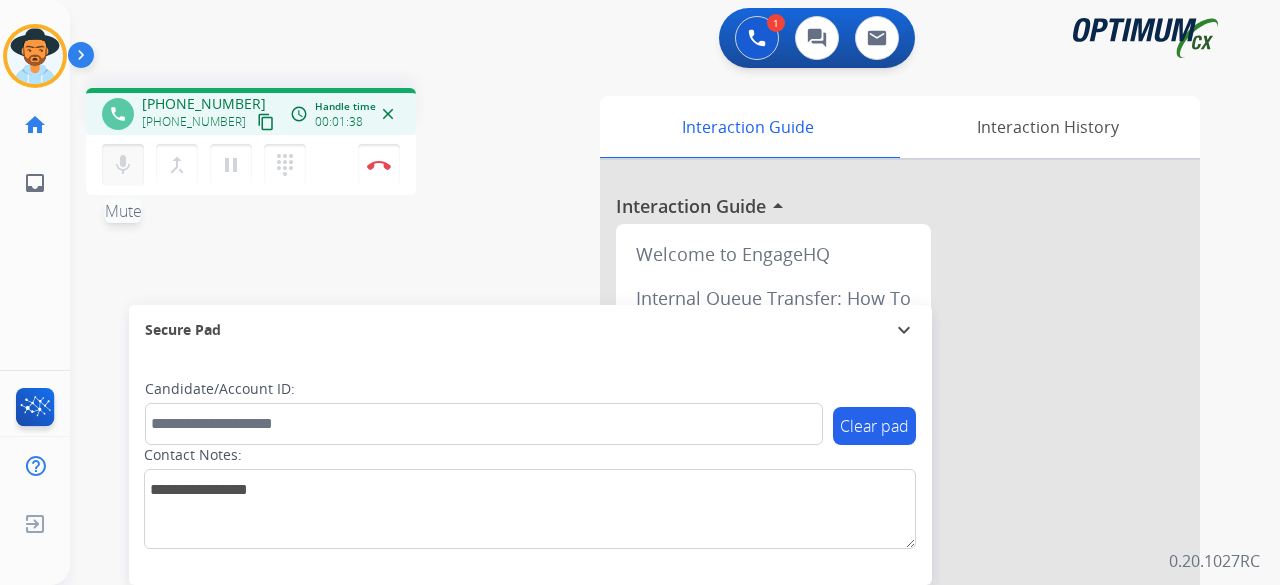 click on "mic" at bounding box center [123, 165] 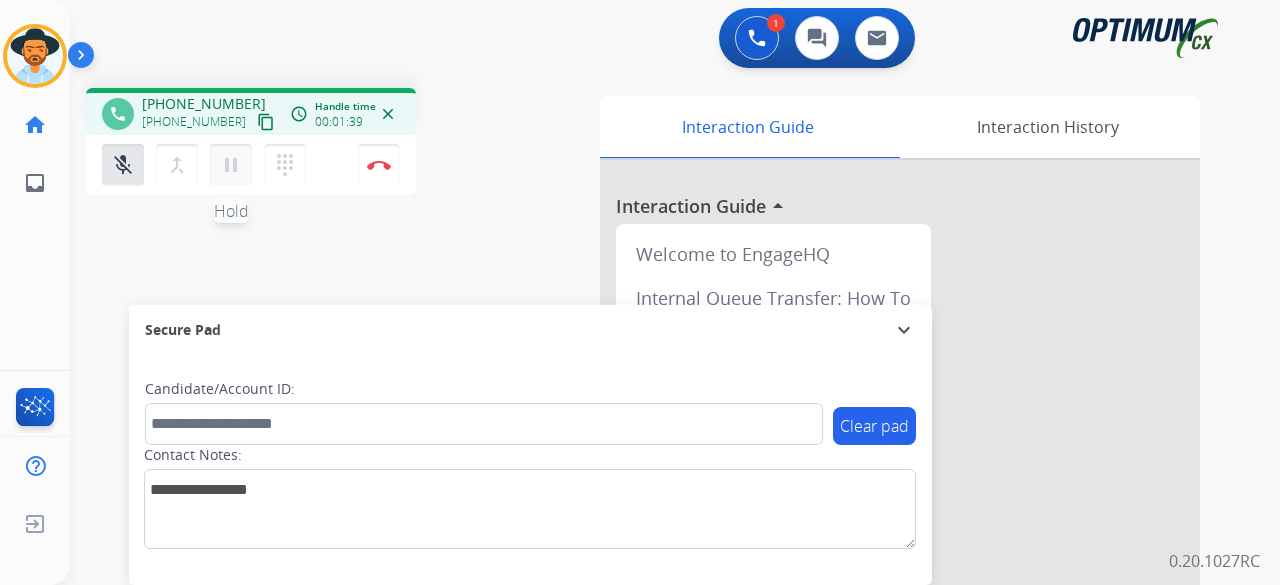 click on "pause" at bounding box center (231, 165) 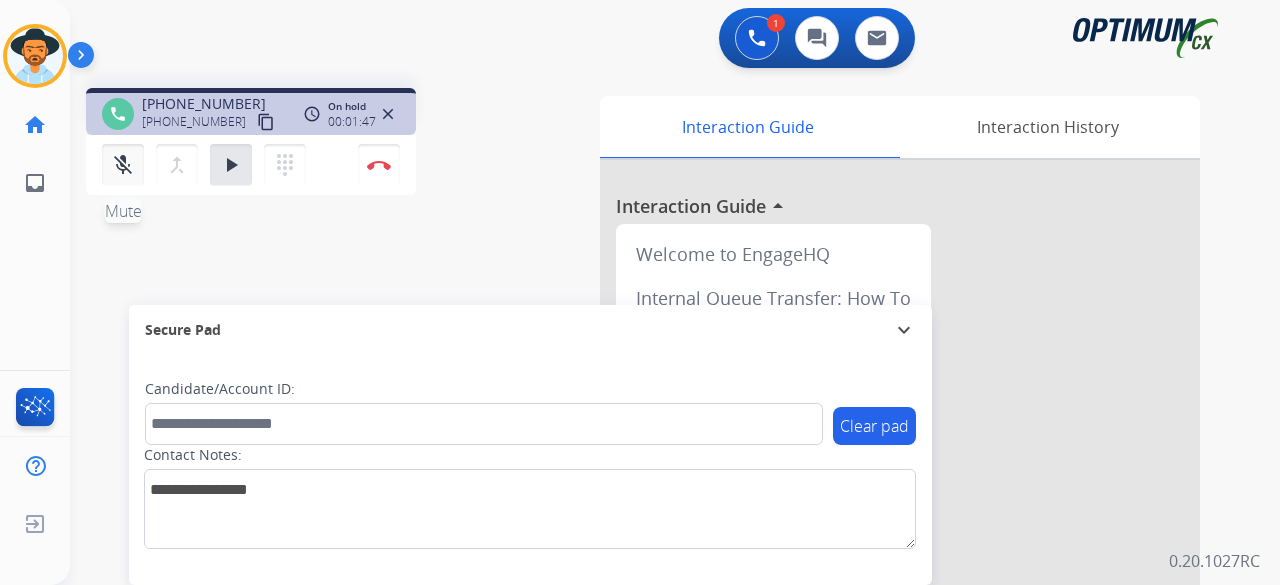 click on "mic_off" at bounding box center [123, 165] 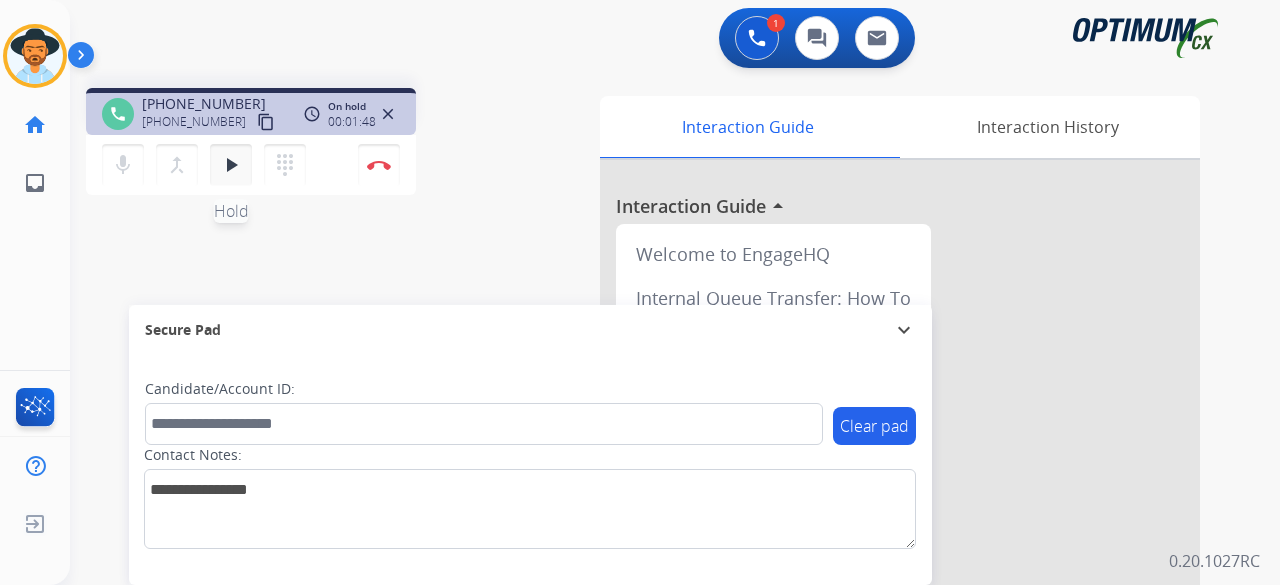 click on "play_arrow" at bounding box center [231, 165] 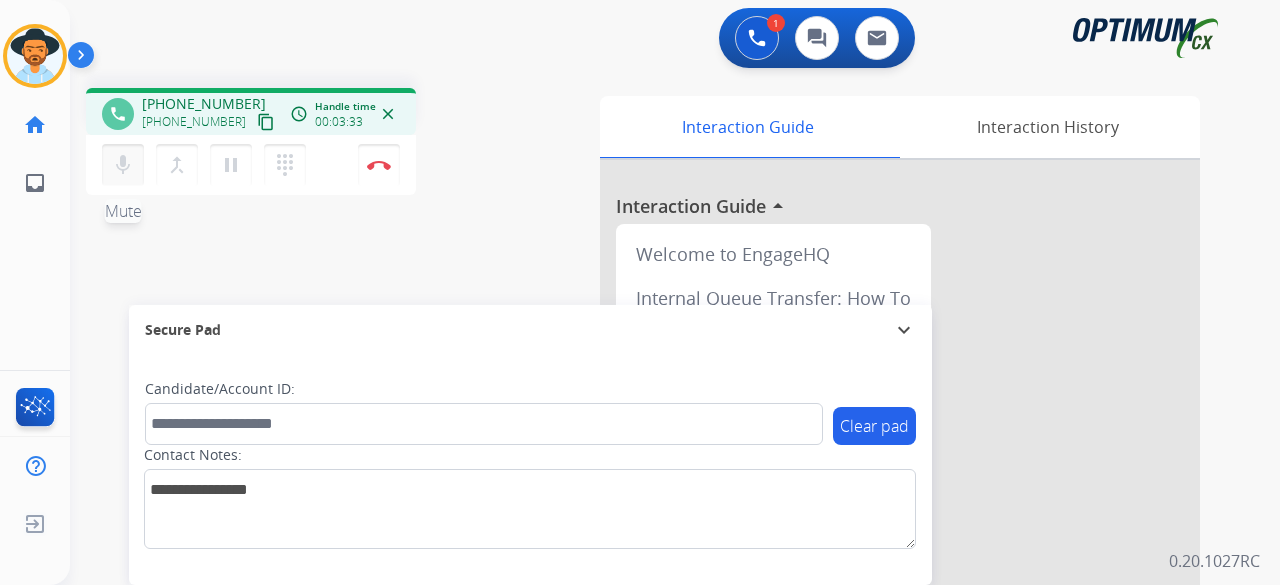 click on "mic" at bounding box center [123, 165] 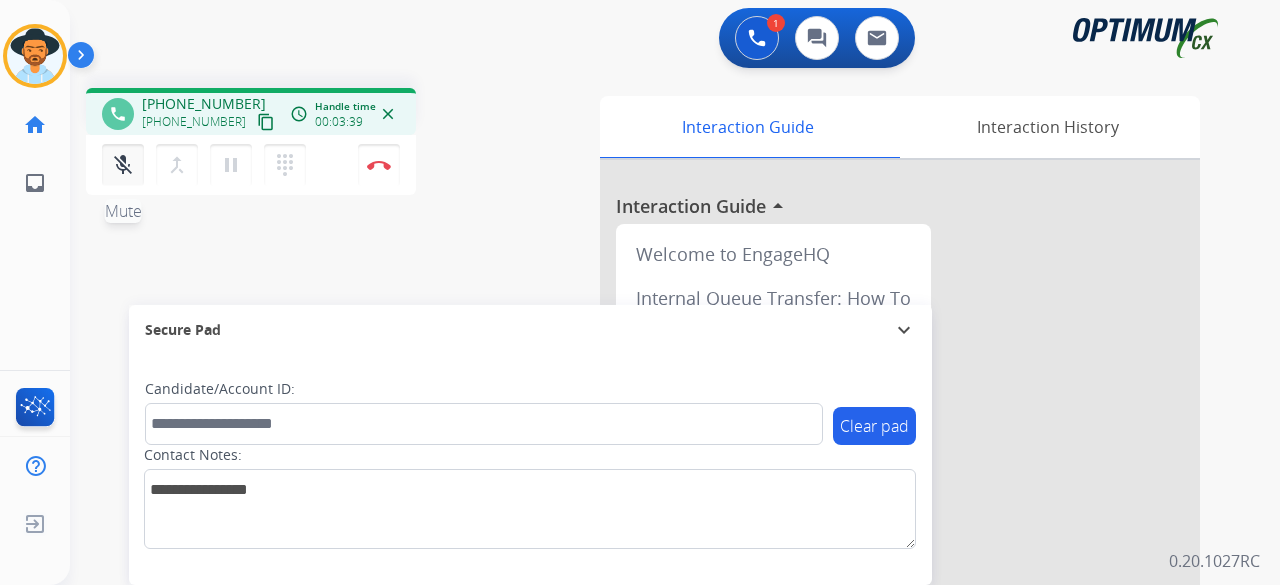 click on "mic_off" at bounding box center (123, 165) 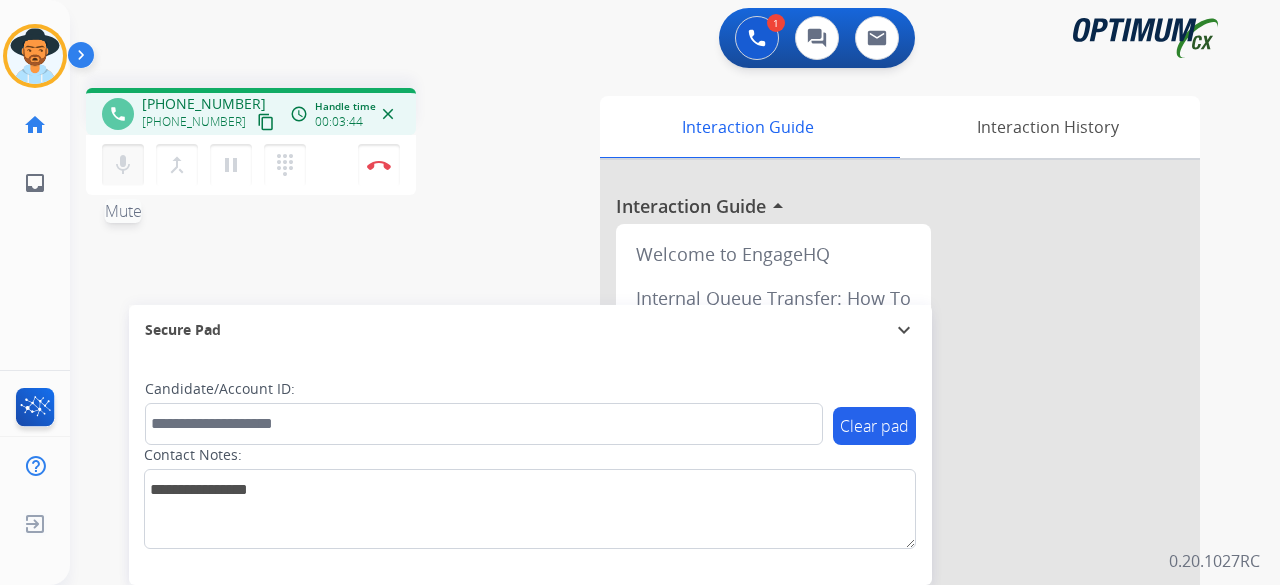 click on "mic" at bounding box center (123, 165) 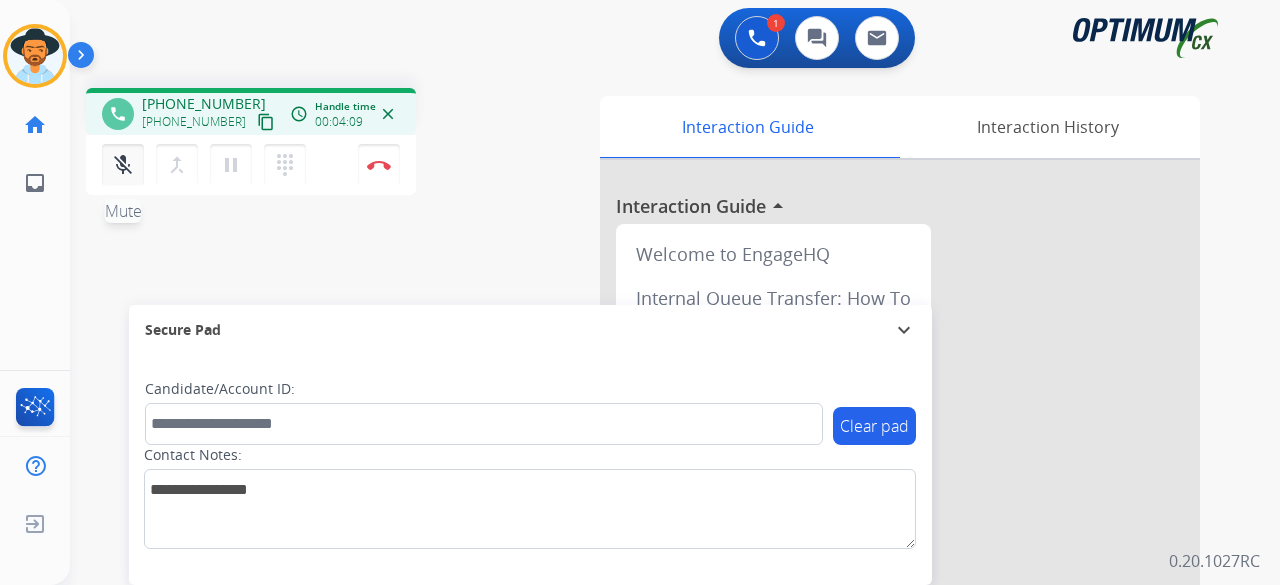 click on "mic_off" at bounding box center (123, 165) 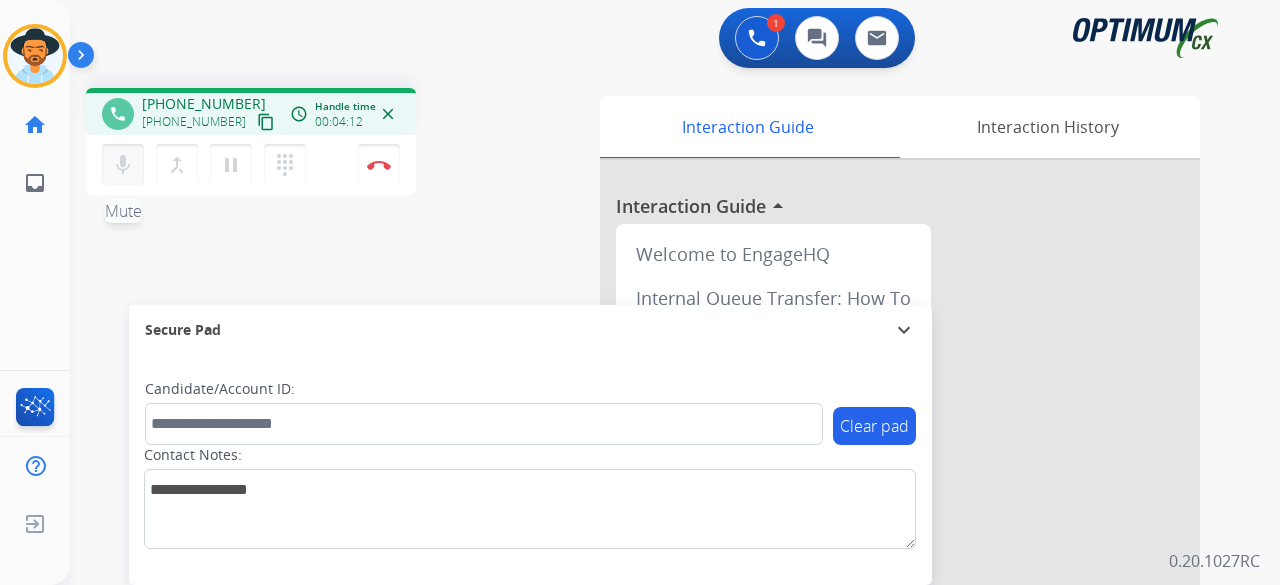click on "mic" at bounding box center (123, 165) 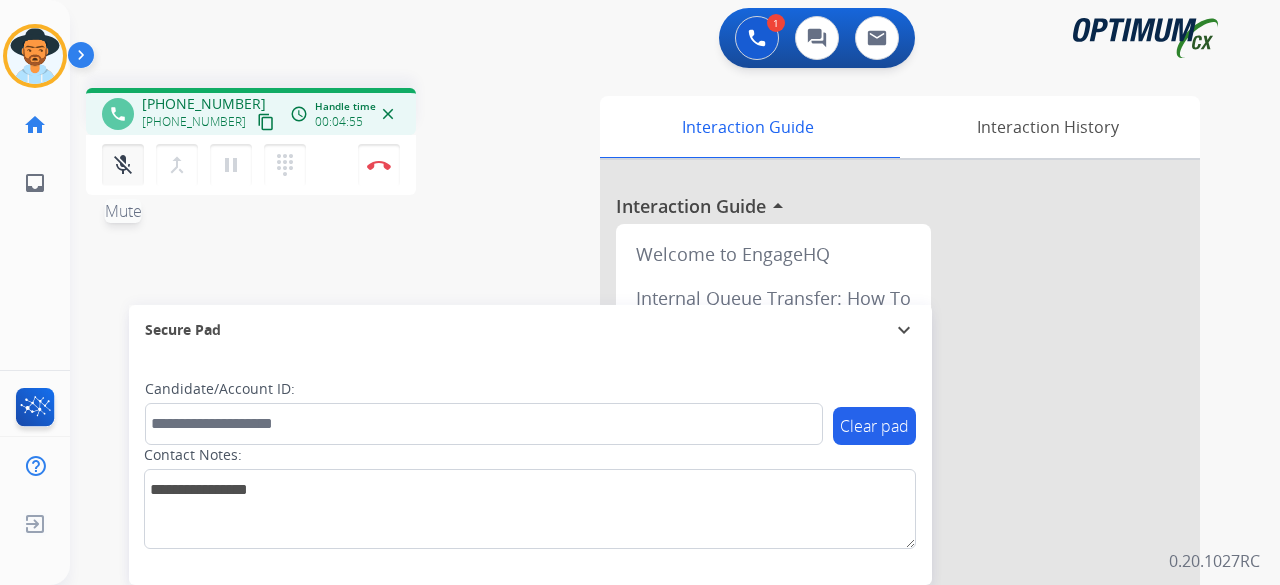 click on "mic_off Mute" at bounding box center (123, 165) 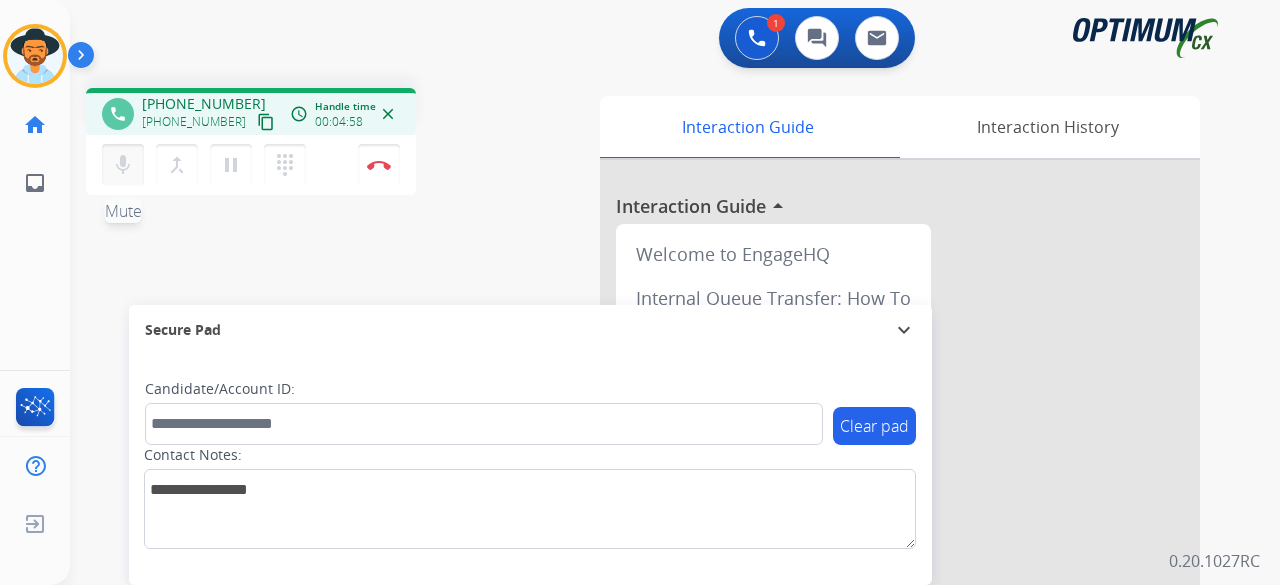 click on "mic Mute" at bounding box center (123, 165) 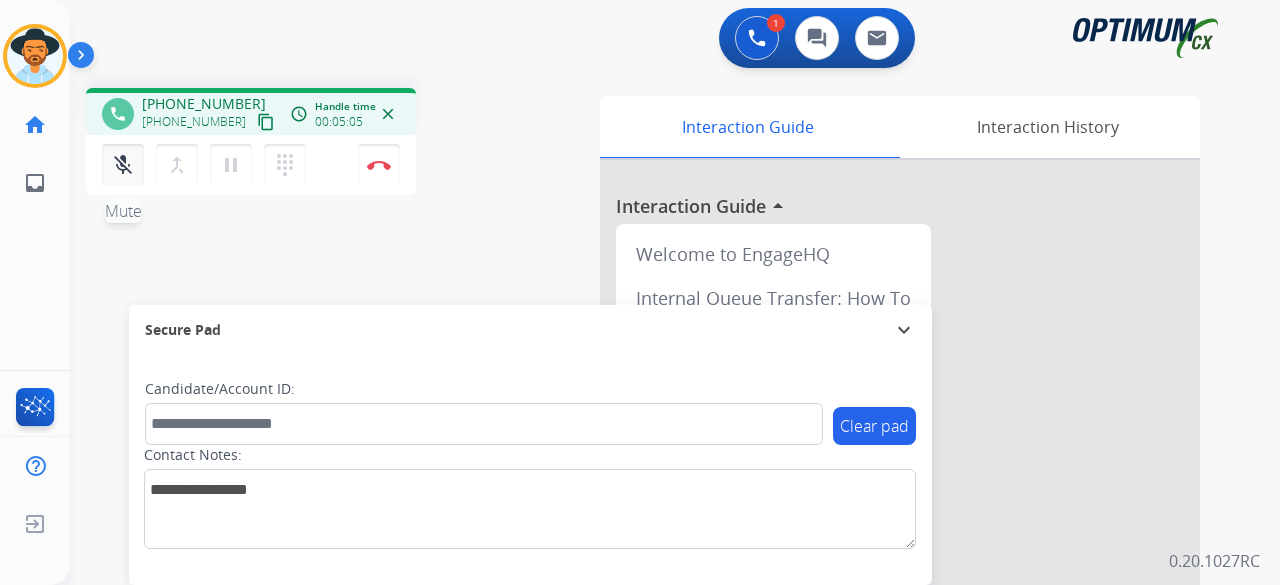click on "mic_off Mute" at bounding box center [123, 165] 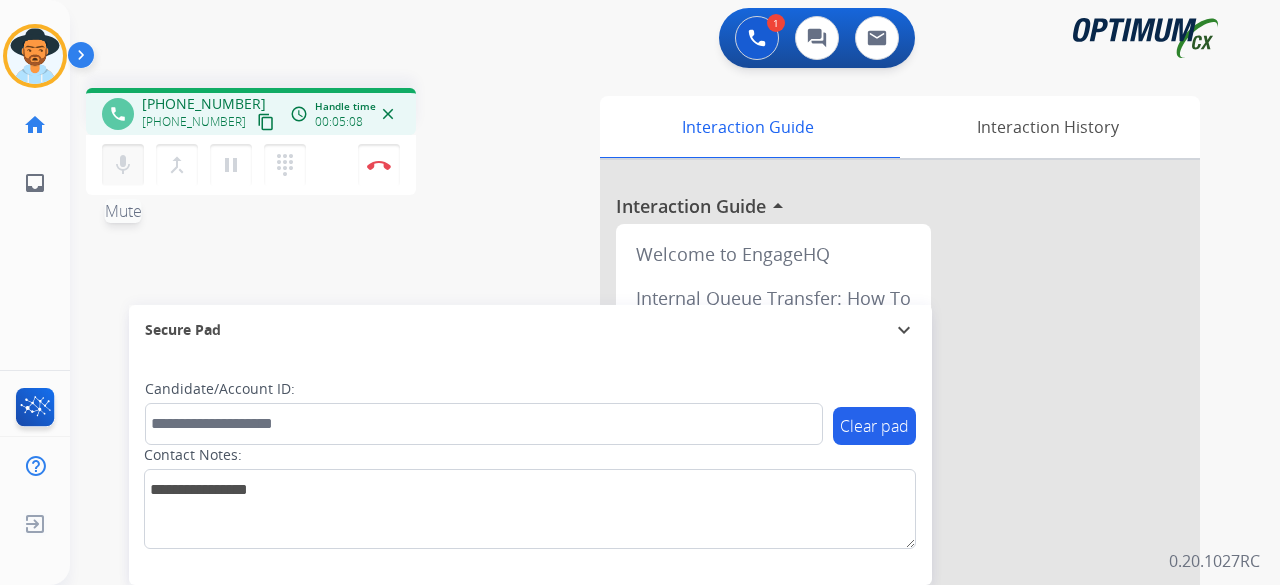 click on "mic Mute" at bounding box center [123, 165] 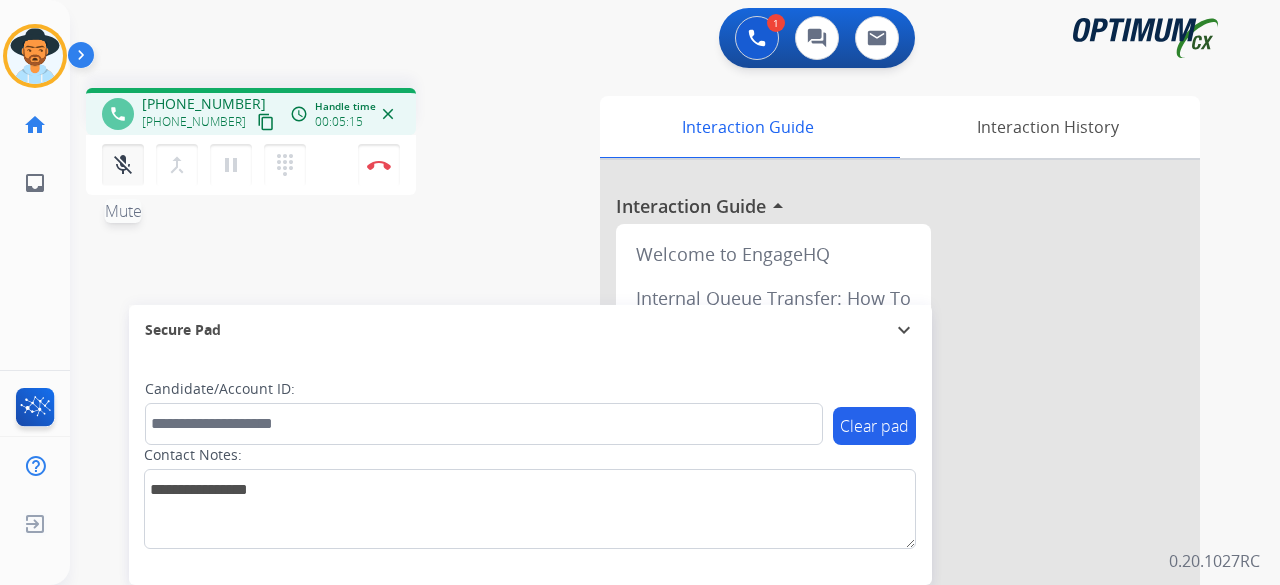 click on "mic_off Mute" at bounding box center (123, 165) 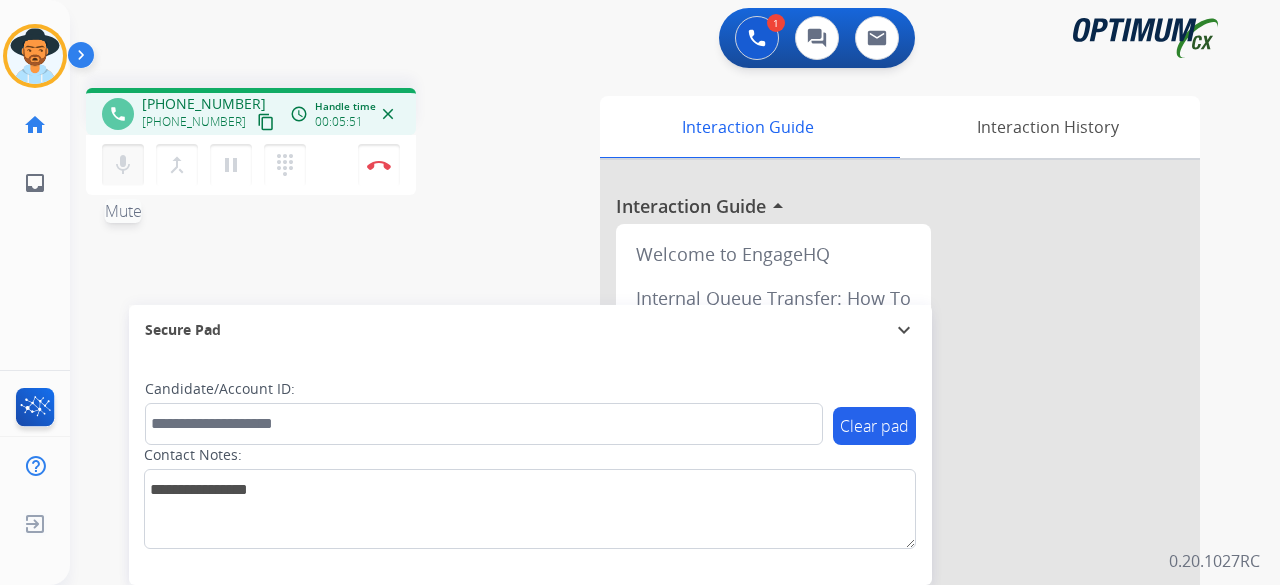 click on "mic Mute" at bounding box center (123, 165) 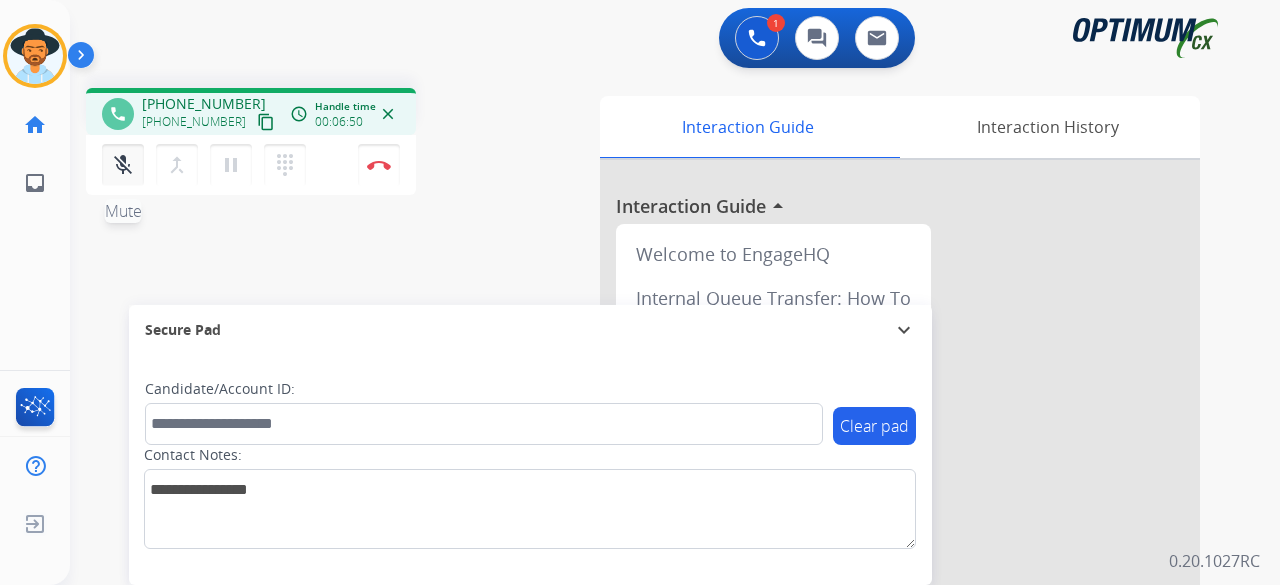 click on "mic_off" at bounding box center (123, 165) 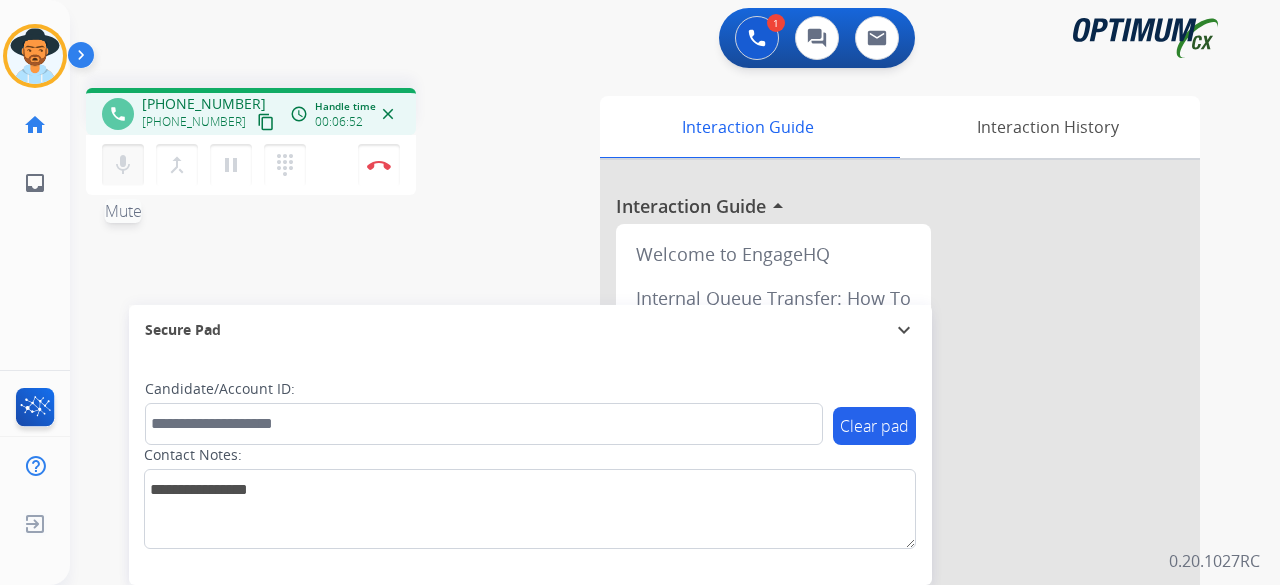 click on "mic" at bounding box center (123, 165) 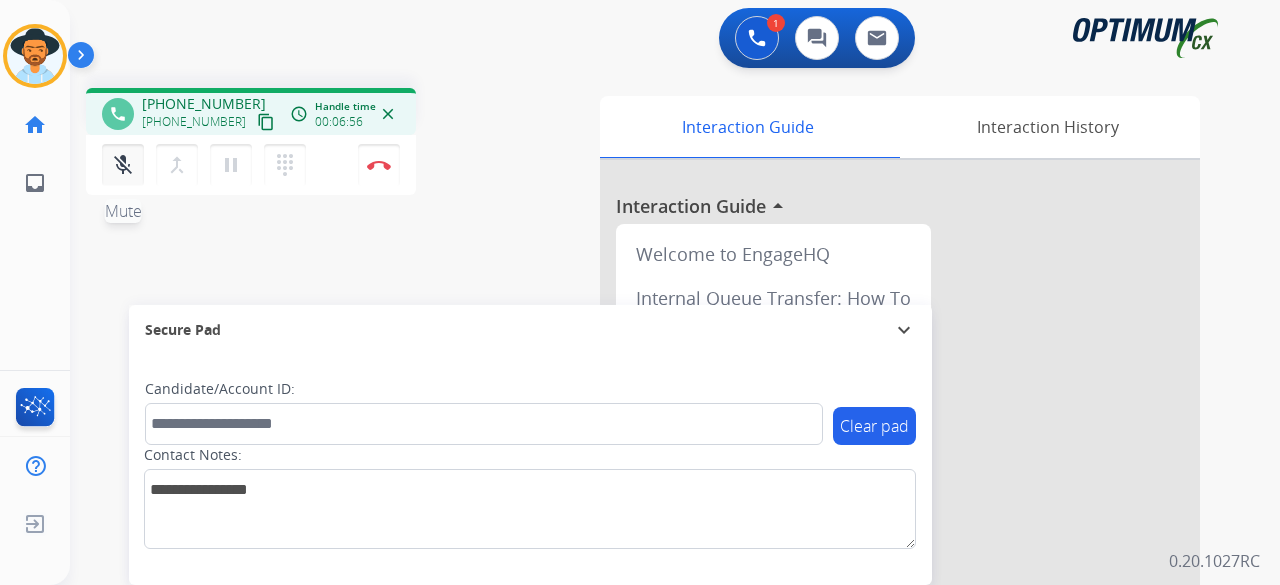 click on "mic_off" at bounding box center (123, 165) 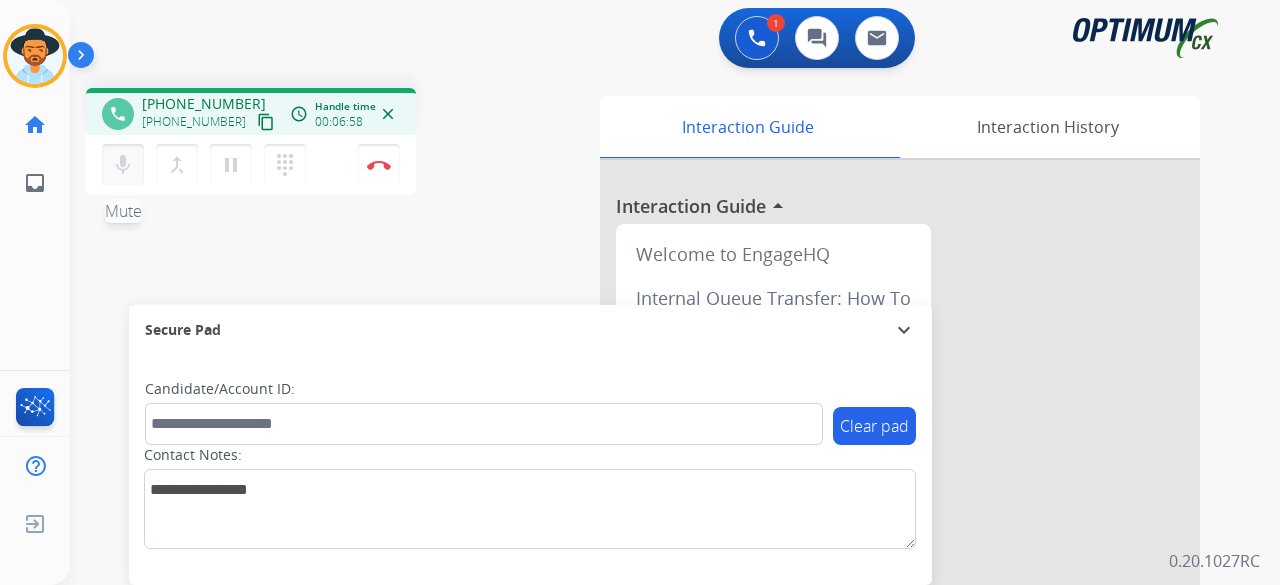 click on "mic" at bounding box center (123, 165) 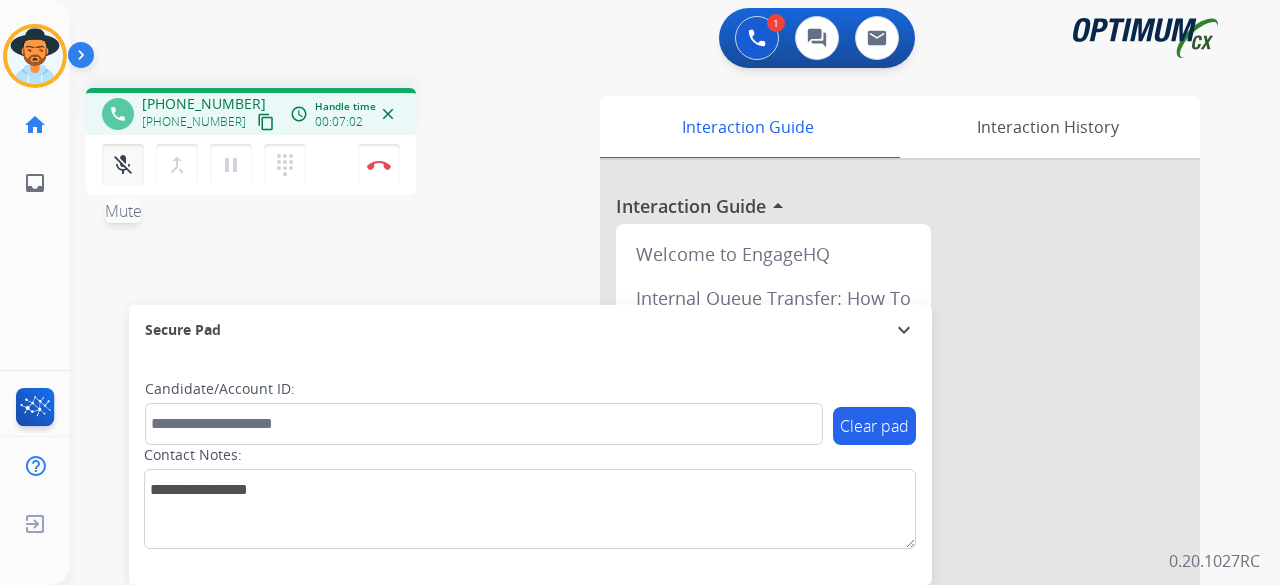 click on "mic_off Mute" at bounding box center (123, 165) 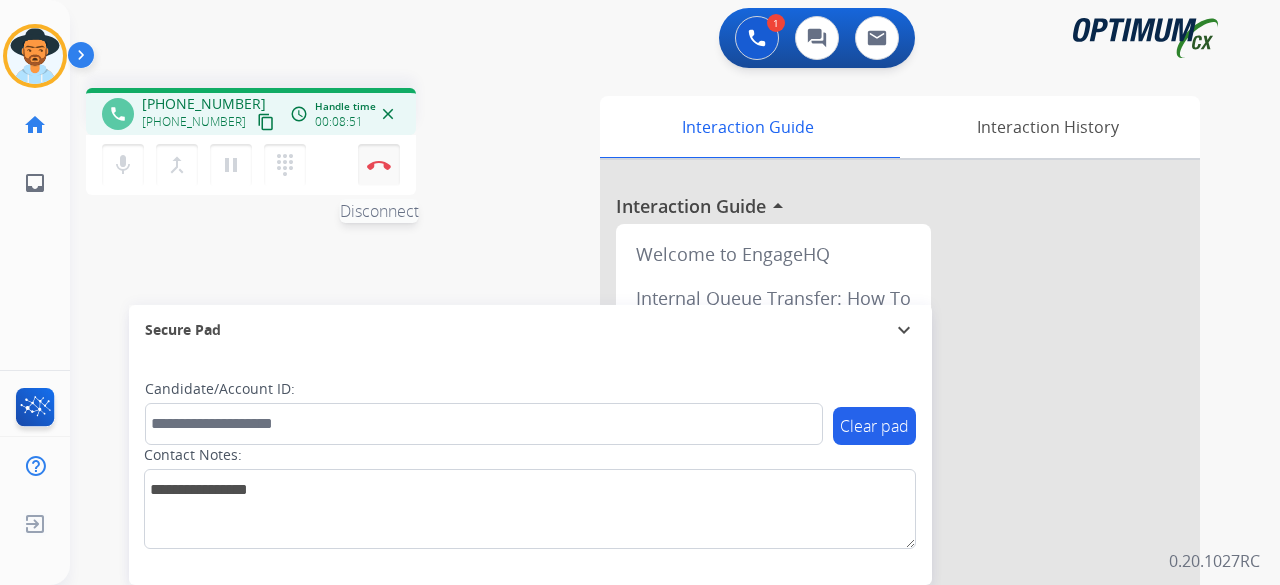 click on "Disconnect" at bounding box center (379, 165) 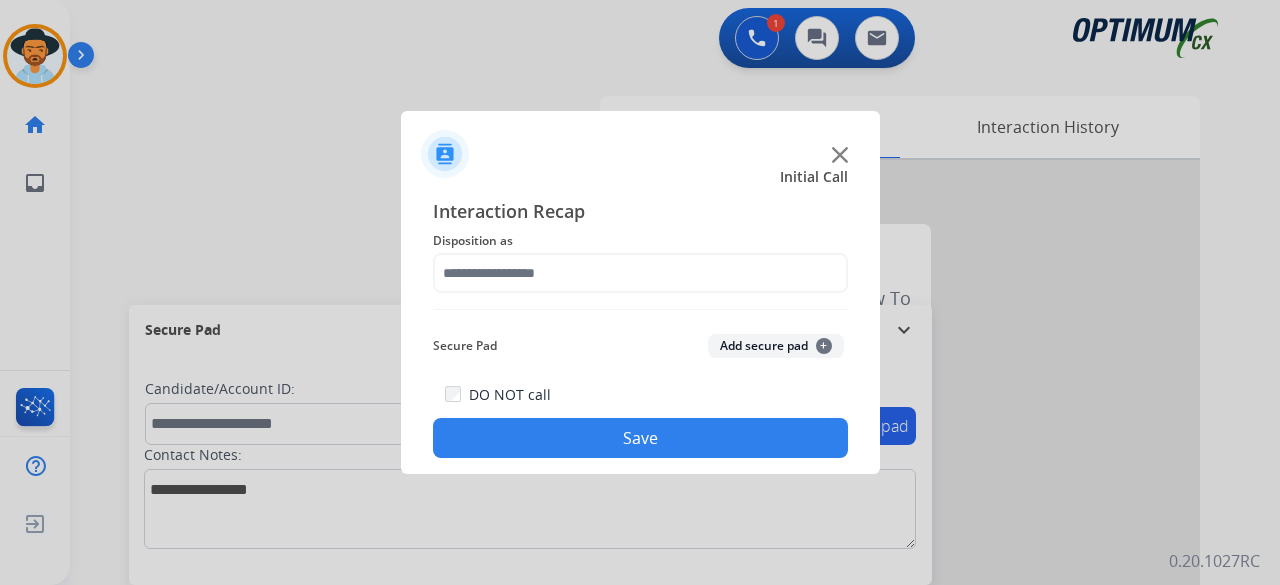 click at bounding box center (640, 292) 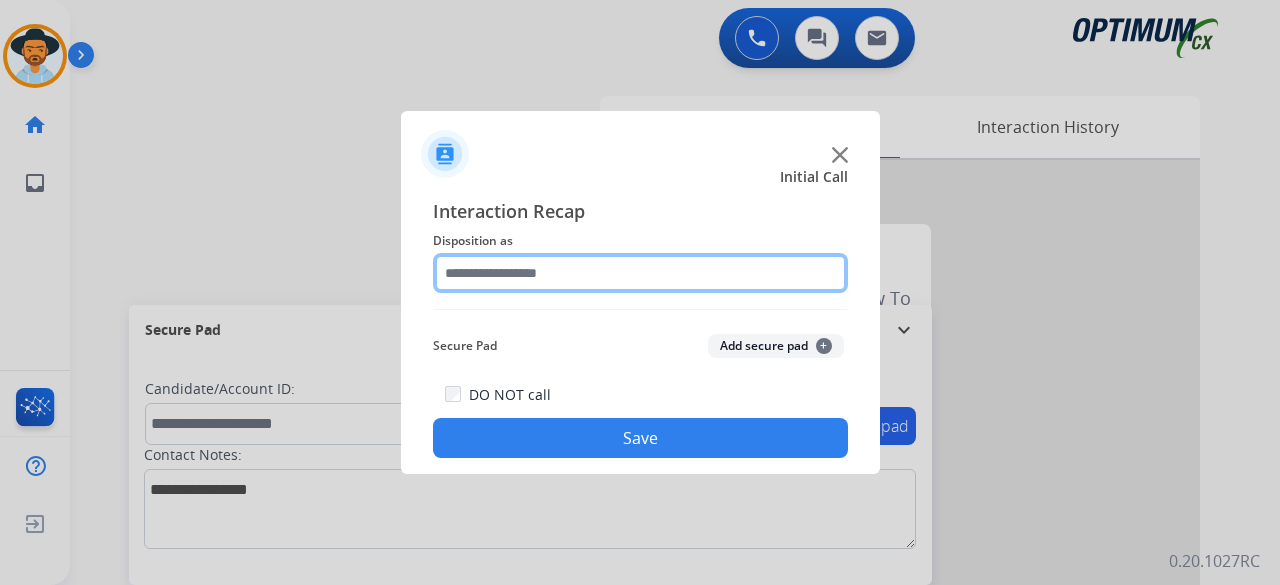 click 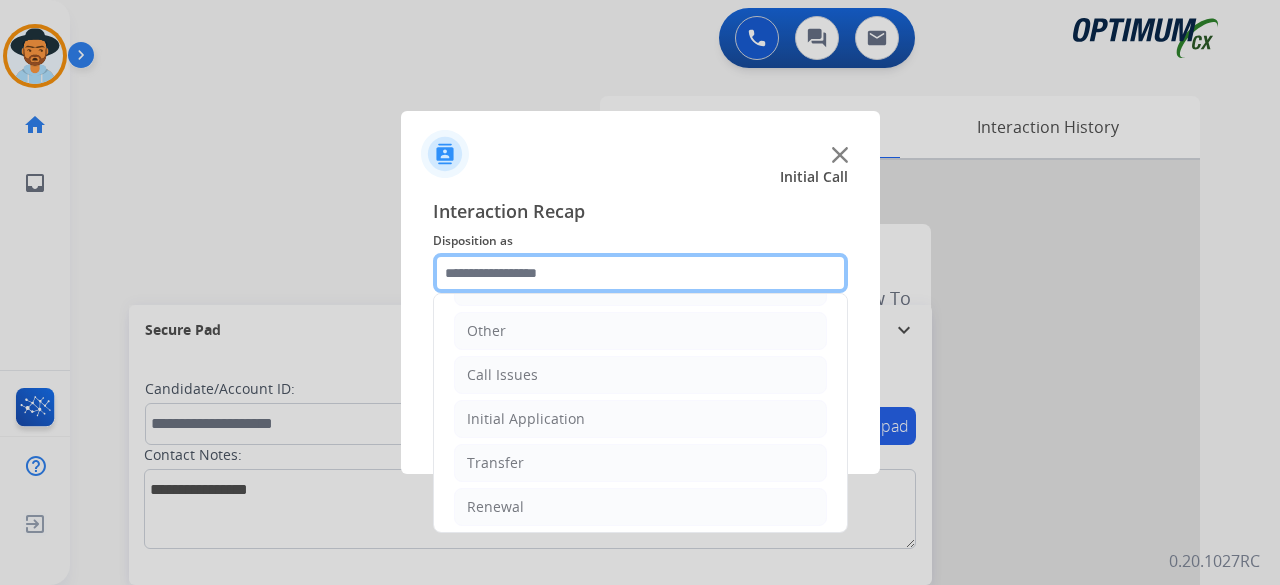 scroll, scrollTop: 130, scrollLeft: 0, axis: vertical 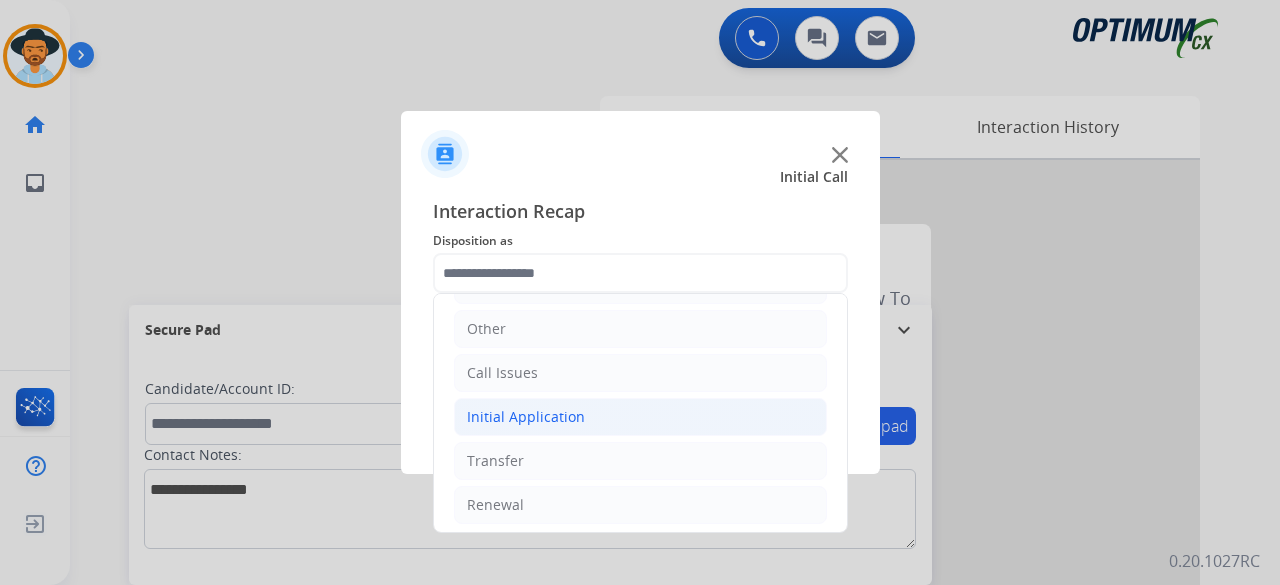 click on "Initial Application" 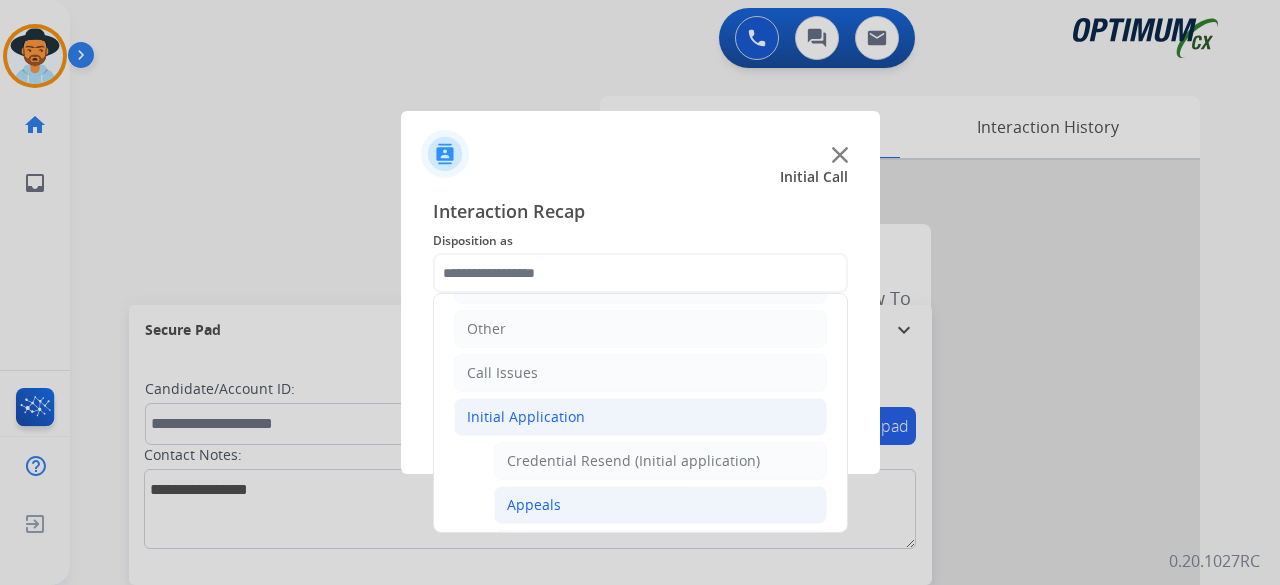 click on "Appeals" 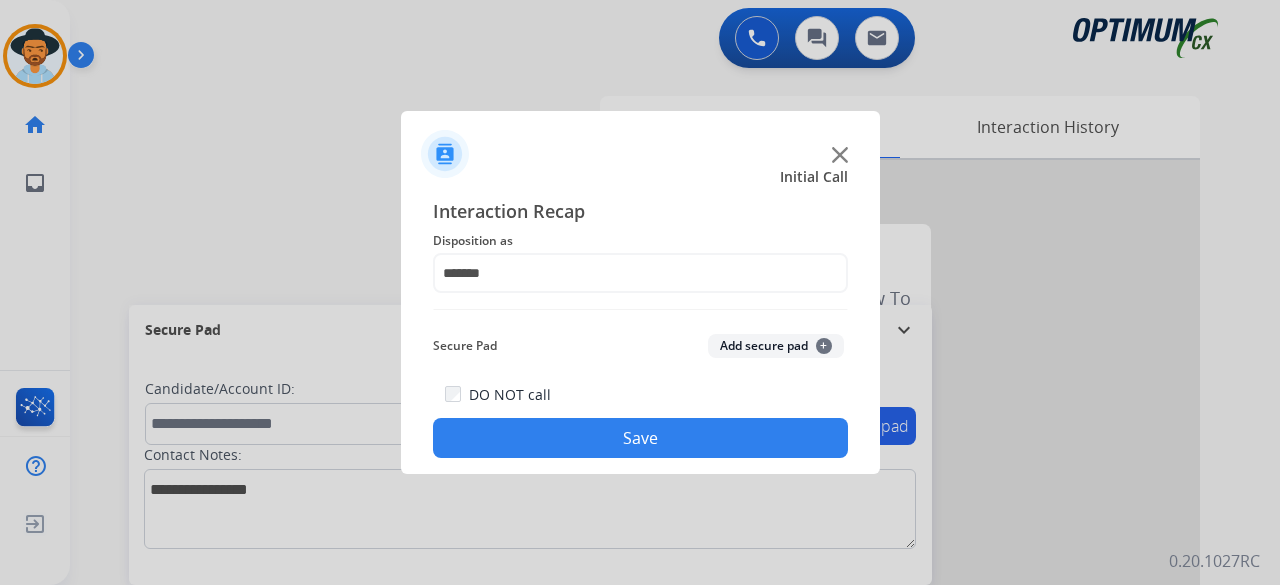 click on "Add secure pad  +" 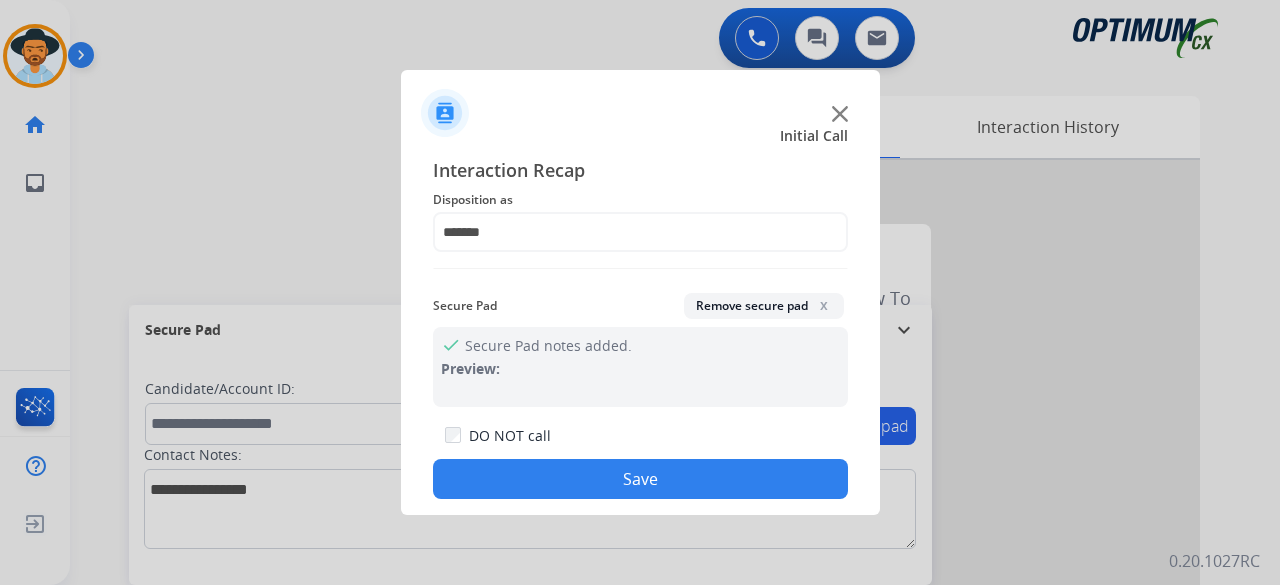 click on "Save" 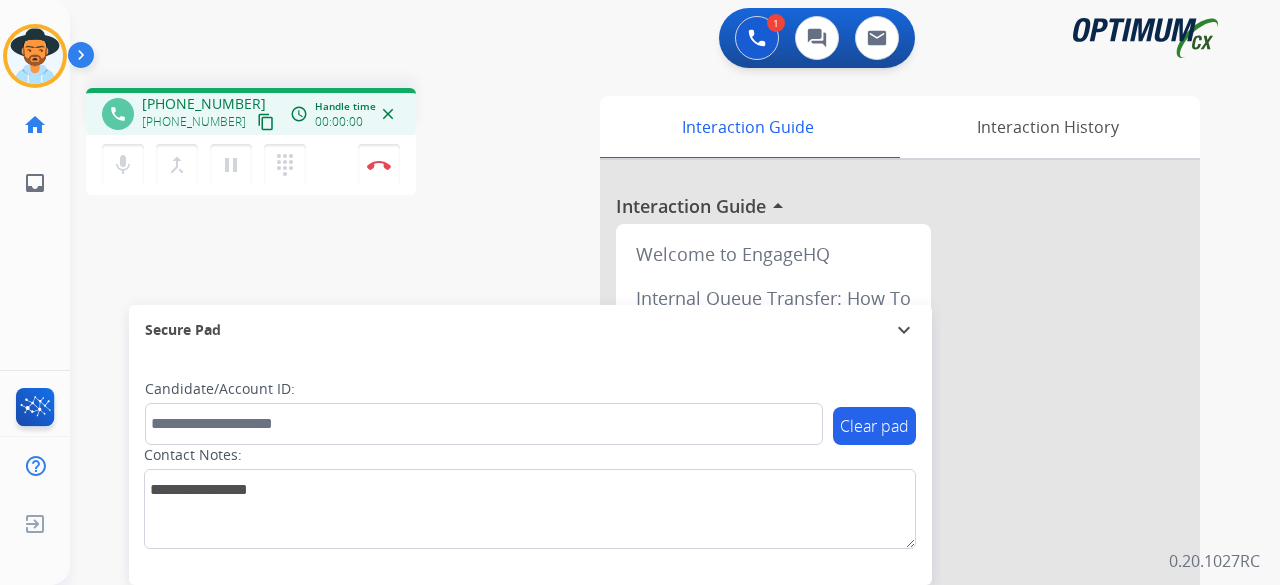 click on "content_copy" at bounding box center [266, 122] 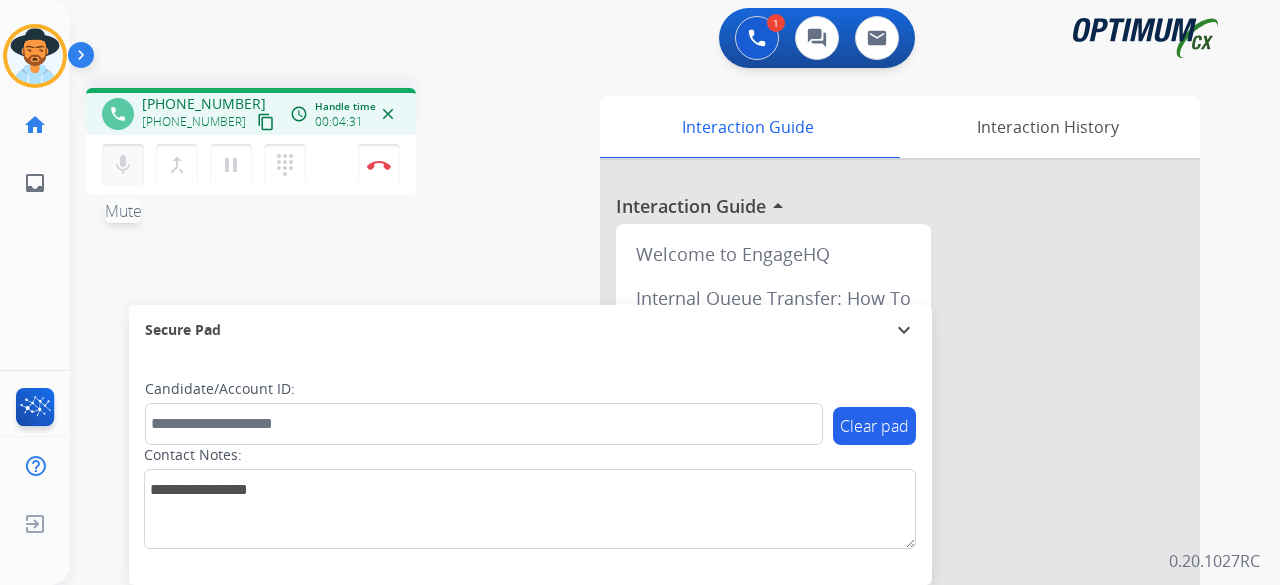 click on "mic" at bounding box center (123, 165) 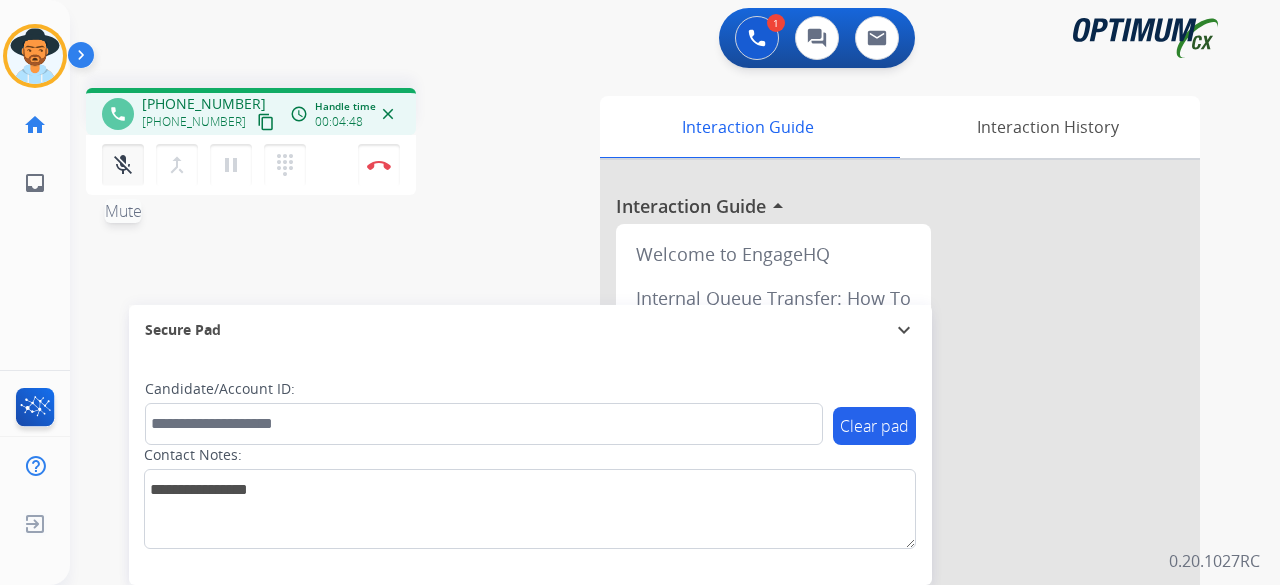 click on "mic_off" at bounding box center (123, 165) 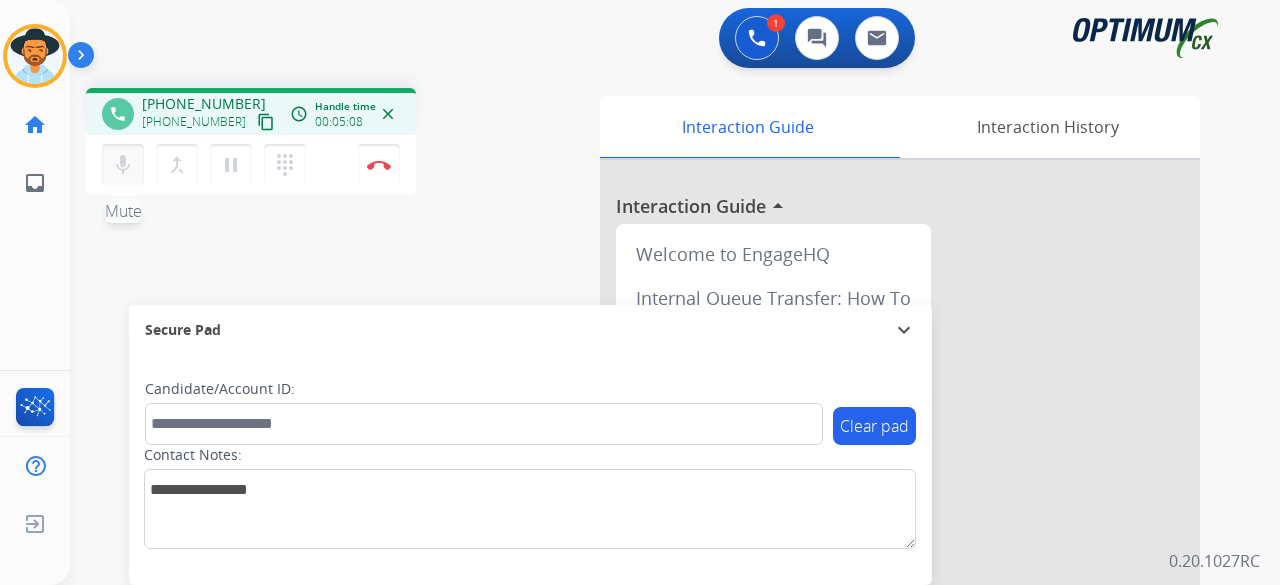 click on "mic" at bounding box center (123, 165) 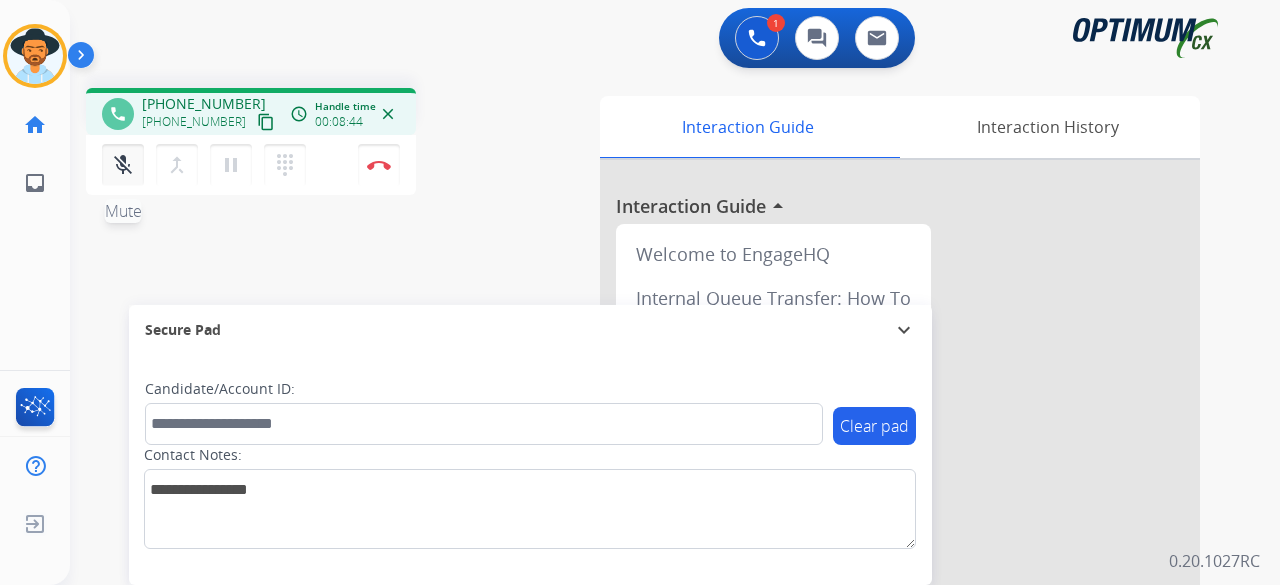 click on "mic_off Mute" at bounding box center [123, 165] 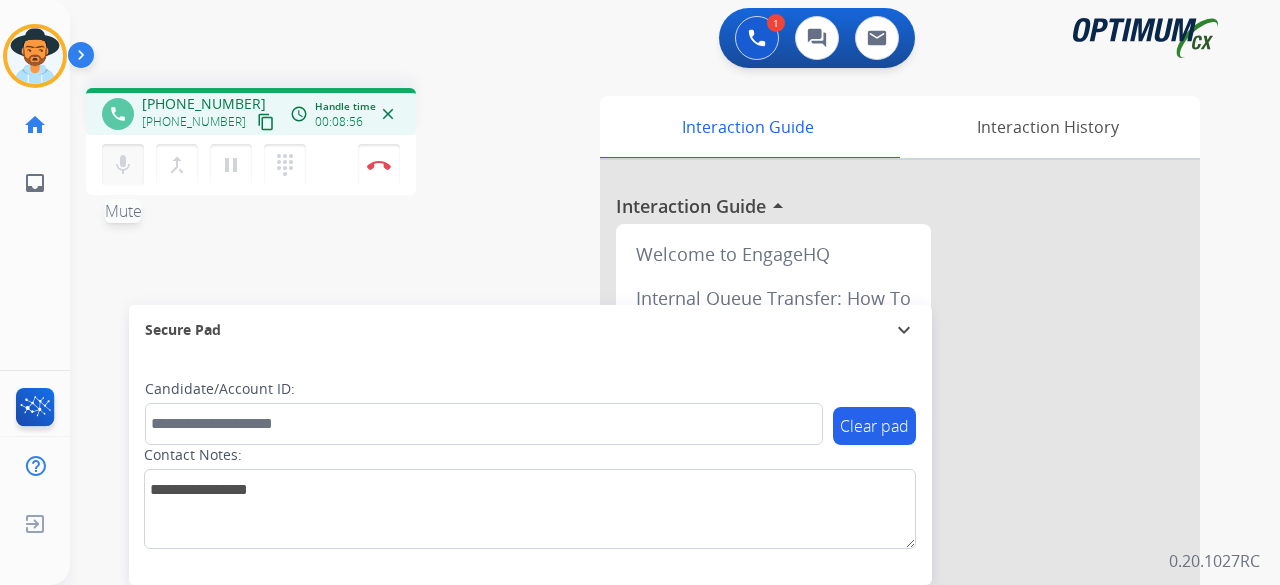 click on "mic" at bounding box center [123, 165] 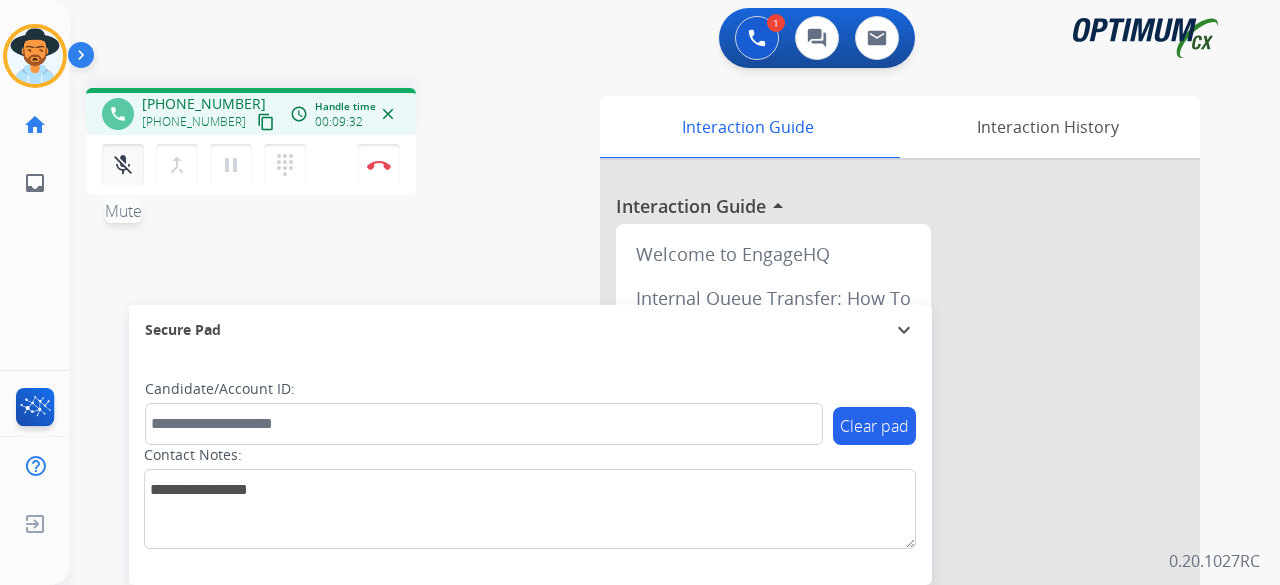 click on "mic_off Mute" at bounding box center [123, 165] 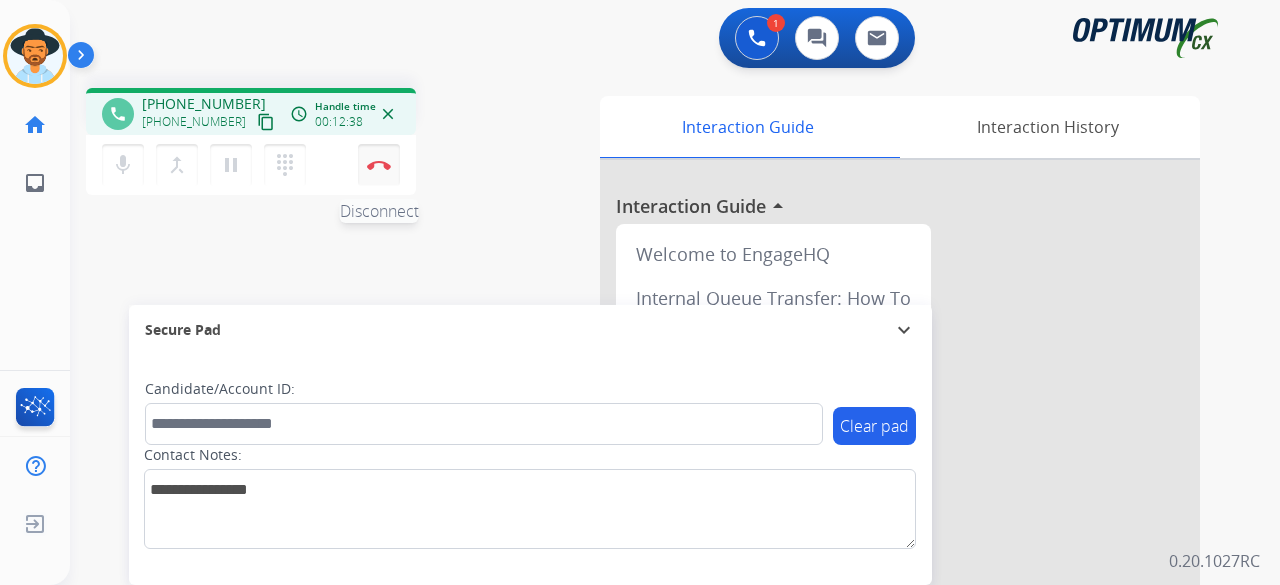 click at bounding box center [379, 165] 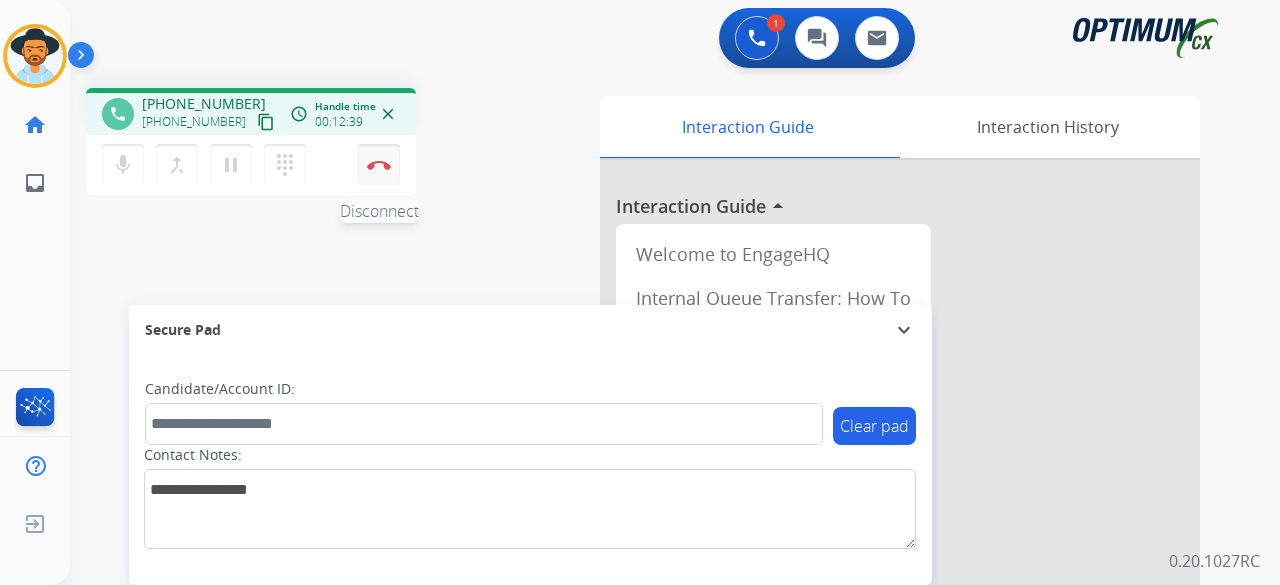click at bounding box center [379, 165] 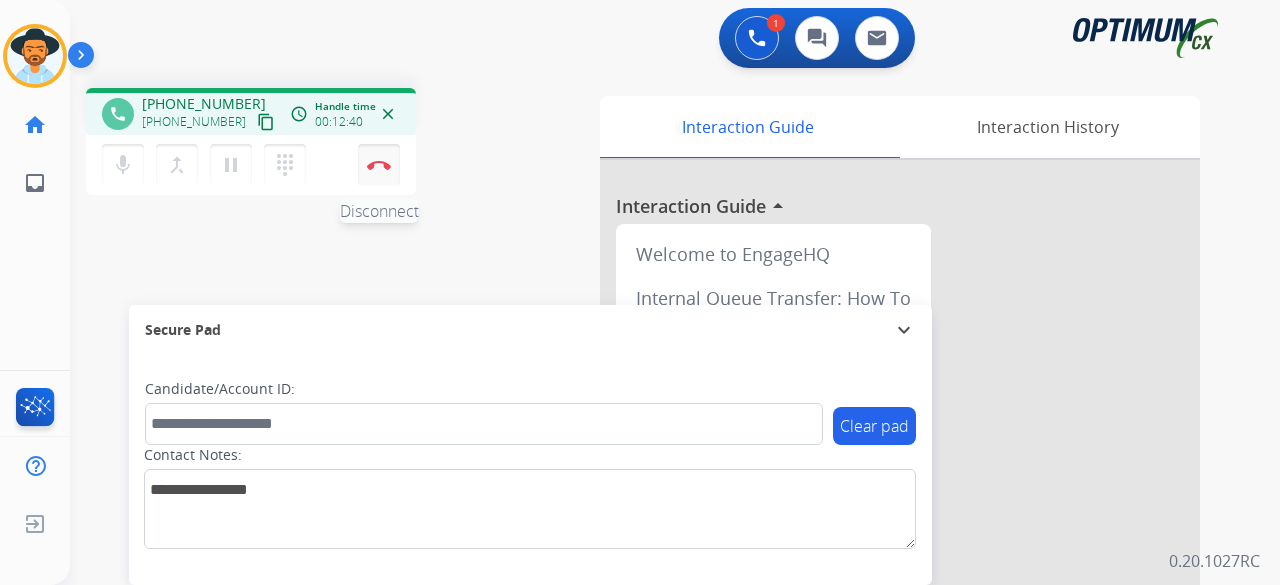 click at bounding box center [379, 165] 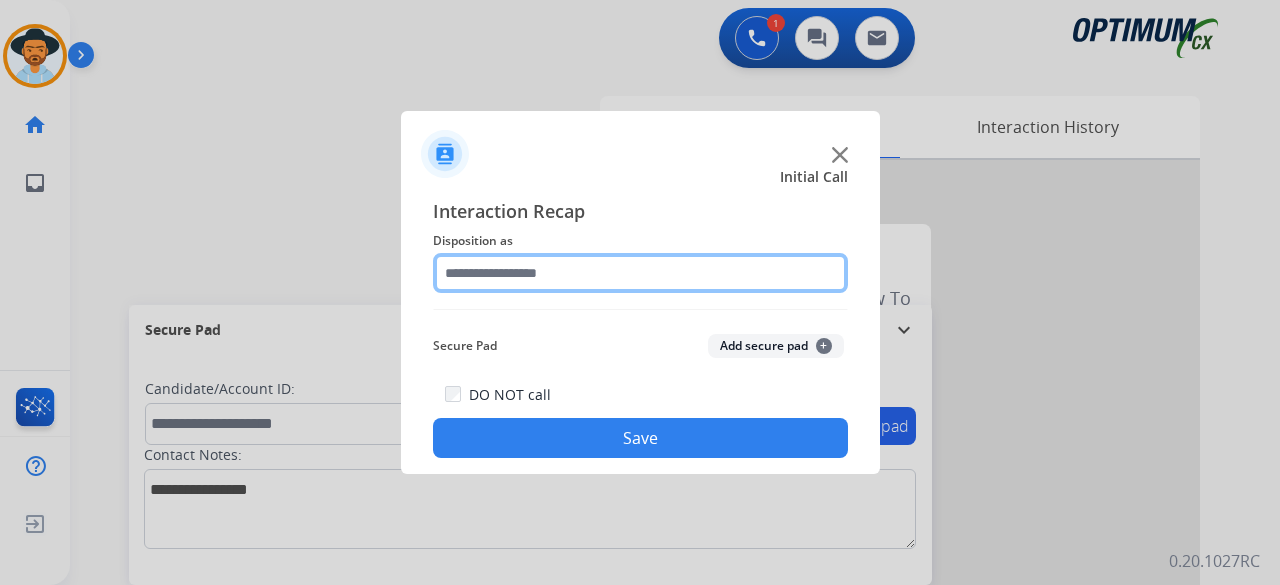 click 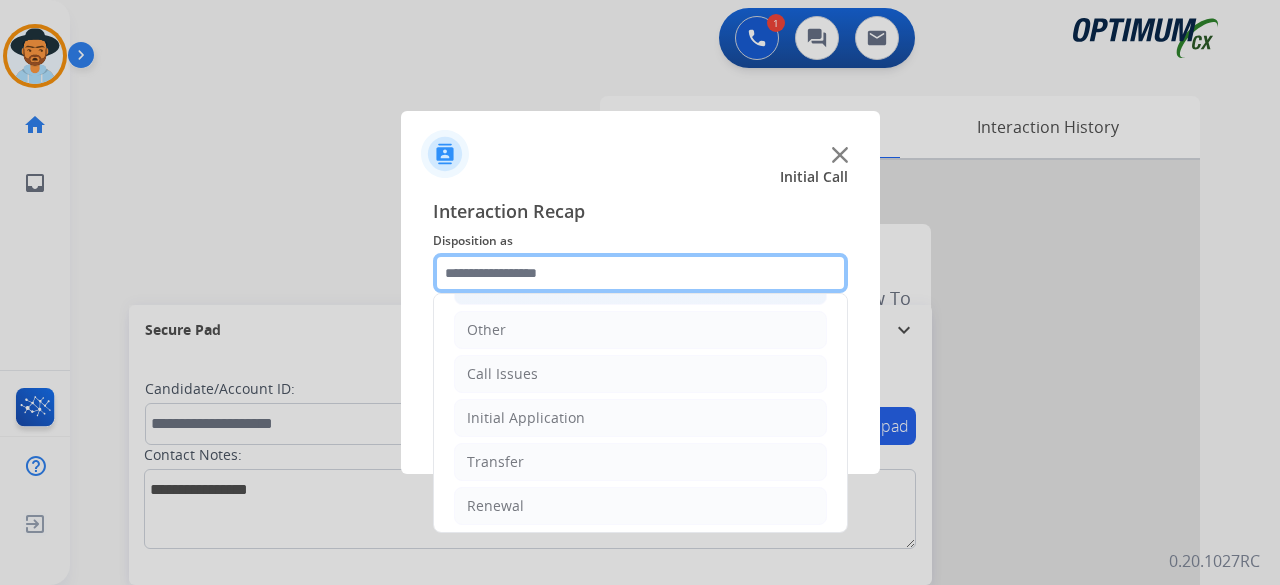 scroll, scrollTop: 130, scrollLeft: 0, axis: vertical 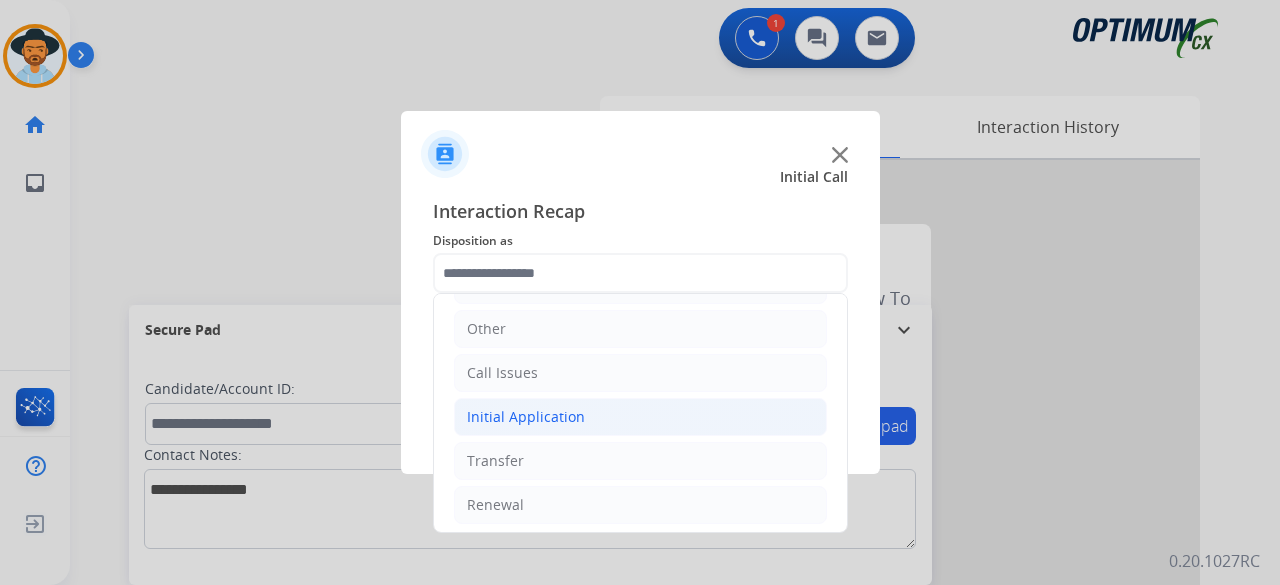 click on "Initial Application" 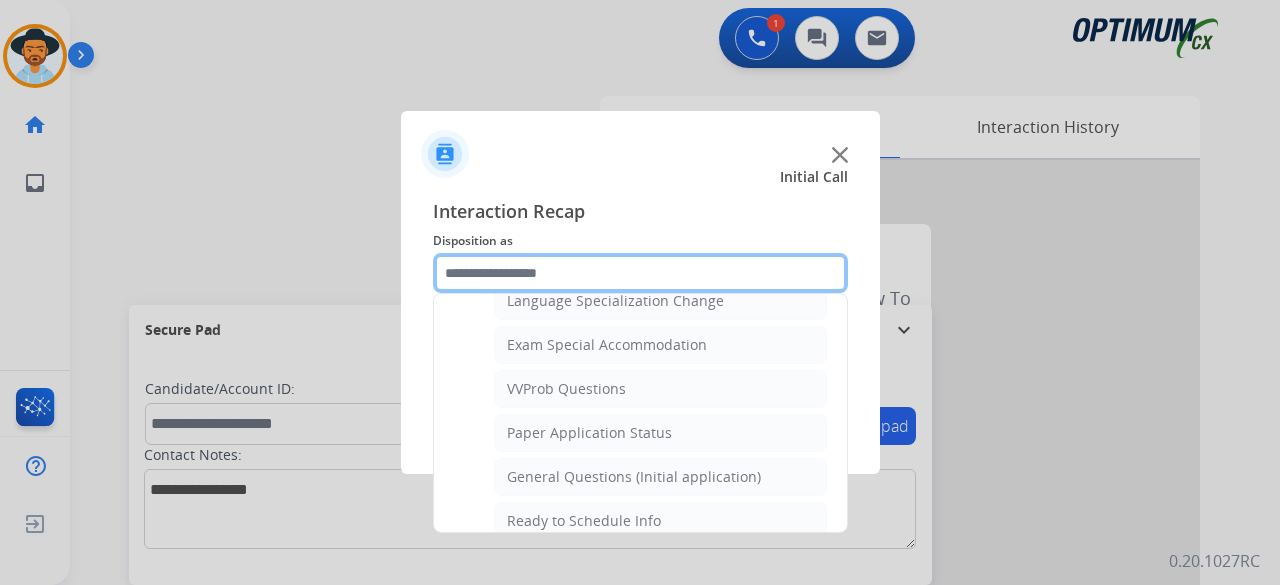 scroll, scrollTop: 1043, scrollLeft: 0, axis: vertical 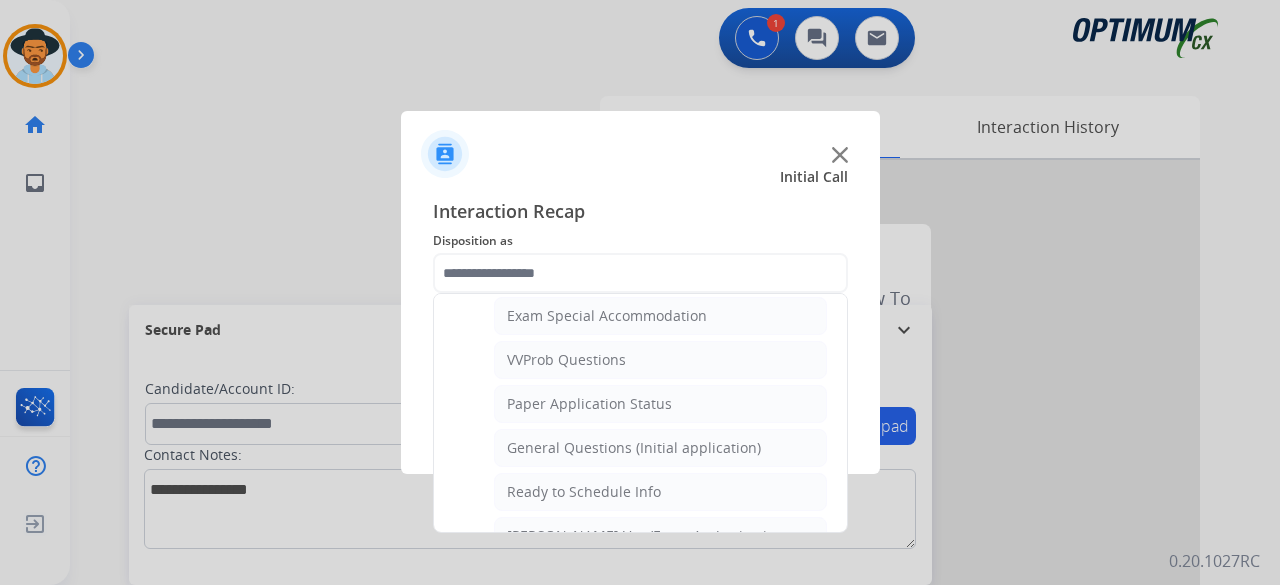 click on "General Questions (Initial application)" 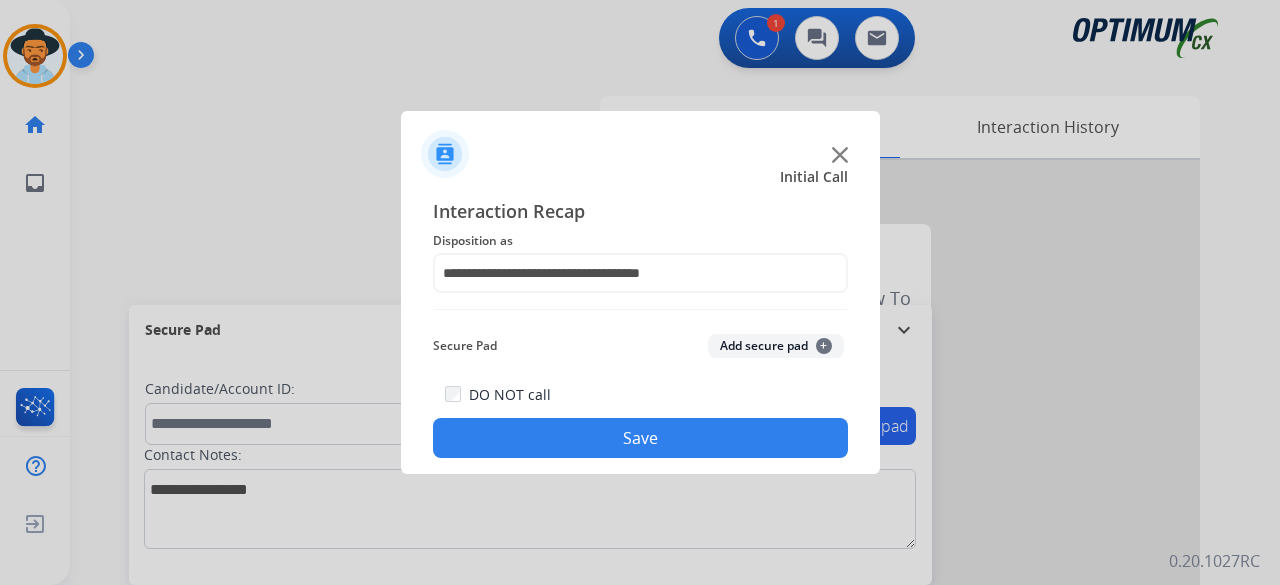 click on "Add secure pad  +" 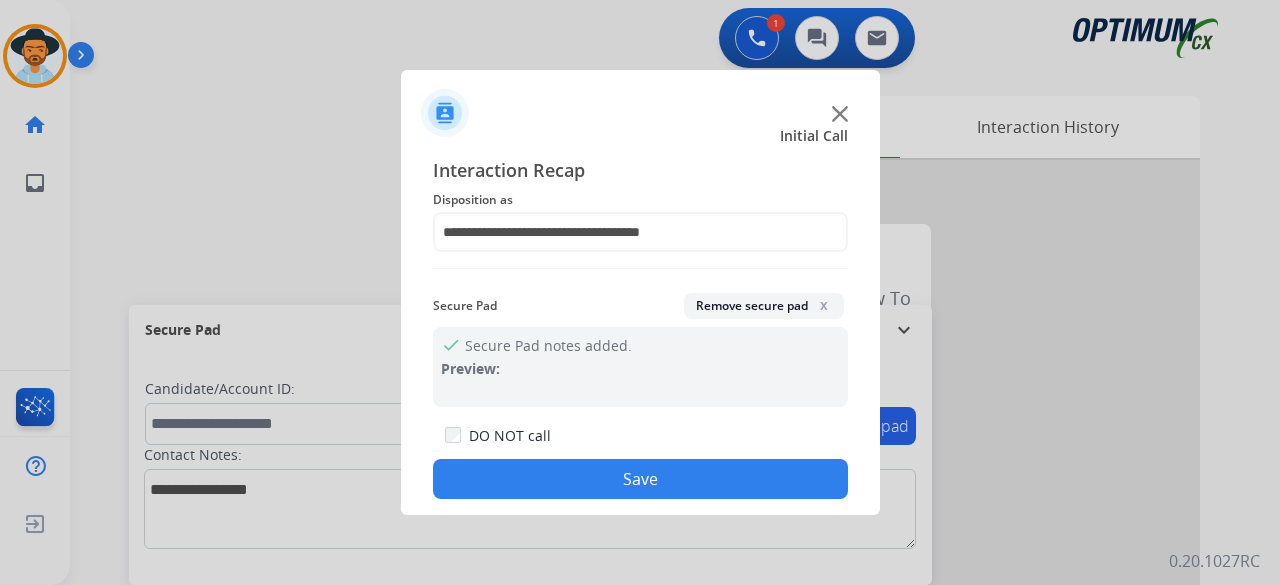 click on "Save" 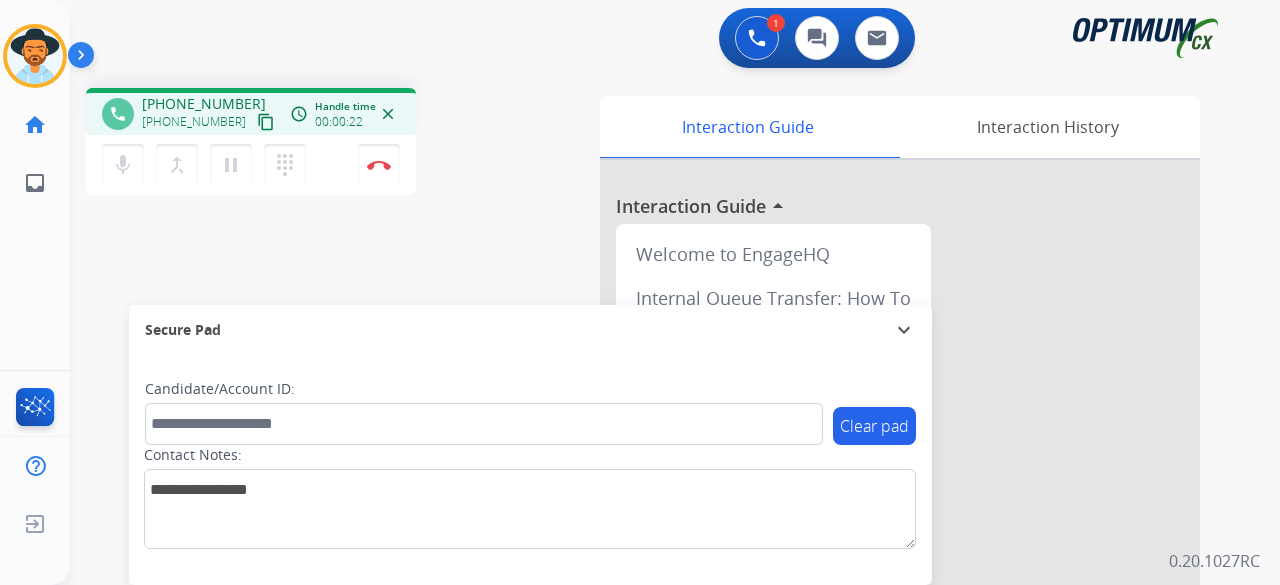 click on "content_copy" at bounding box center [266, 122] 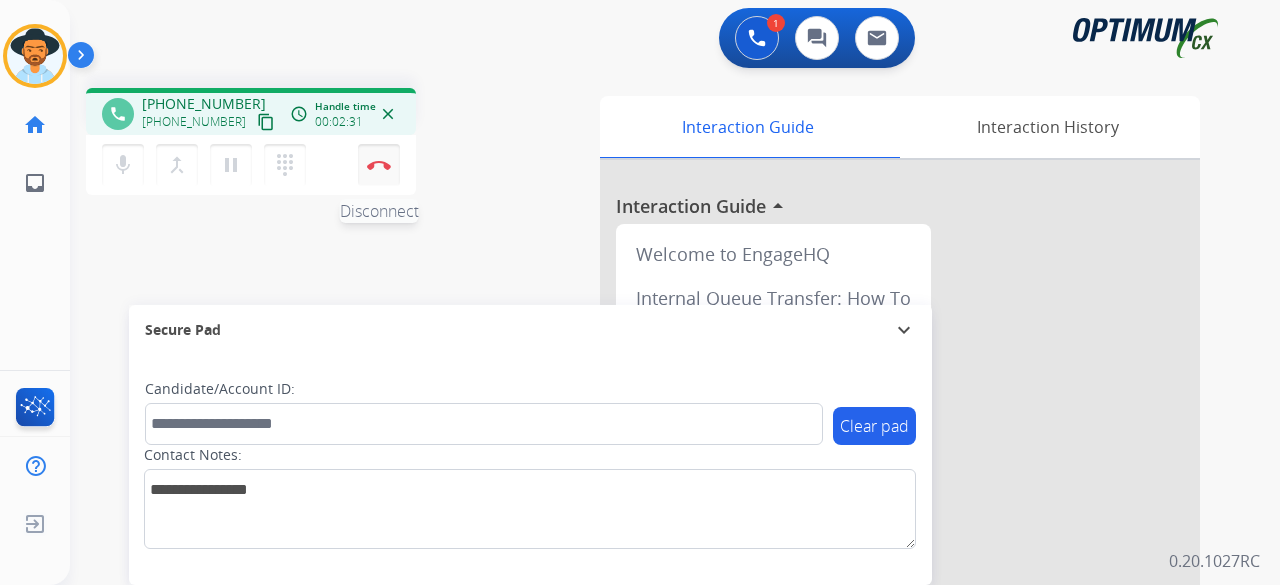 click on "Disconnect" at bounding box center (379, 165) 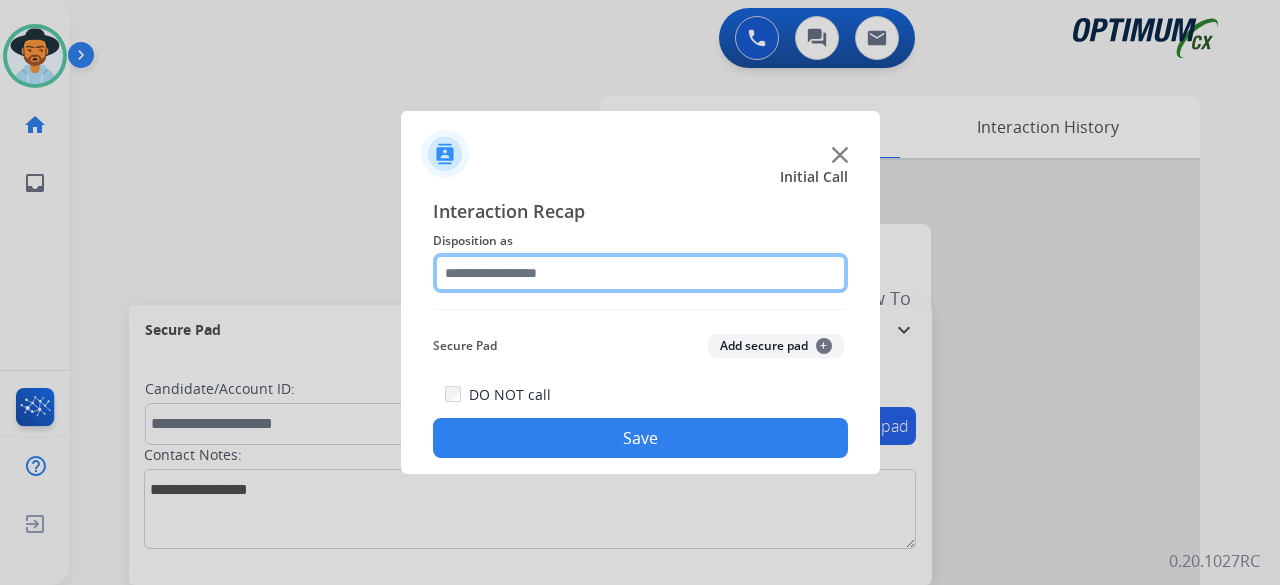 click 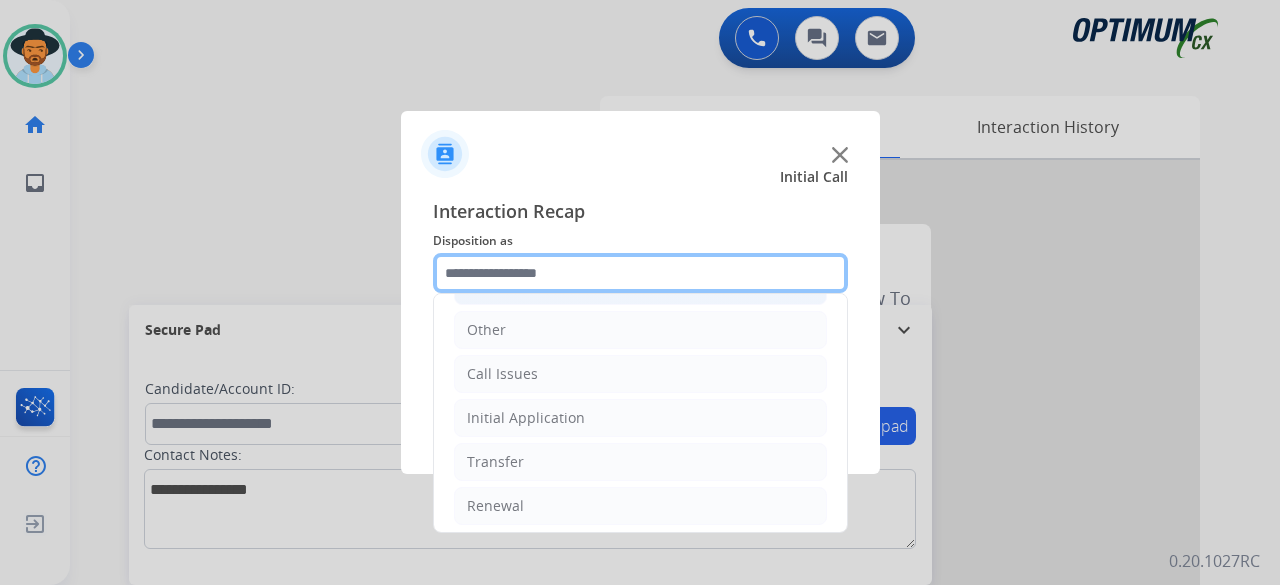 scroll, scrollTop: 130, scrollLeft: 0, axis: vertical 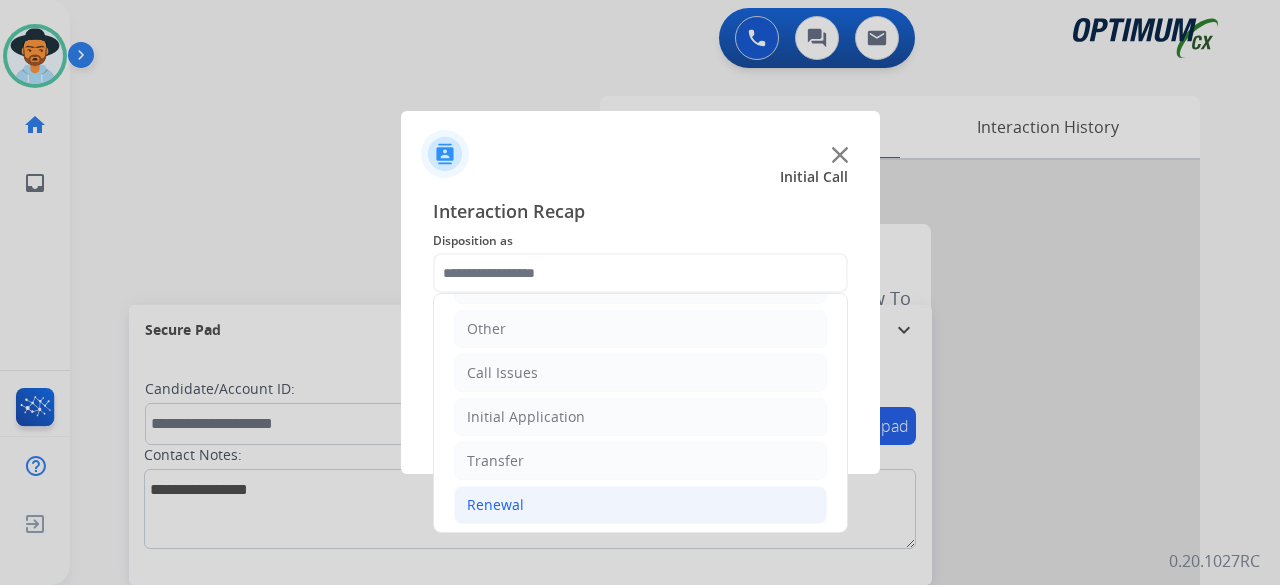 click on "Renewal" 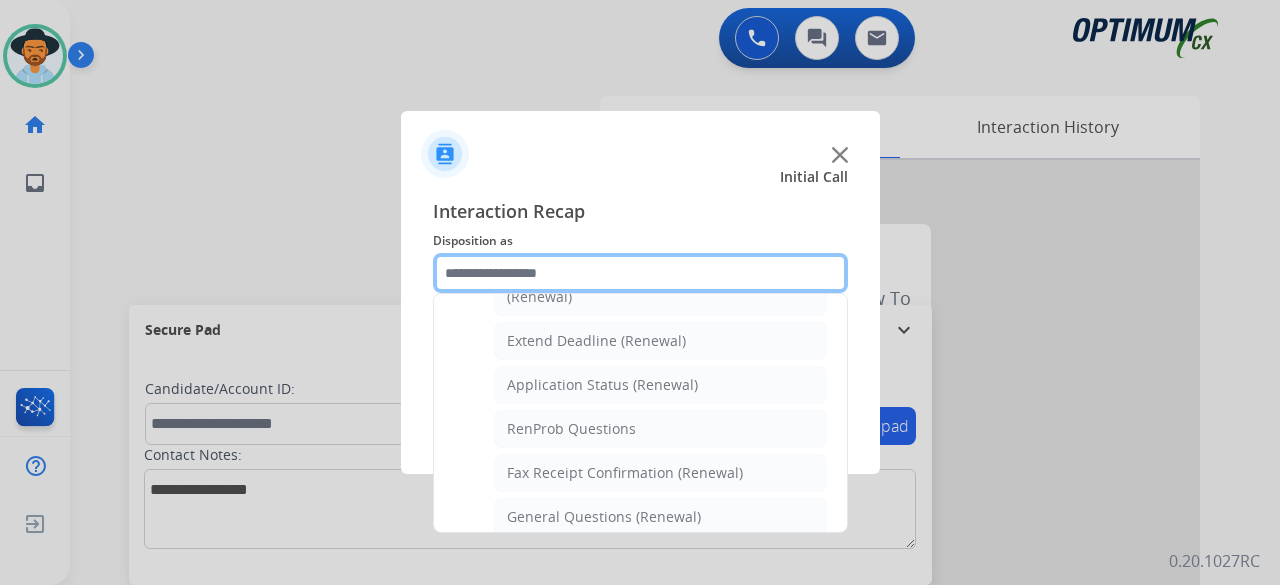 scroll, scrollTop: 456, scrollLeft: 0, axis: vertical 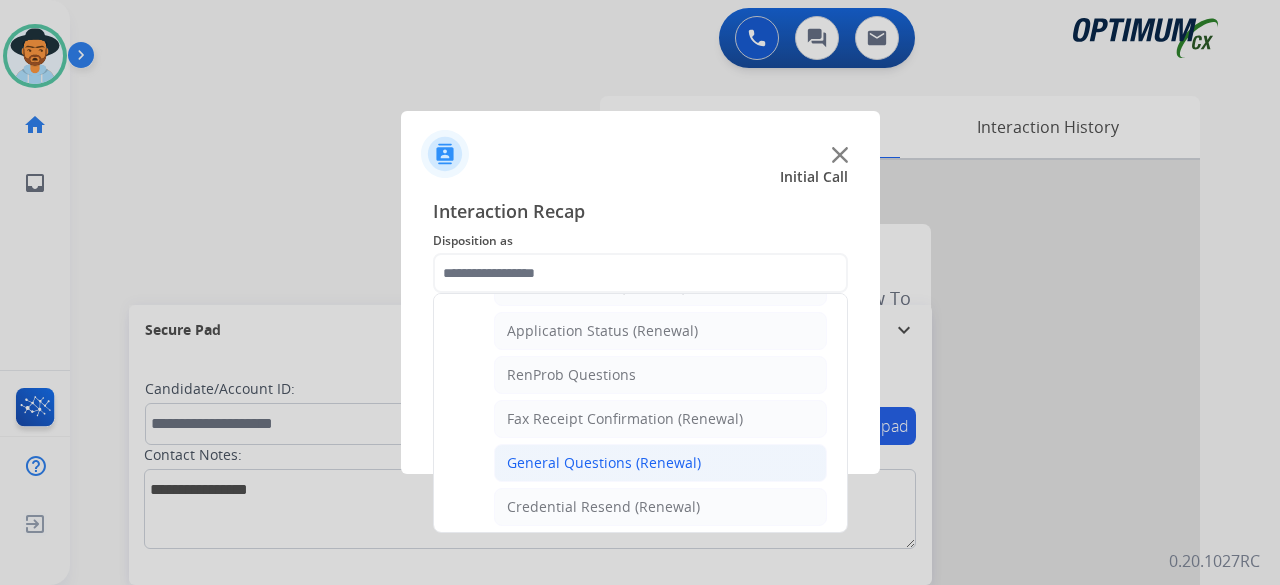 click on "General Questions (Renewal)" 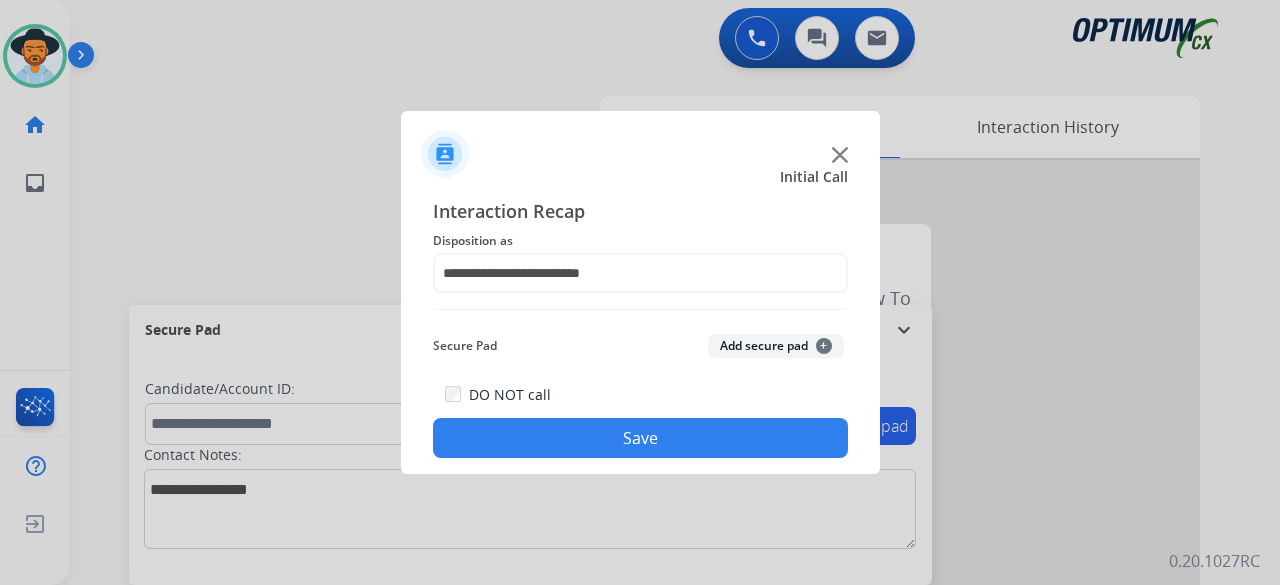 click on "Add secure pad  +" 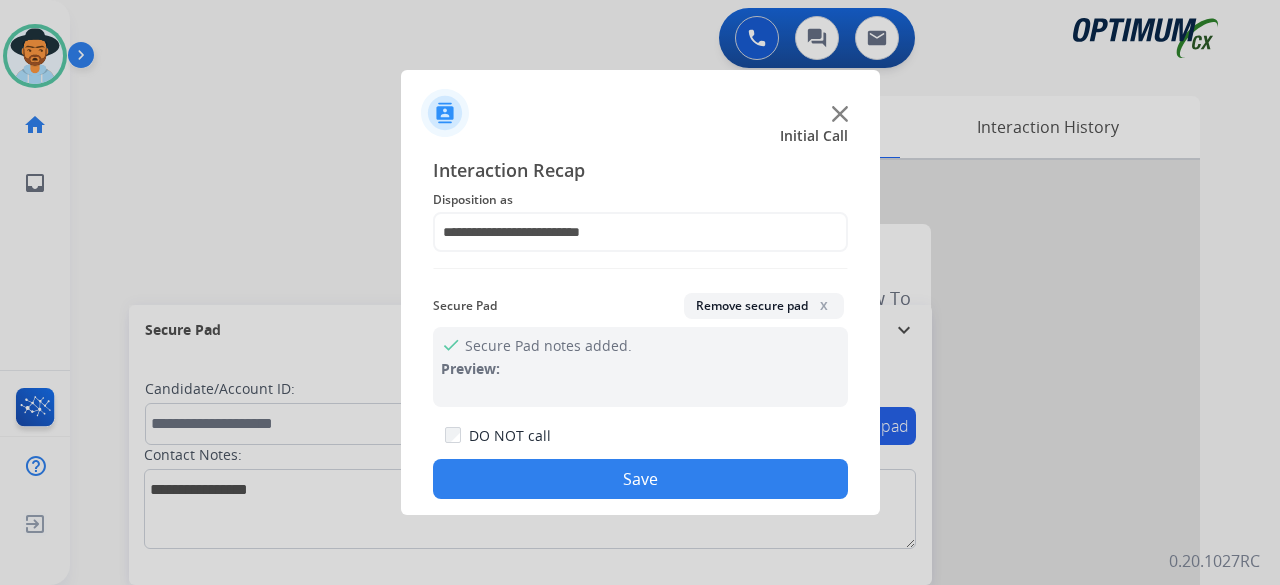 click on "Save" 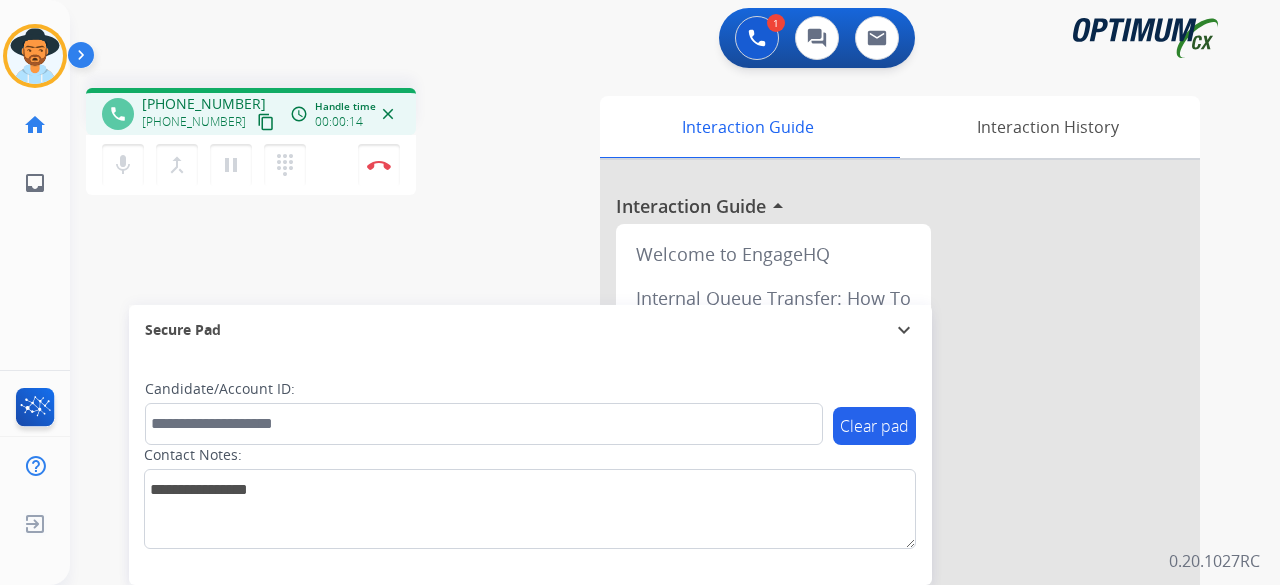 click on "content_copy" at bounding box center (266, 122) 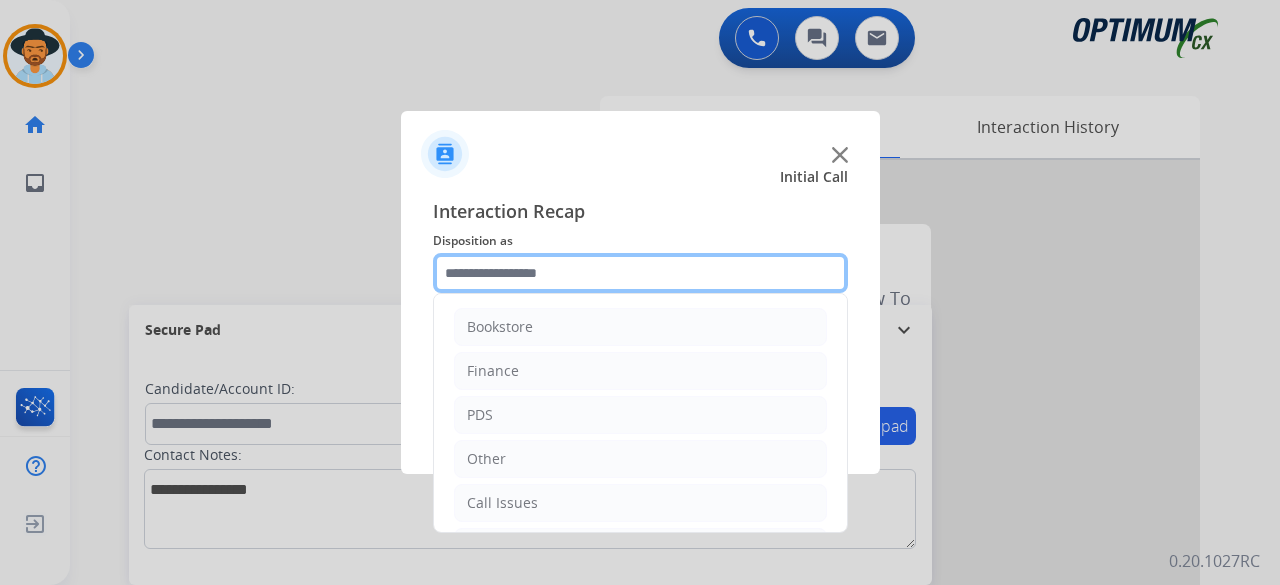 click 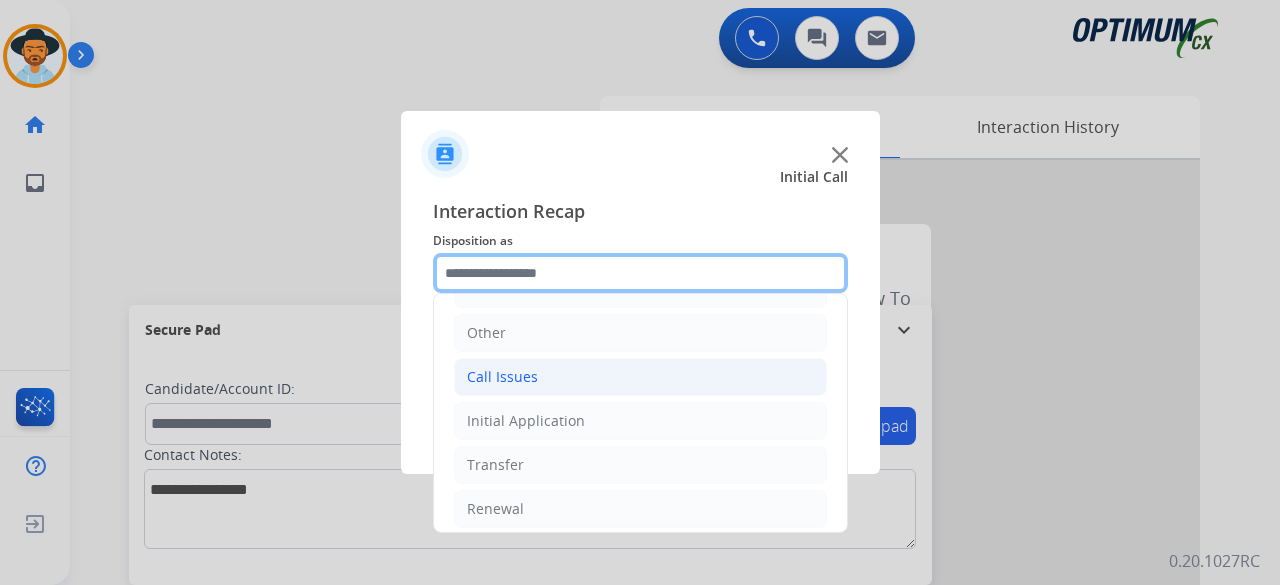 scroll, scrollTop: 130, scrollLeft: 0, axis: vertical 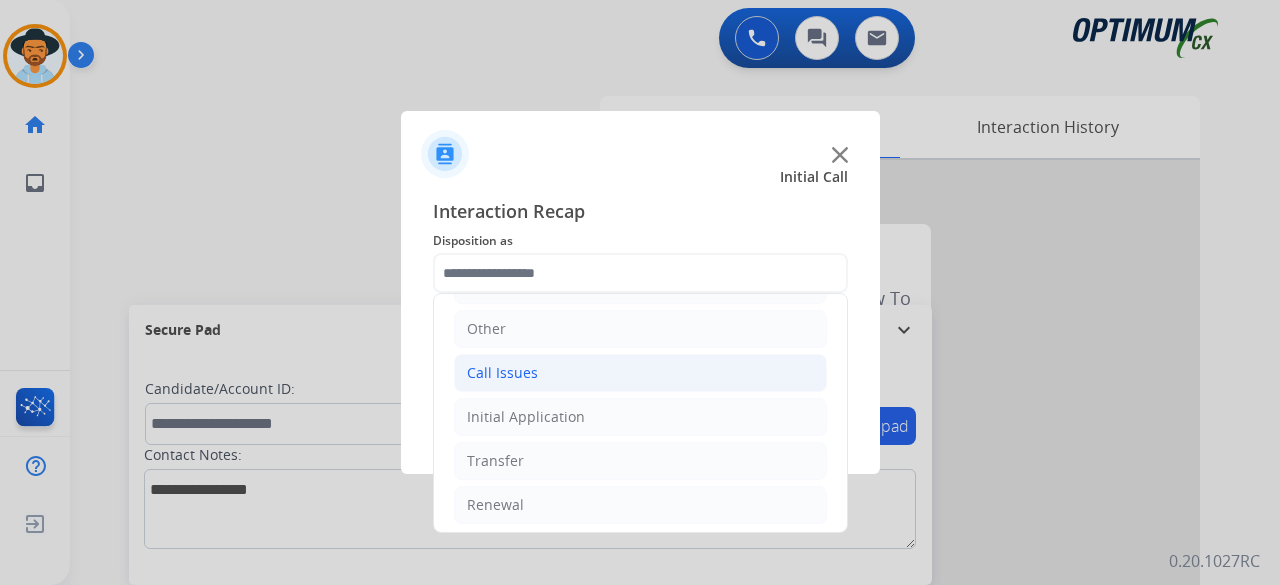 click on "Call Issues" 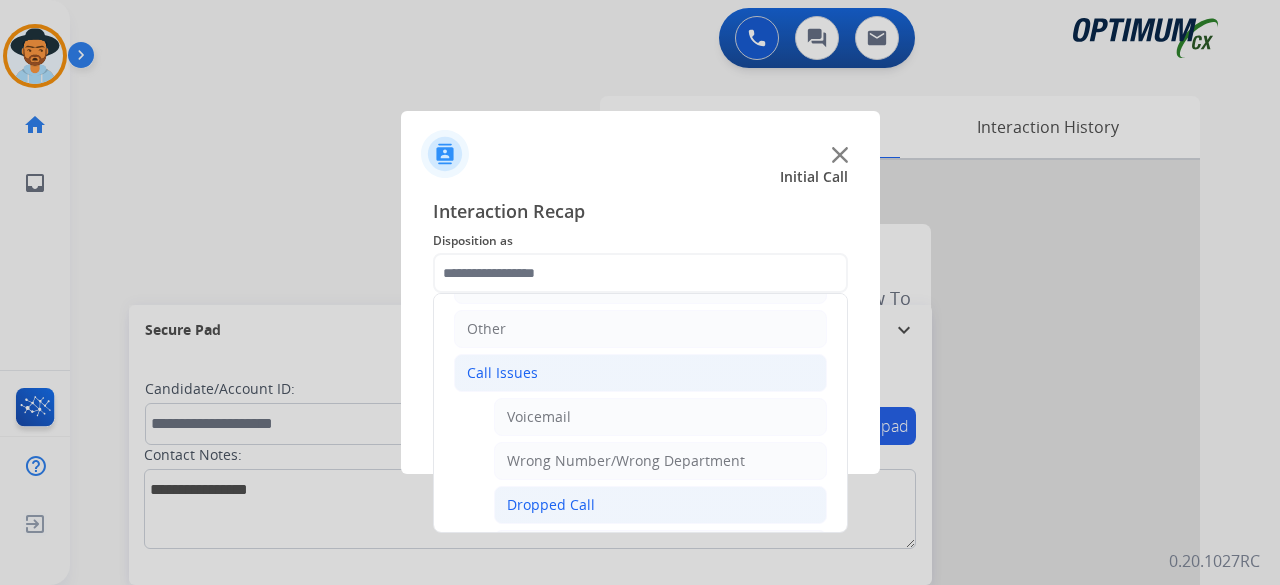 click on "Dropped Call" 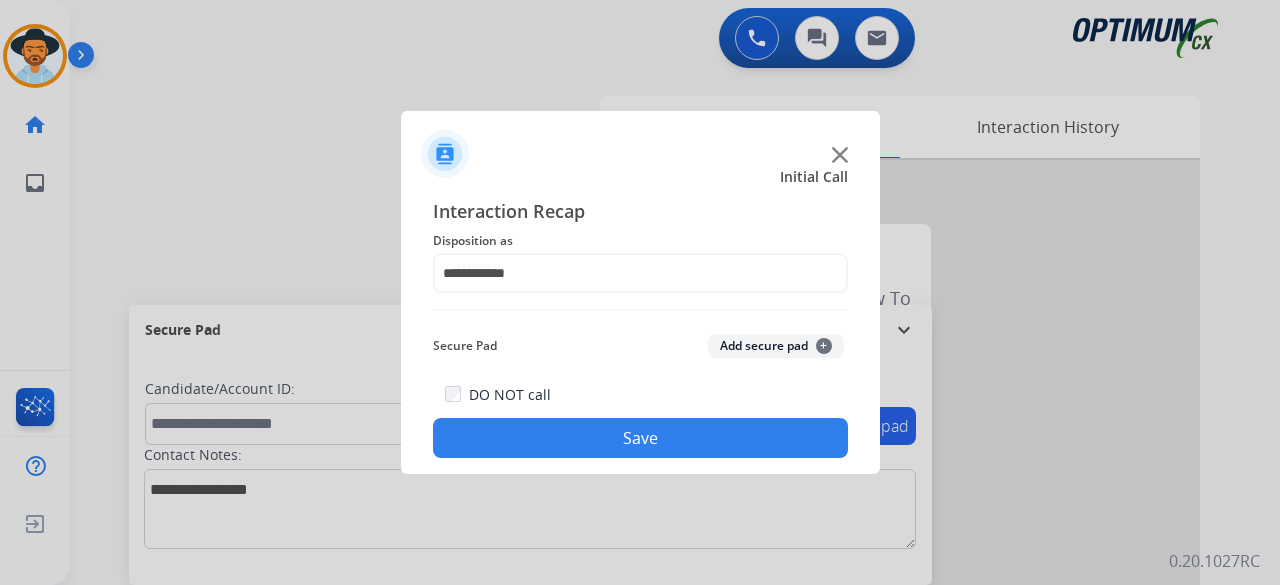 click on "Add secure pad  +" 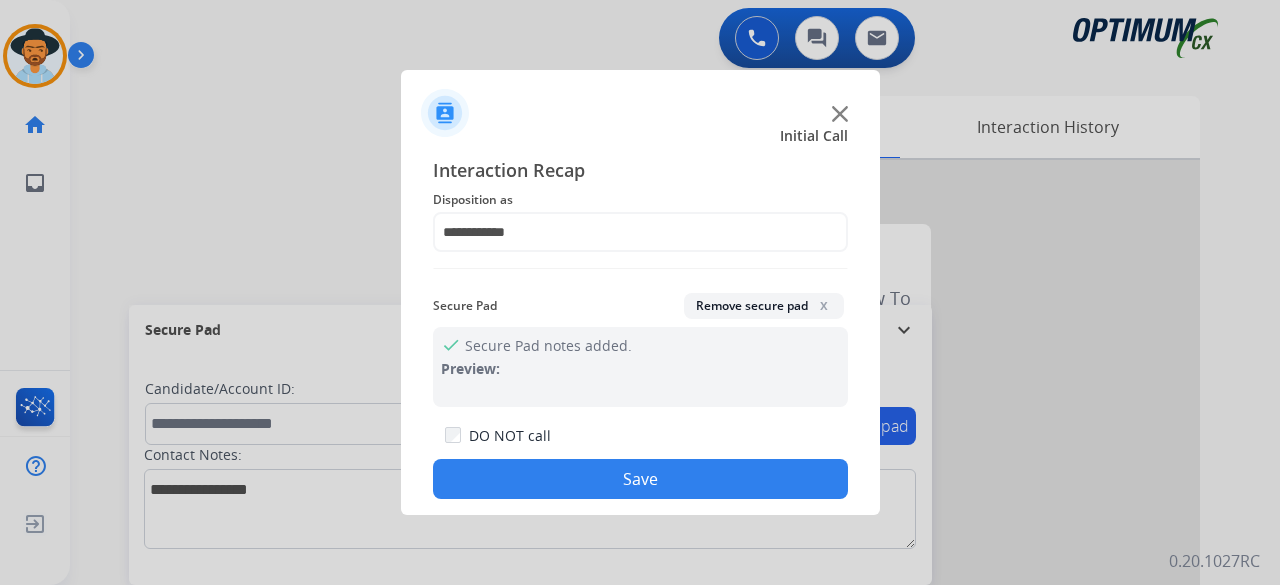 click on "Save" 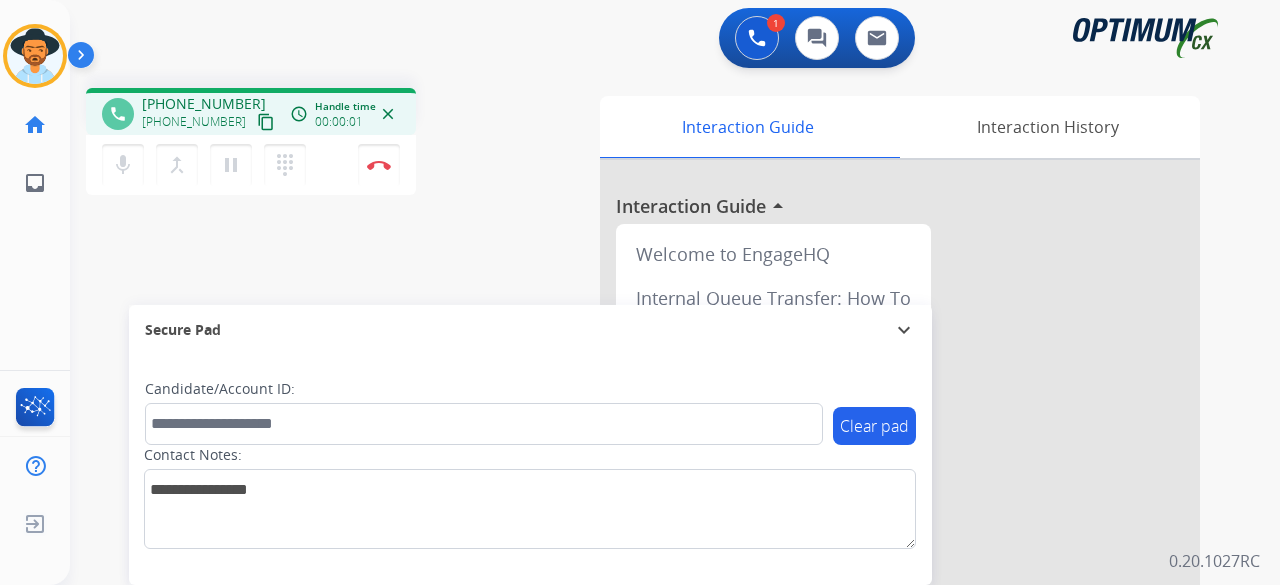 click on "content_copy" at bounding box center (266, 122) 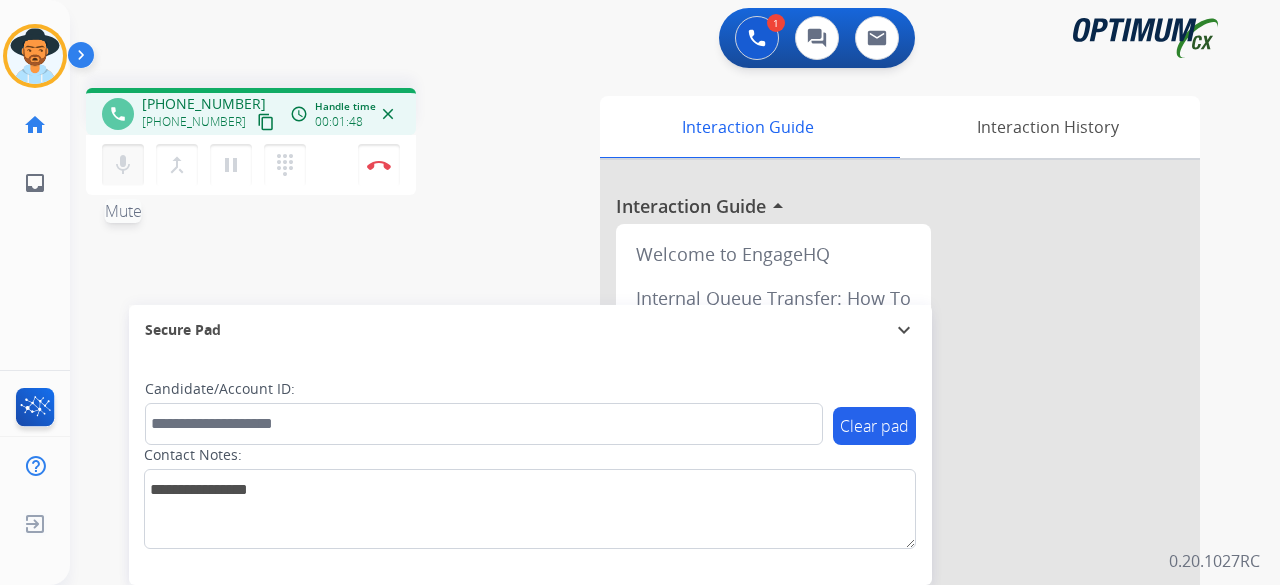 click on "mic" at bounding box center [123, 165] 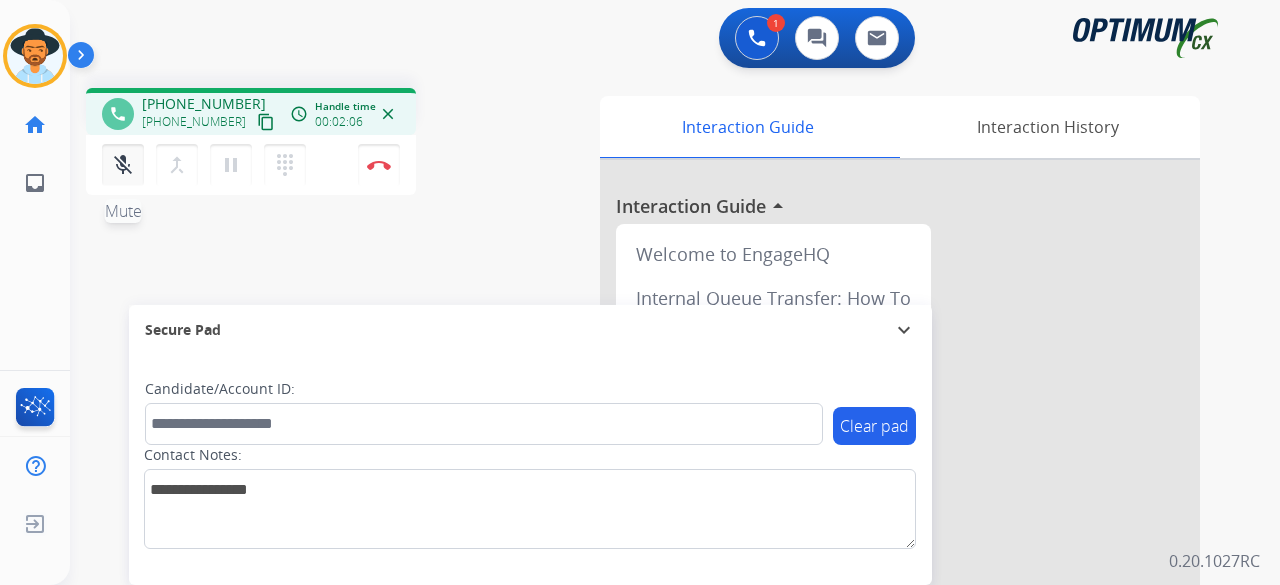 click on "mic_off" at bounding box center [123, 165] 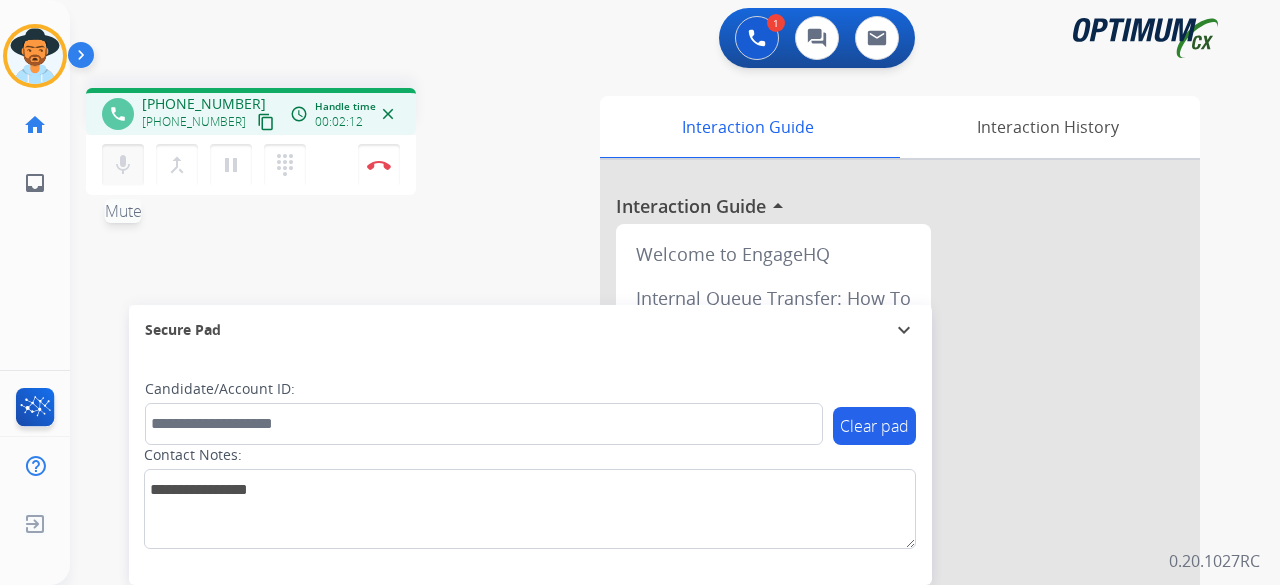 click on "mic" at bounding box center (123, 165) 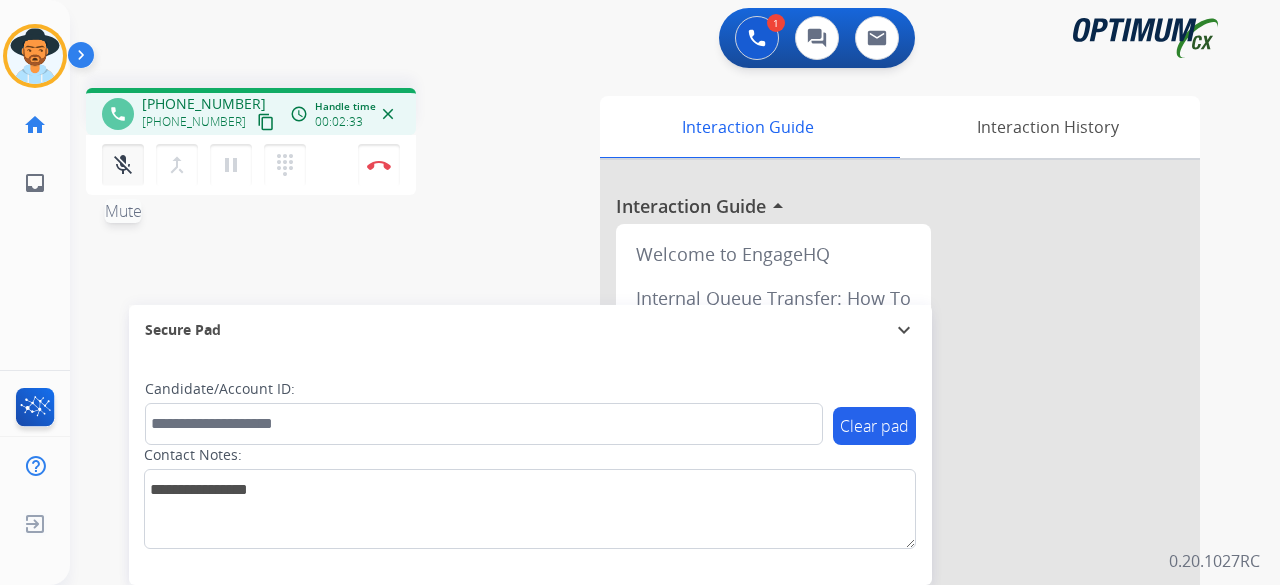 click on "mic_off" at bounding box center (123, 165) 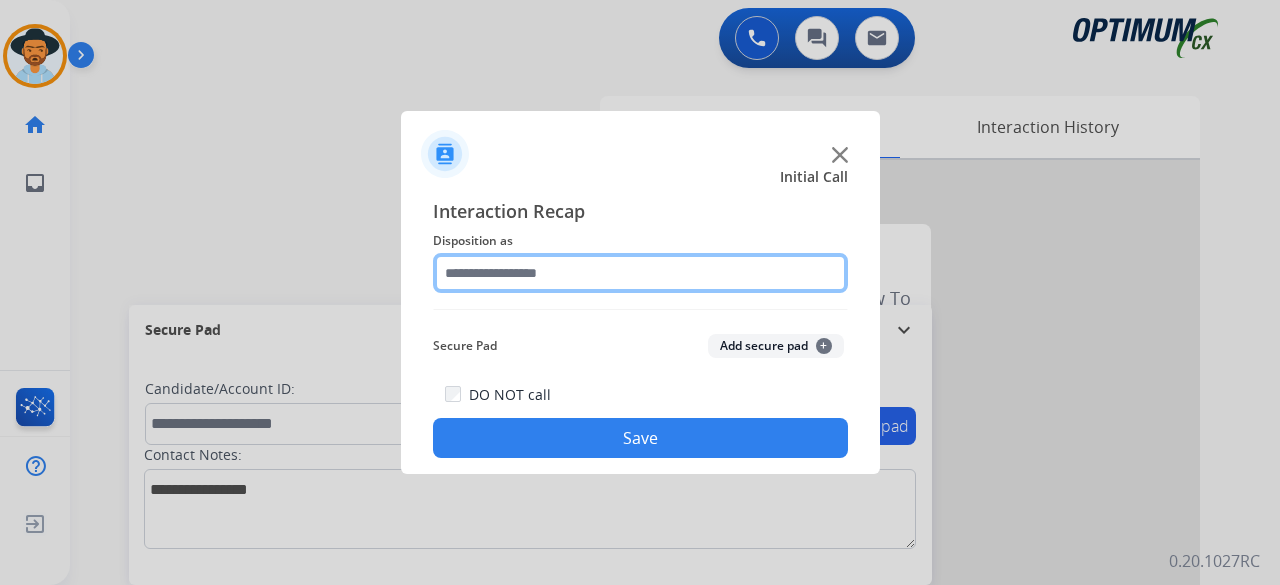 click 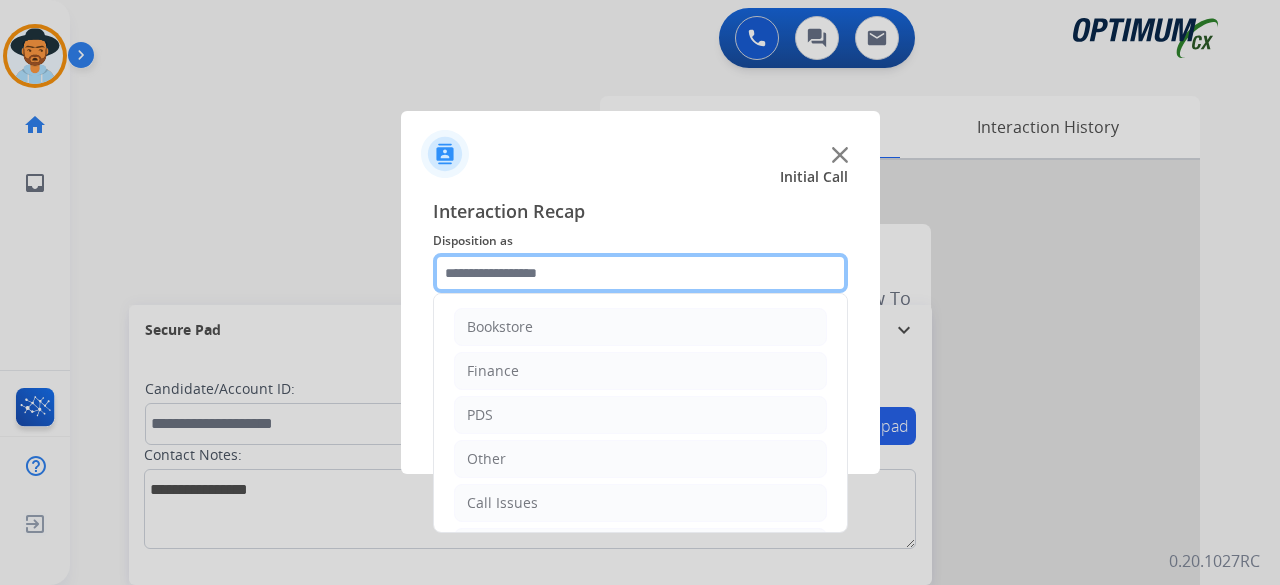 scroll, scrollTop: 130, scrollLeft: 0, axis: vertical 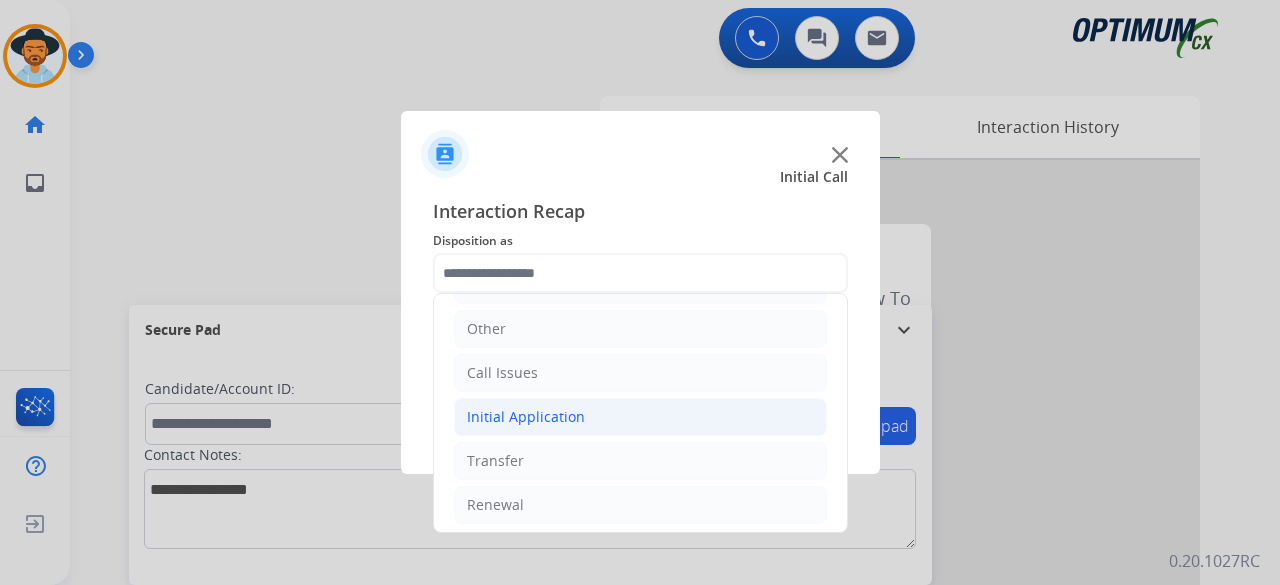 click on "Initial Application" 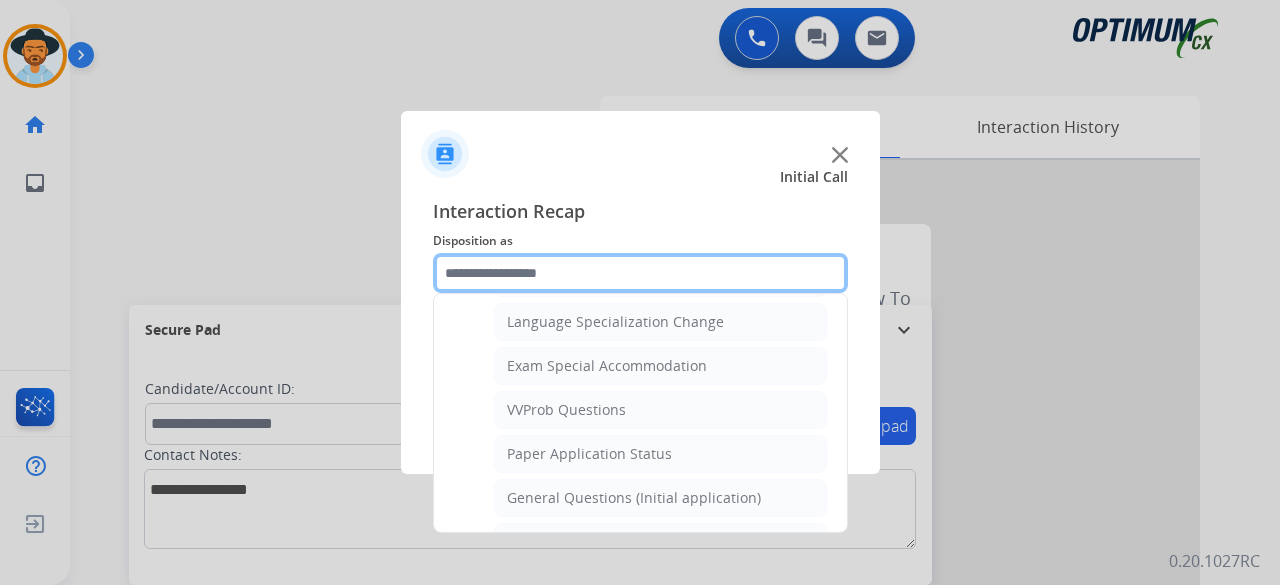 scroll, scrollTop: 1004, scrollLeft: 0, axis: vertical 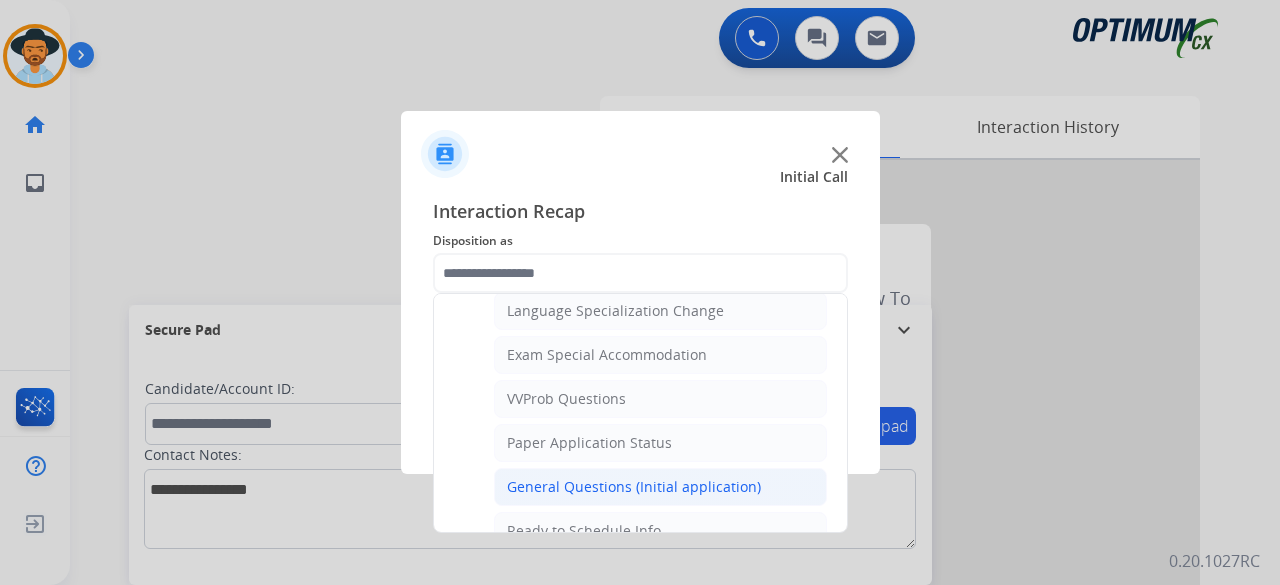 click on "General Questions (Initial application)" 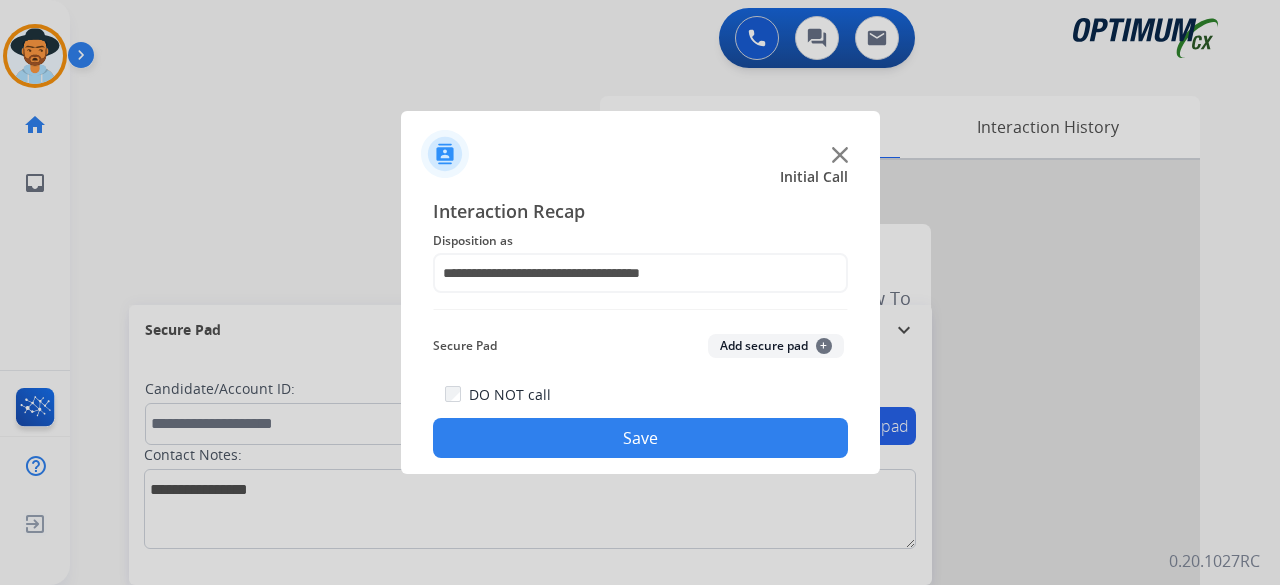 click on "Secure Pad  Add secure pad  +" 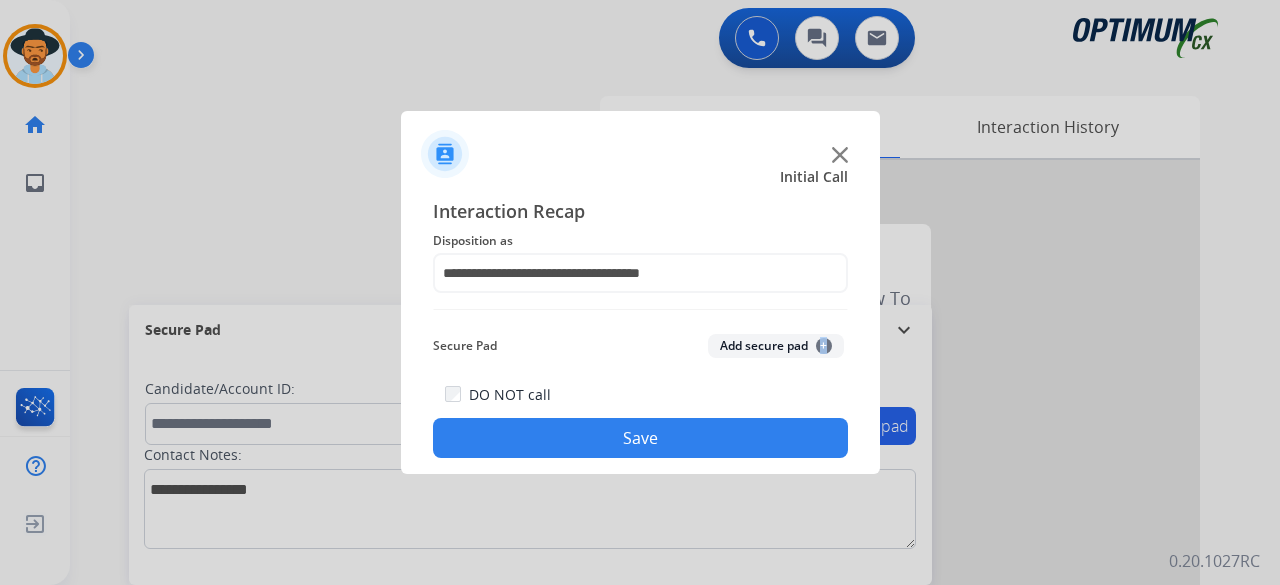 click on "+" 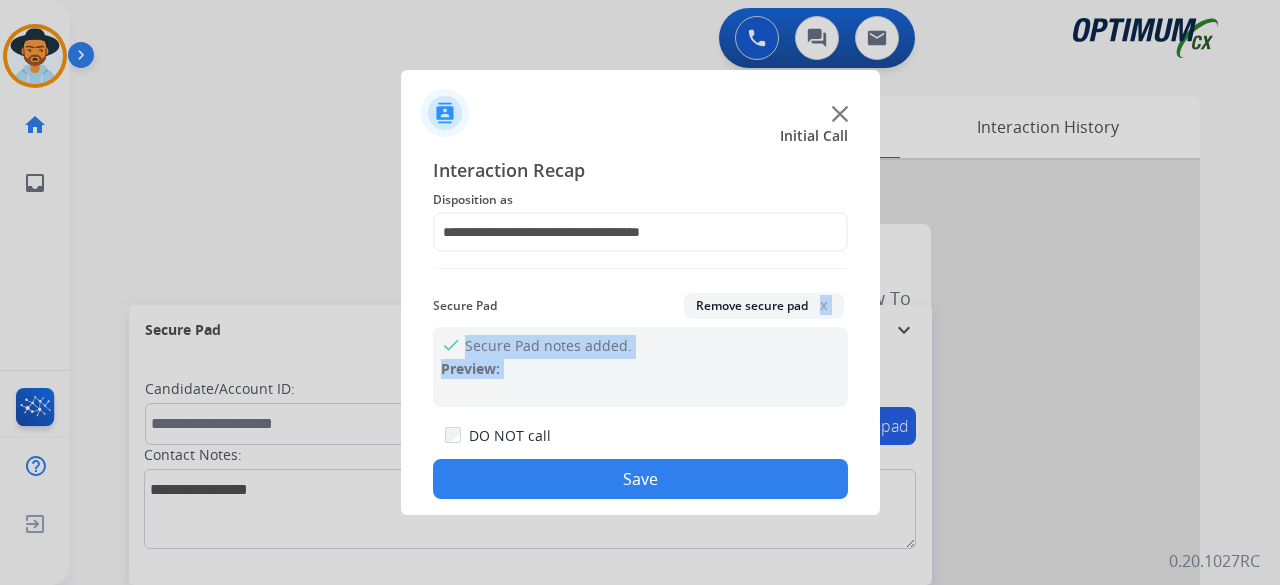 click on "Save" 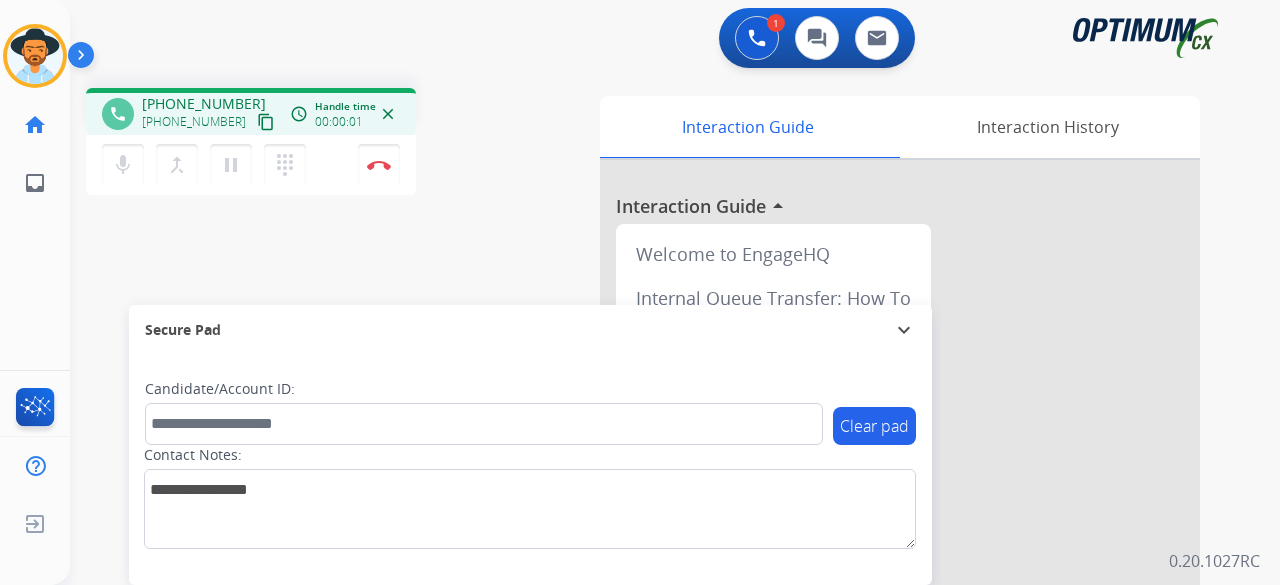 click on "content_copy" at bounding box center (266, 122) 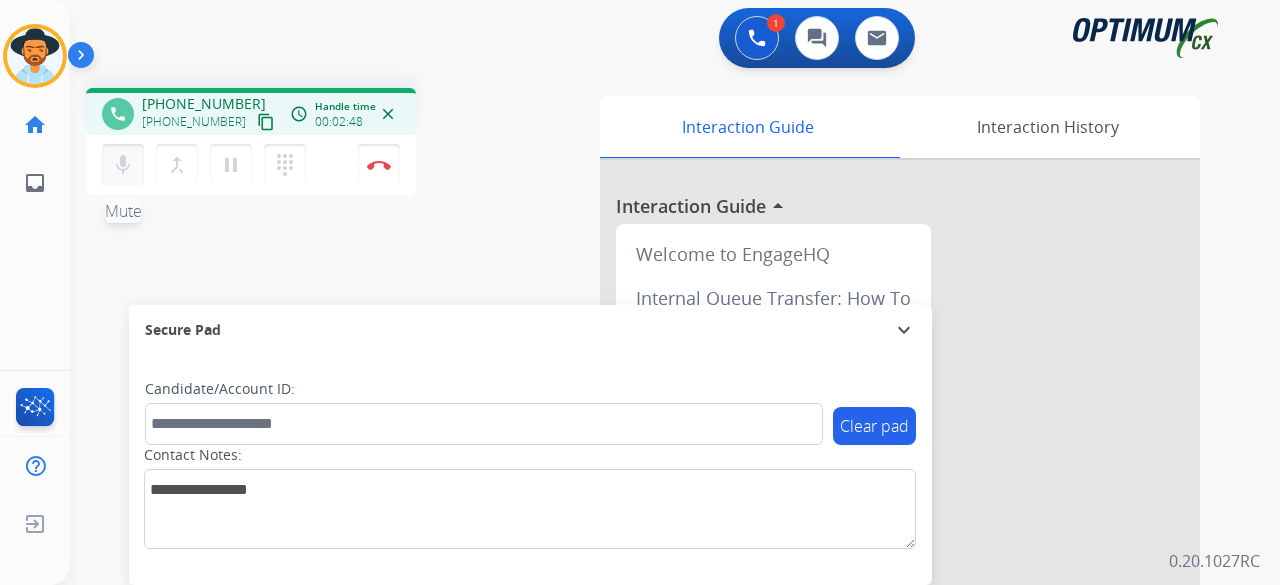 click on "mic" at bounding box center (123, 165) 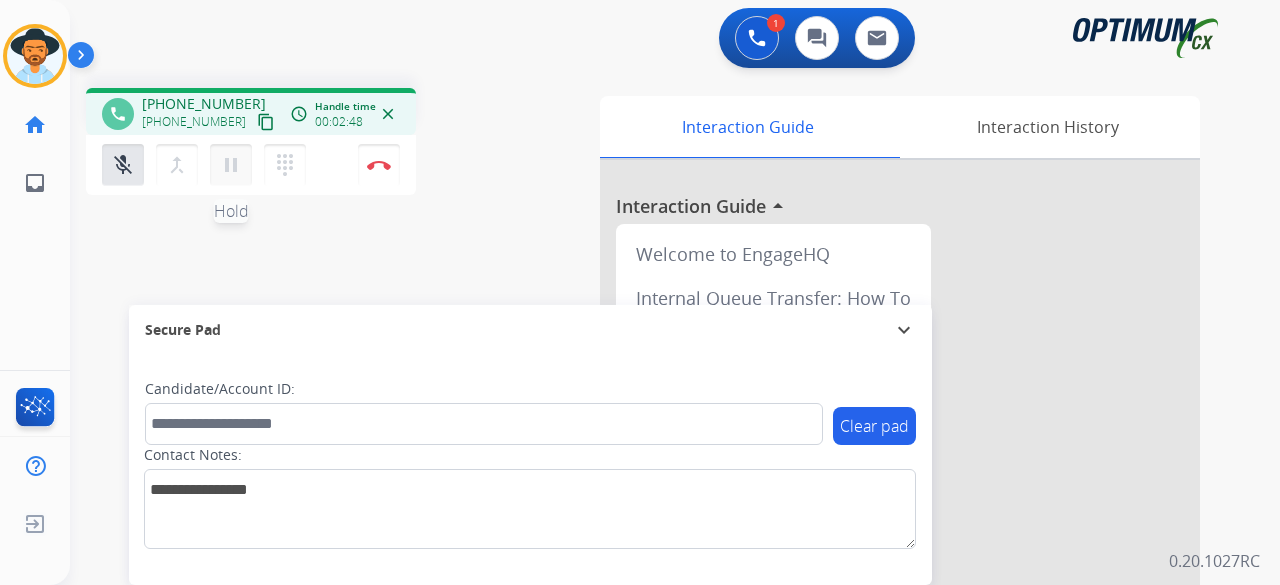 click on "pause" at bounding box center [231, 165] 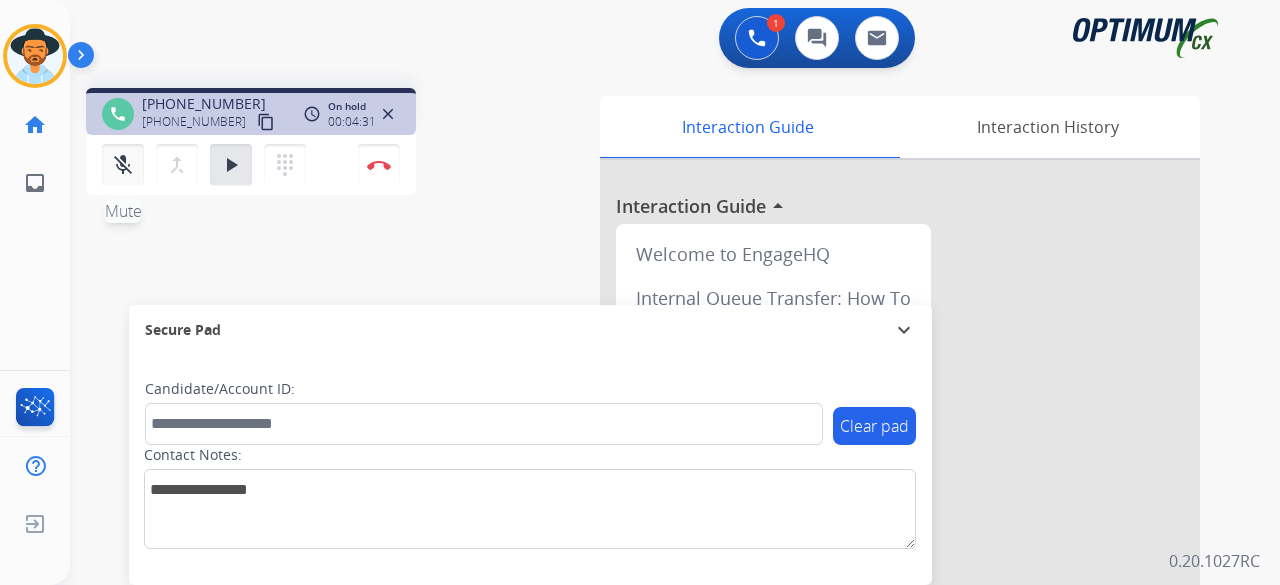 click on "mic_off" at bounding box center [123, 165] 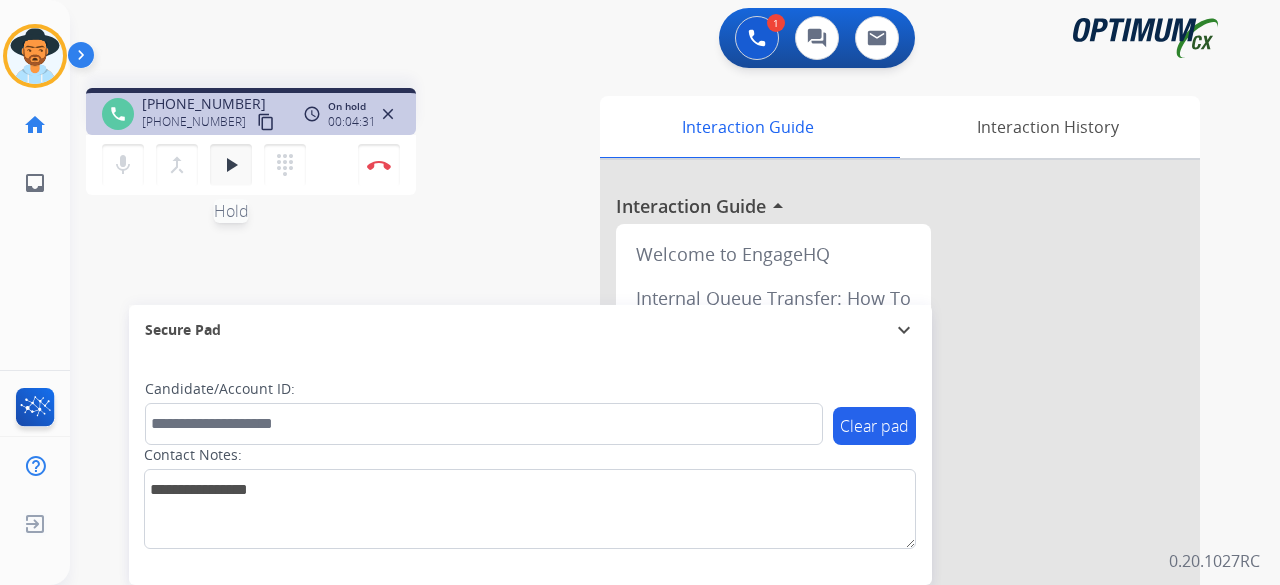 click on "play_arrow" at bounding box center (231, 165) 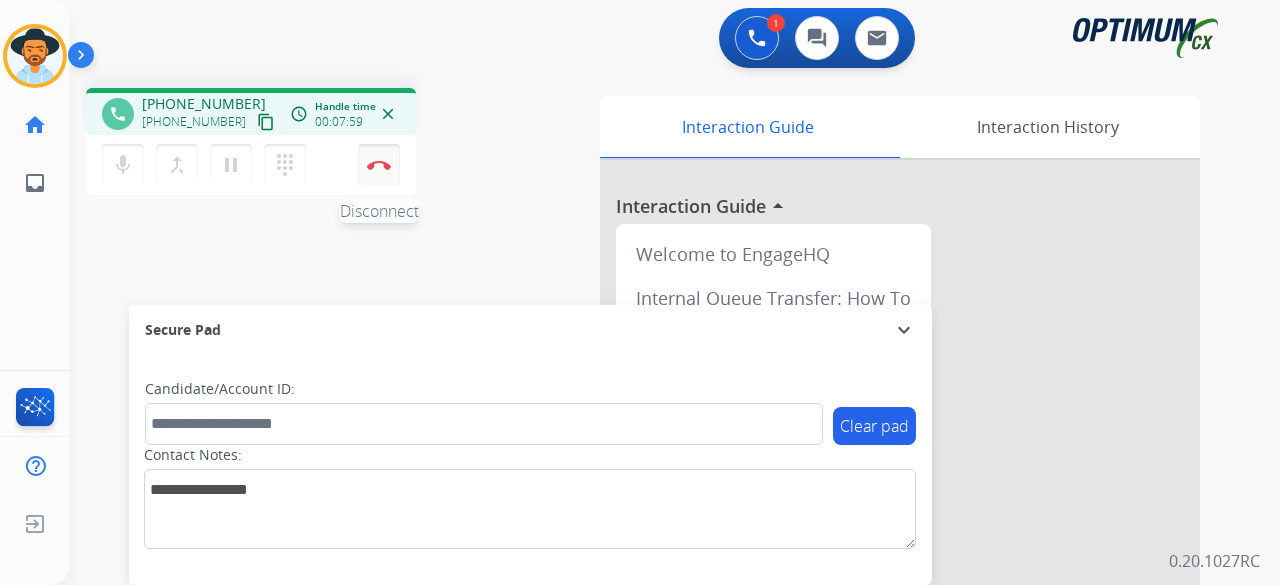 click on "Disconnect" at bounding box center [379, 165] 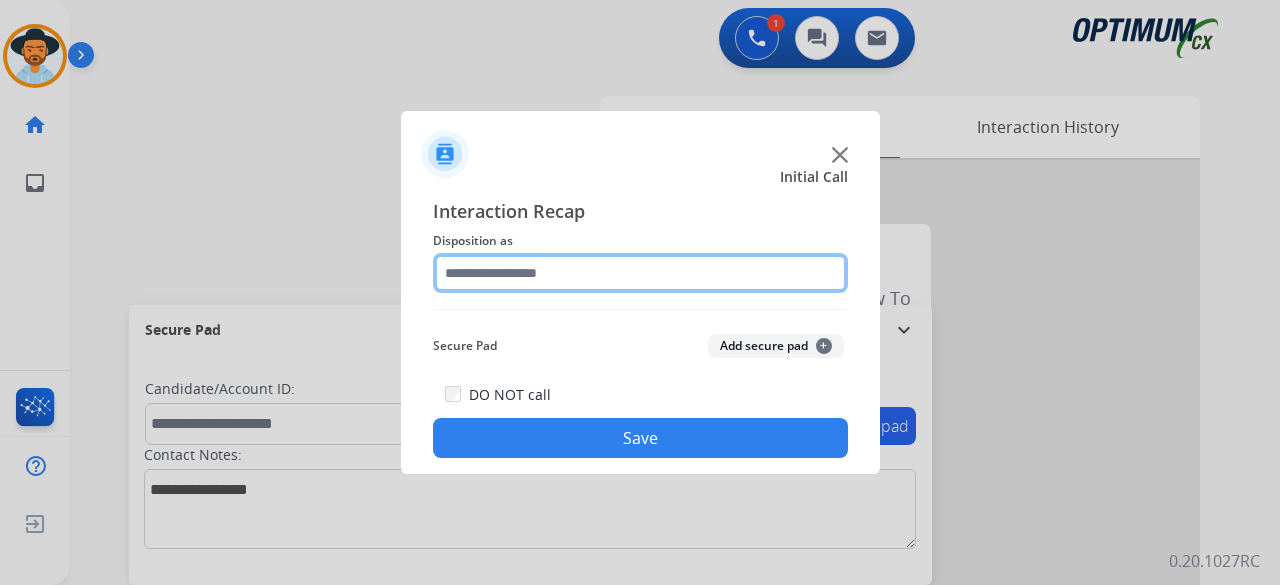 click 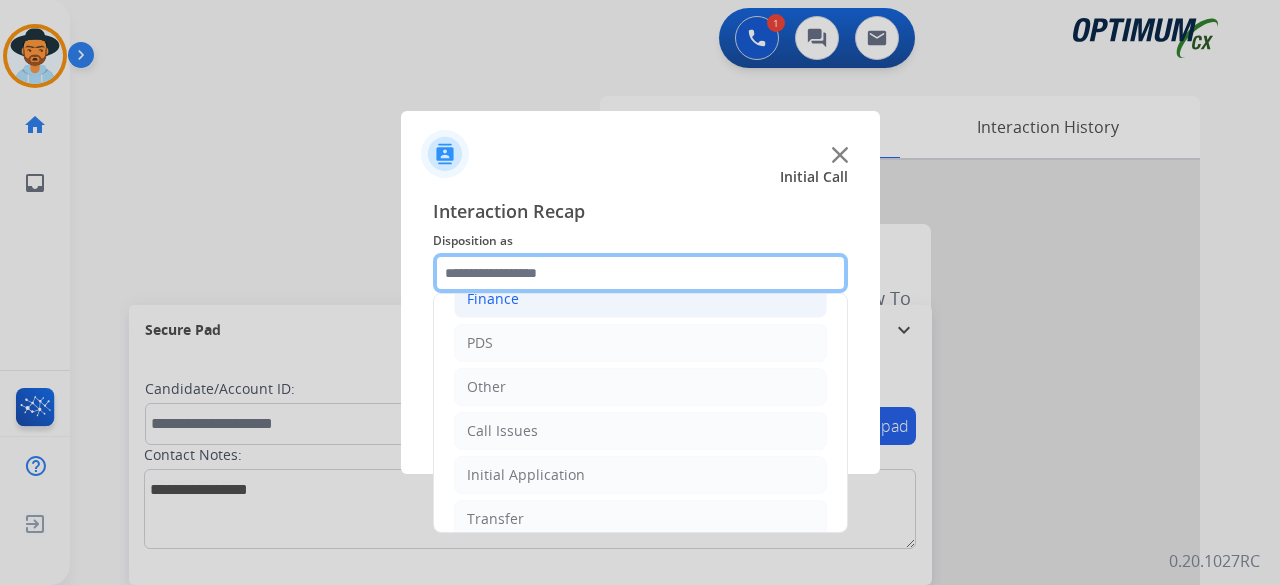 scroll, scrollTop: 130, scrollLeft: 0, axis: vertical 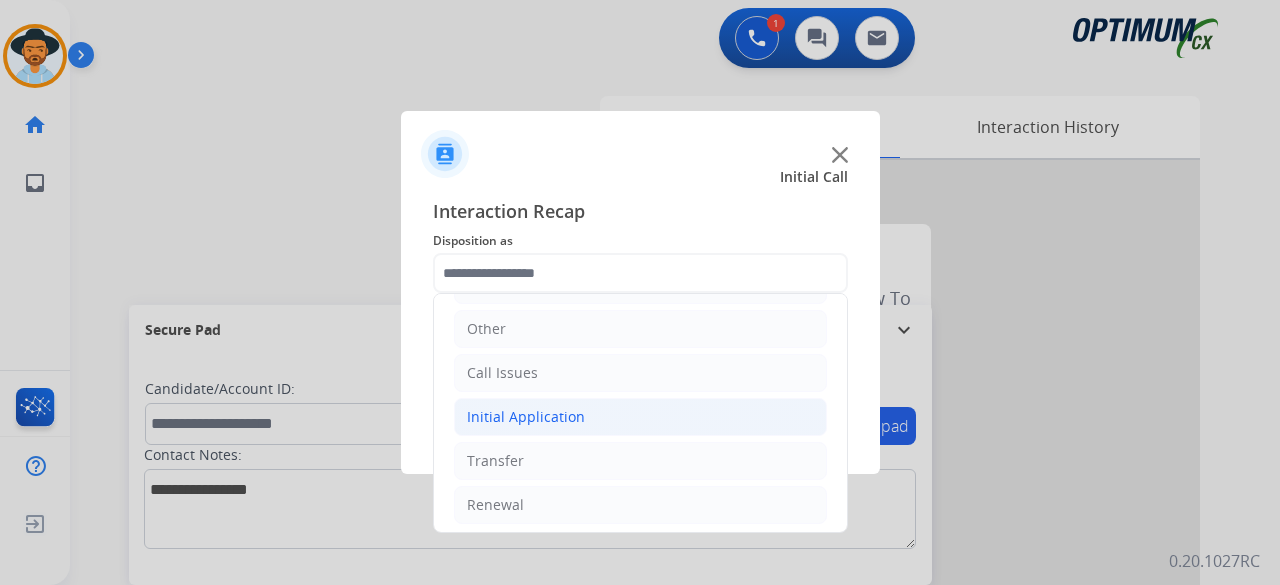 click on "Initial Application" 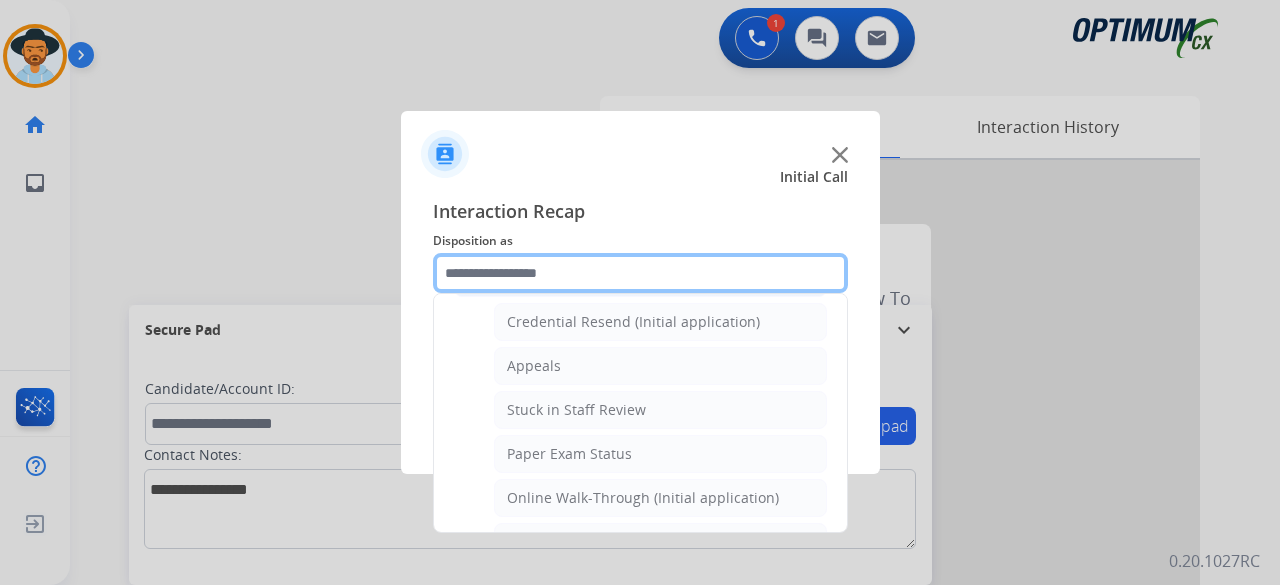 scroll, scrollTop: 280, scrollLeft: 0, axis: vertical 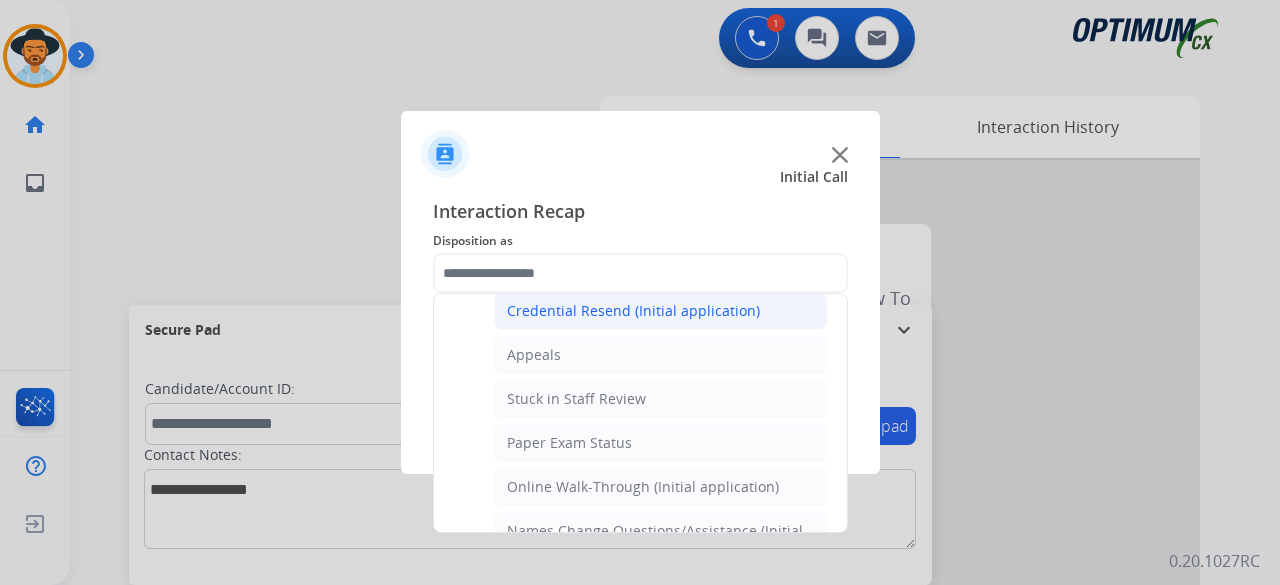click on "Credential Resend (Initial application)" 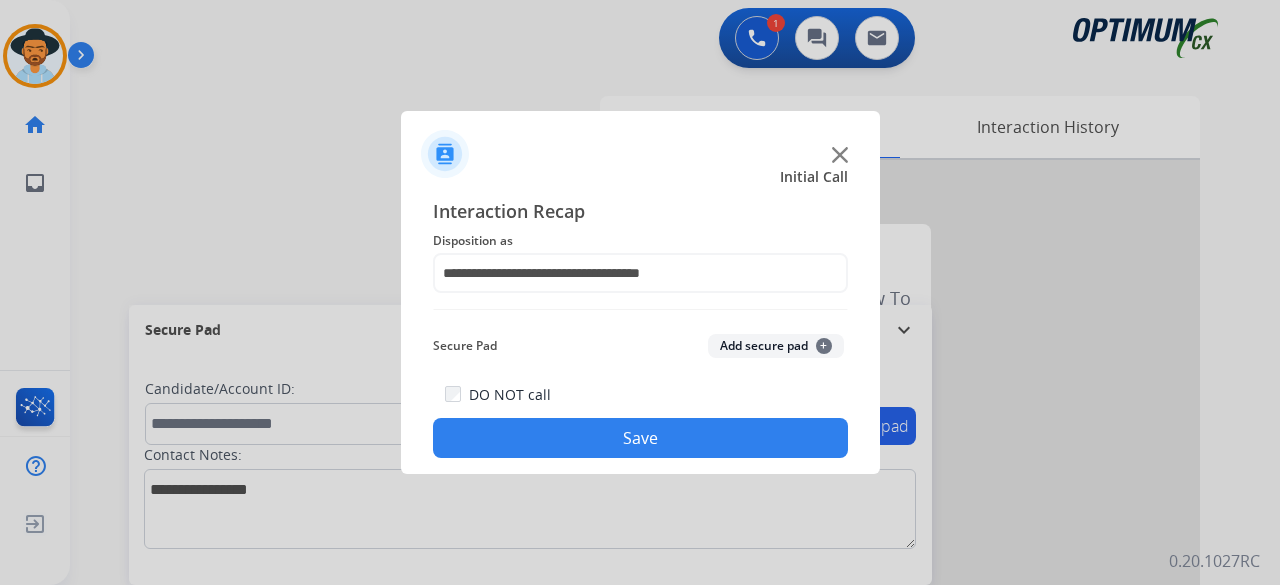 click on "Add secure pad  +" 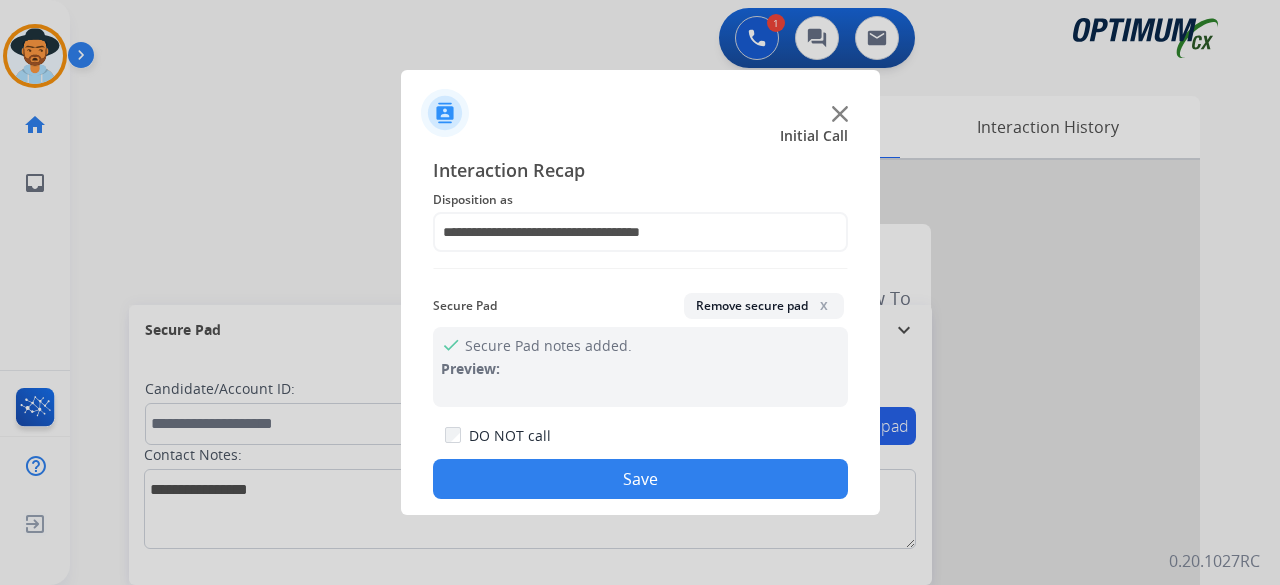 click on "Save" 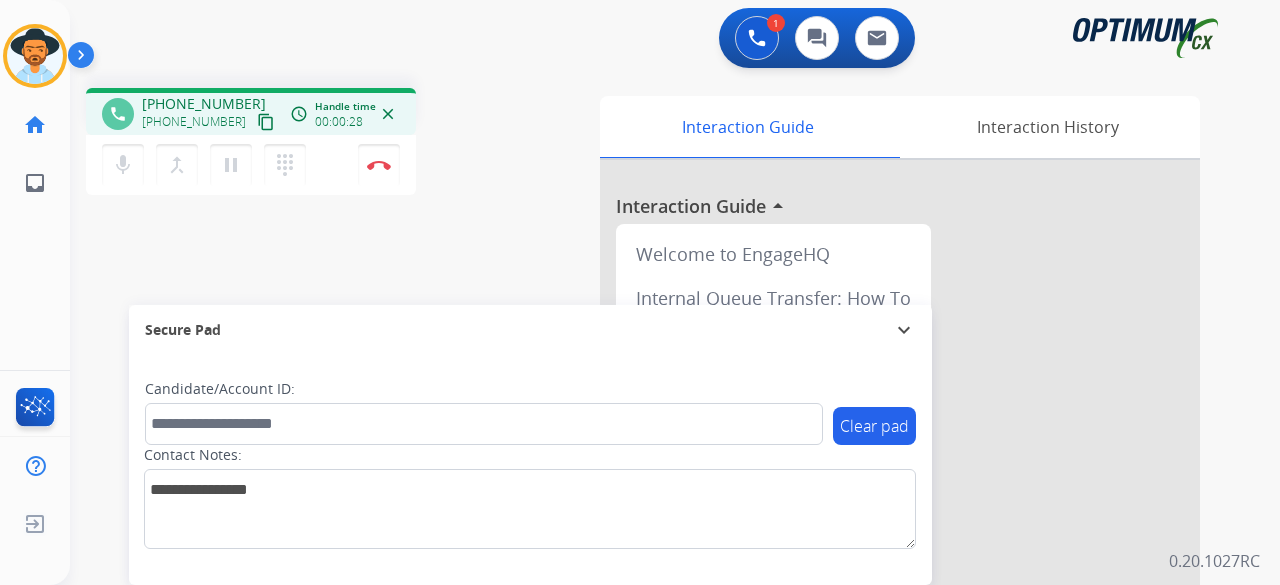 click on "content_copy" at bounding box center [266, 122] 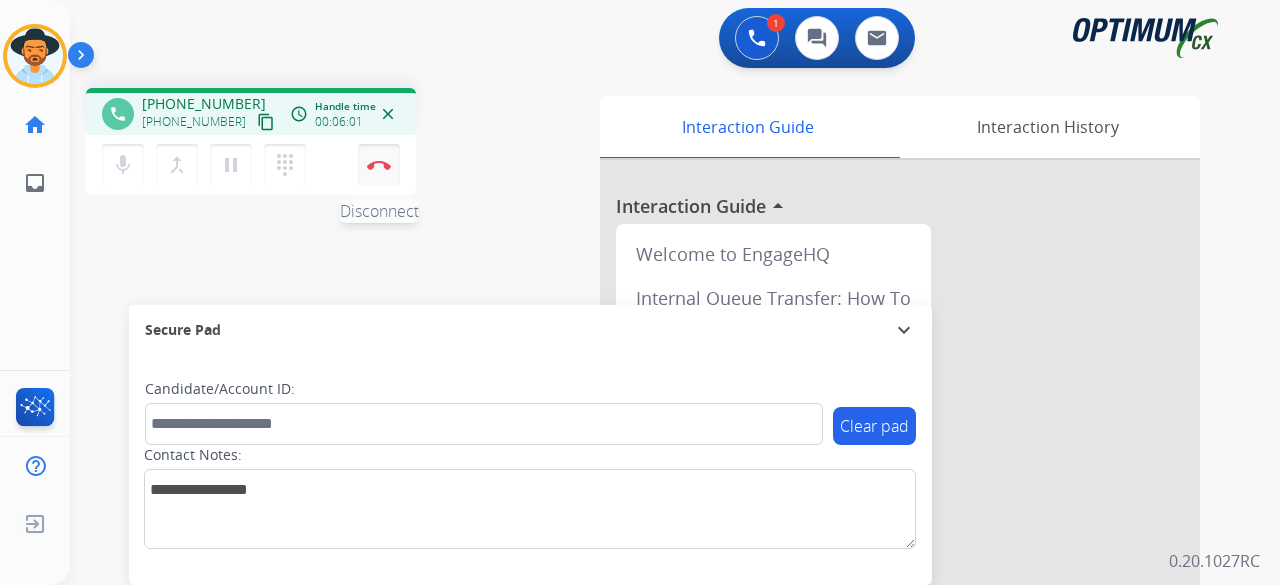 click on "Disconnect" at bounding box center [379, 165] 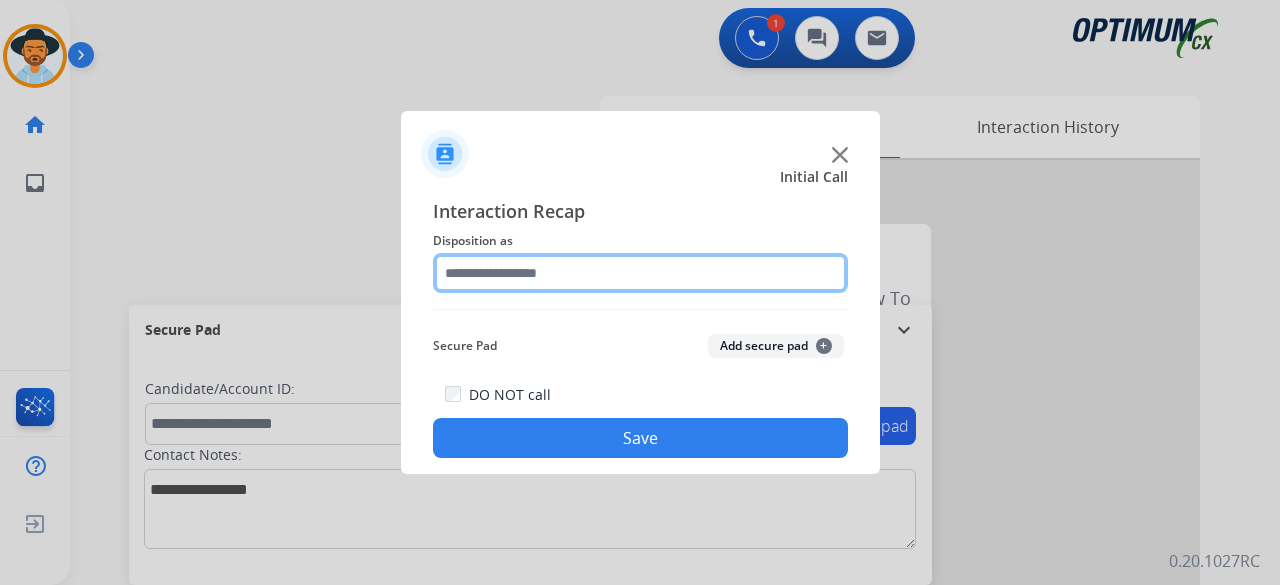 click 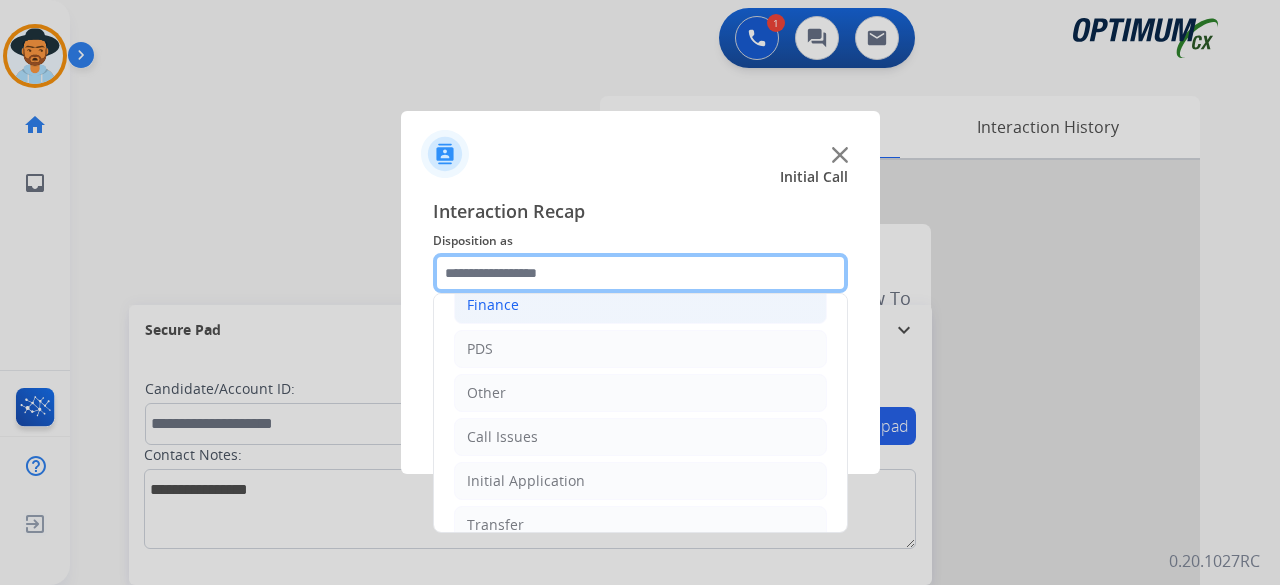 scroll, scrollTop: 130, scrollLeft: 0, axis: vertical 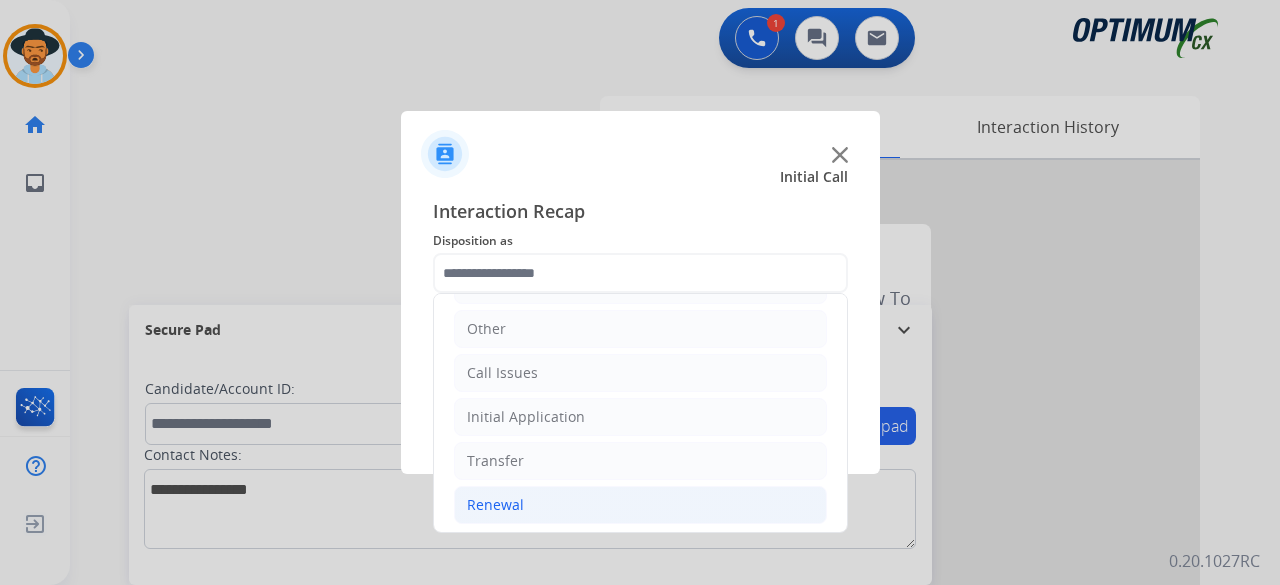 click on "Renewal" 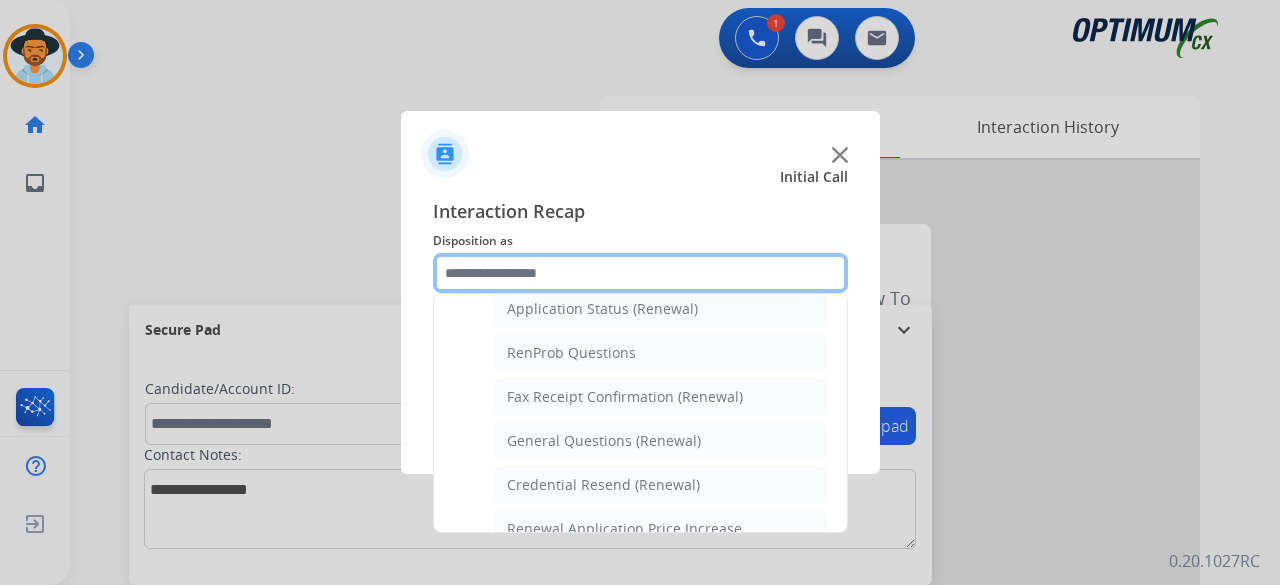 scroll, scrollTop: 492, scrollLeft: 0, axis: vertical 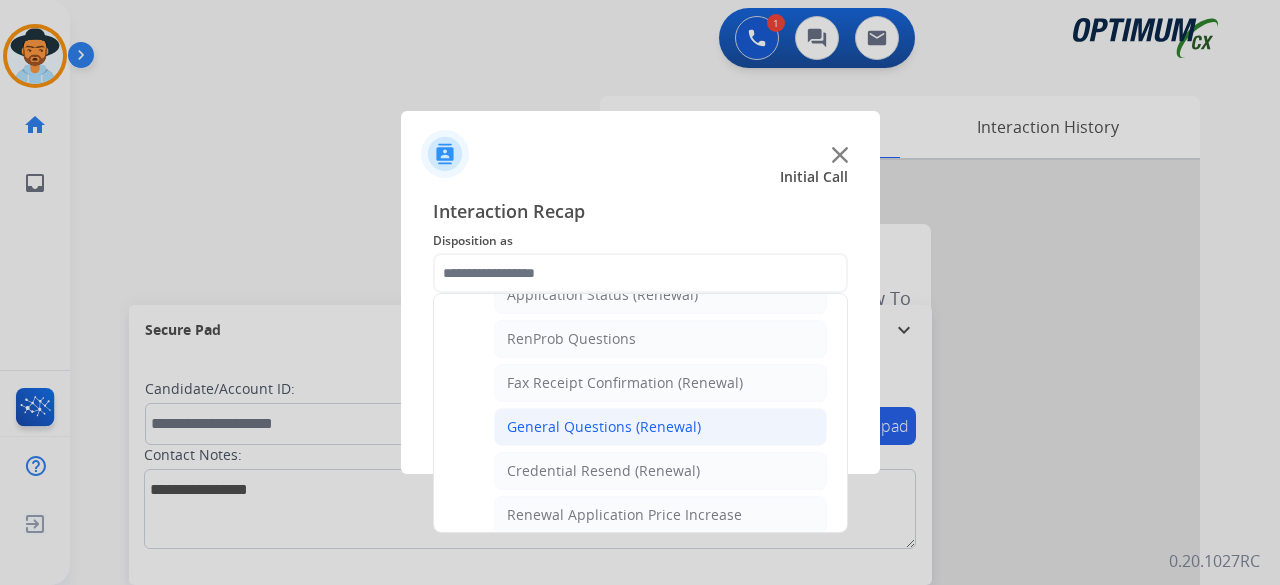 click on "General Questions (Renewal)" 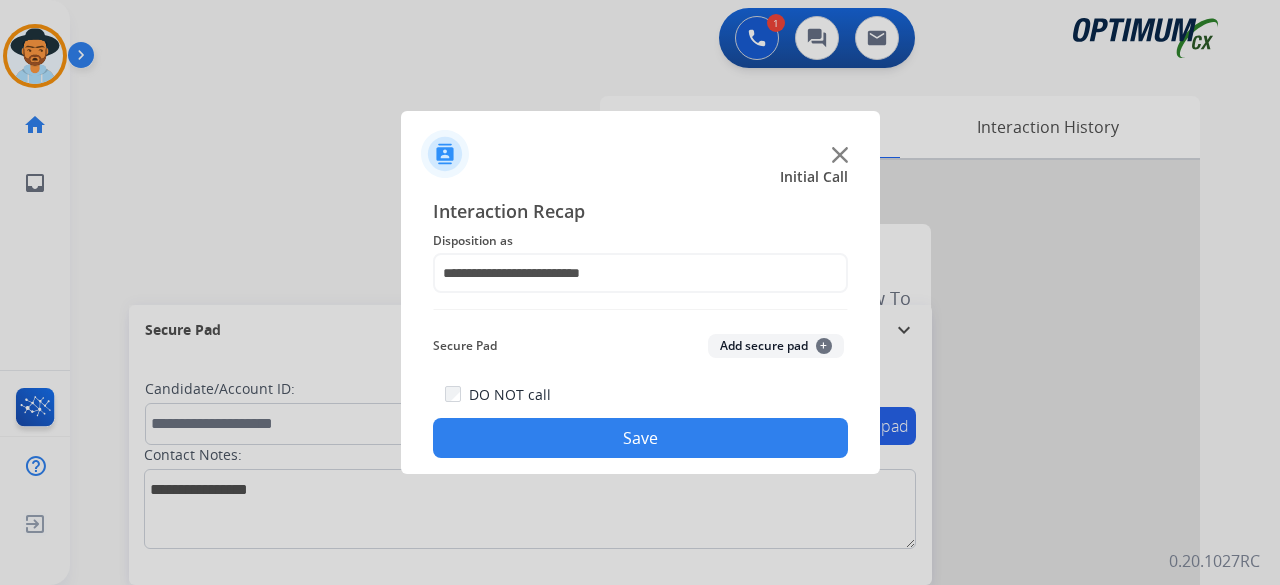 click on "Add secure pad  +" 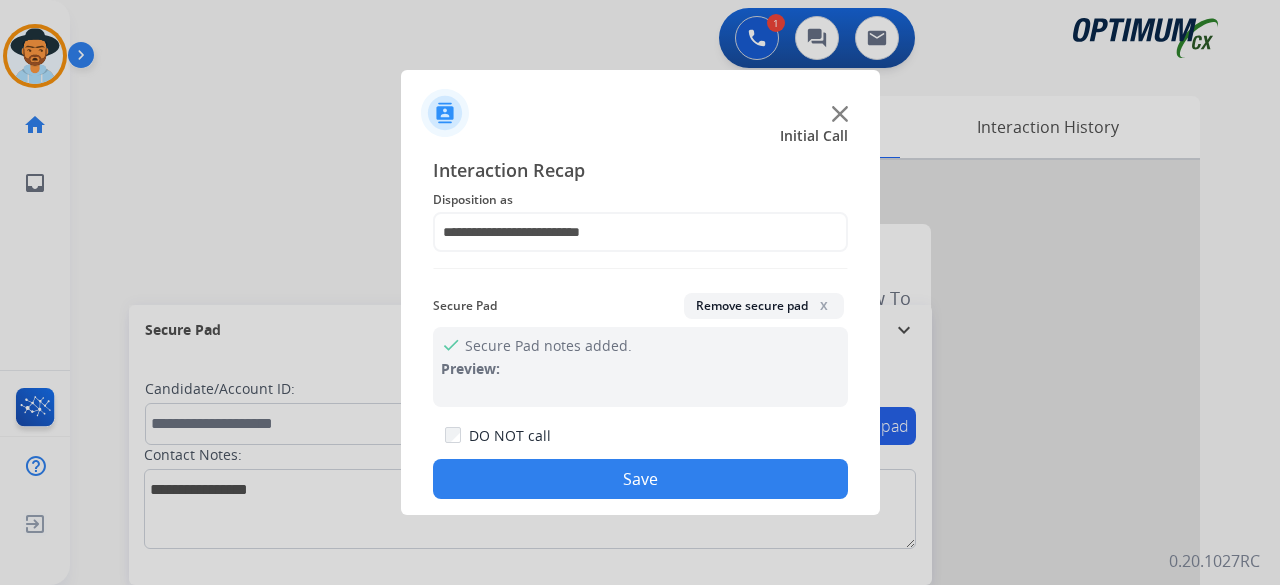 click on "Save" 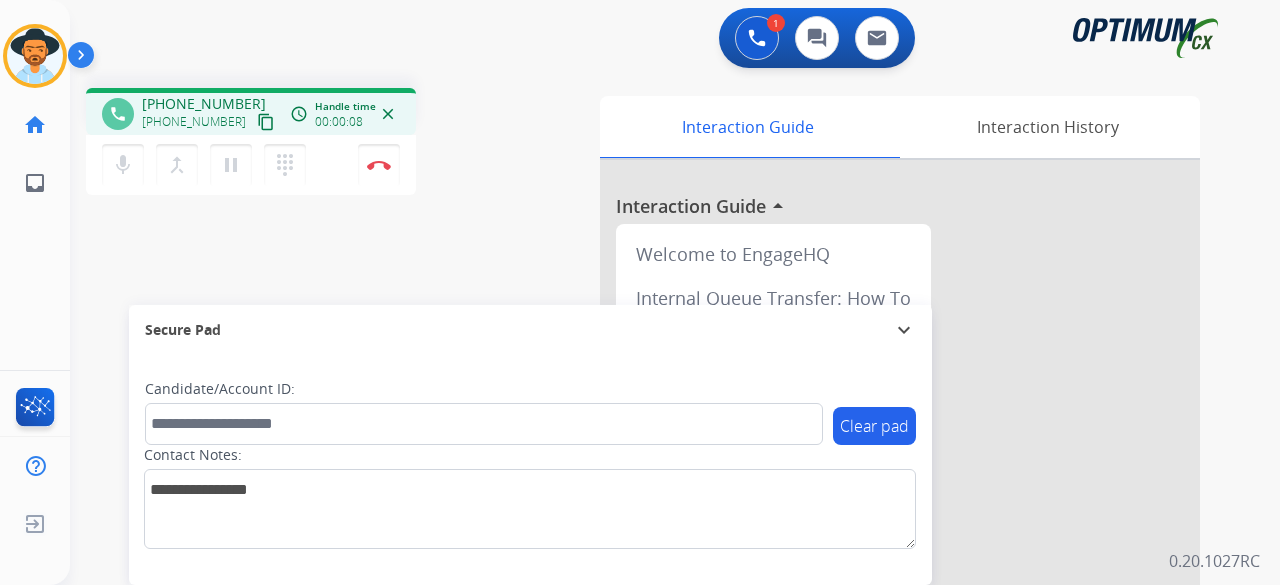 click on "content_copy" at bounding box center (266, 122) 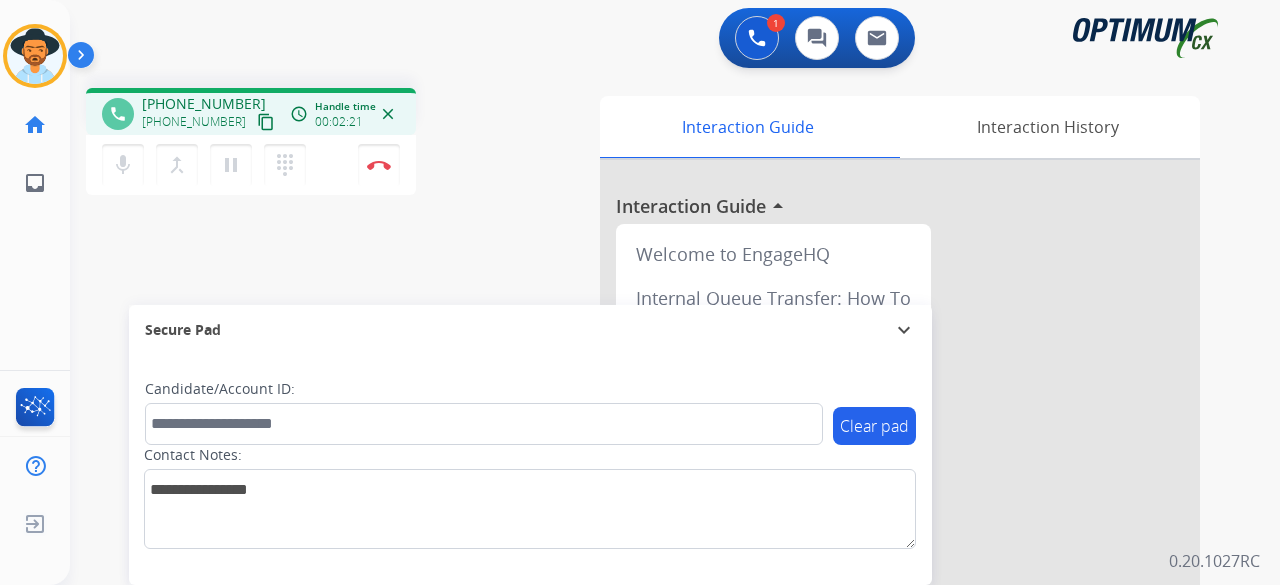 click on "1 Voice Interactions  0  Chat Interactions   0  Email Interactions" at bounding box center (663, 40) 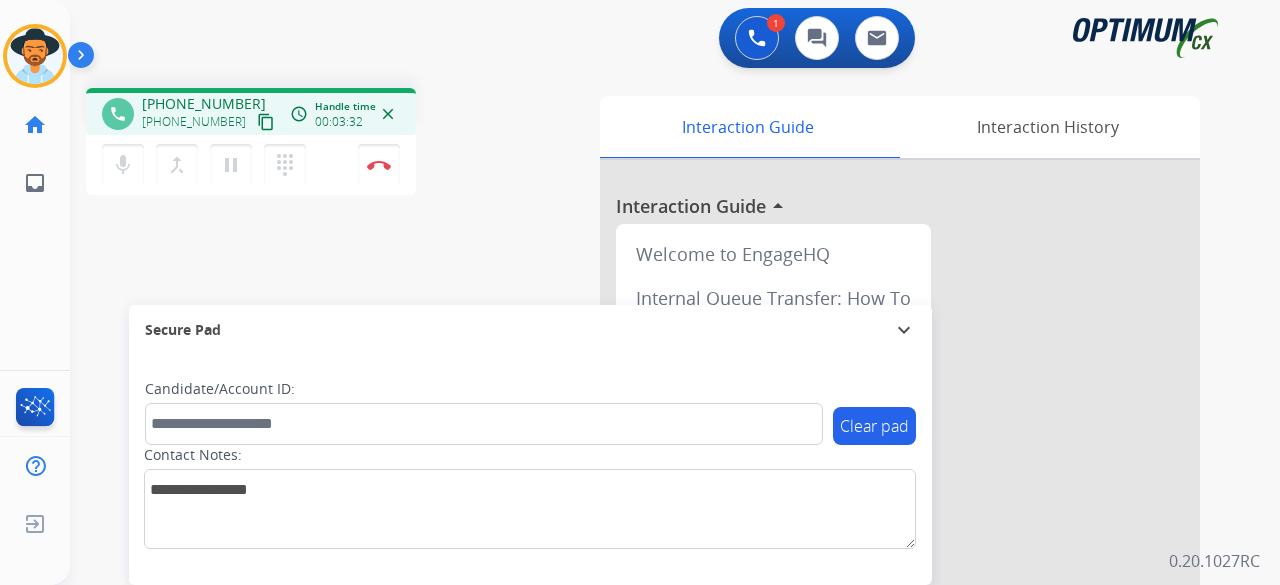 click on "1 Voice Interactions  0  Chat Interactions   0  Email Interactions" at bounding box center [663, 40] 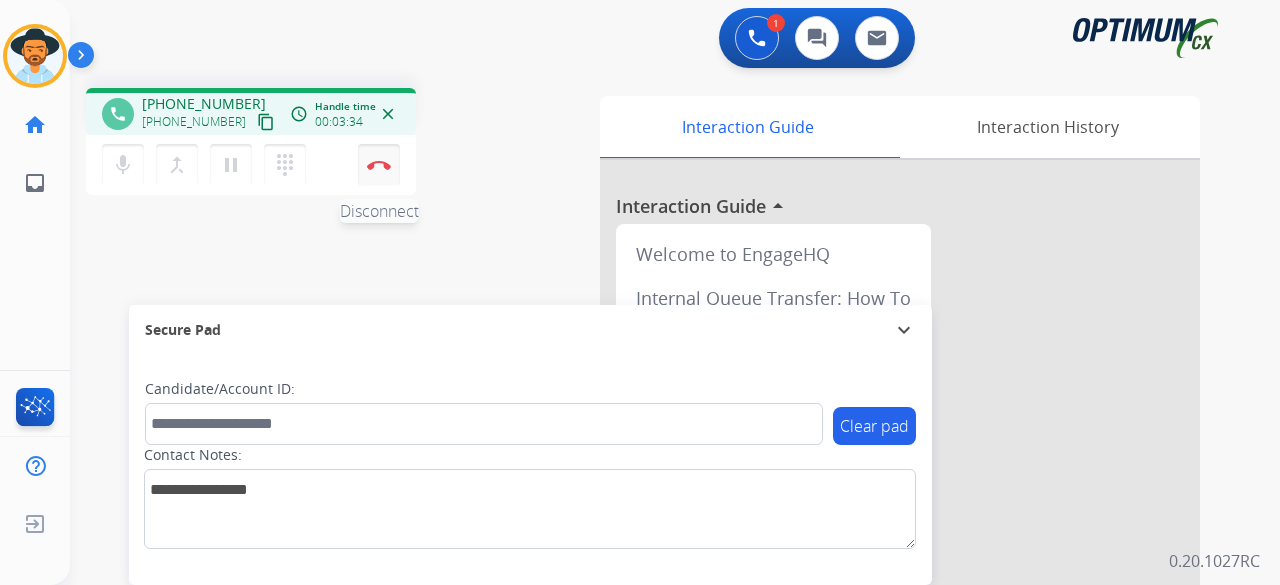 click at bounding box center [379, 165] 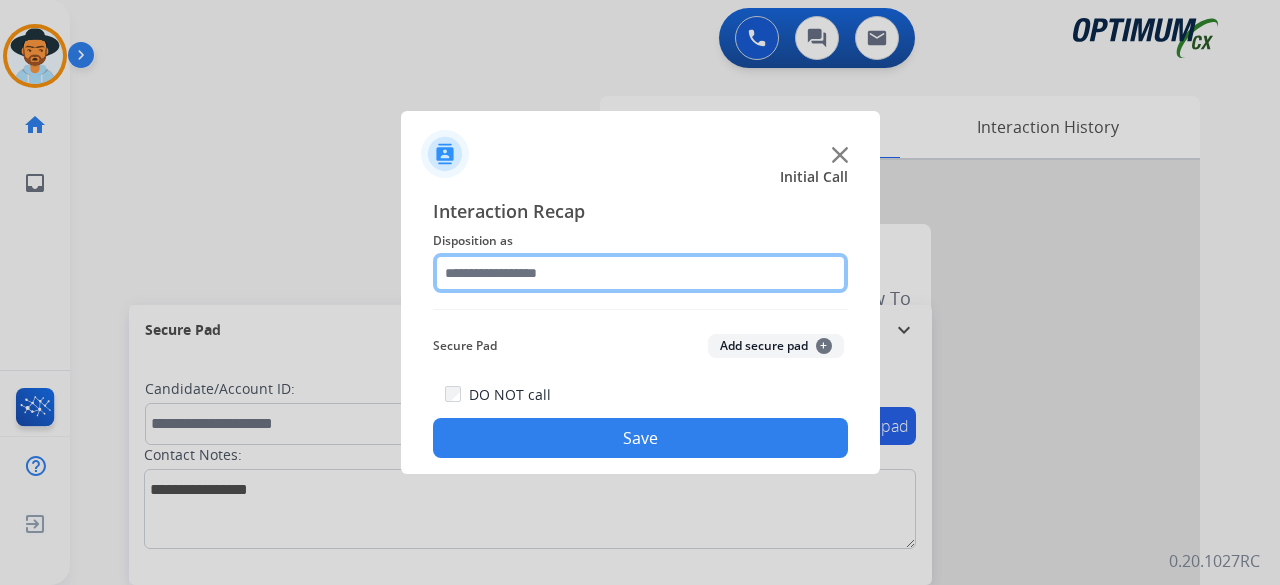 click 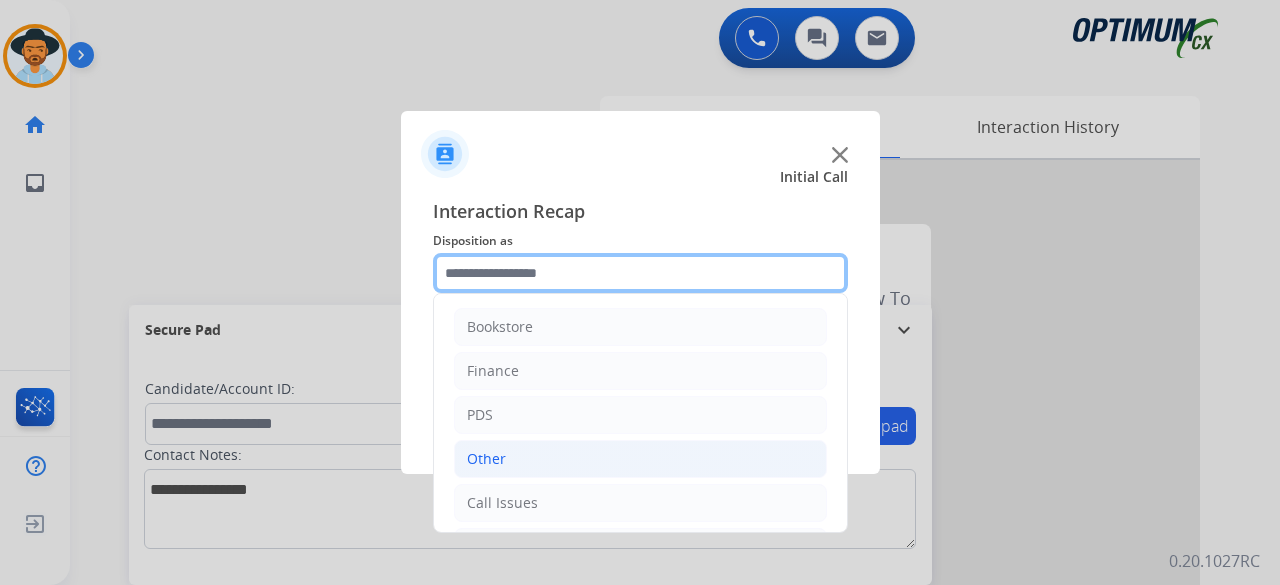 scroll, scrollTop: 130, scrollLeft: 0, axis: vertical 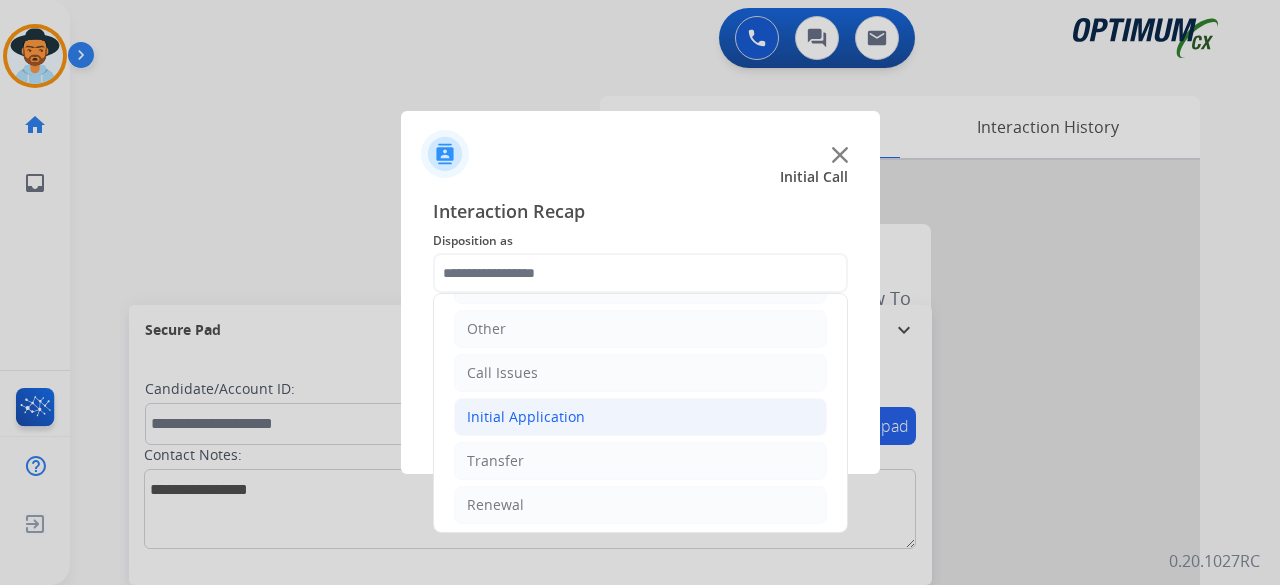 click on "Initial Application" 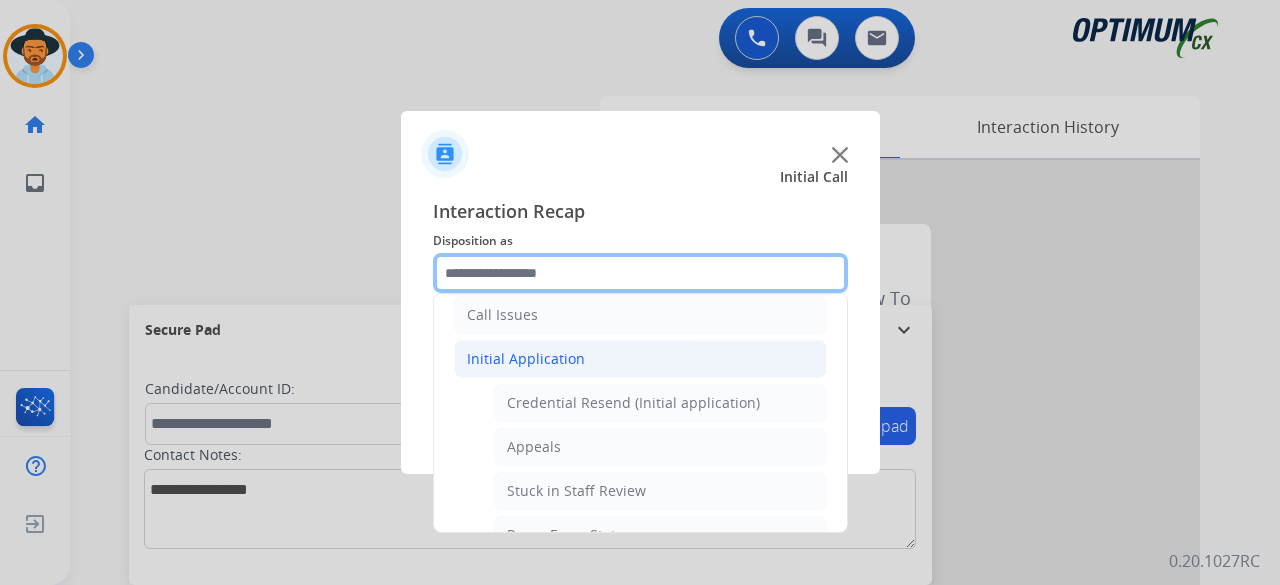 scroll, scrollTop: 176, scrollLeft: 0, axis: vertical 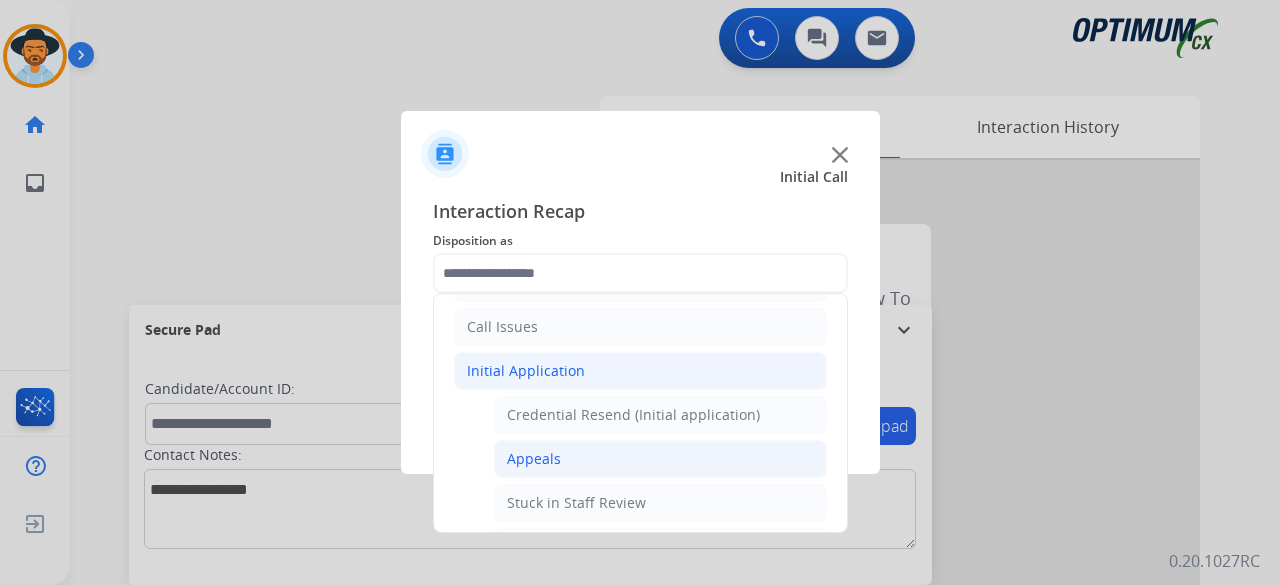click on "Appeals" 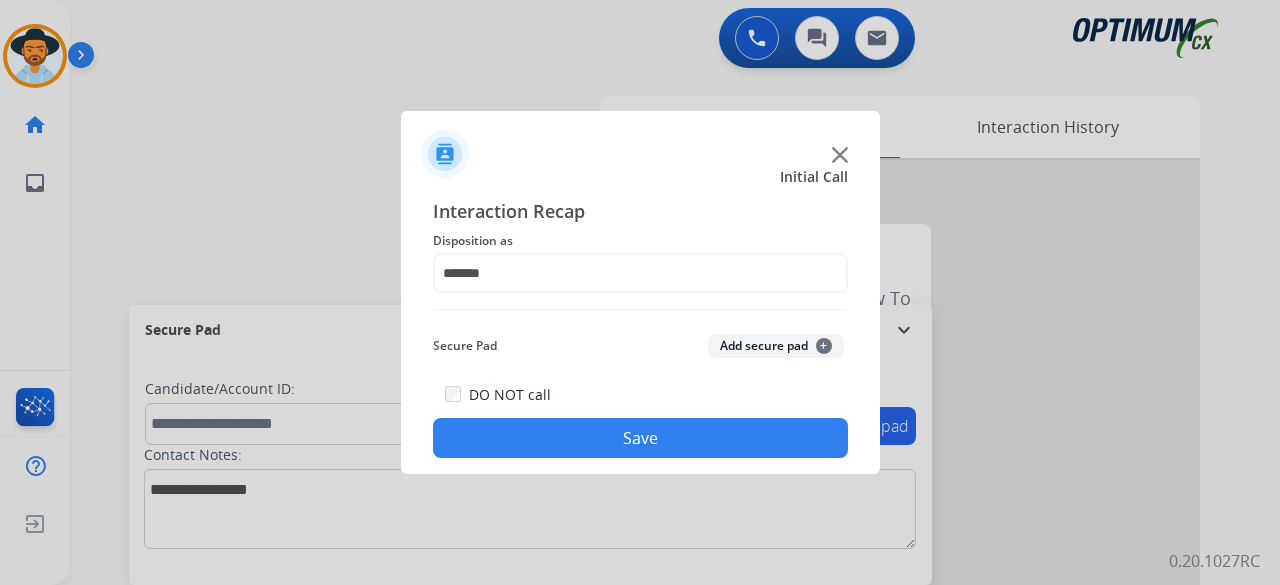 click on "Add secure pad  +" 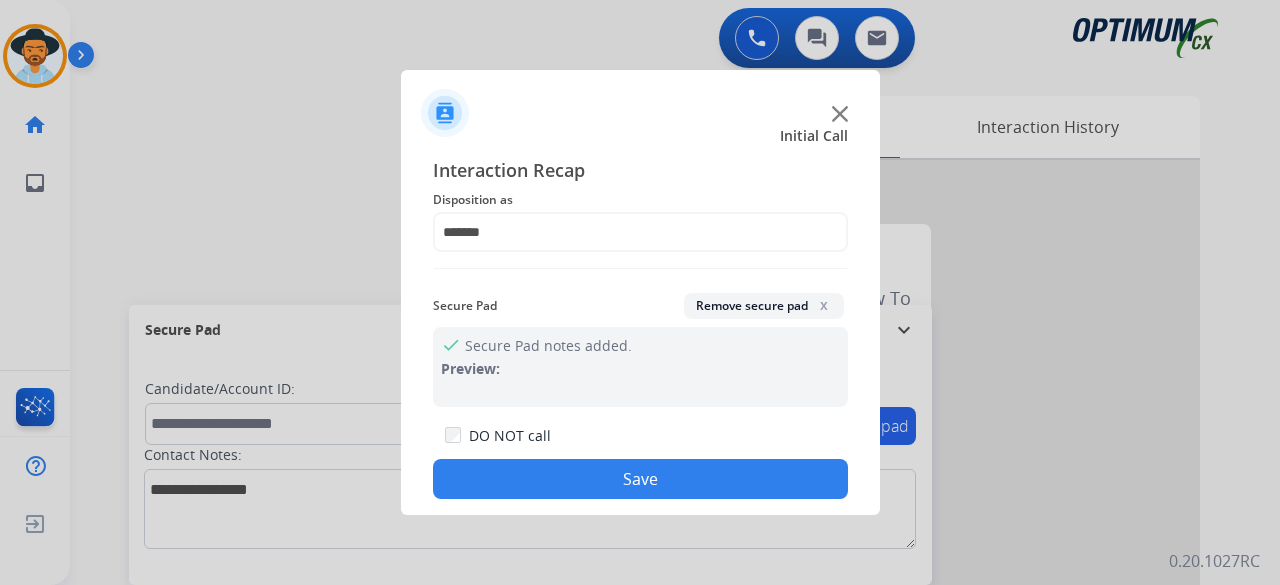 click on "Save" 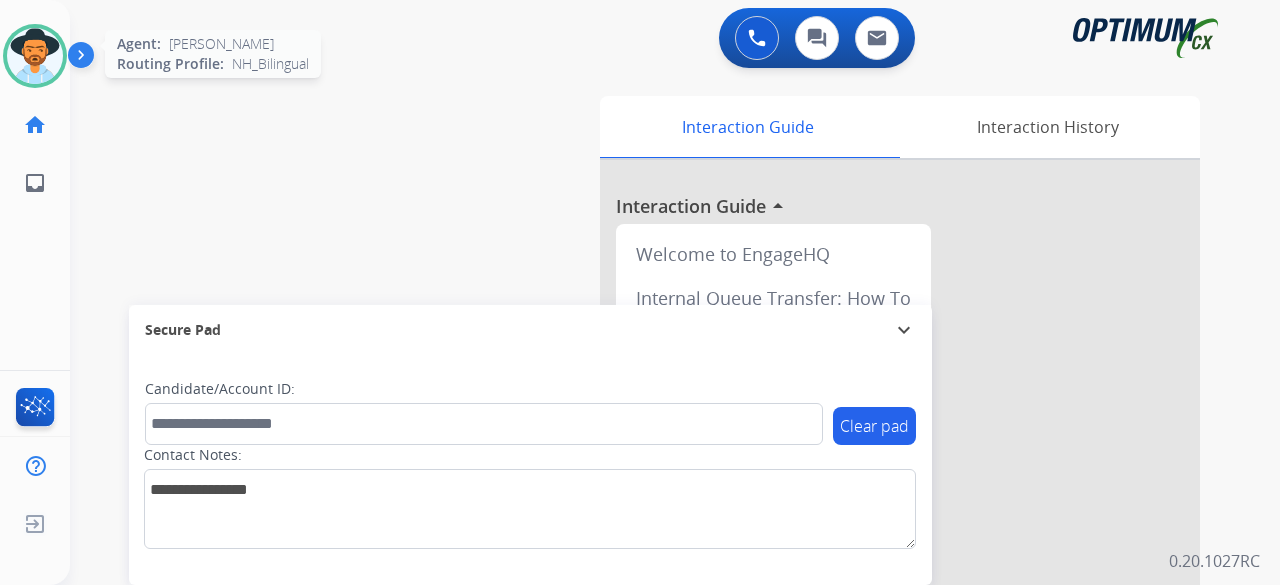 click at bounding box center [35, 56] 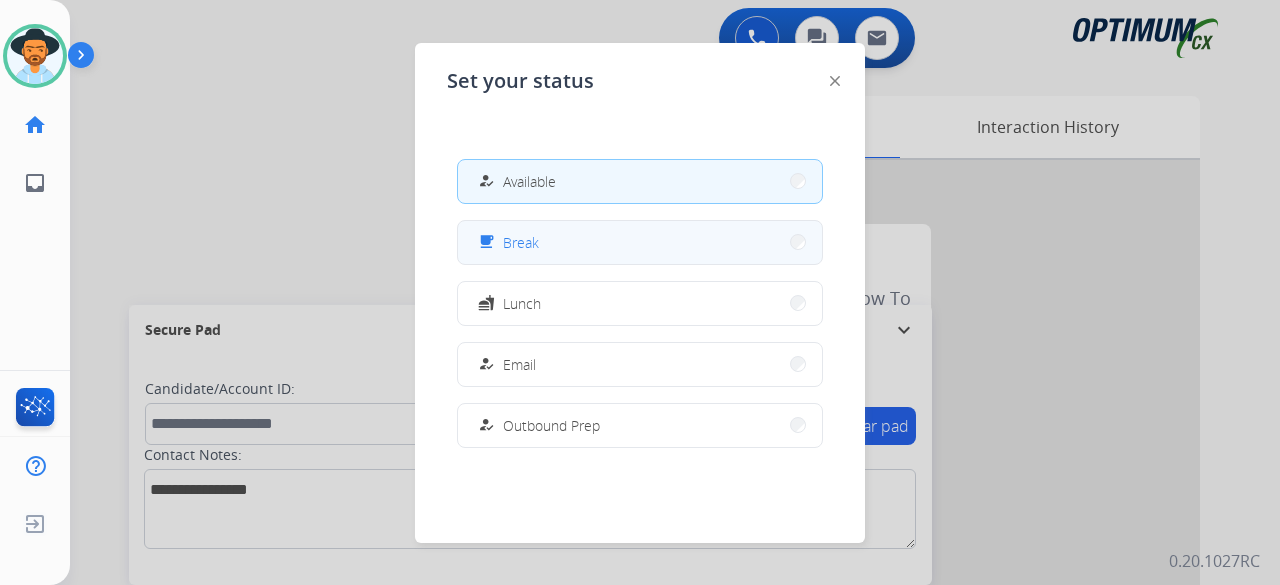 click on "free_breakfast Break" at bounding box center [640, 242] 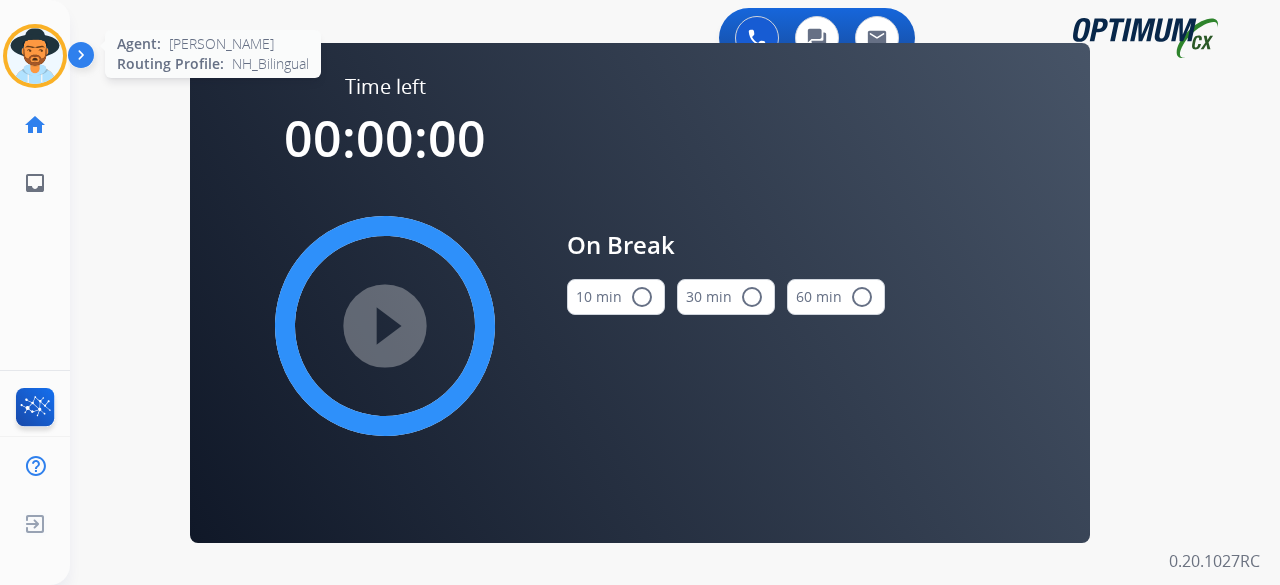 click at bounding box center (35, 56) 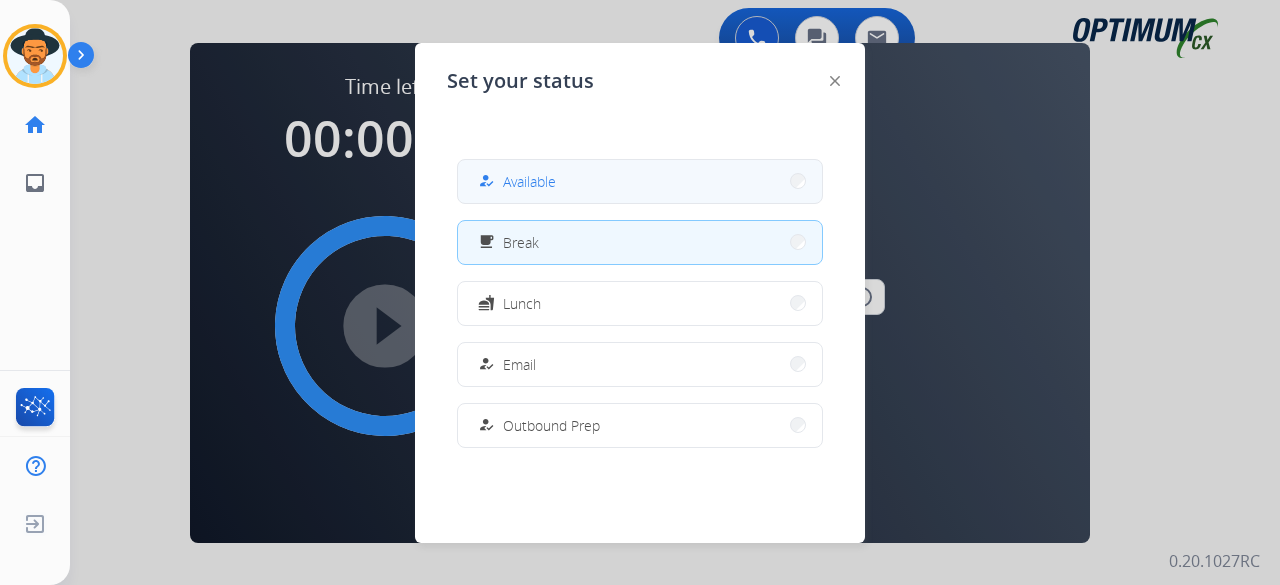 click on "how_to_reg Available" at bounding box center (640, 181) 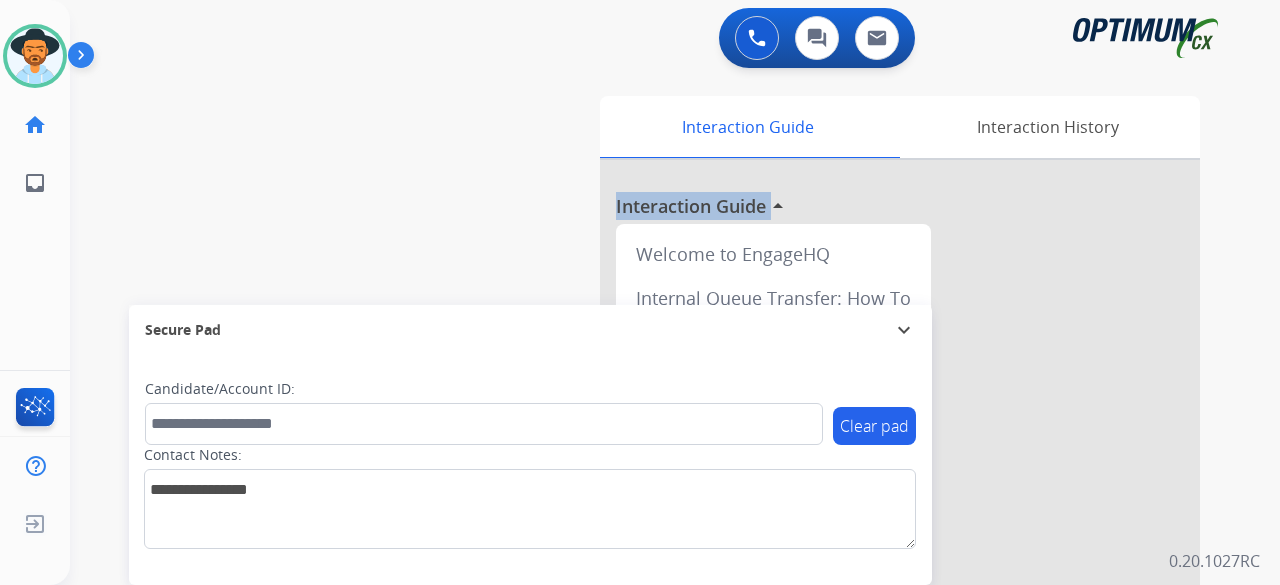 click on "swap_horiz Break voice bridge close_fullscreen Connect 3-Way Call merge_type Separate 3-Way Call  Interaction Guide   Interaction History  Interaction Guide arrow_drop_up  Welcome to EngageHQ   Internal Queue Transfer: How To  Secure Pad expand_more Clear pad Candidate/Account ID: Contact Notes:" at bounding box center [651, 489] 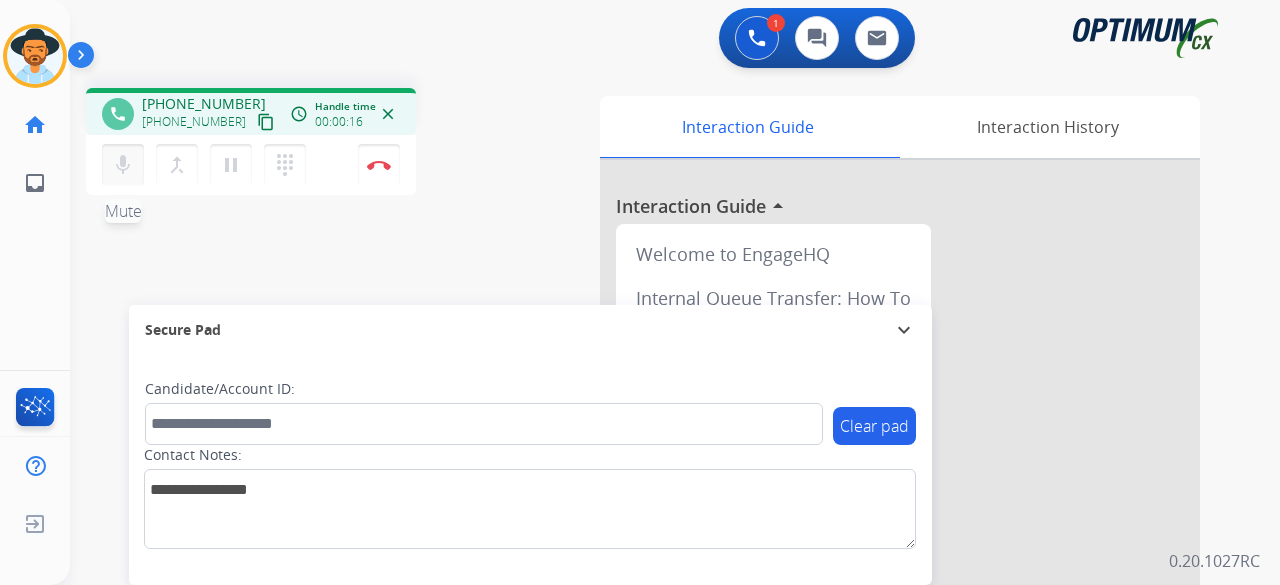click on "mic" at bounding box center [123, 165] 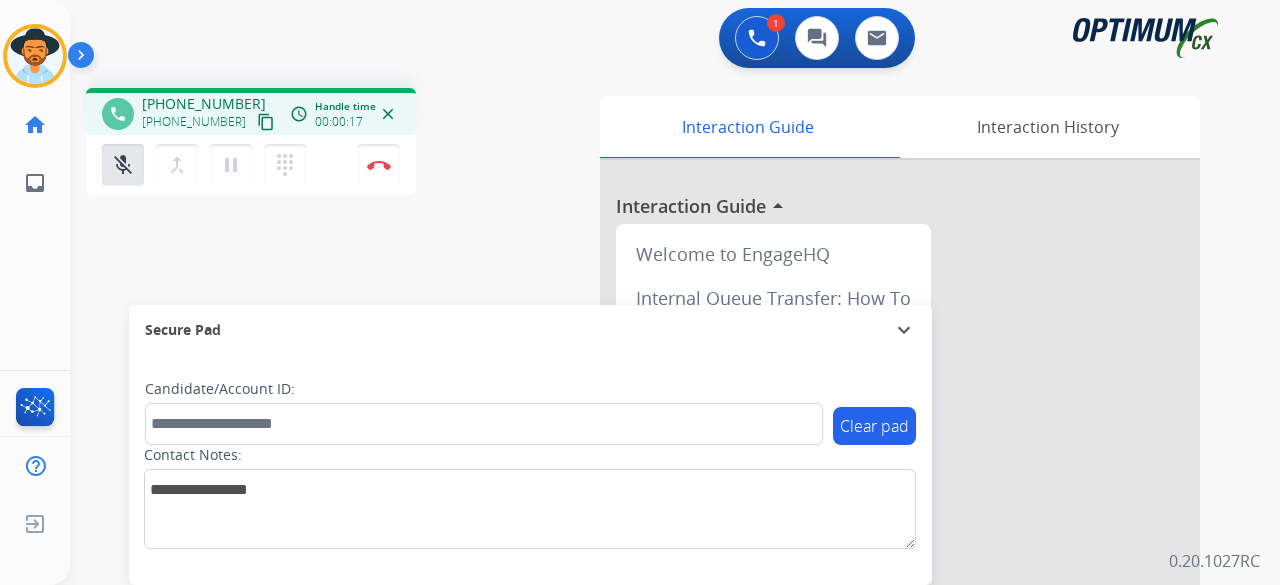 click on "content_copy" at bounding box center (266, 122) 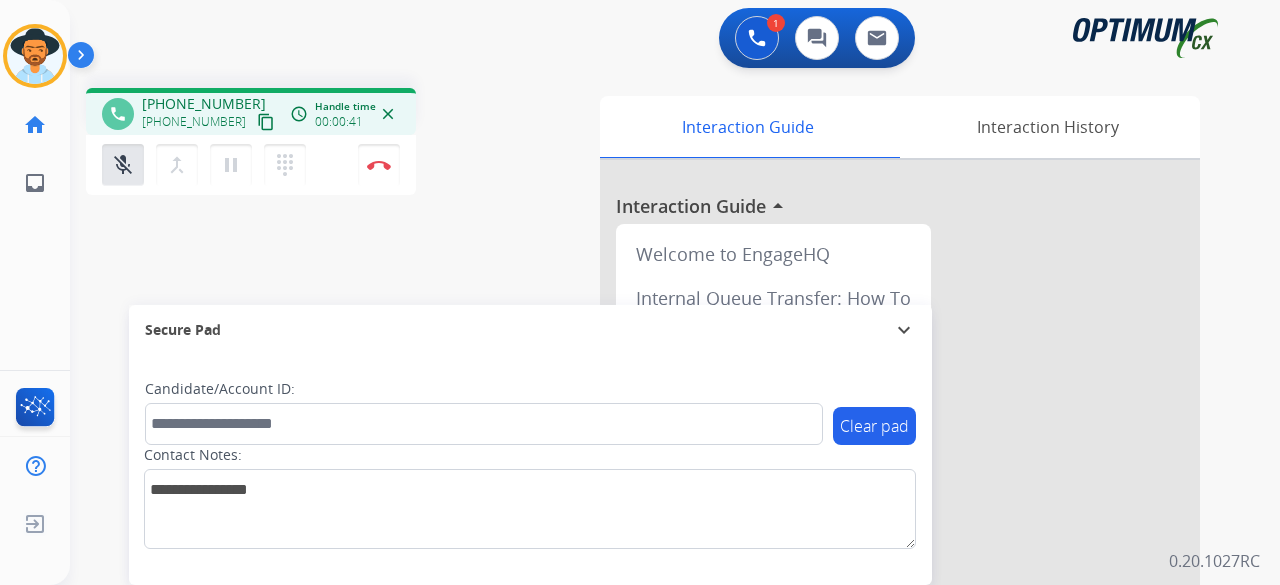 click on "content_copy" at bounding box center [266, 122] 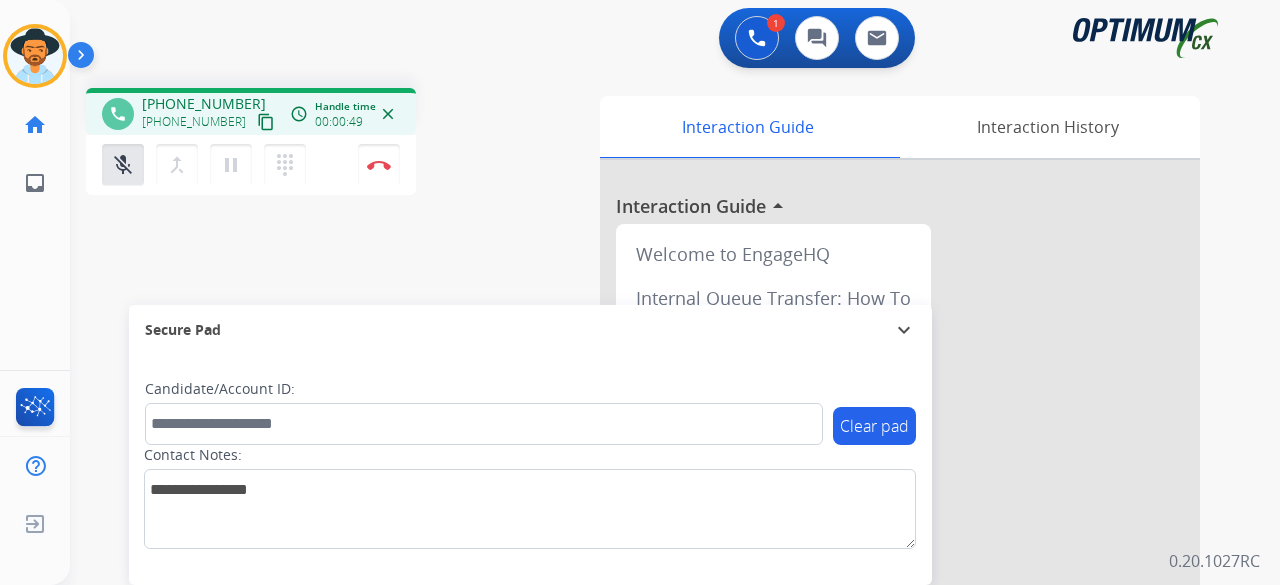 click on "content_copy" at bounding box center [266, 122] 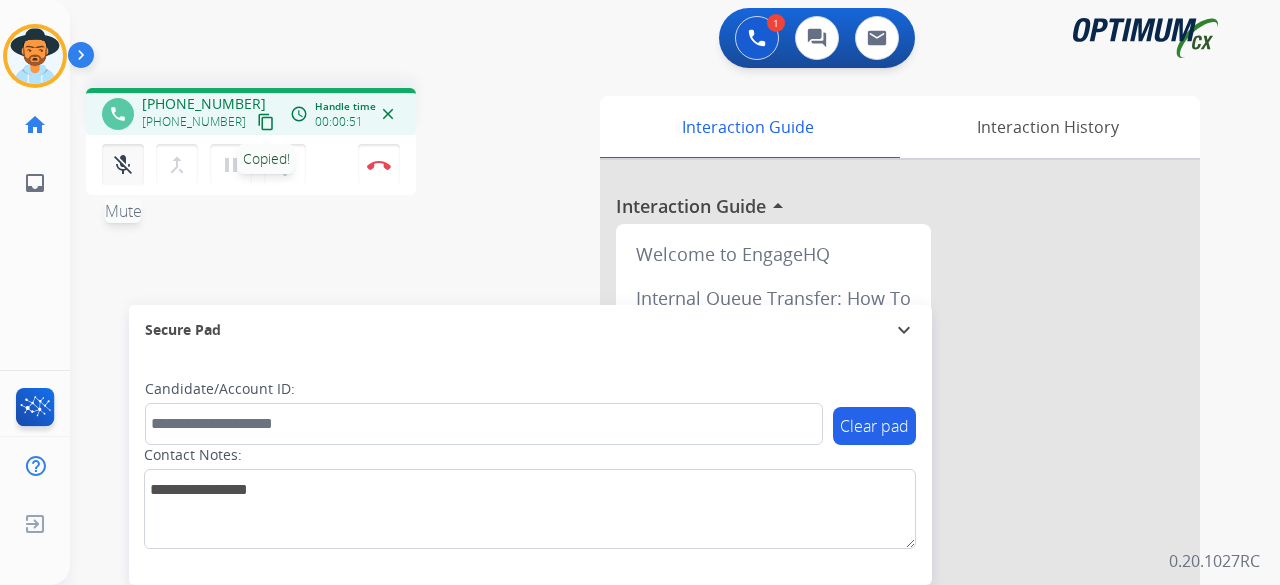click on "mic_off" at bounding box center [123, 165] 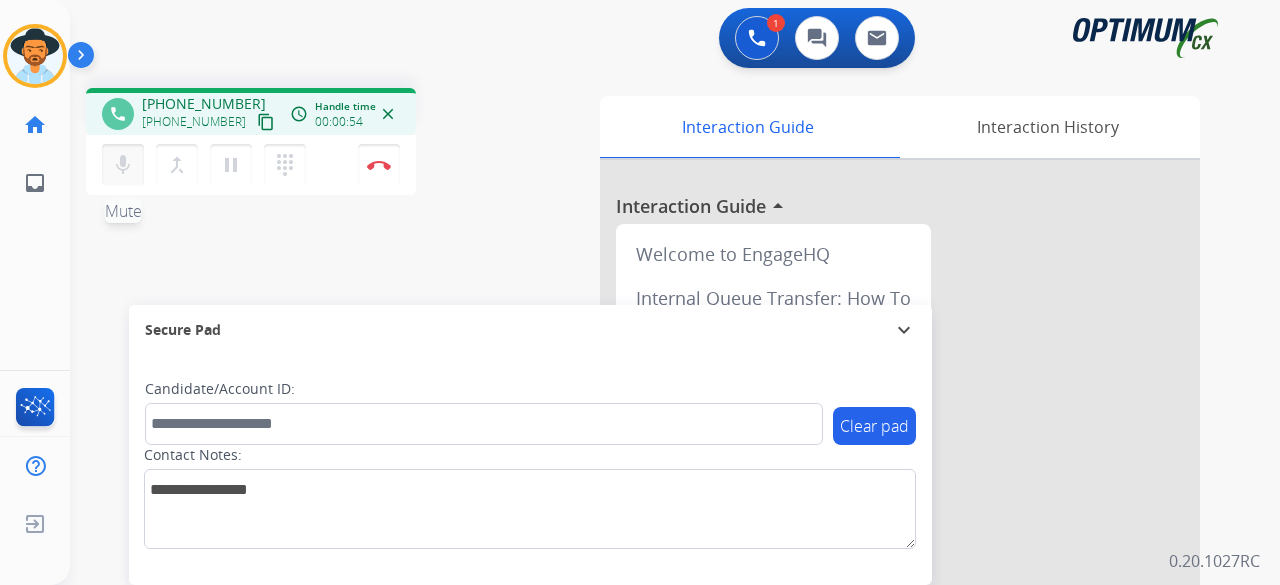 click on "mic" at bounding box center (123, 165) 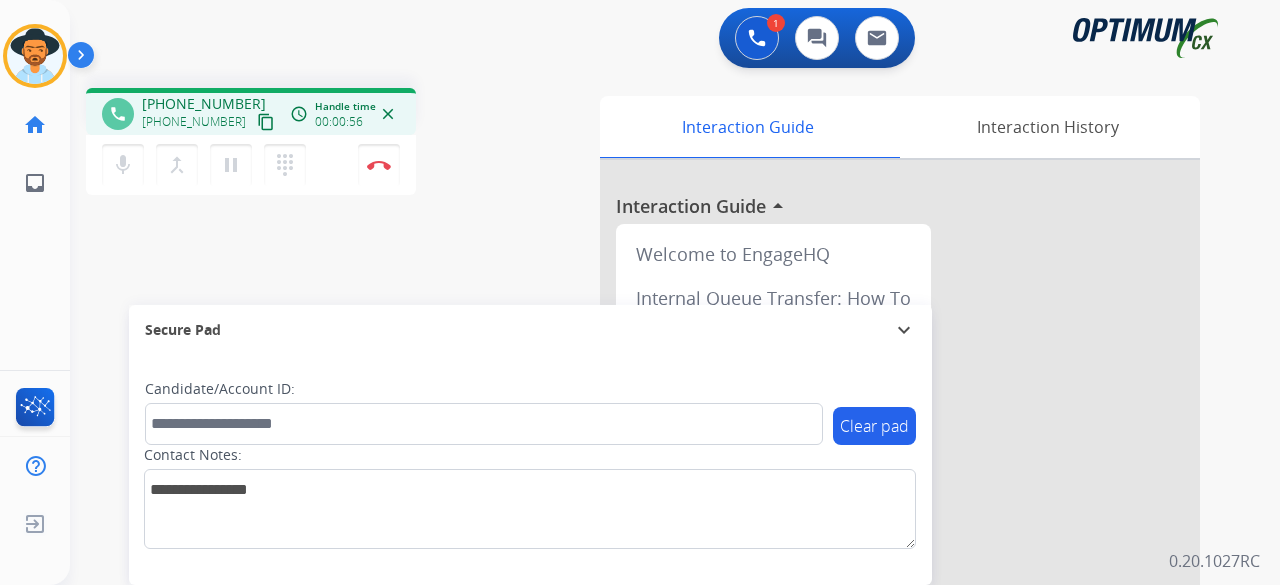 click on "mic Mute merge_type Bridge pause Hold dialpad Dialpad" at bounding box center [210, 165] 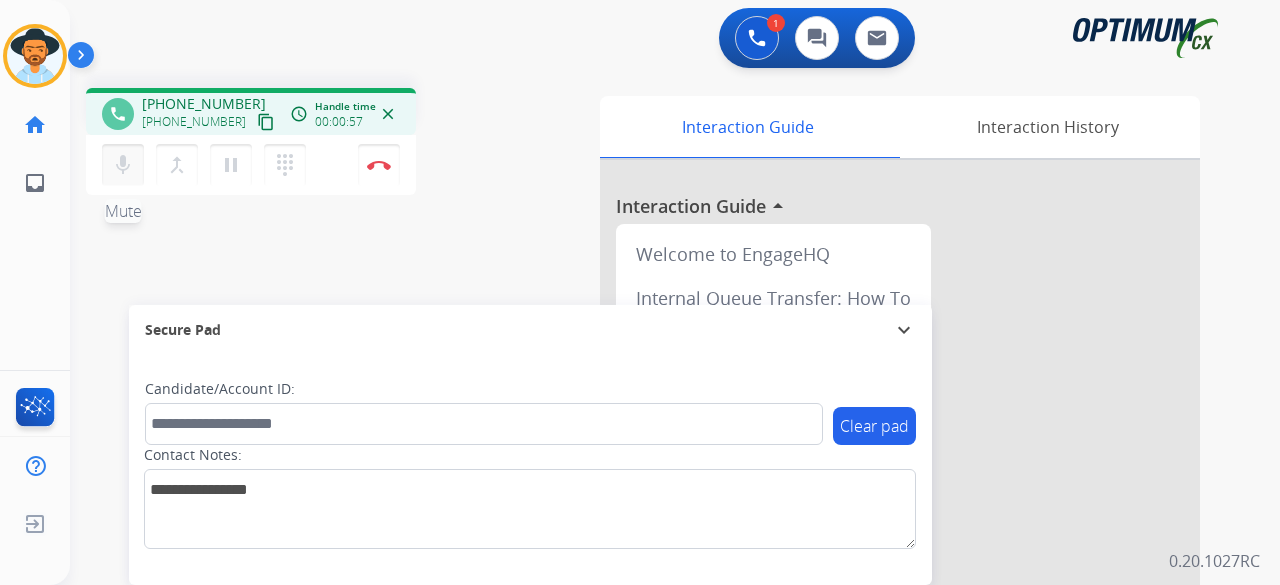 click on "mic" at bounding box center (123, 165) 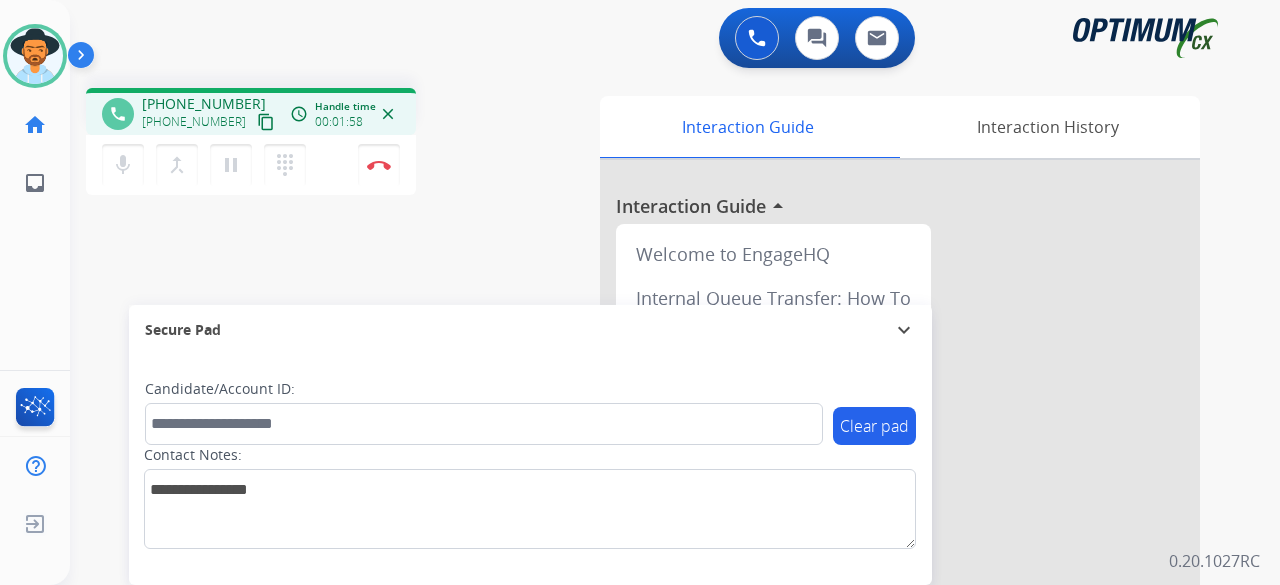 click on "content_copy" at bounding box center (266, 122) 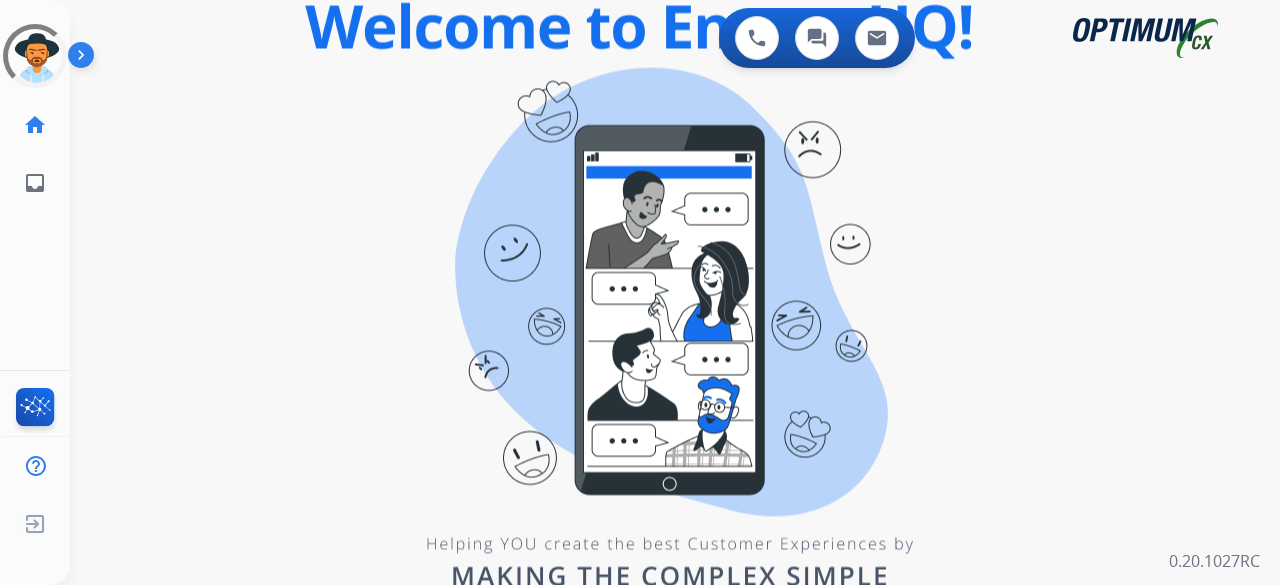 scroll, scrollTop: 0, scrollLeft: 0, axis: both 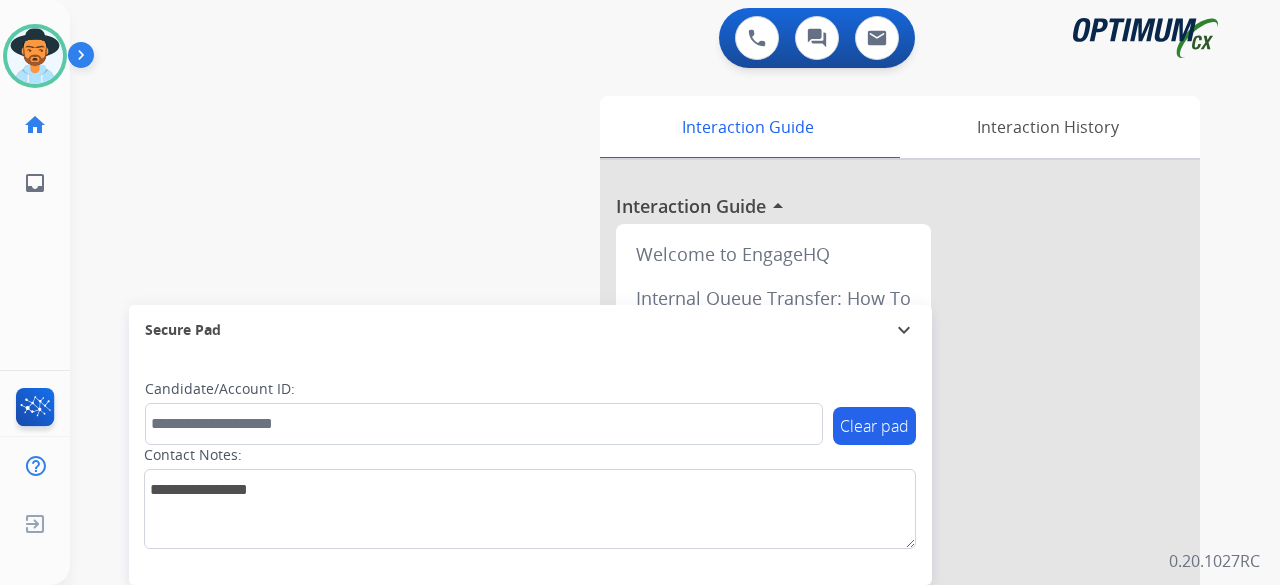 click on "swap_horiz Break voice bridge close_fullscreen Connect 3-Way Call merge_type Separate 3-Way Call  Interaction Guide   Interaction History  Interaction Guide arrow_drop_up  Welcome to EngageHQ   Internal Queue Transfer: How To  Secure Pad expand_more Clear pad Candidate/Account ID: Contact Notes:" at bounding box center [651, 489] 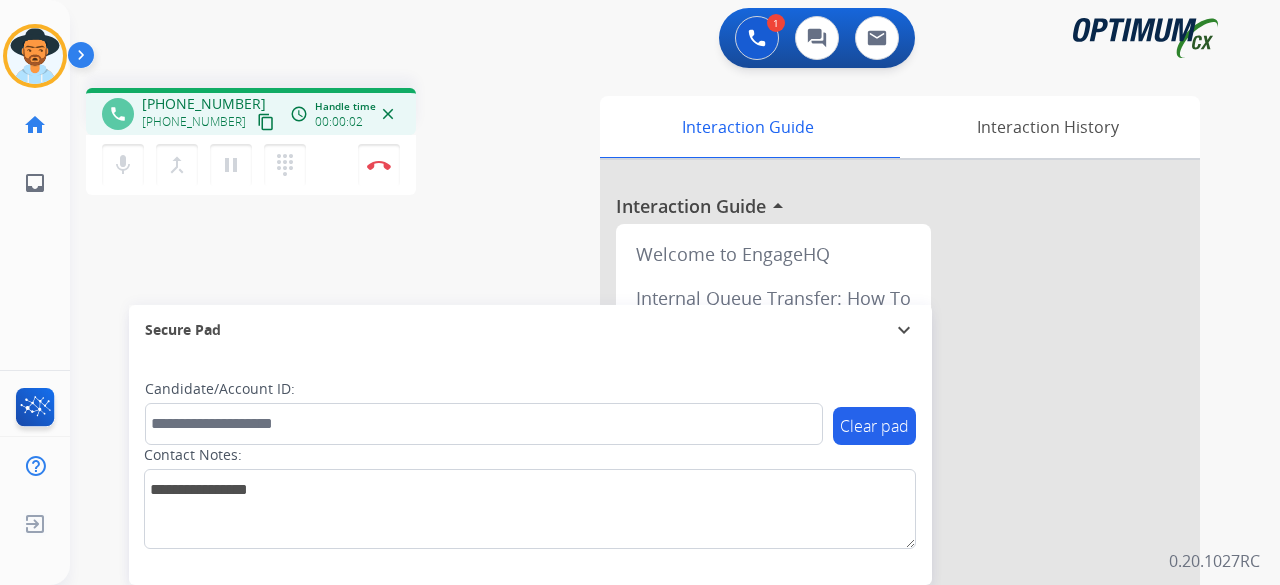 click on "content_copy" at bounding box center [266, 122] 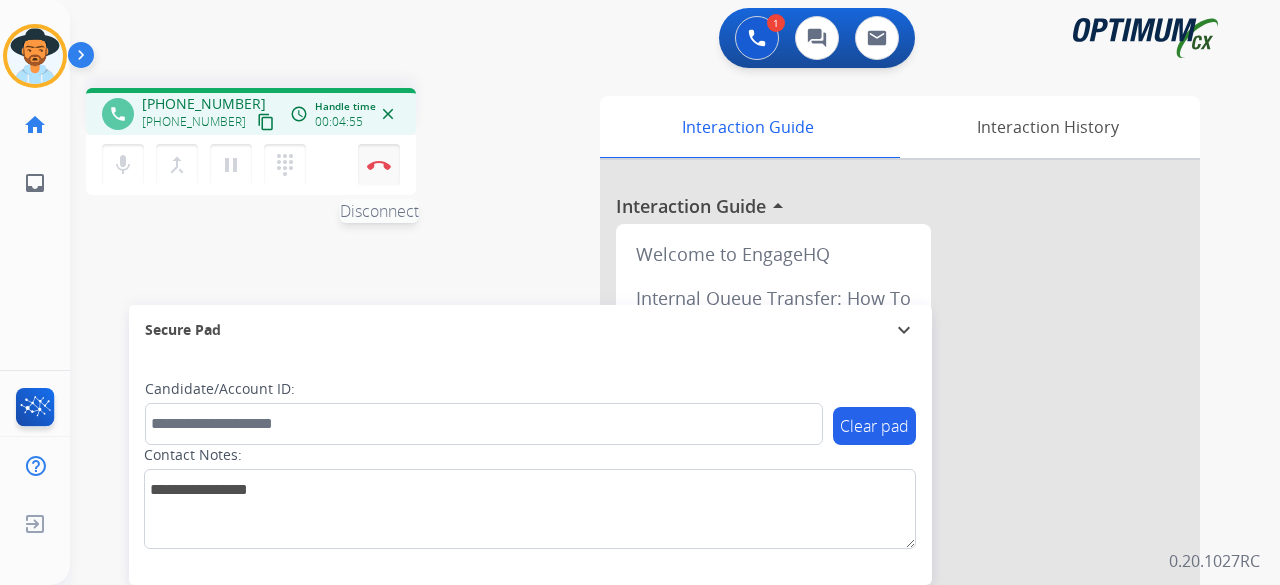 click on "Disconnect" at bounding box center [379, 165] 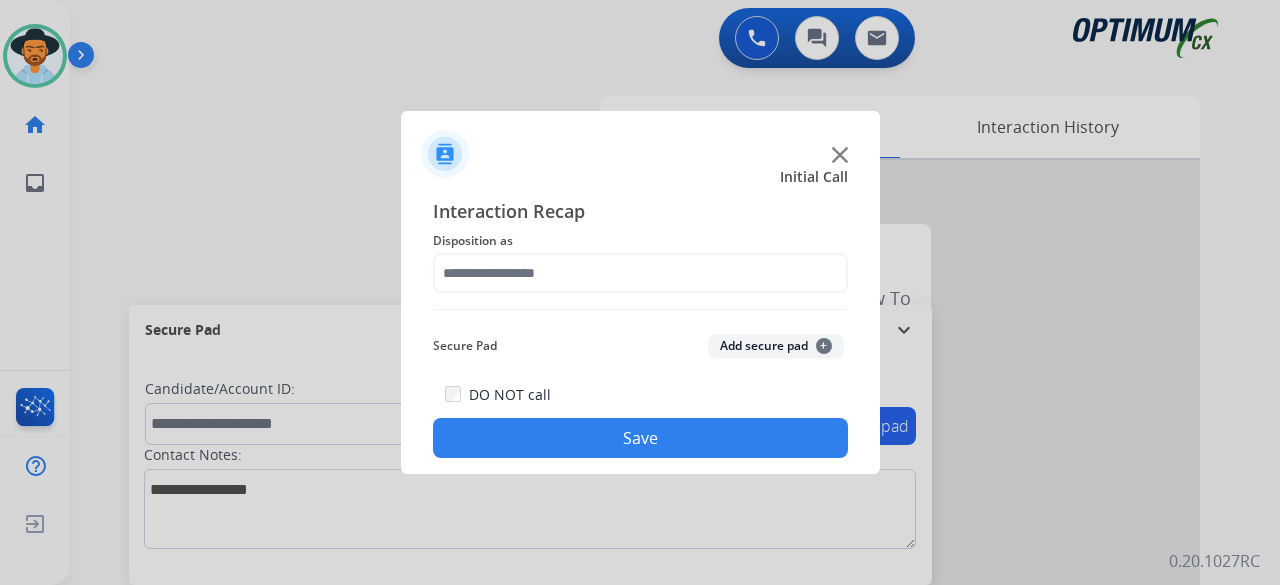 click 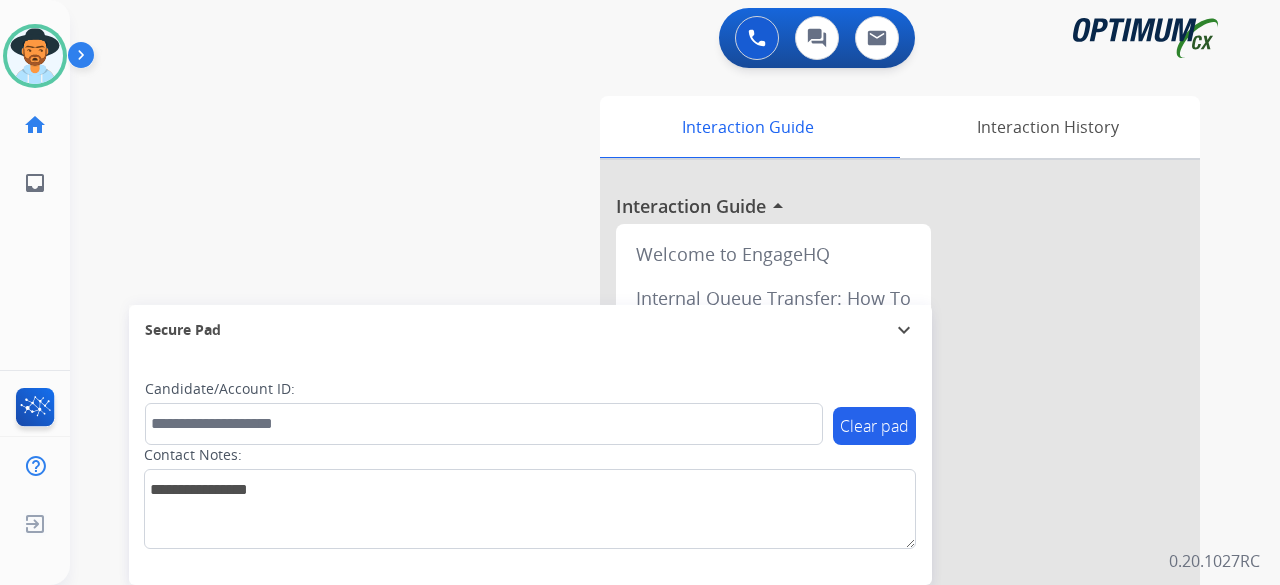 click on "swap_horiz Break voice bridge close_fullscreen Connect 3-Way Call merge_type Separate 3-Way Call  Interaction Guide   Interaction History  Interaction Guide arrow_drop_up  Welcome to EngageHQ   Internal Queue Transfer: How To  Secure Pad expand_more Clear pad Candidate/Account ID: Contact Notes:" at bounding box center (651, 489) 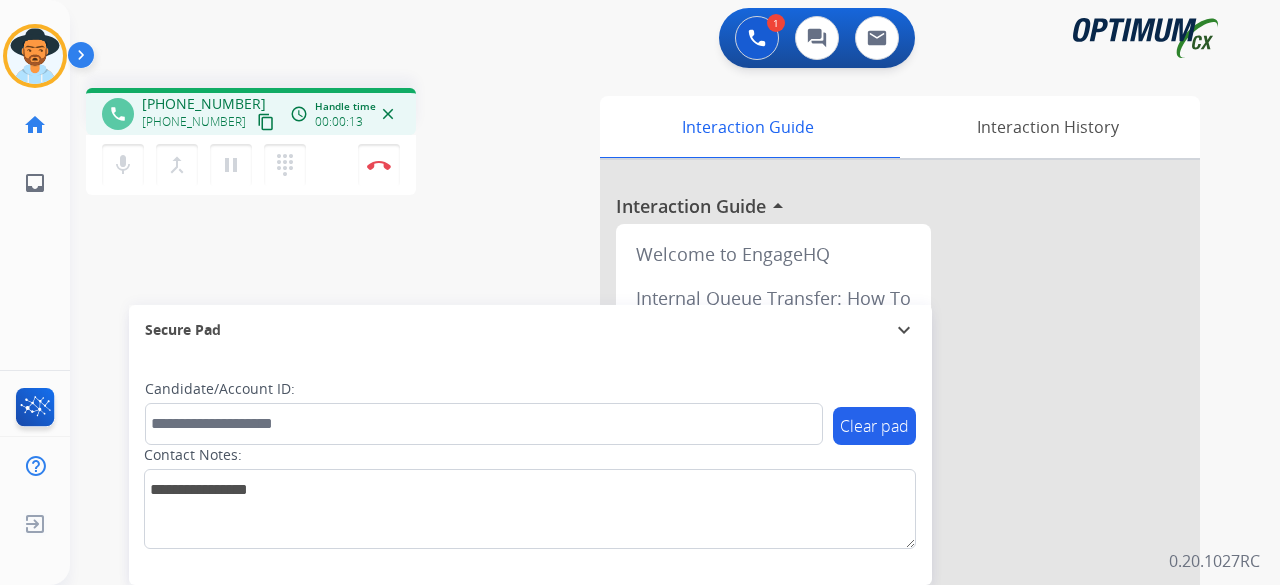 click on "content_copy" at bounding box center [266, 122] 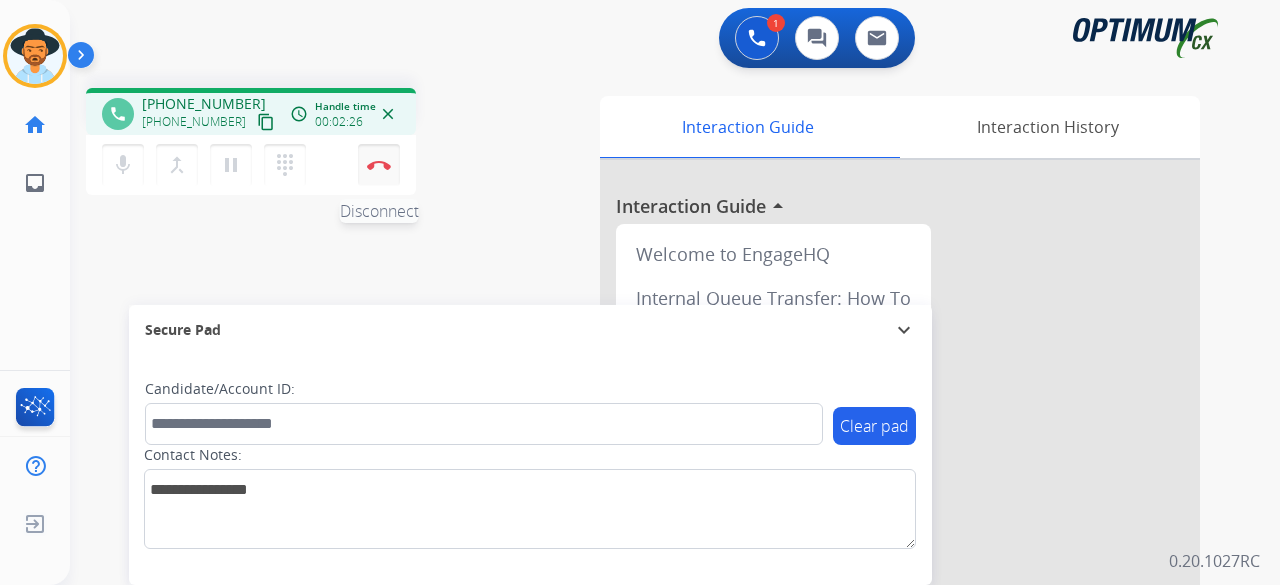 click on "Disconnect" at bounding box center (379, 165) 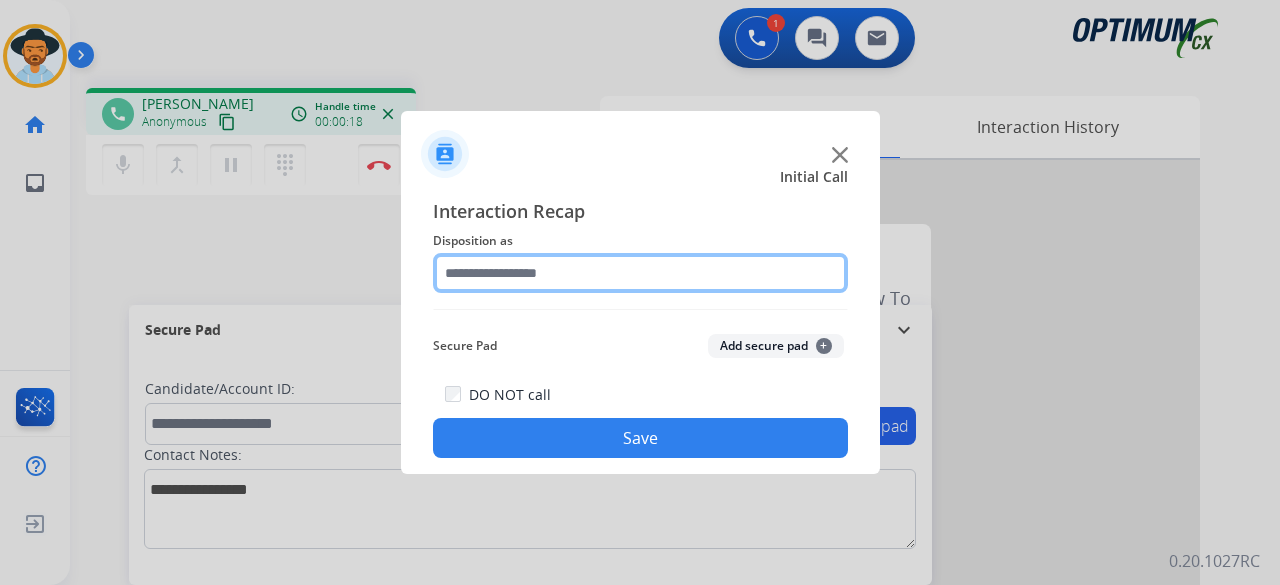 click 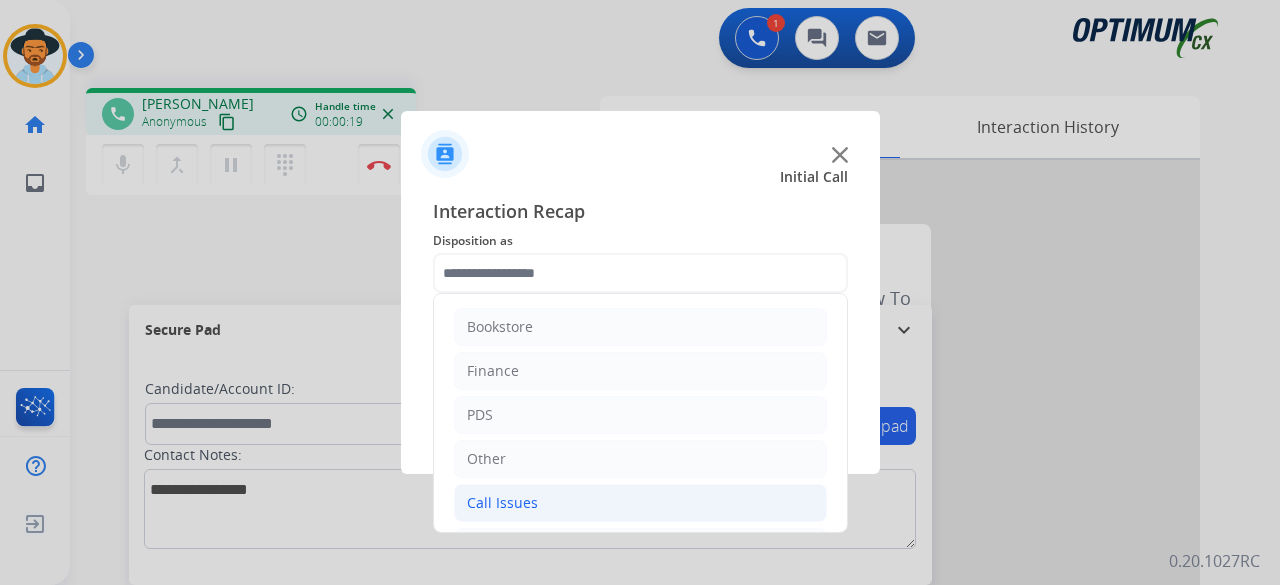 click on "Call Issues" 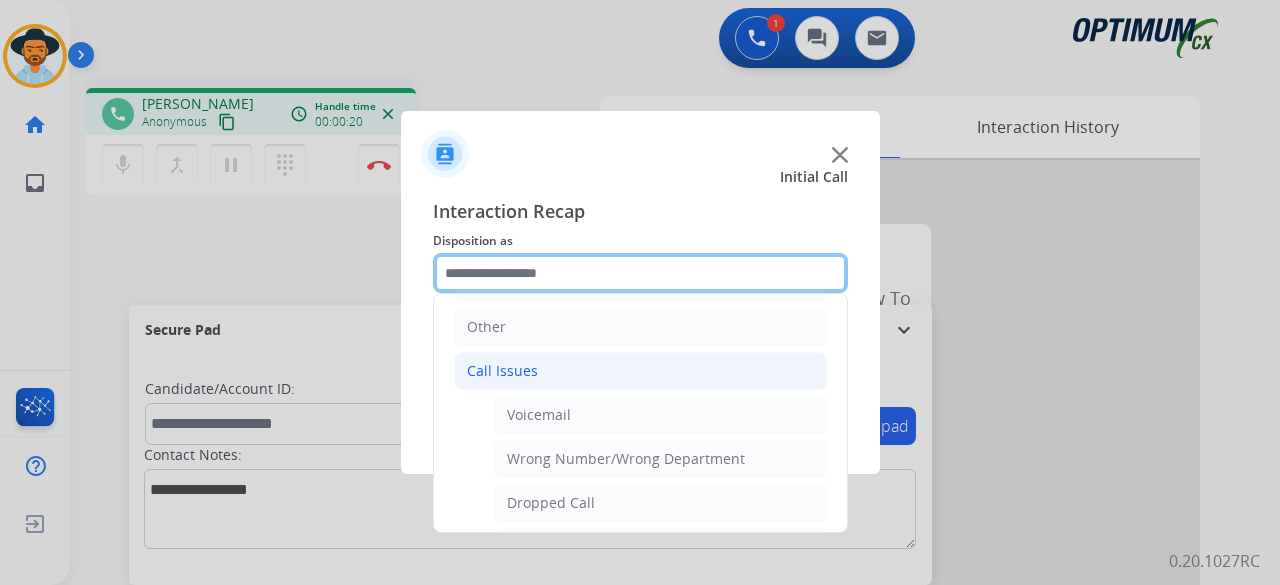 scroll, scrollTop: 169, scrollLeft: 0, axis: vertical 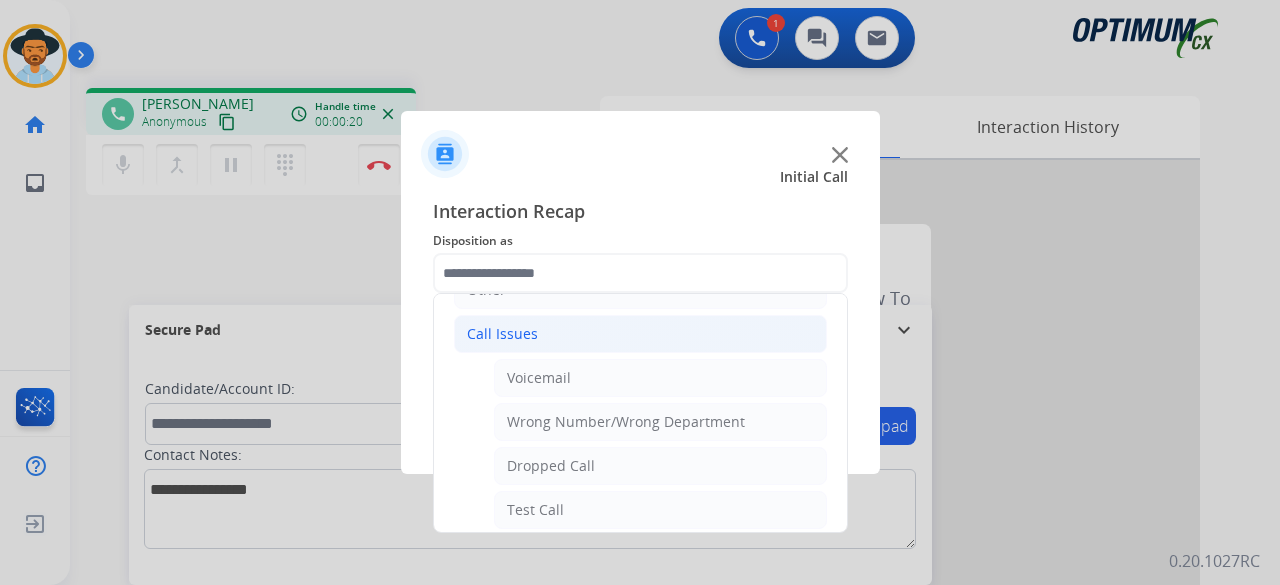 click on "Call Issues" 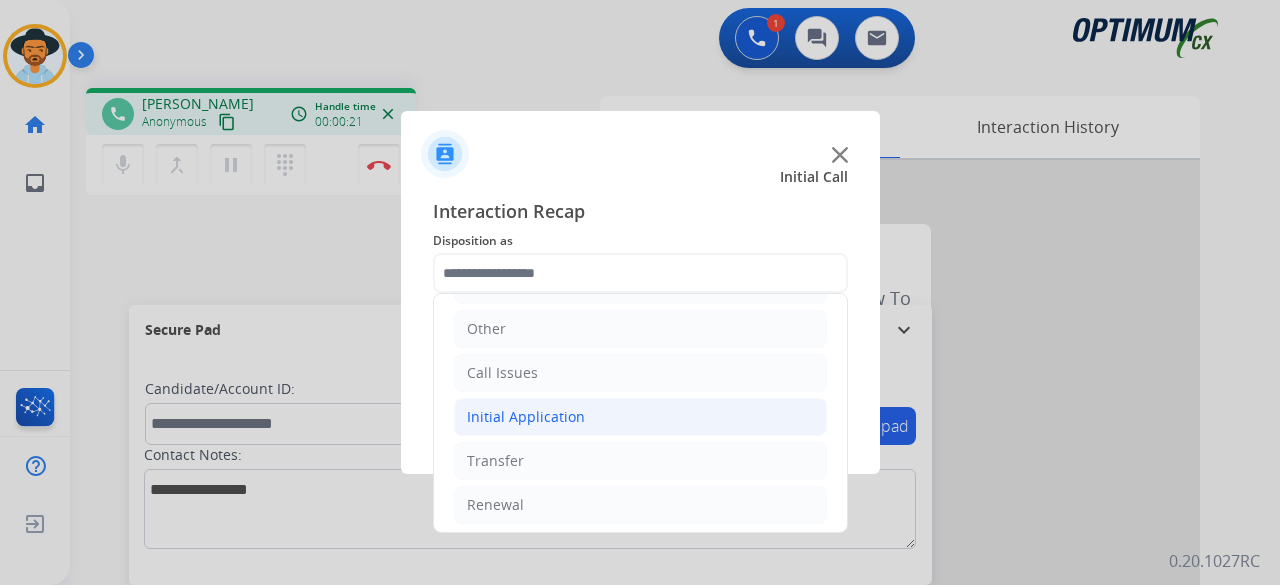 click on "Initial Application" 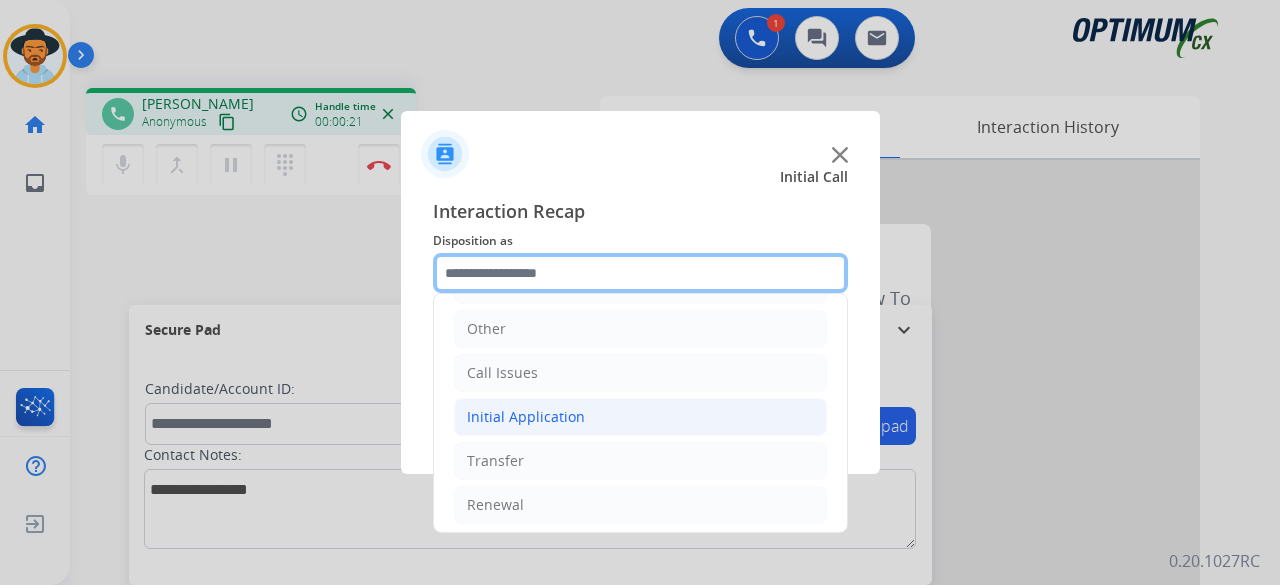scroll, scrollTop: 169, scrollLeft: 0, axis: vertical 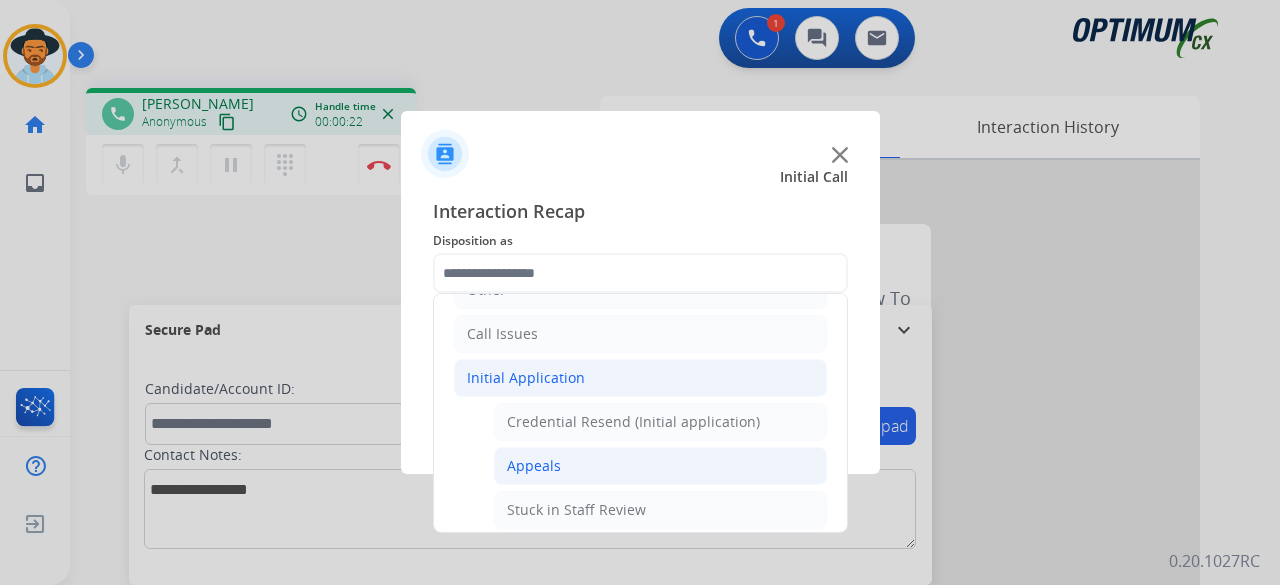 click on "Appeals" 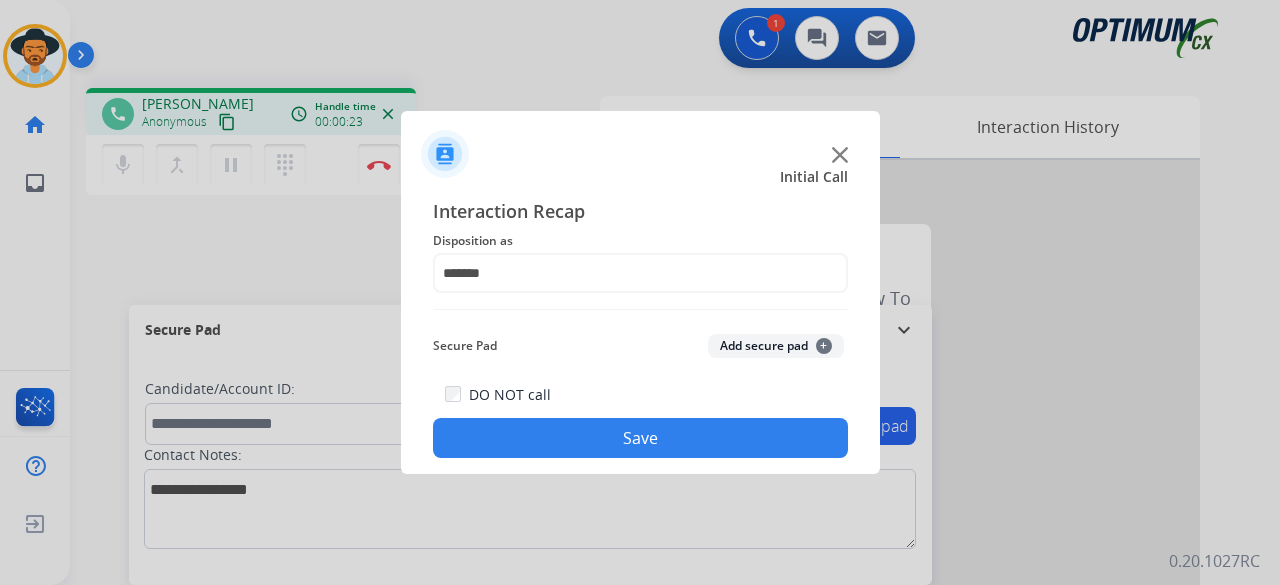 click on "Add secure pad  +" 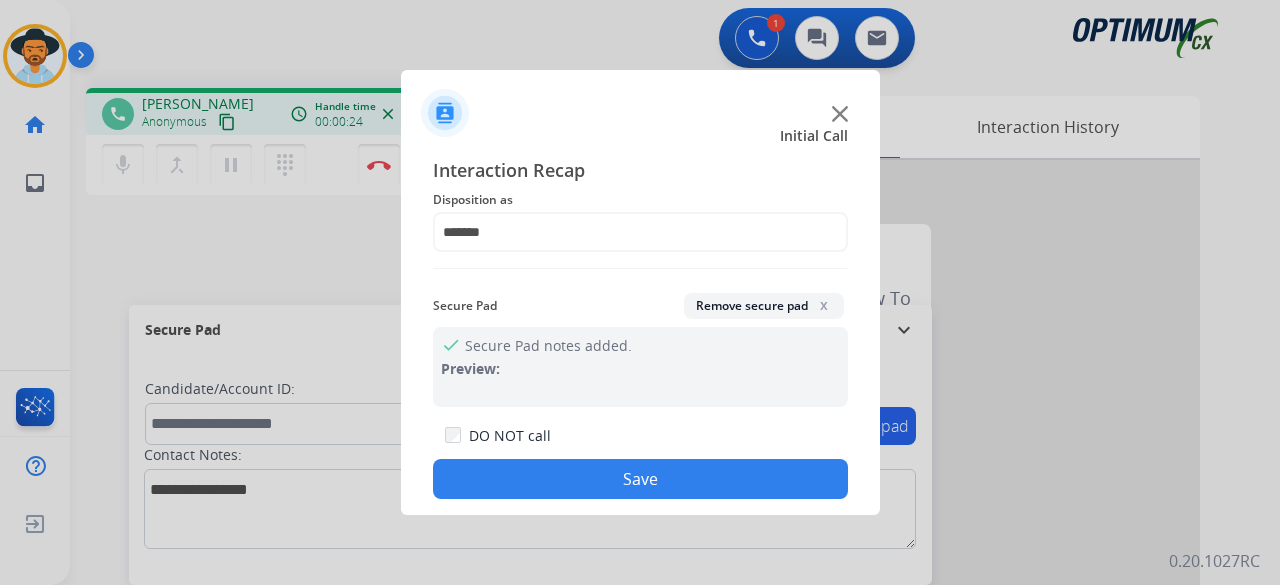 click on "Save" 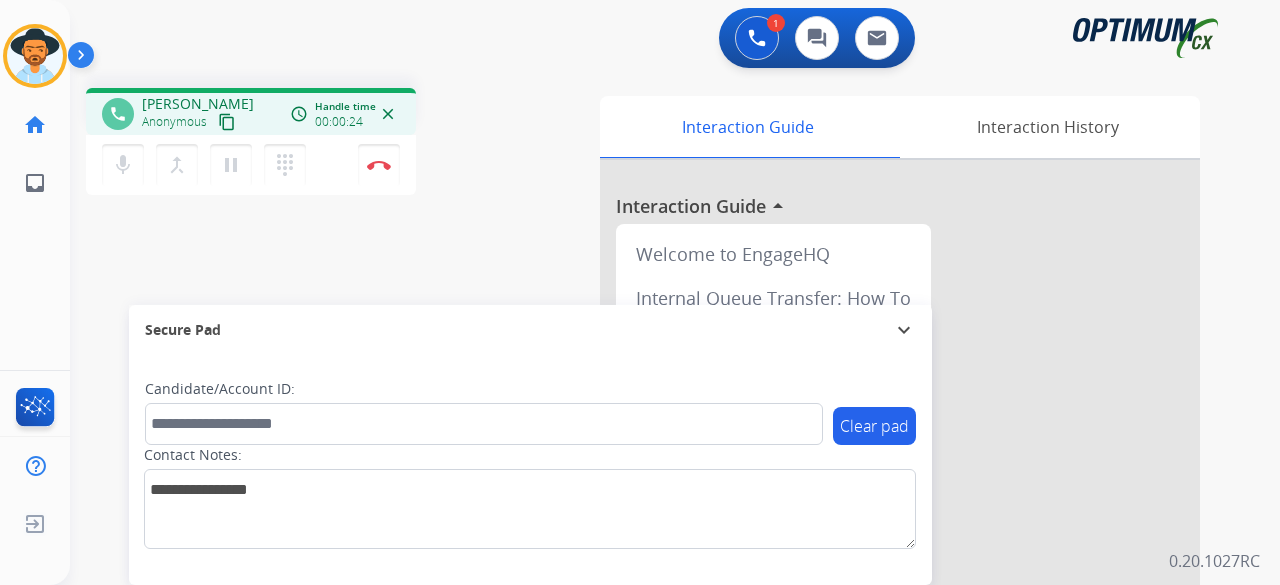click on "phone [PERSON_NAME] Anonymous content_copy access_time Call metrics Queue   00:09 Hold   00:00 Talk   00:17 Total   00:25 Handle time 00:00:24 close mic Mute merge_type Bridge pause Hold dialpad Dialpad Disconnect swap_horiz Break voice bridge close_fullscreen Connect 3-Way Call merge_type Separate 3-Way Call" at bounding box center [325, 144] 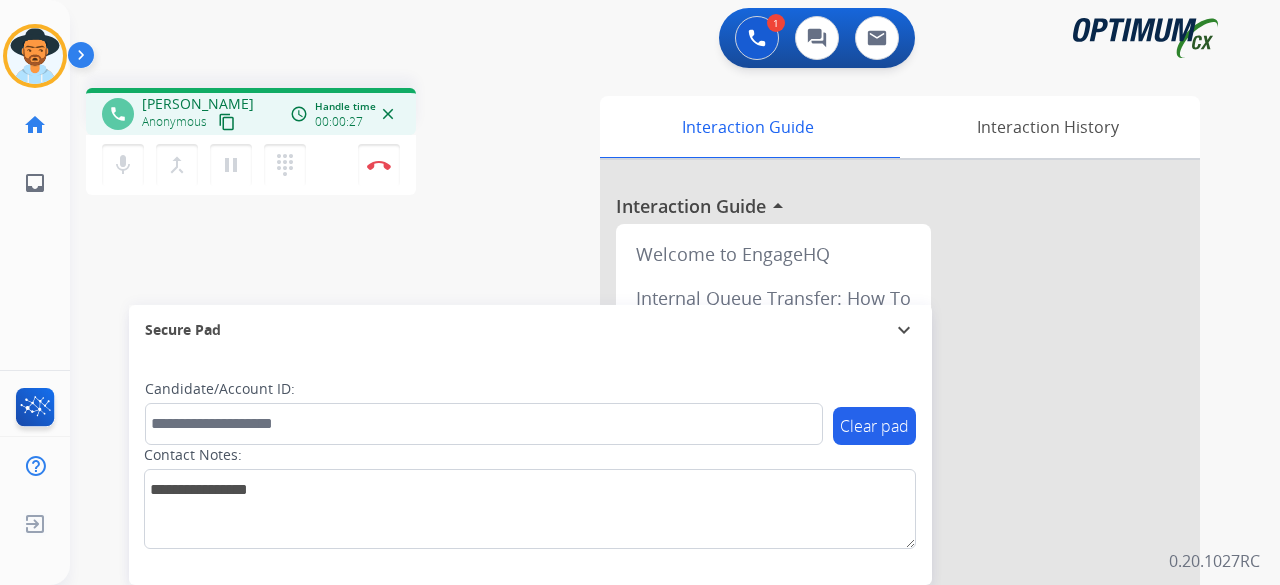 click on "1 Voice Interactions  0  Chat Interactions   0  Email Interactions" at bounding box center [663, 40] 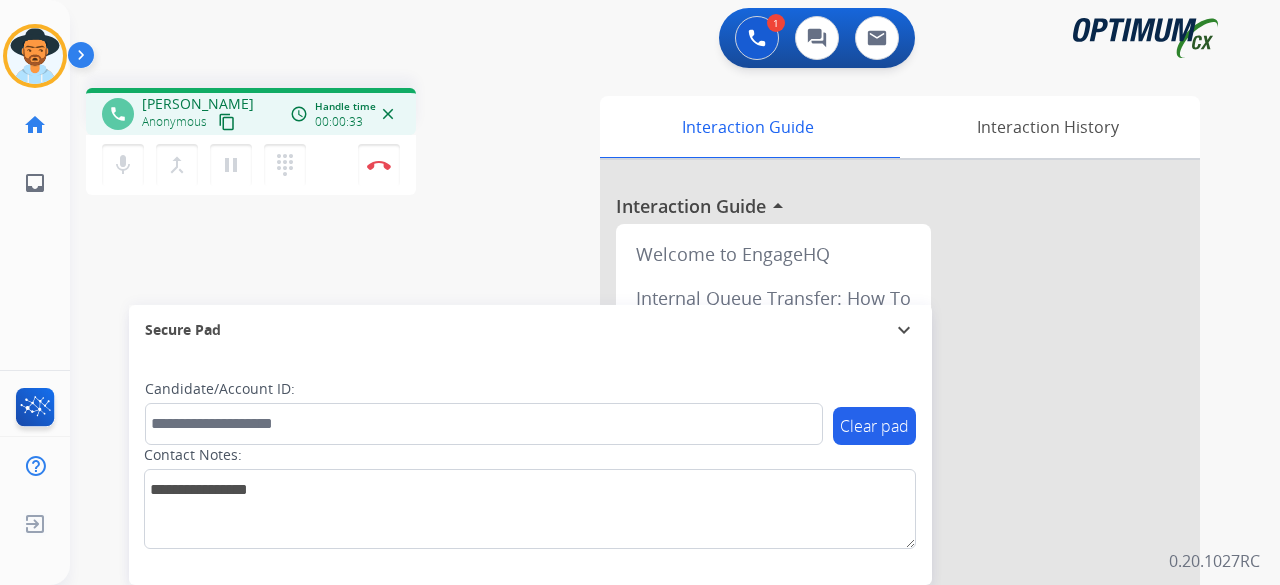 click on "1 Voice Interactions  0  Chat Interactions   0  Email Interactions" at bounding box center (663, 40) 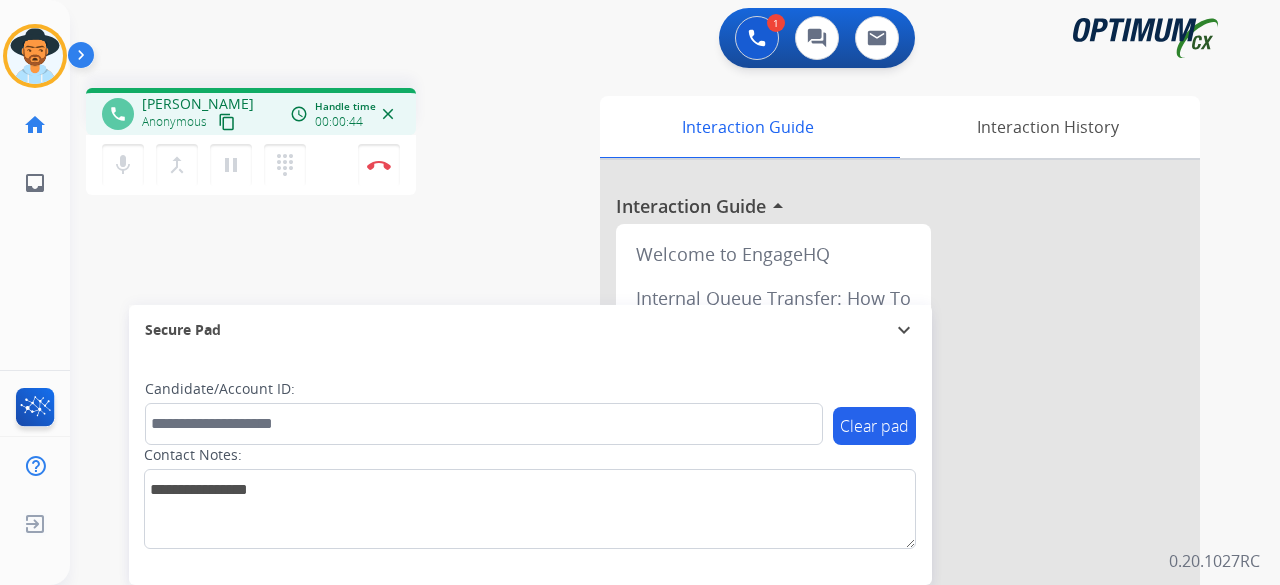 click on "1 Voice Interactions  0  Chat Interactions   0  Email Interactions" at bounding box center [663, 40] 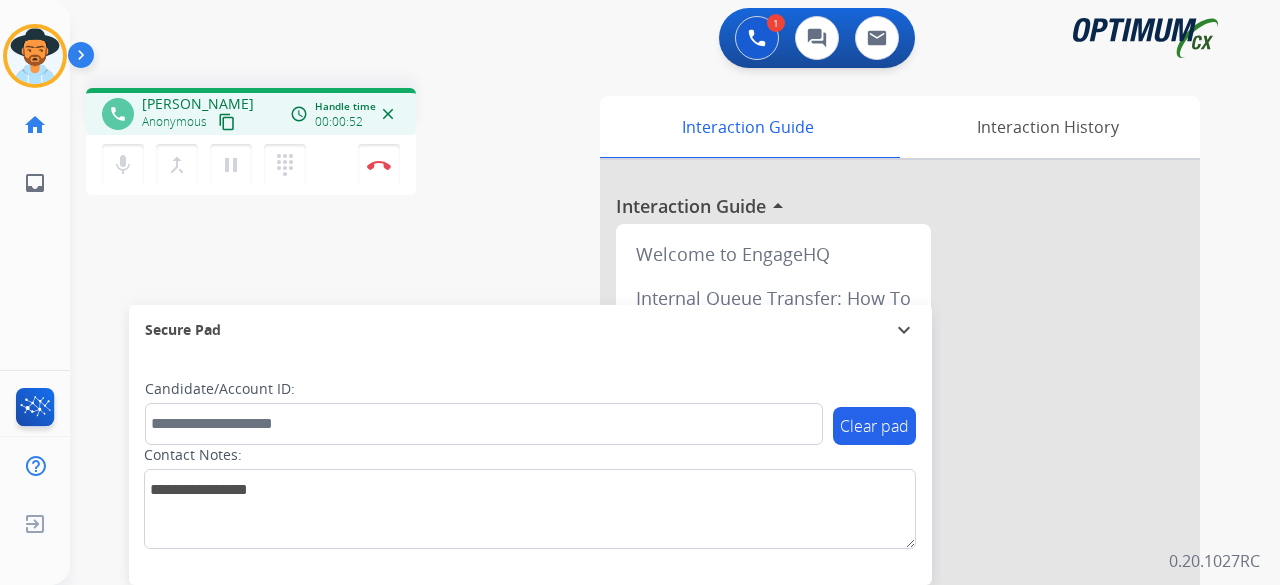 click on "1 Voice Interactions  0  Chat Interactions   0  Email Interactions" at bounding box center (663, 40) 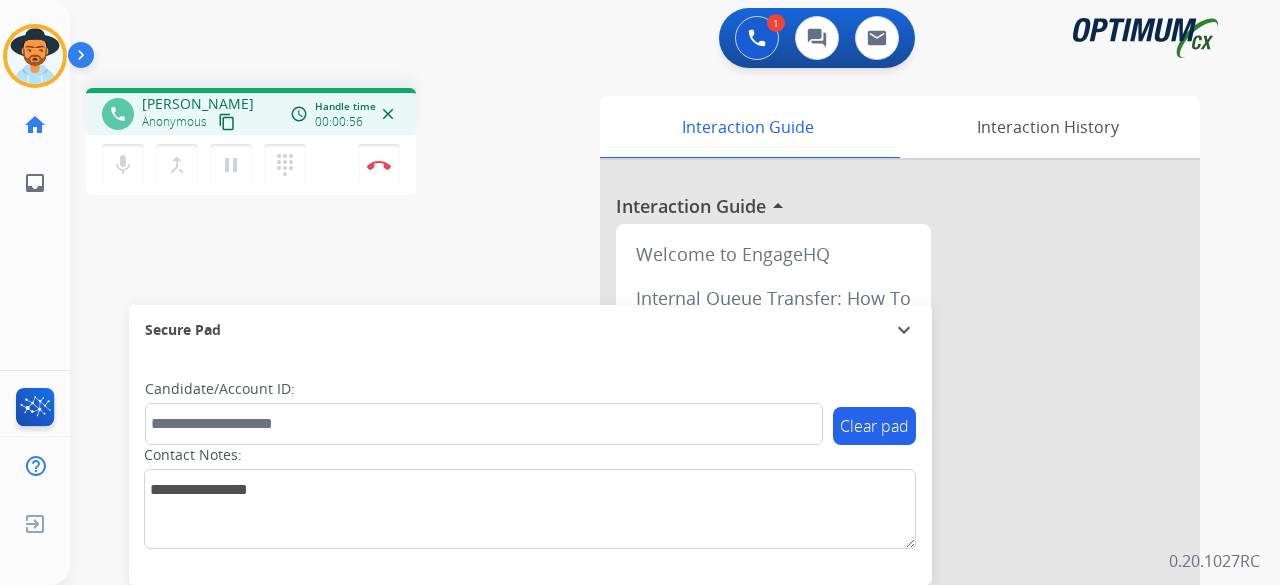 click on "content_copy" at bounding box center [227, 122] 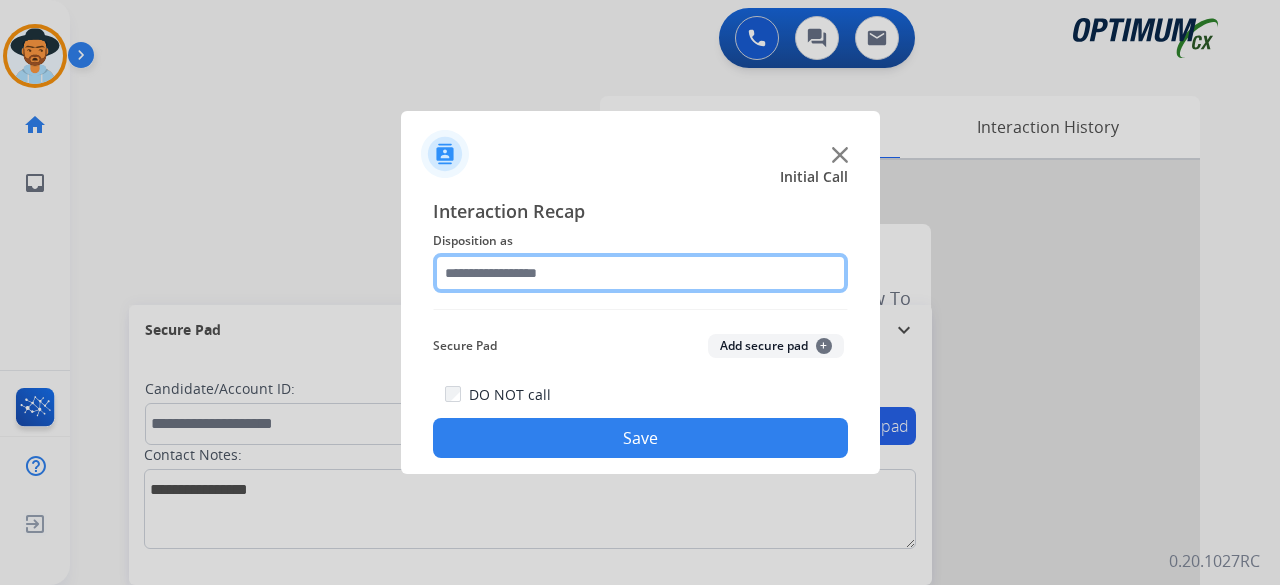 click 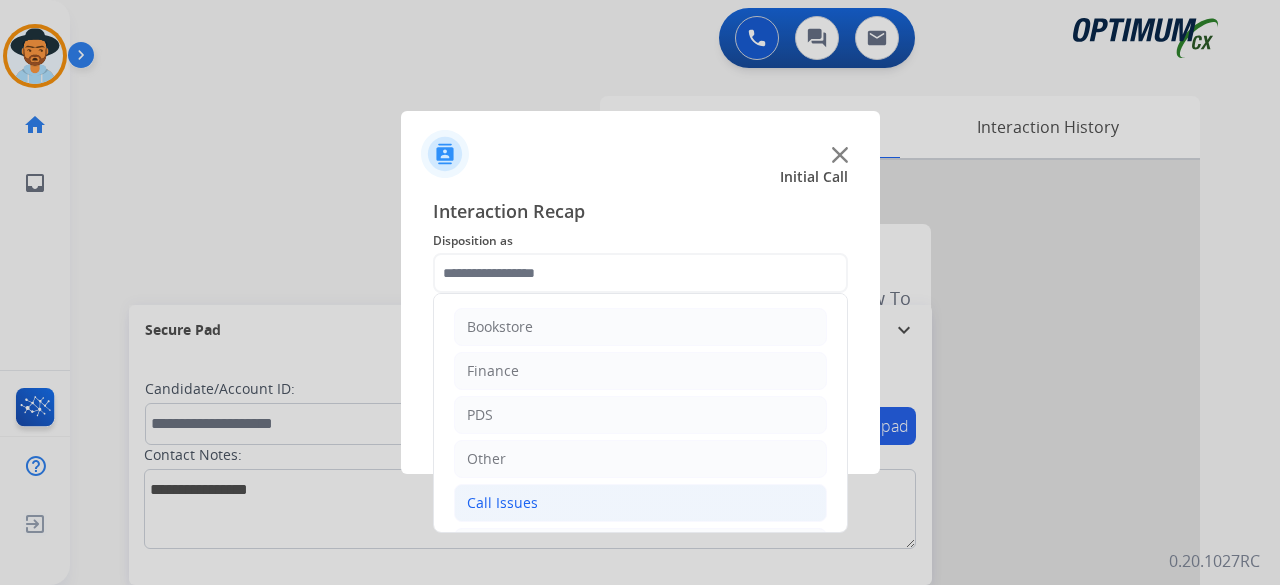 click on "Call Issues" 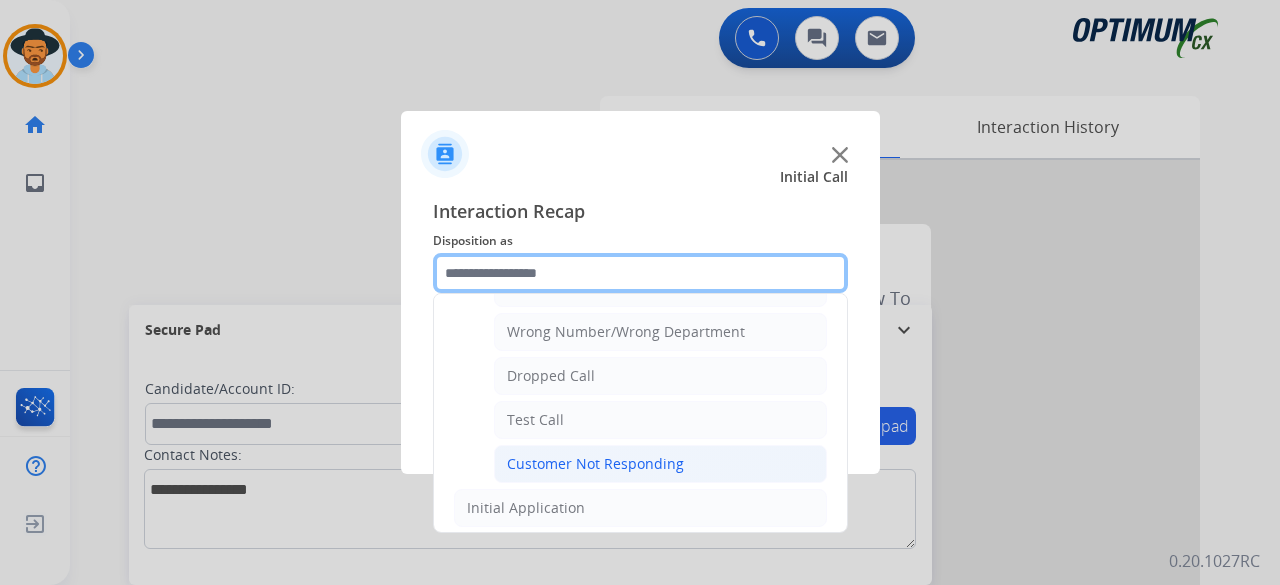 scroll, scrollTop: 242, scrollLeft: 0, axis: vertical 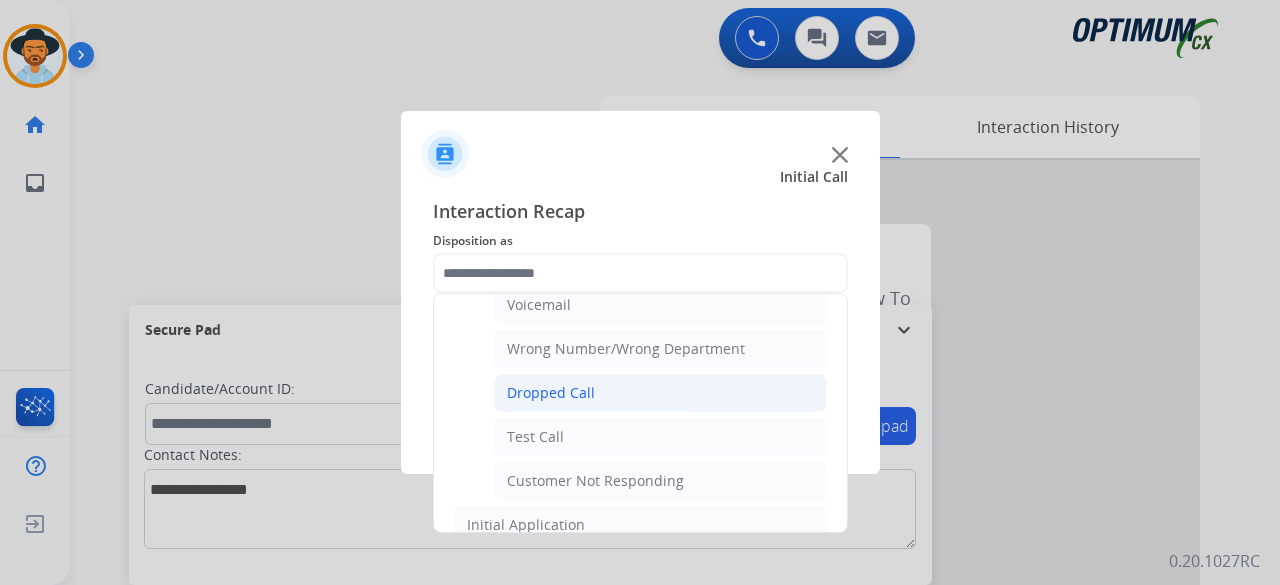 click on "Dropped Call" 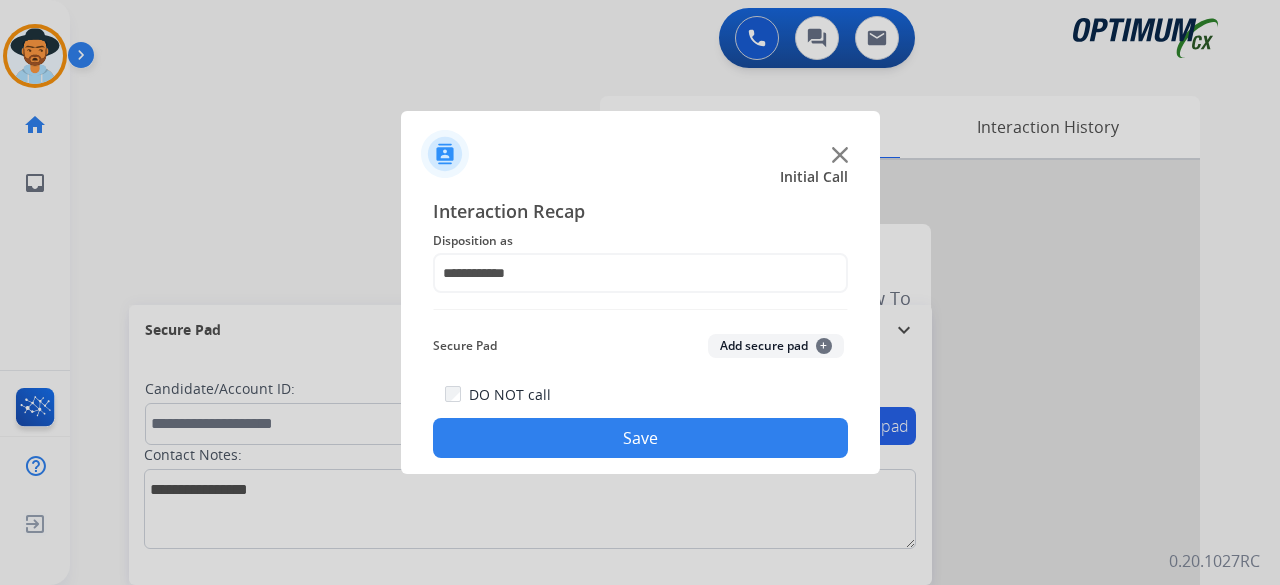 click on "Add secure pad  +" 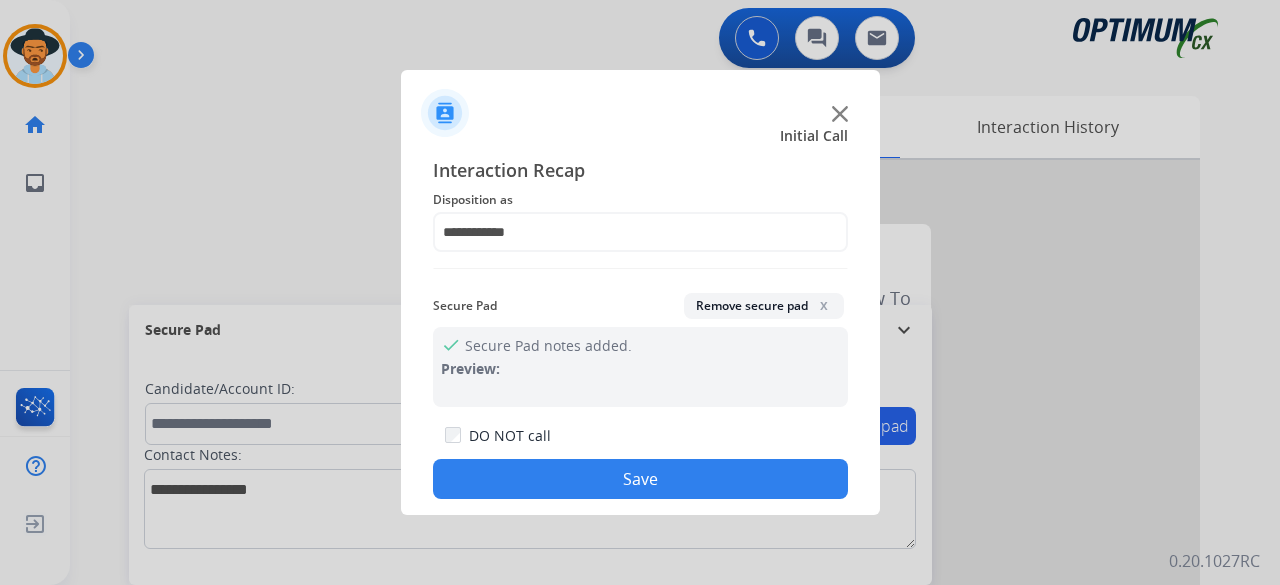 click on "Save" 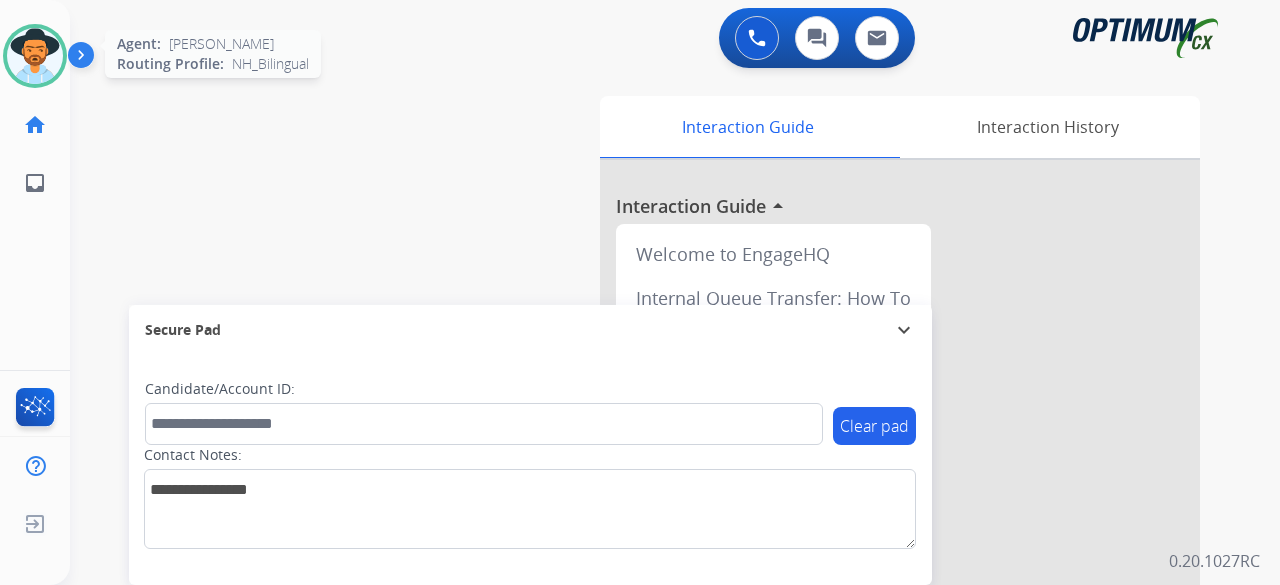 click at bounding box center (35, 56) 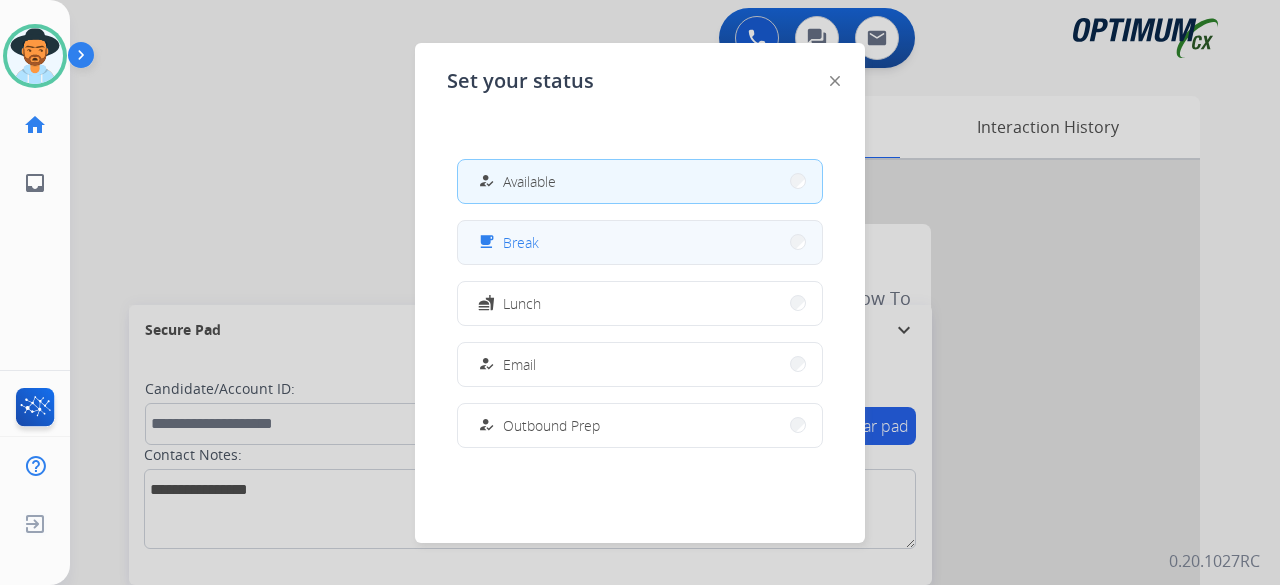 click on "Break" at bounding box center (521, 242) 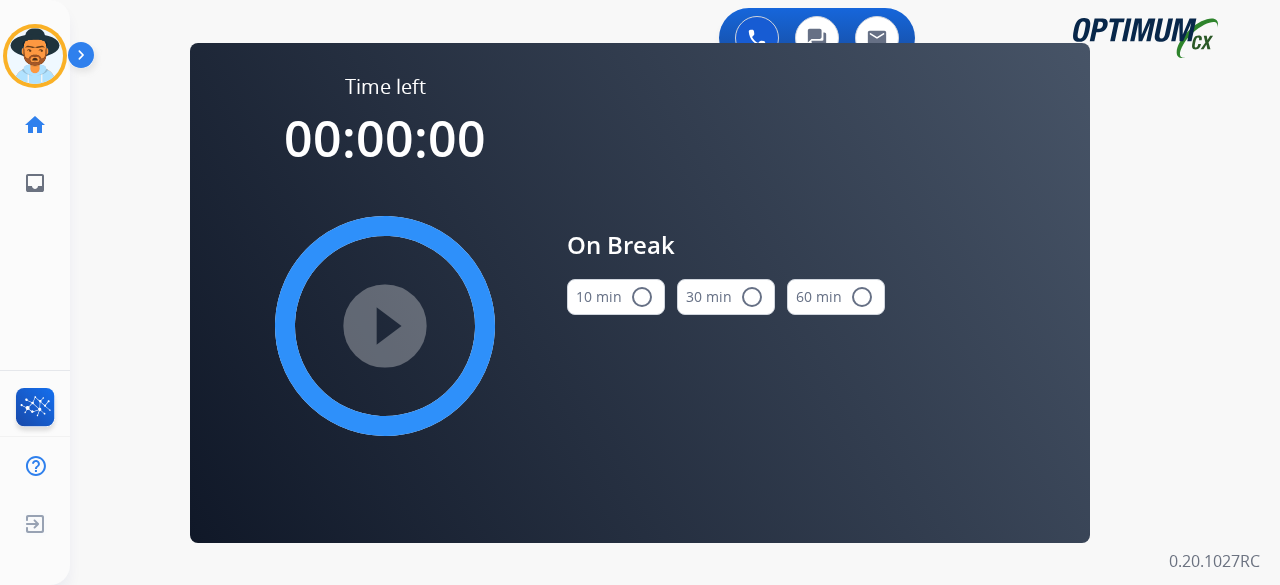 drag, startPoint x: 26, startPoint y: 45, endPoint x: 90, endPoint y: 41, distance: 64.12488 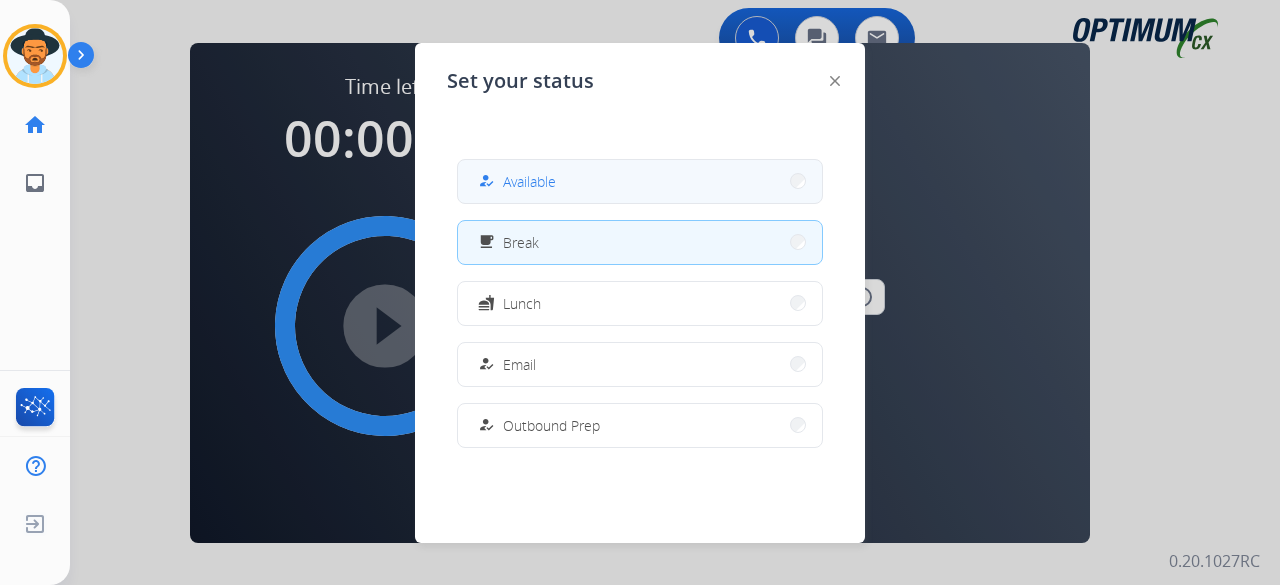 click on "how_to_reg Available" at bounding box center [640, 181] 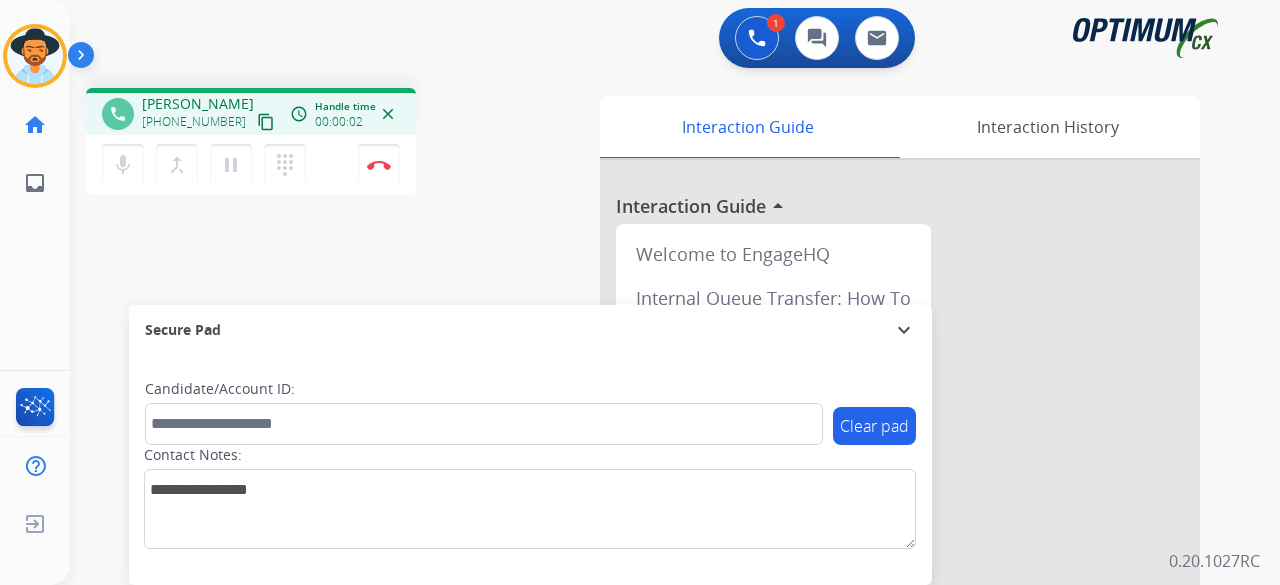 click on "content_copy" at bounding box center (266, 122) 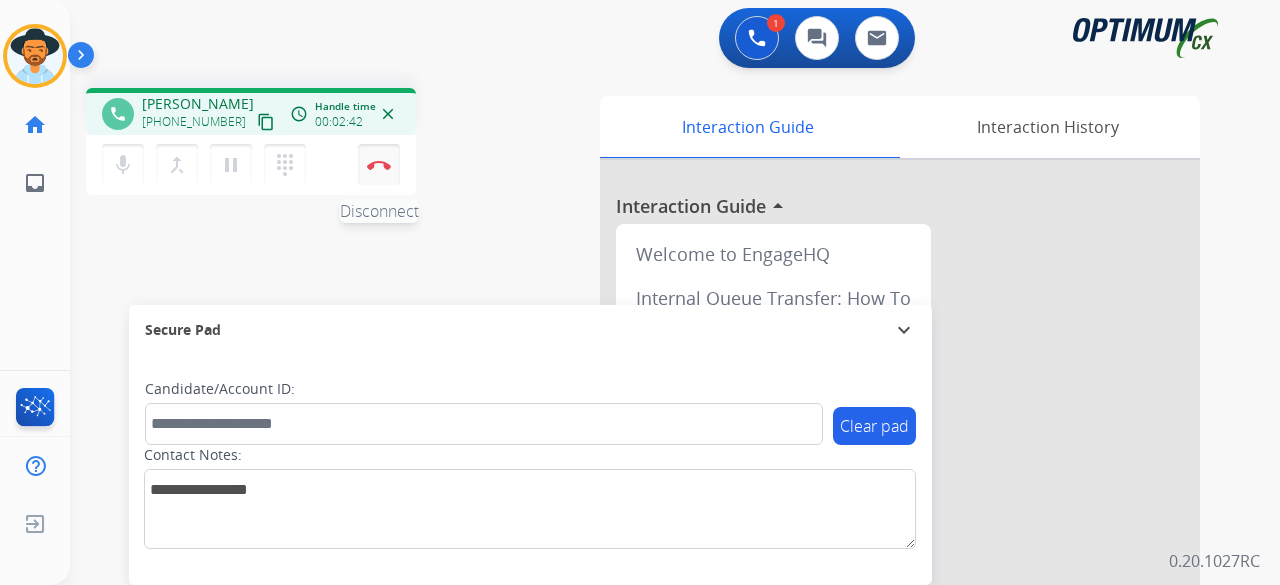 click at bounding box center [379, 165] 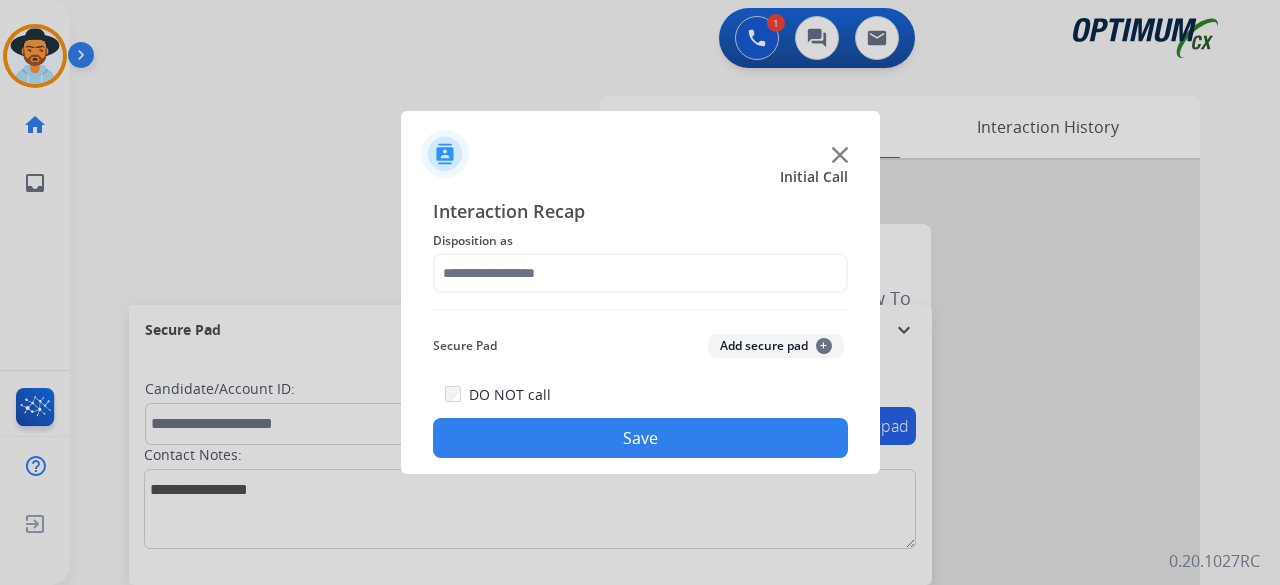 click 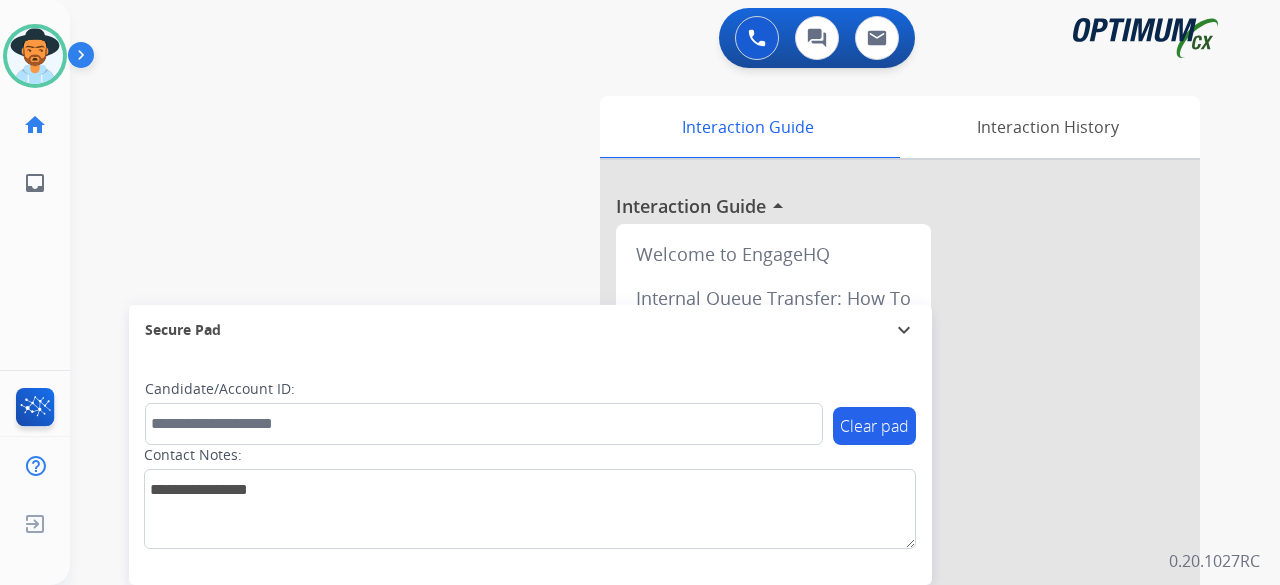 click on "0 Voice Interactions  0  Chat Interactions   0  Email Interactions" at bounding box center [651, 36] 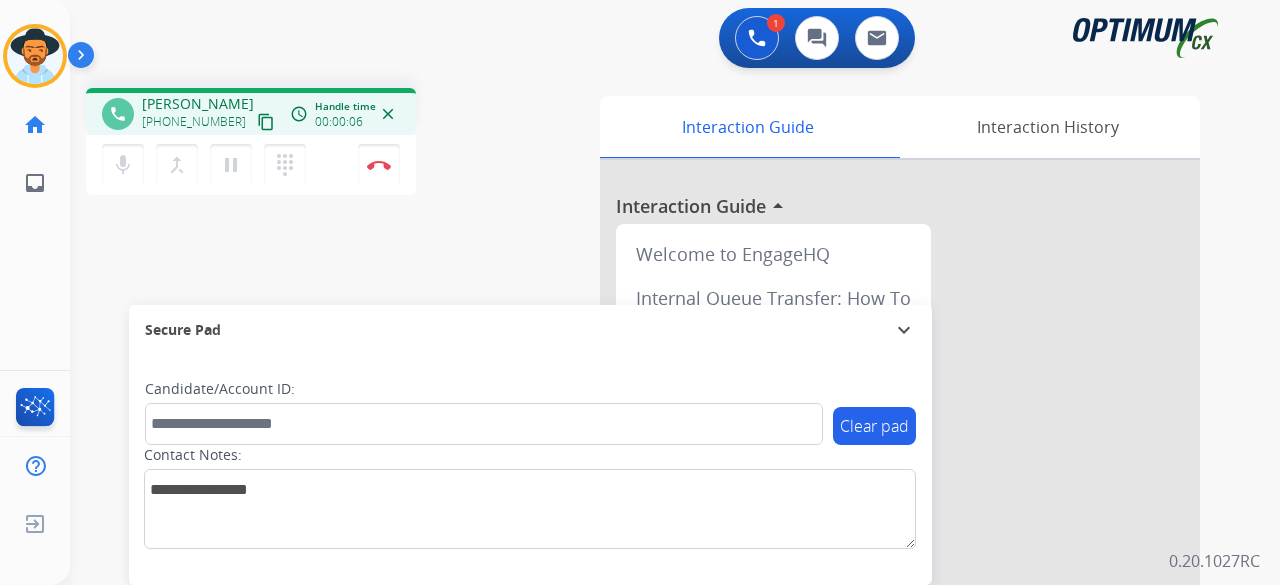 click on "content_copy" at bounding box center [266, 122] 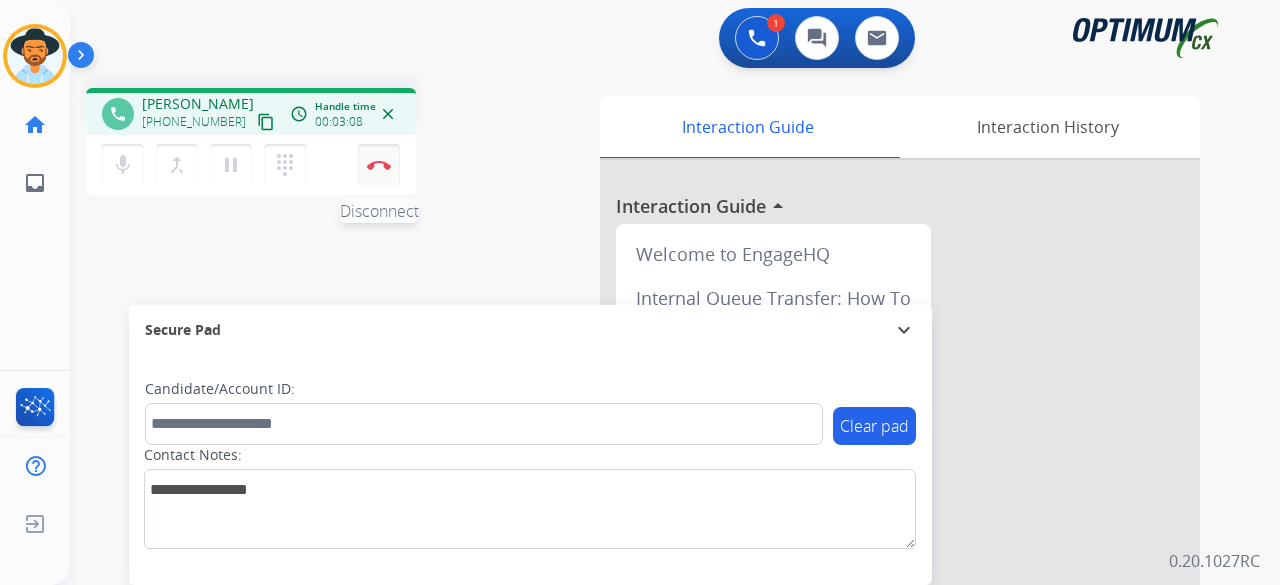 click on "Disconnect" at bounding box center [379, 165] 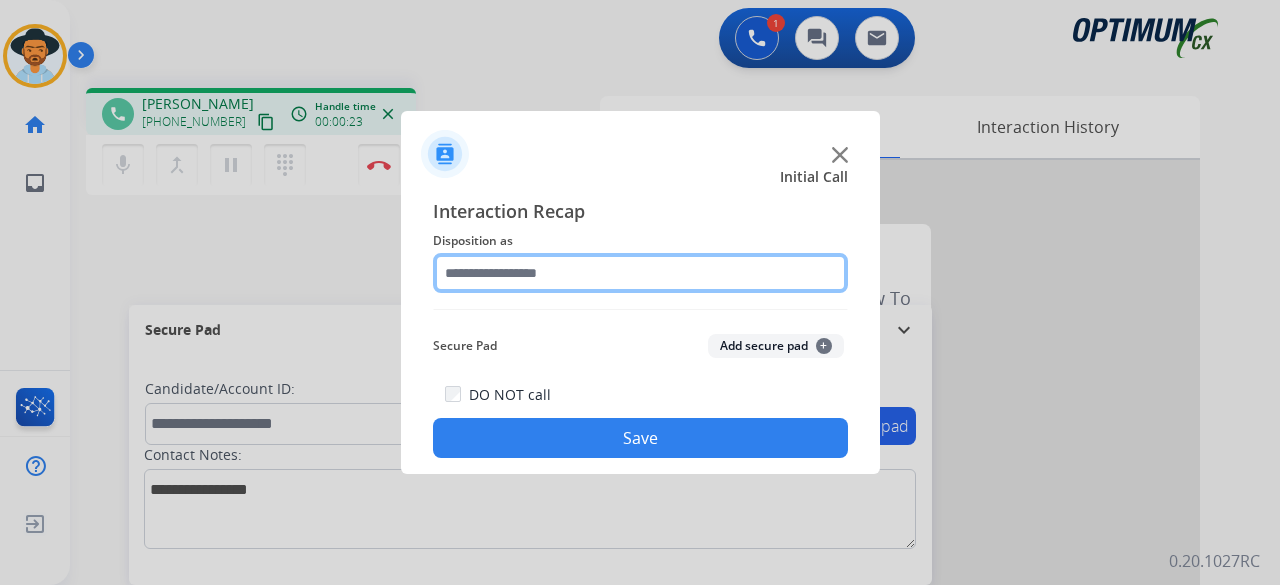 click 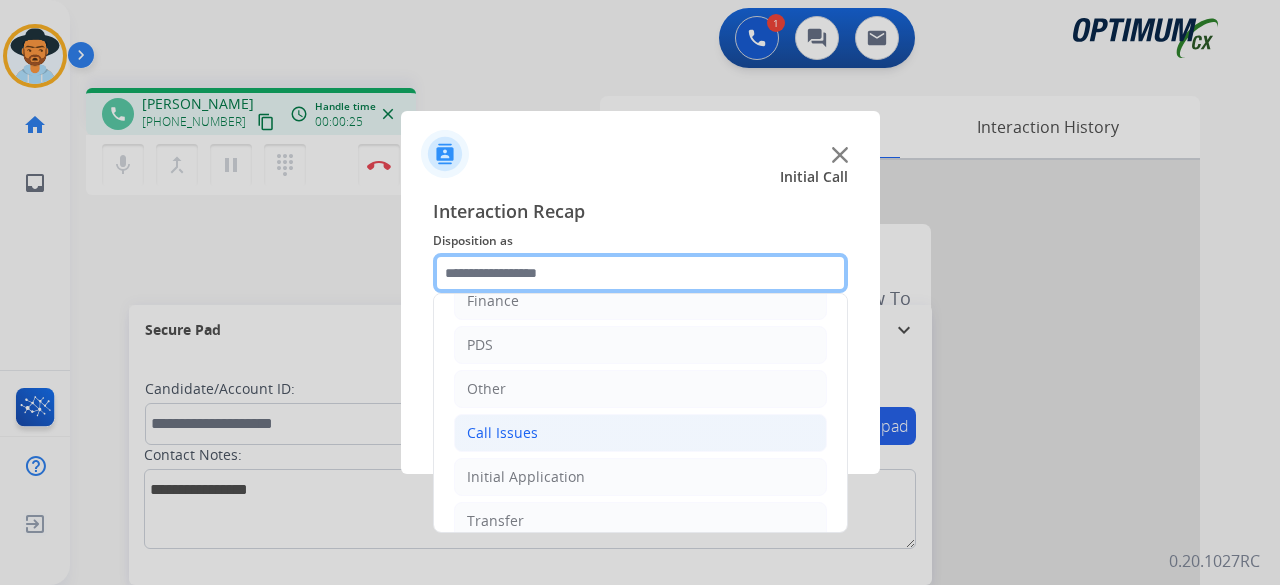 scroll, scrollTop: 130, scrollLeft: 0, axis: vertical 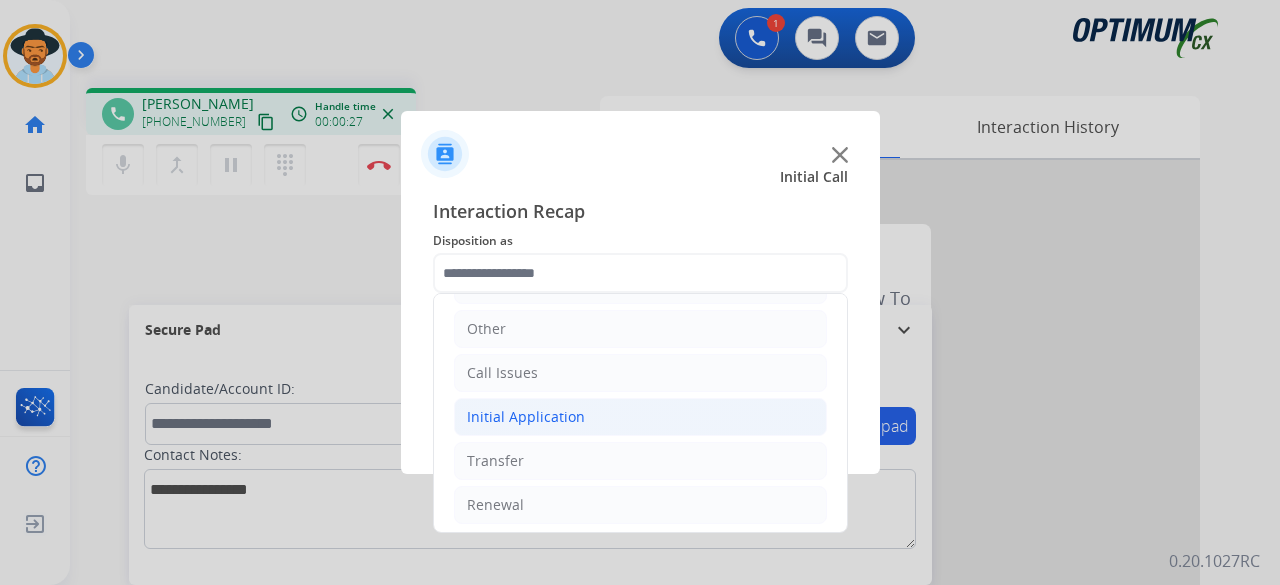 click on "Initial Application" 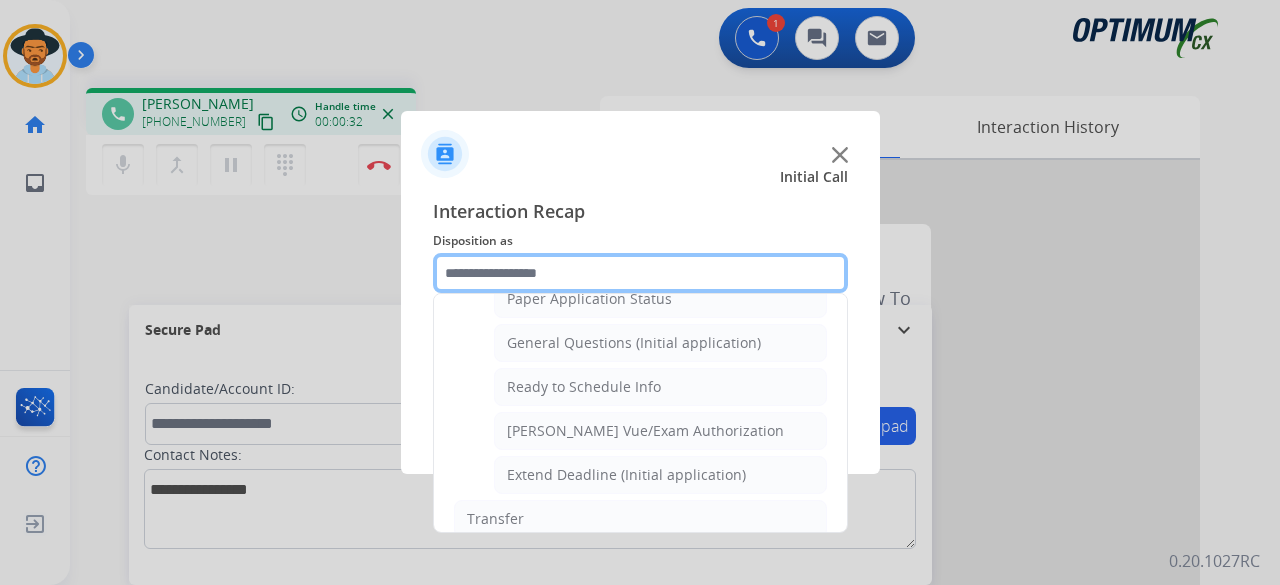 scroll, scrollTop: 1164, scrollLeft: 0, axis: vertical 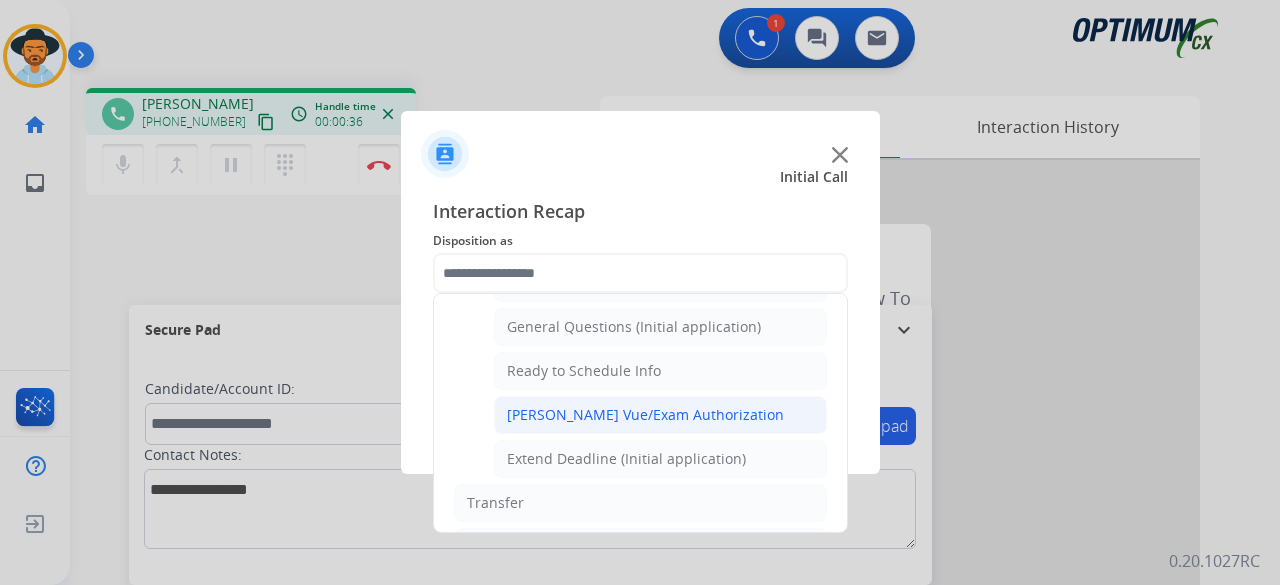 click on "[PERSON_NAME] Vue/Exam Authorization" 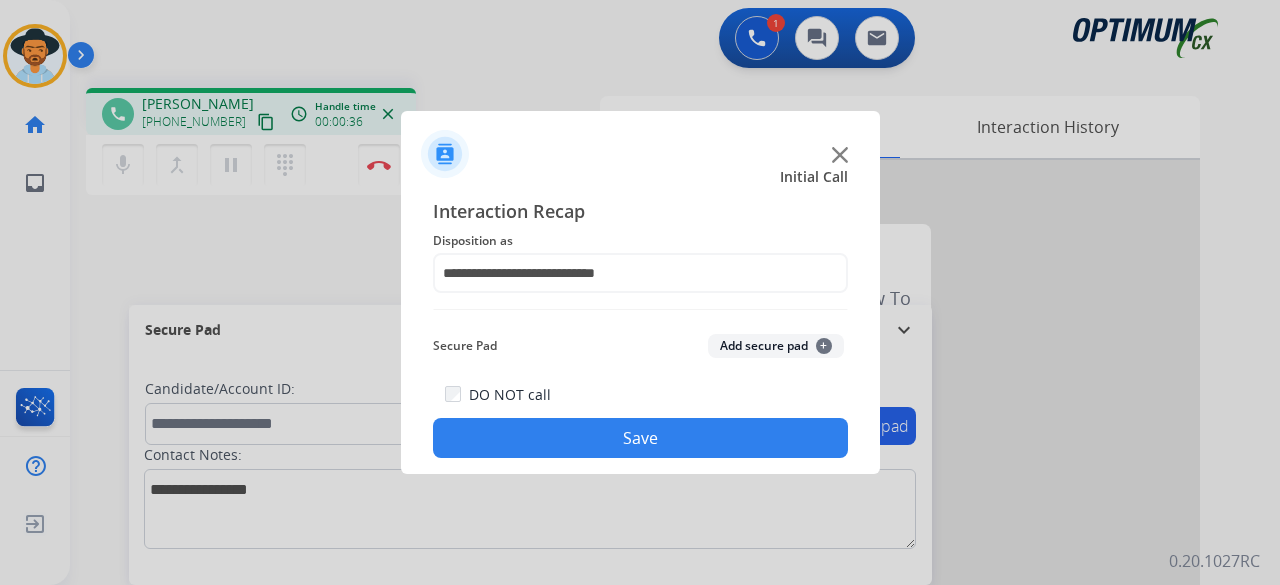 click on "Add secure pad  +" 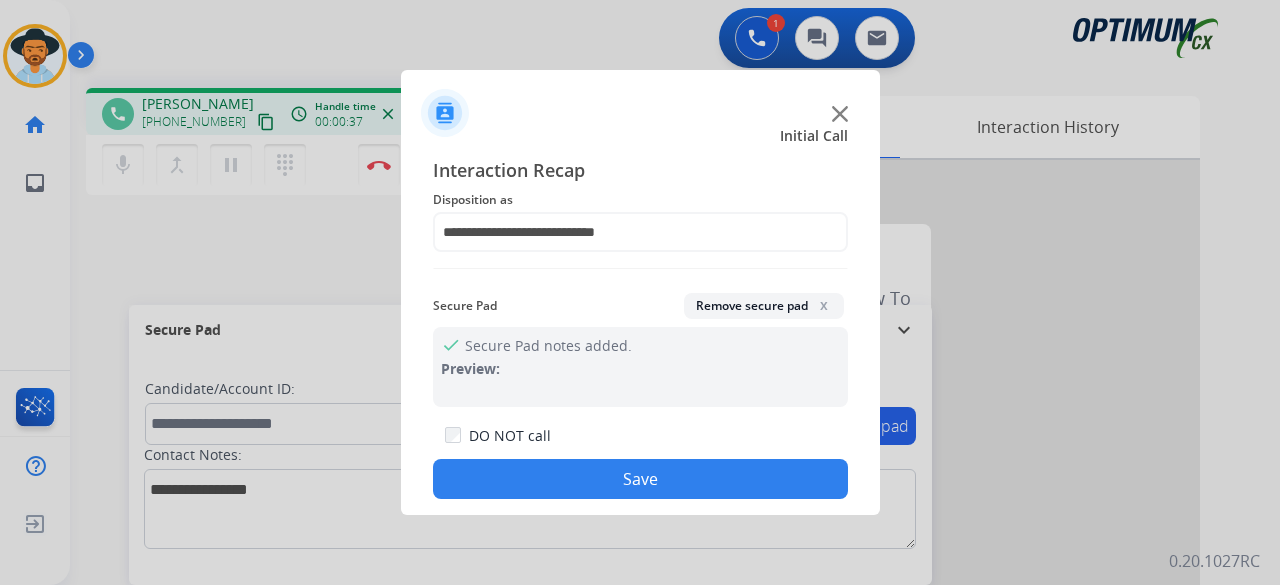 click on "Save" 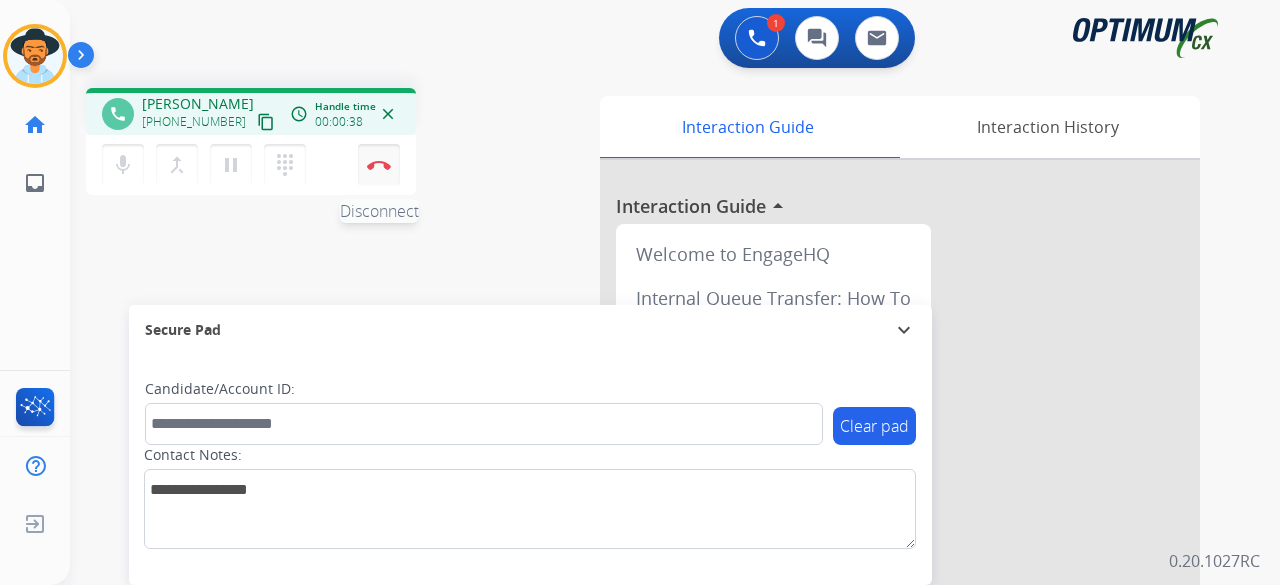 click on "Disconnect" at bounding box center (379, 165) 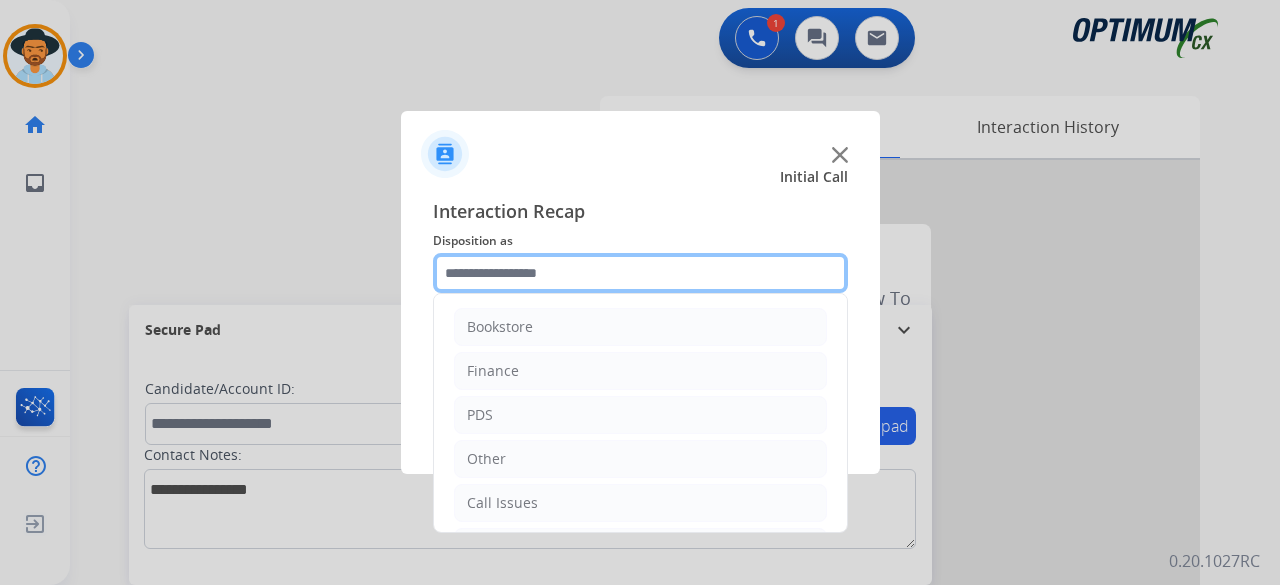 click 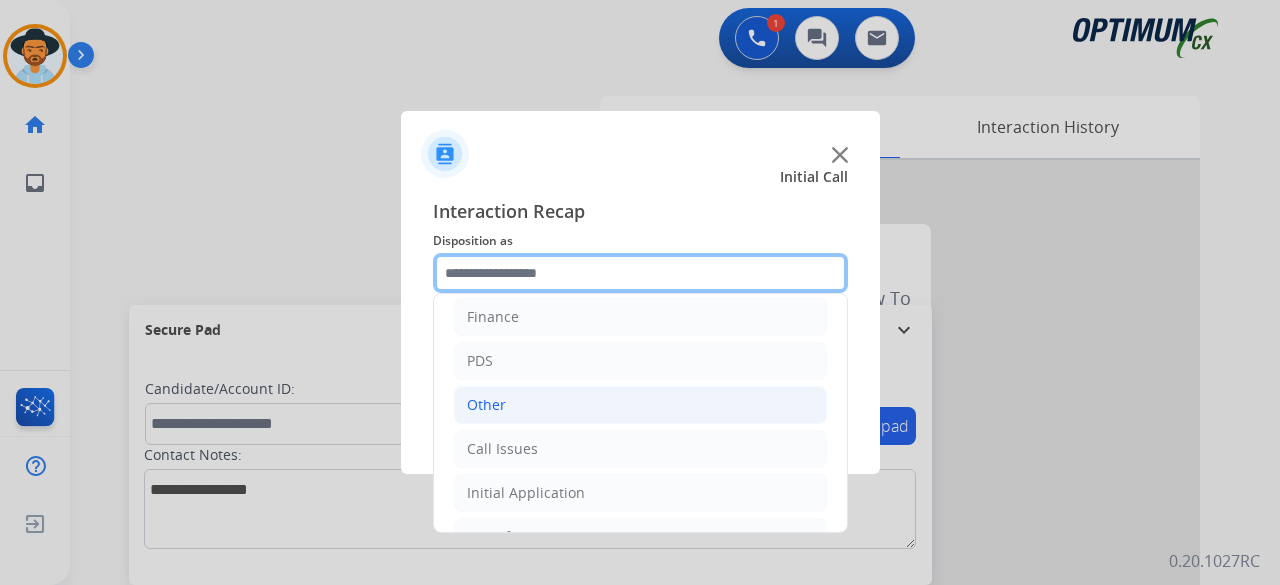 scroll, scrollTop: 130, scrollLeft: 0, axis: vertical 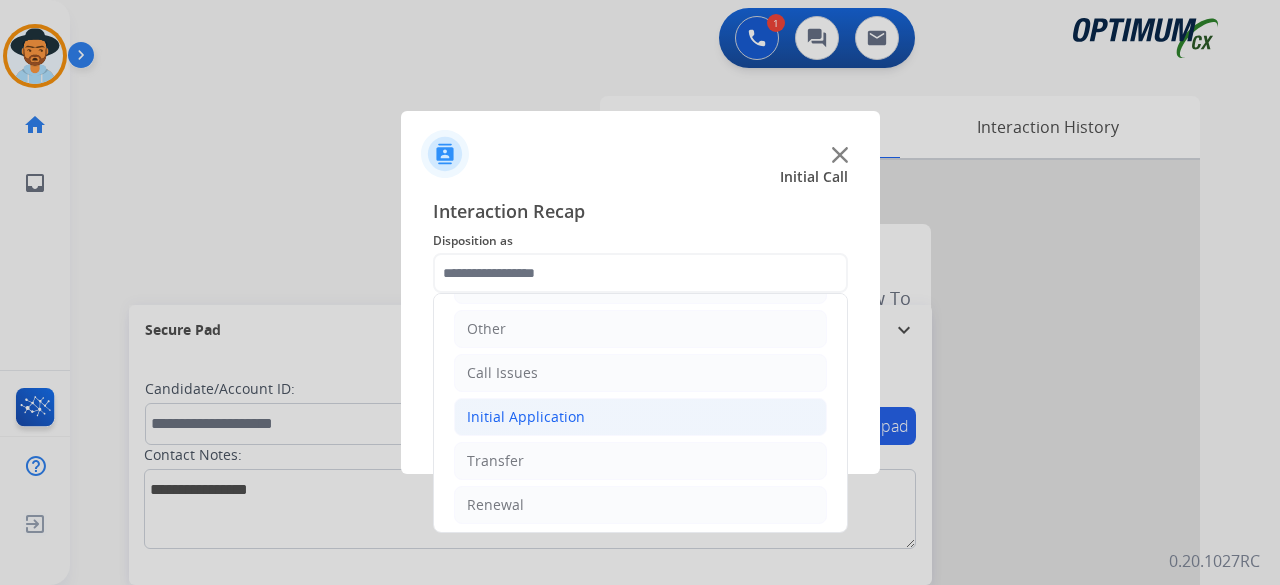 click on "Initial Application" 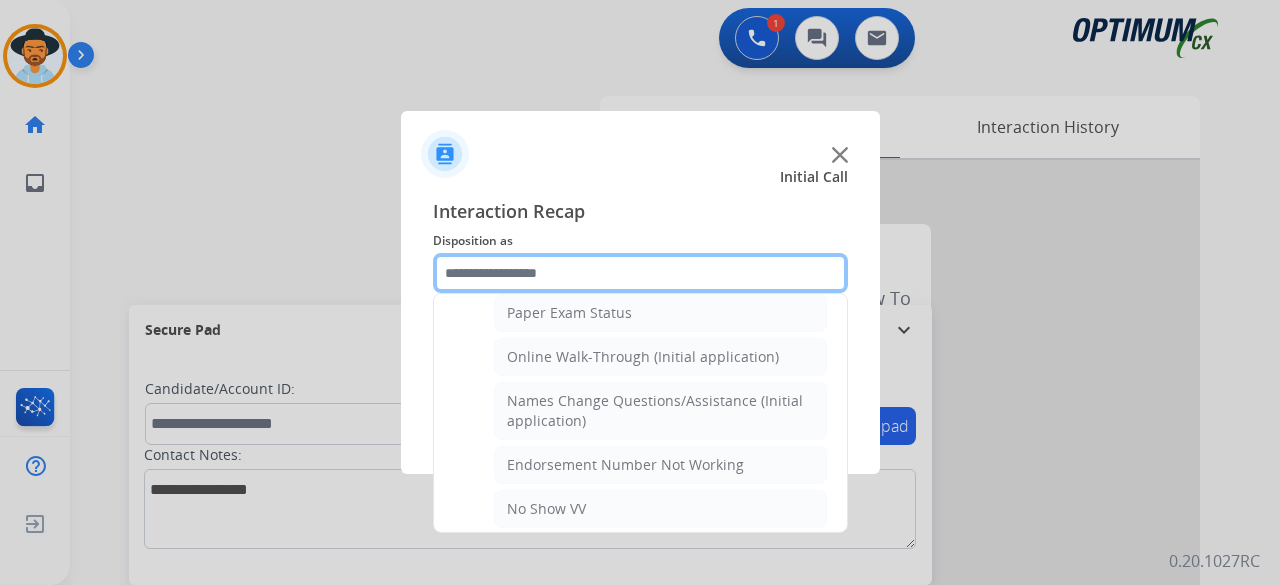 scroll, scrollTop: 420, scrollLeft: 0, axis: vertical 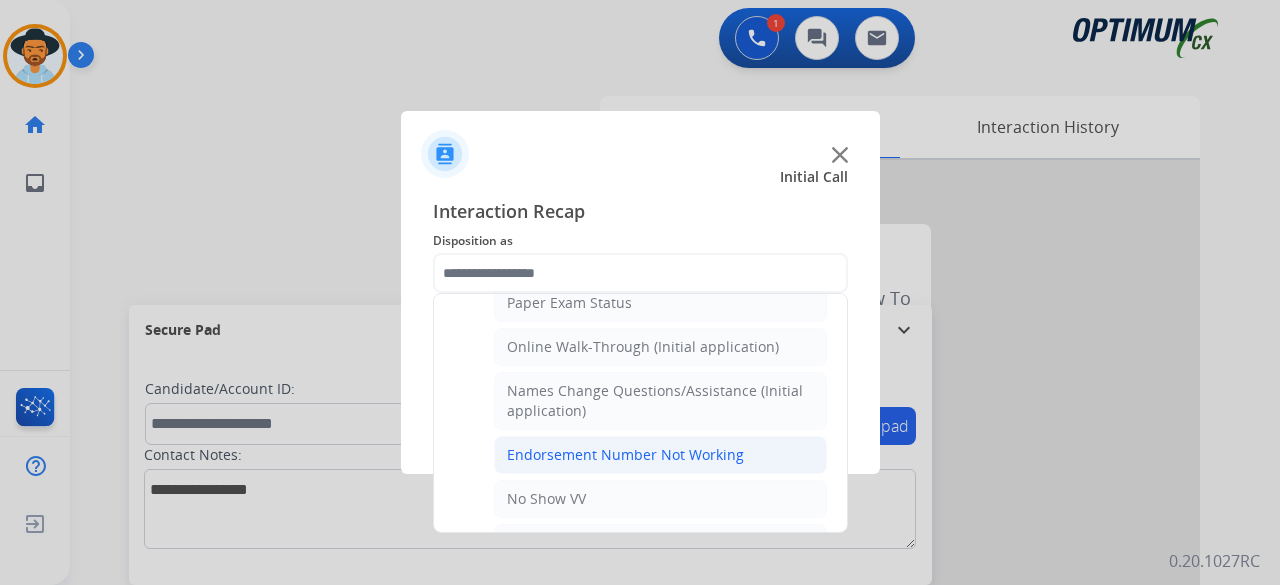click on "Endorsement Number Not Working" 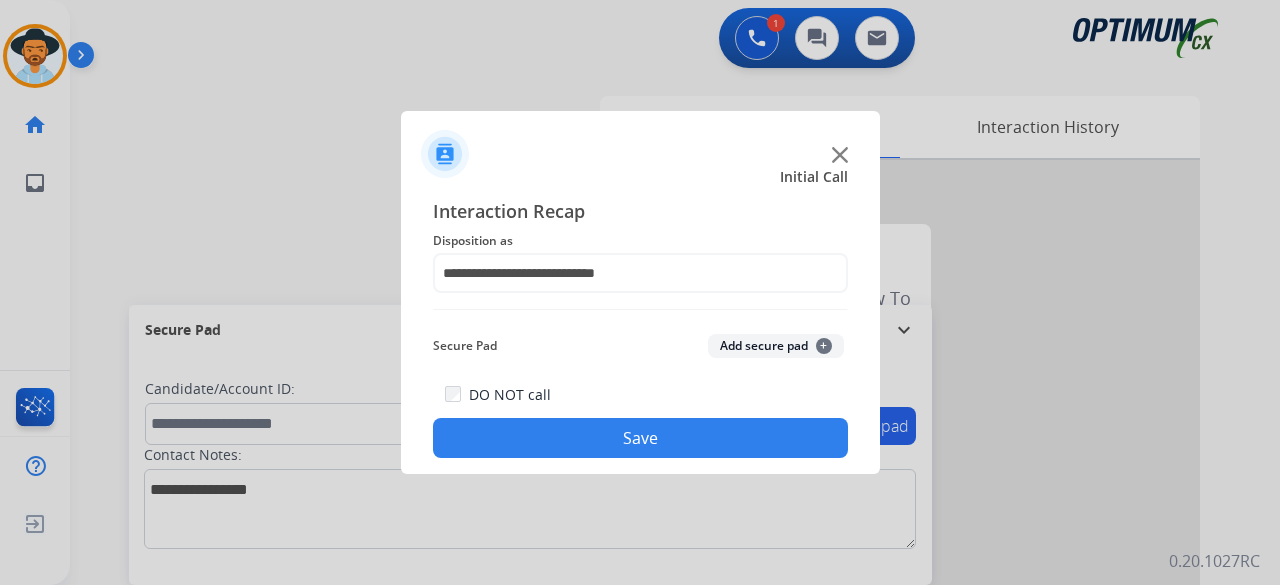 click on "Add secure pad  +" 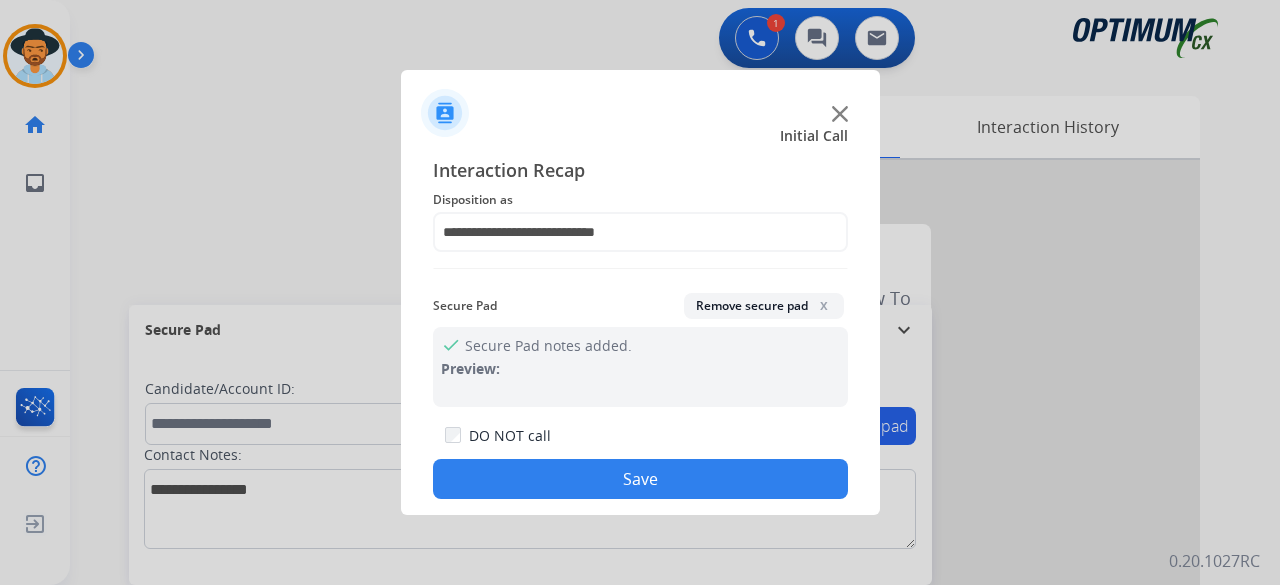 click on "Save" 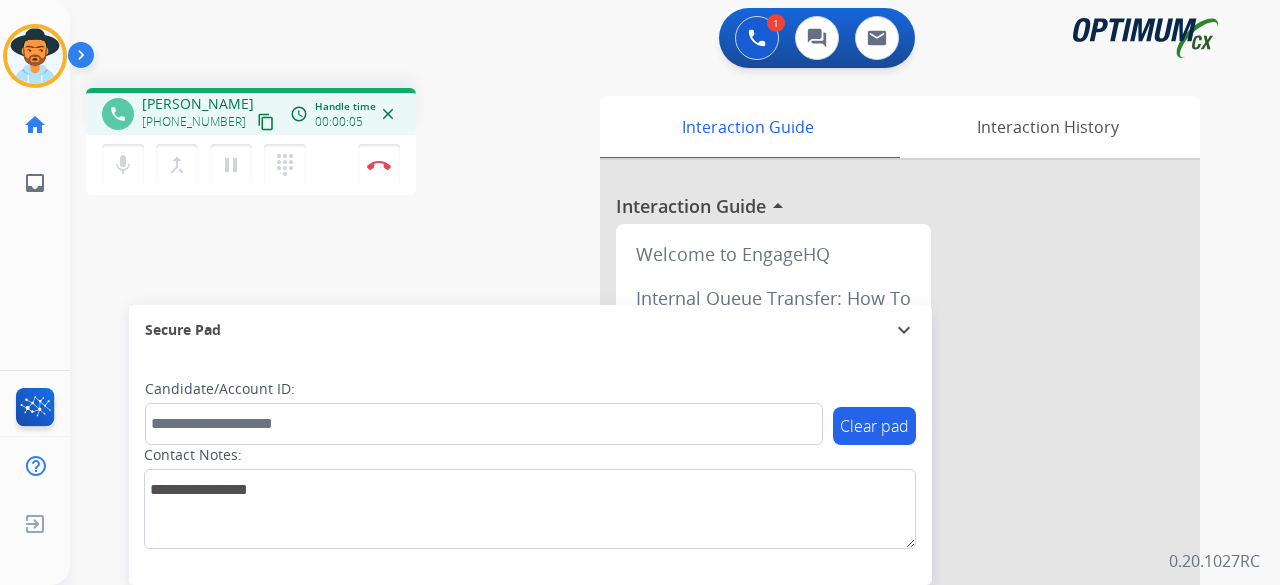 click on "content_copy" at bounding box center [266, 122] 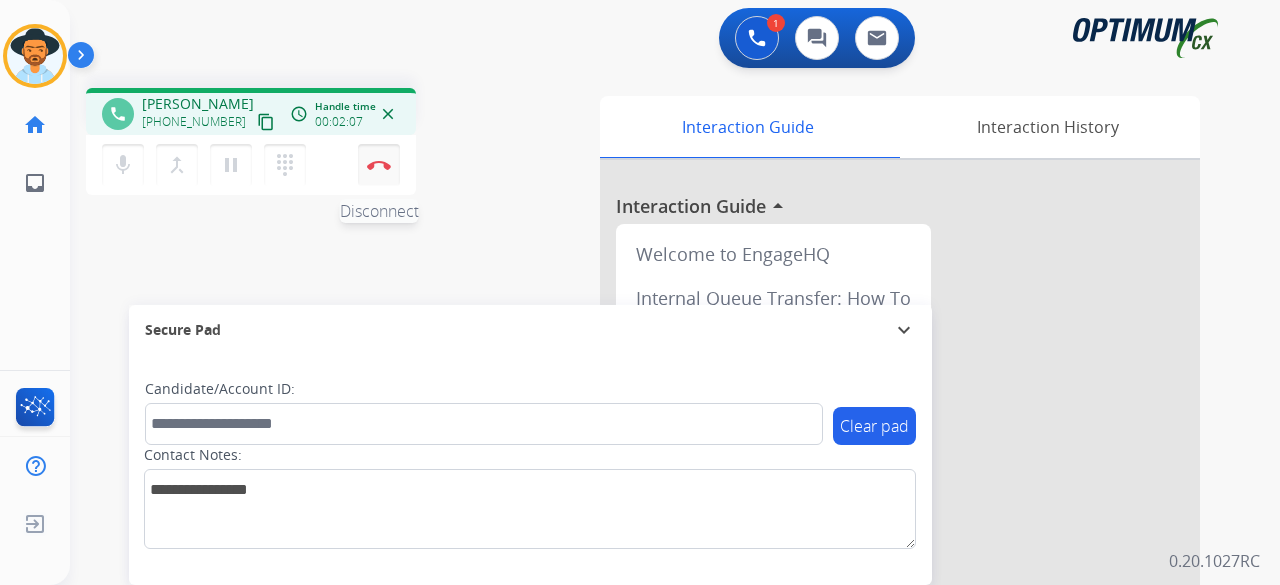 click on "Disconnect" at bounding box center (379, 165) 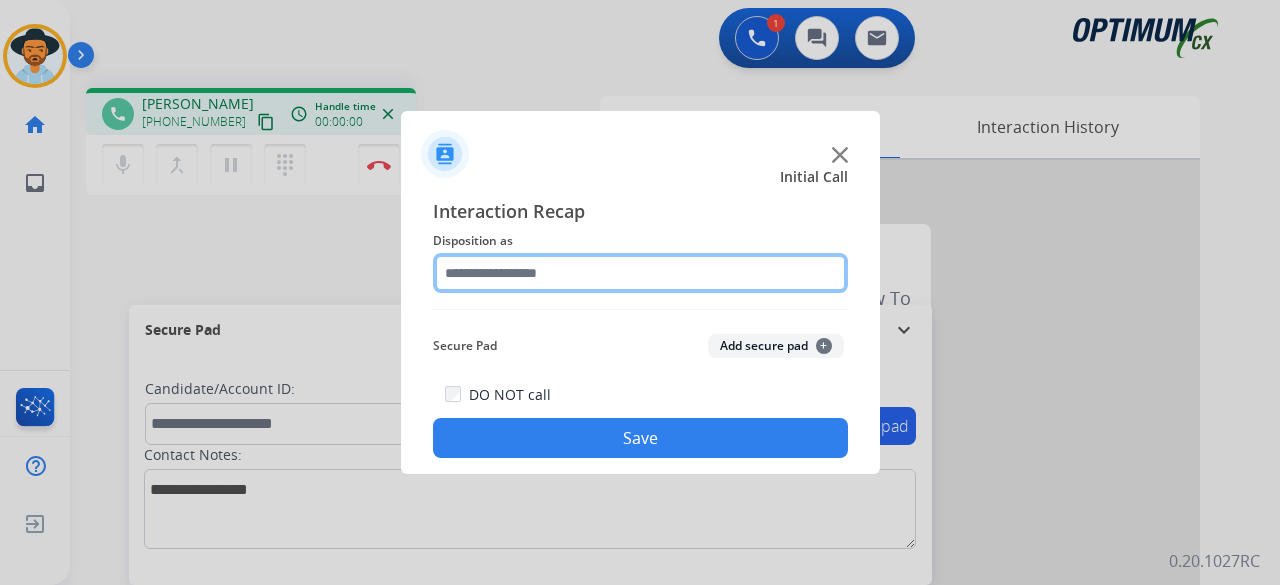 click 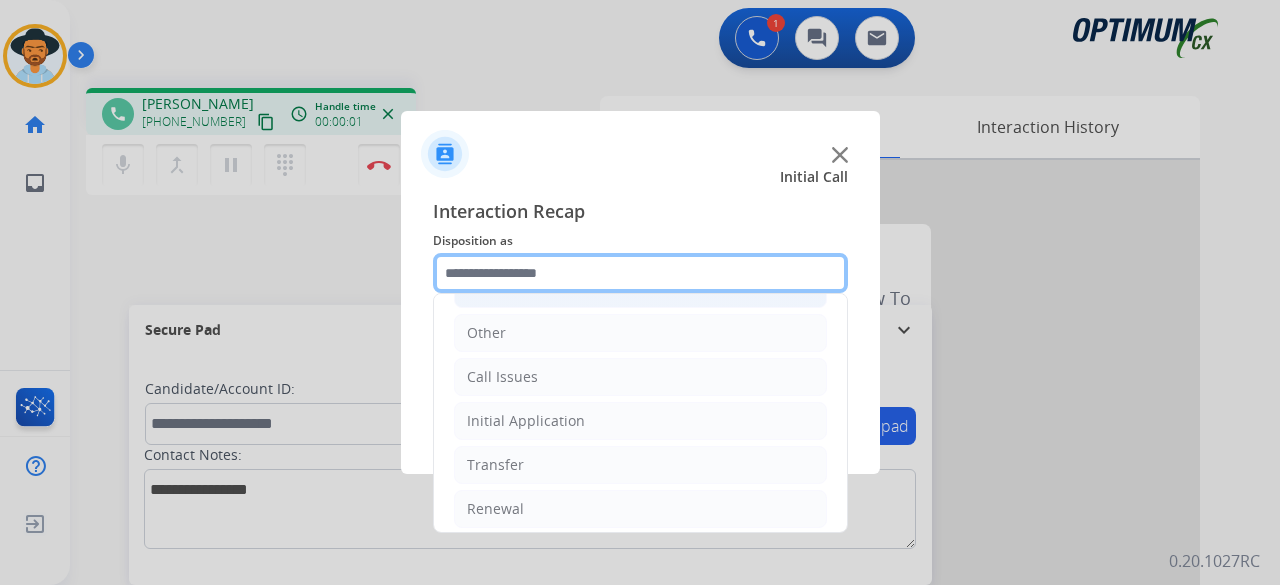 scroll, scrollTop: 130, scrollLeft: 0, axis: vertical 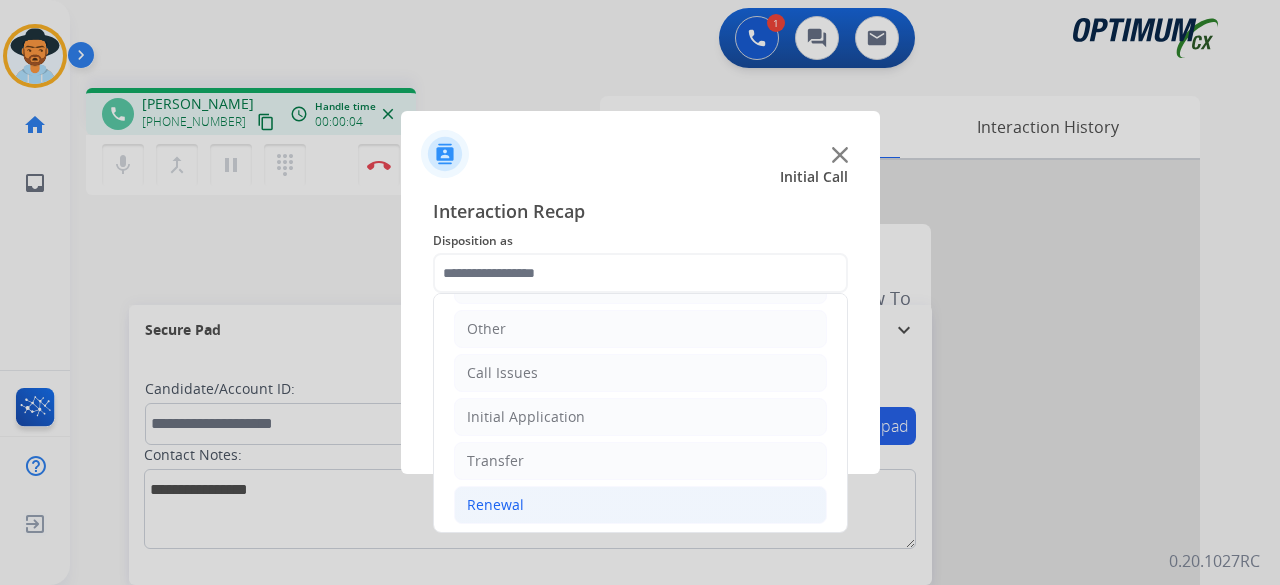 click on "Renewal" 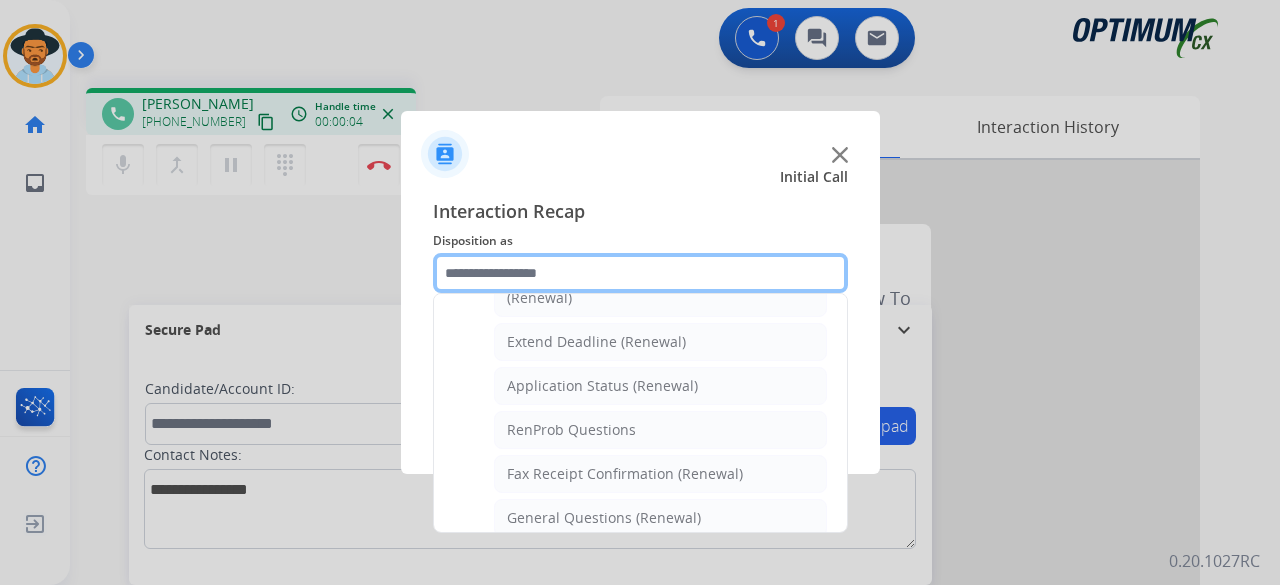 scroll, scrollTop: 415, scrollLeft: 0, axis: vertical 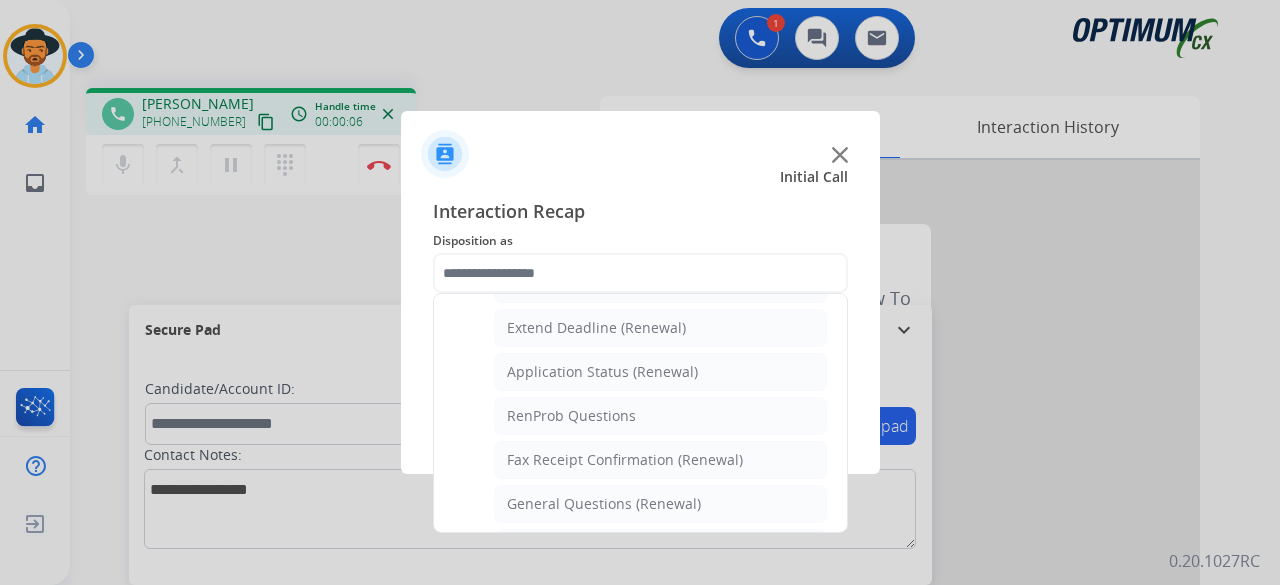 click on "General Questions (Renewal)" 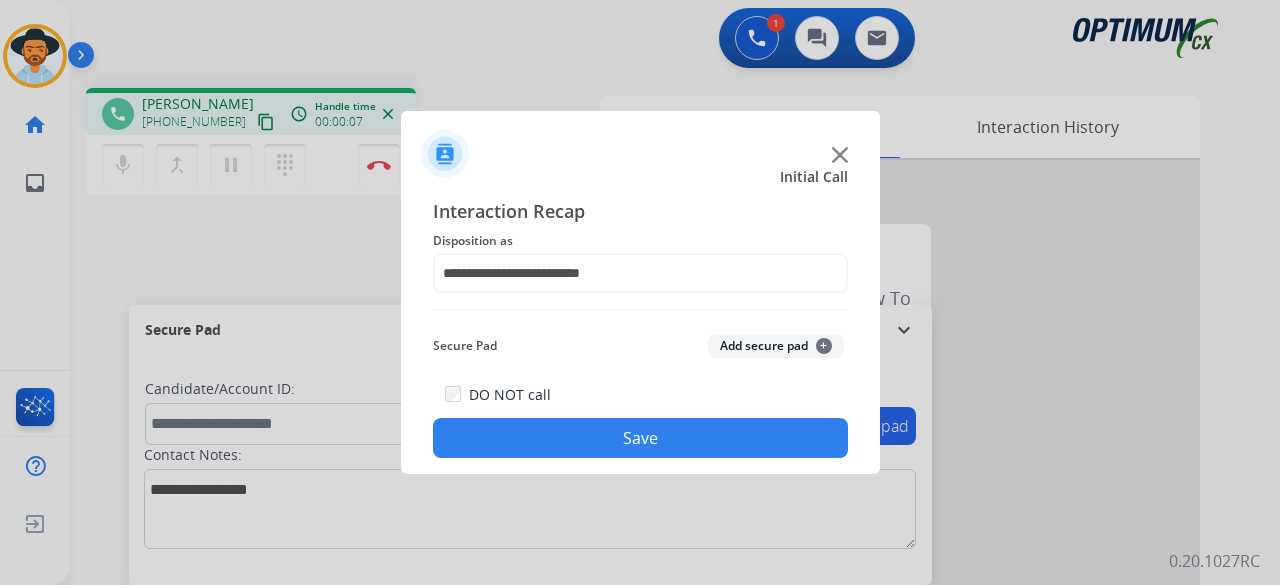 click on "Add secure pad  +" 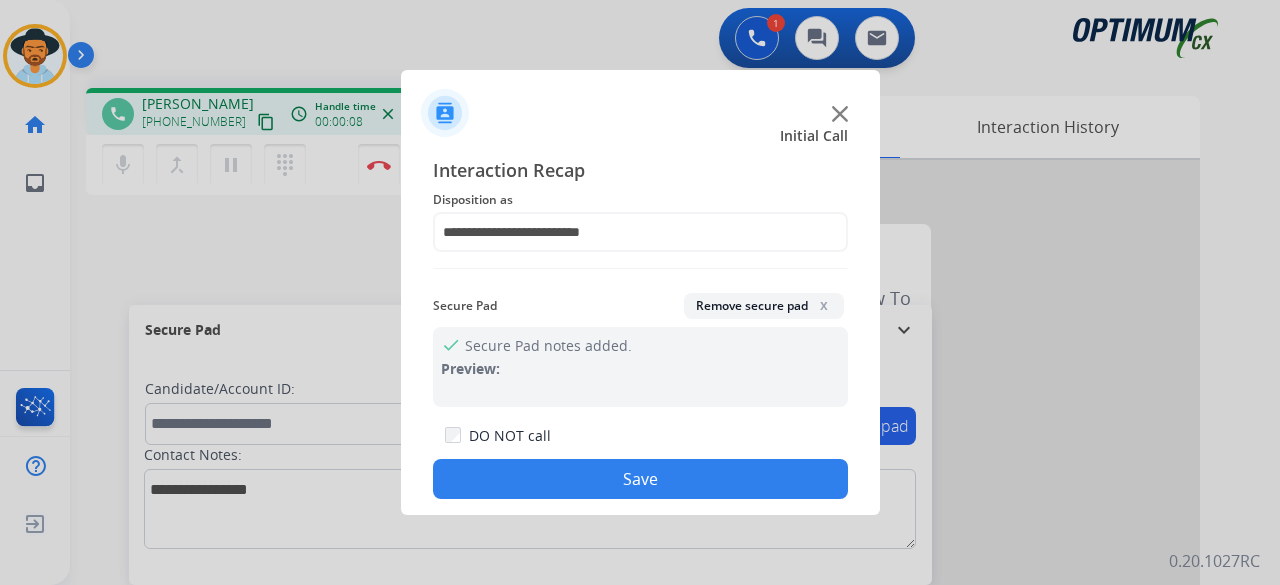 click on "Save" 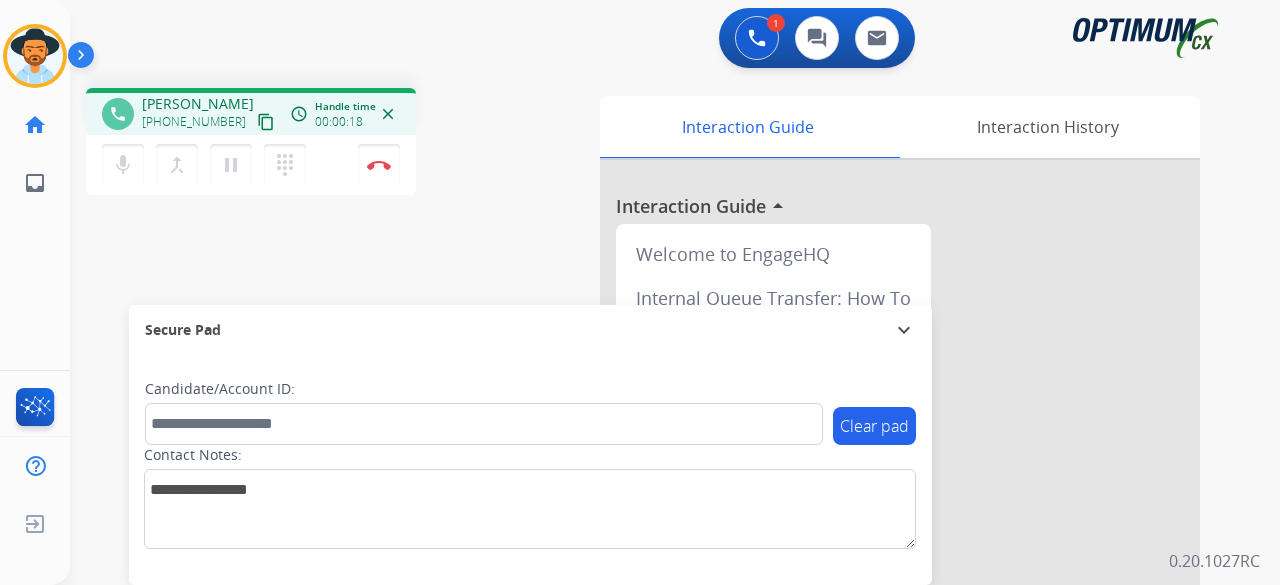 click on "content_copy" at bounding box center (266, 122) 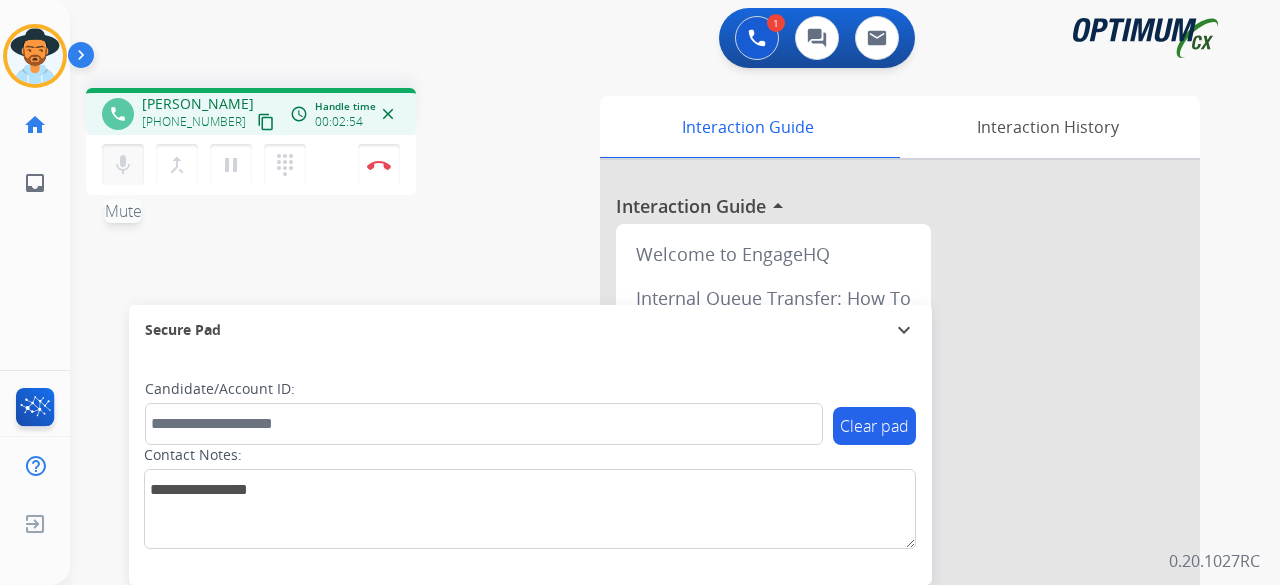 click on "mic" at bounding box center (123, 165) 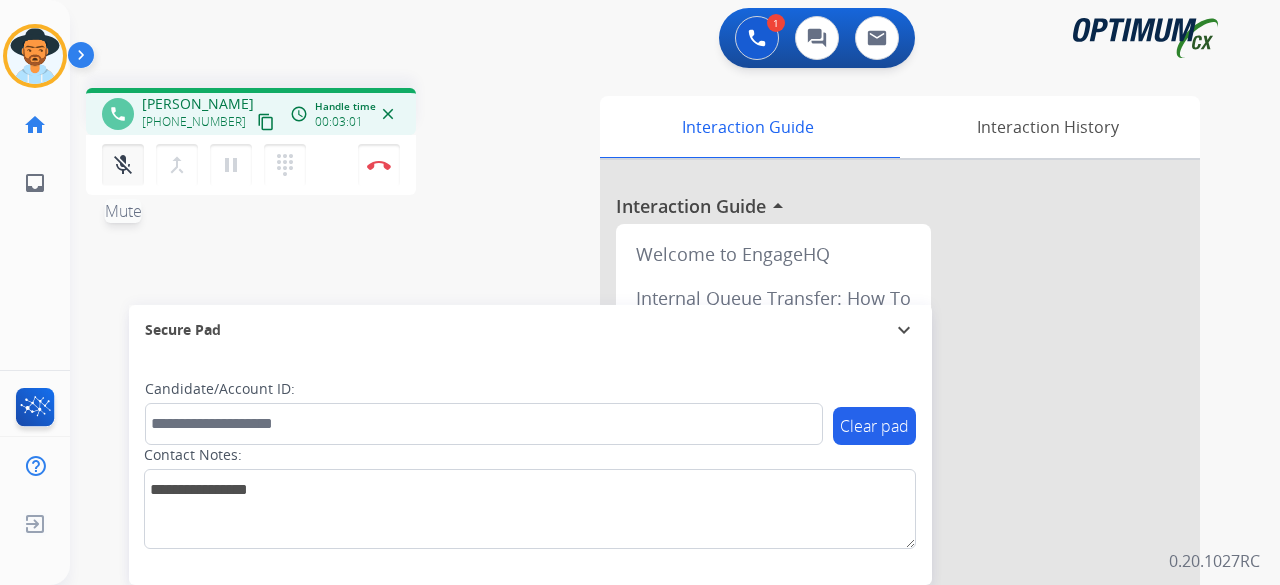 click on "mic_off" at bounding box center [123, 165] 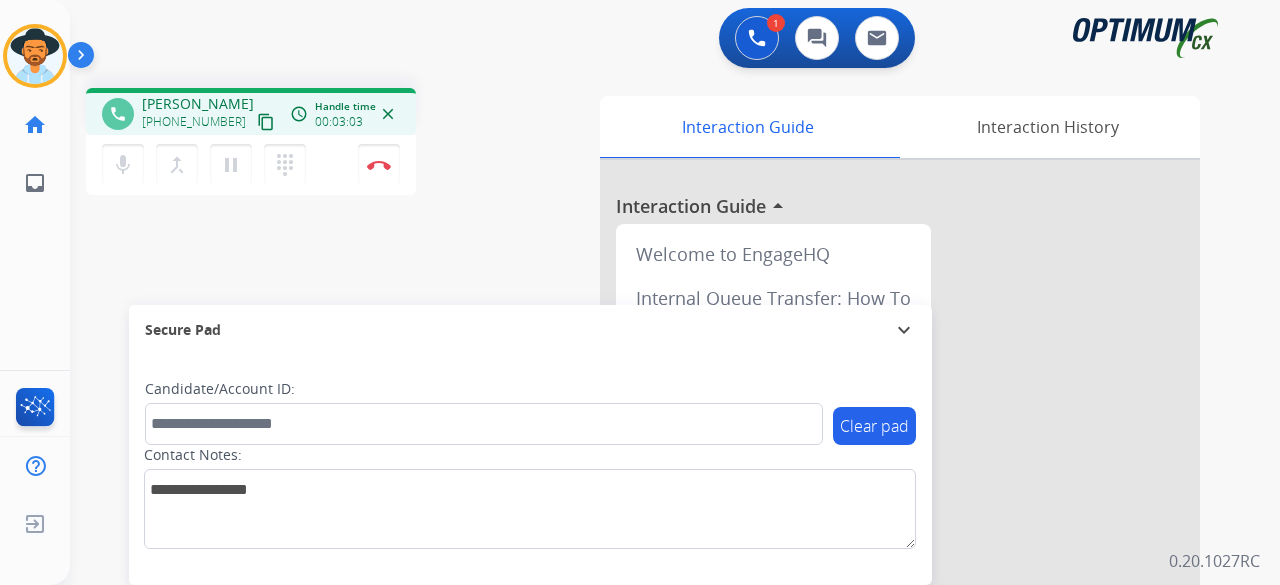 click on "phone [PERSON_NAME] [PHONE_NUMBER] content_copy access_time Call metrics Queue   00:27 Hold   00:00 Talk   03:04 Total   03:30 Handle time 00:03:03 close mic Mute merge_type Bridge pause Hold dialpad Dialpad Disconnect swap_horiz Break voice bridge close_fullscreen Connect 3-Way Call merge_type Separate 3-Way Call  Interaction Guide   Interaction History  Interaction Guide arrow_drop_up  Welcome to EngageHQ   Internal Queue Transfer: How To  Secure Pad expand_more Clear pad Candidate/Account ID: Contact Notes:" at bounding box center (651, 489) 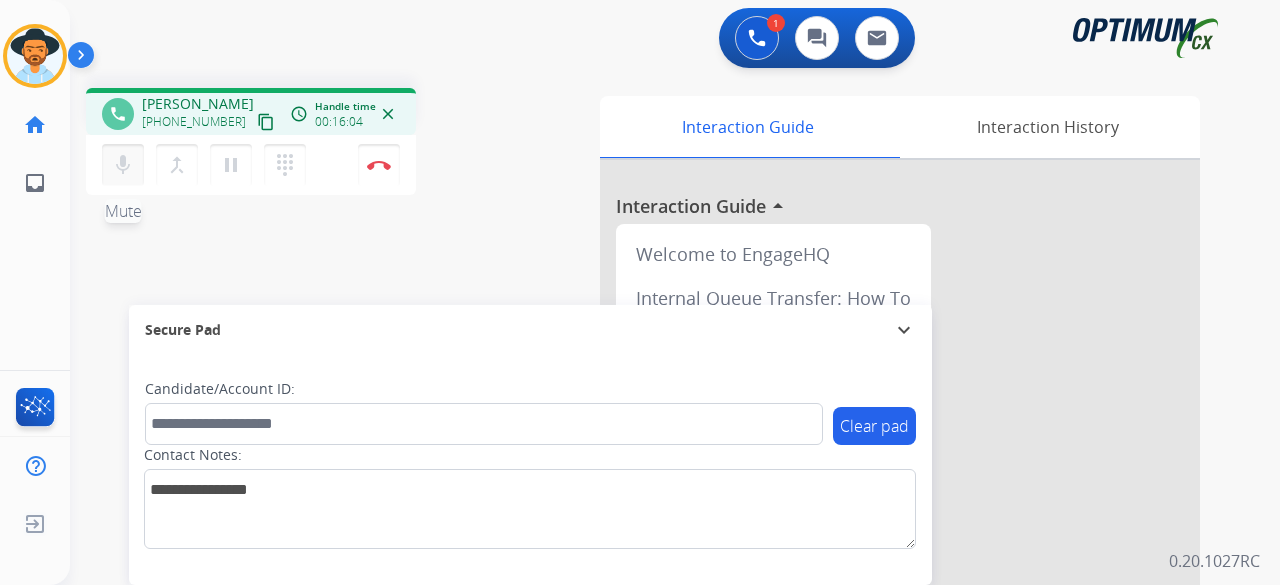 click on "mic" at bounding box center [123, 165] 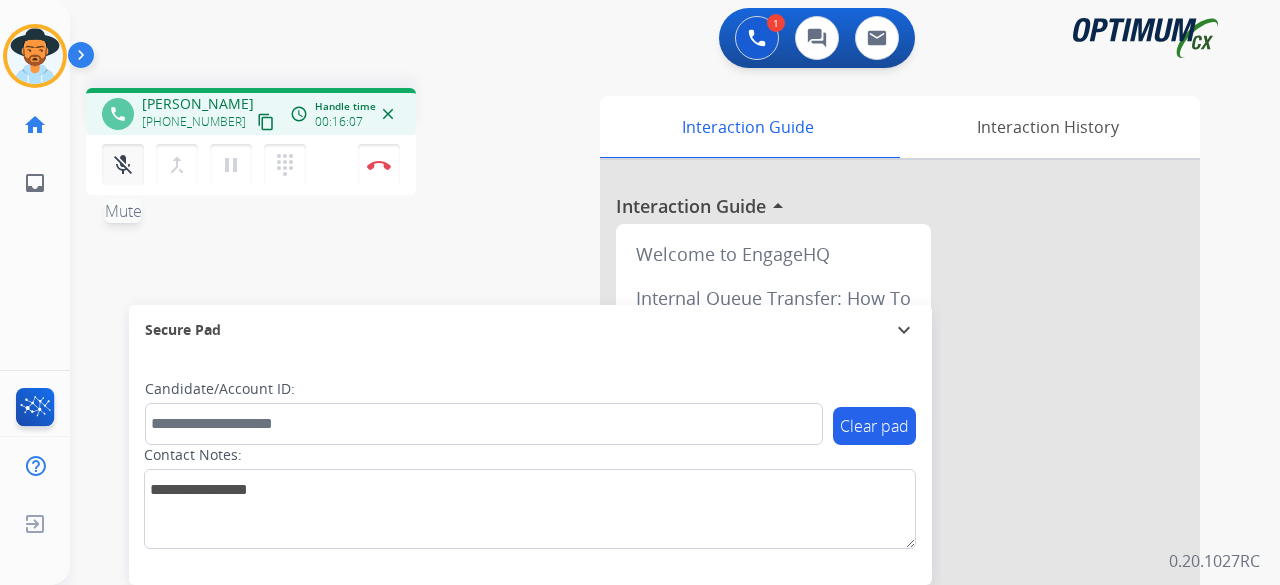click on "mic_off" at bounding box center [123, 165] 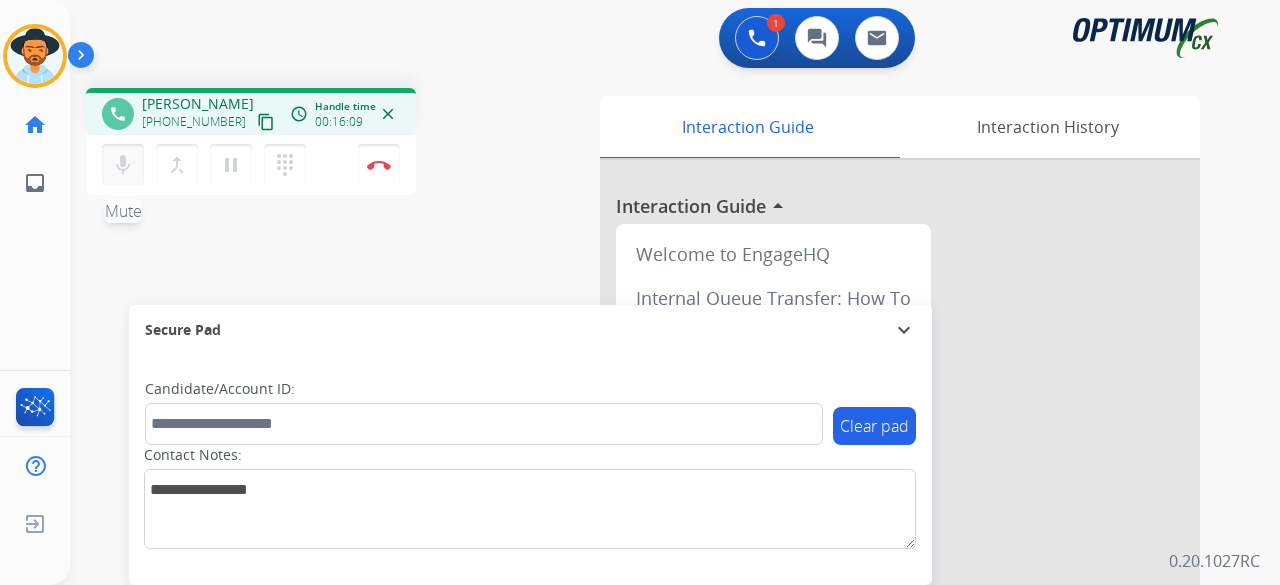 click on "mic" at bounding box center (123, 165) 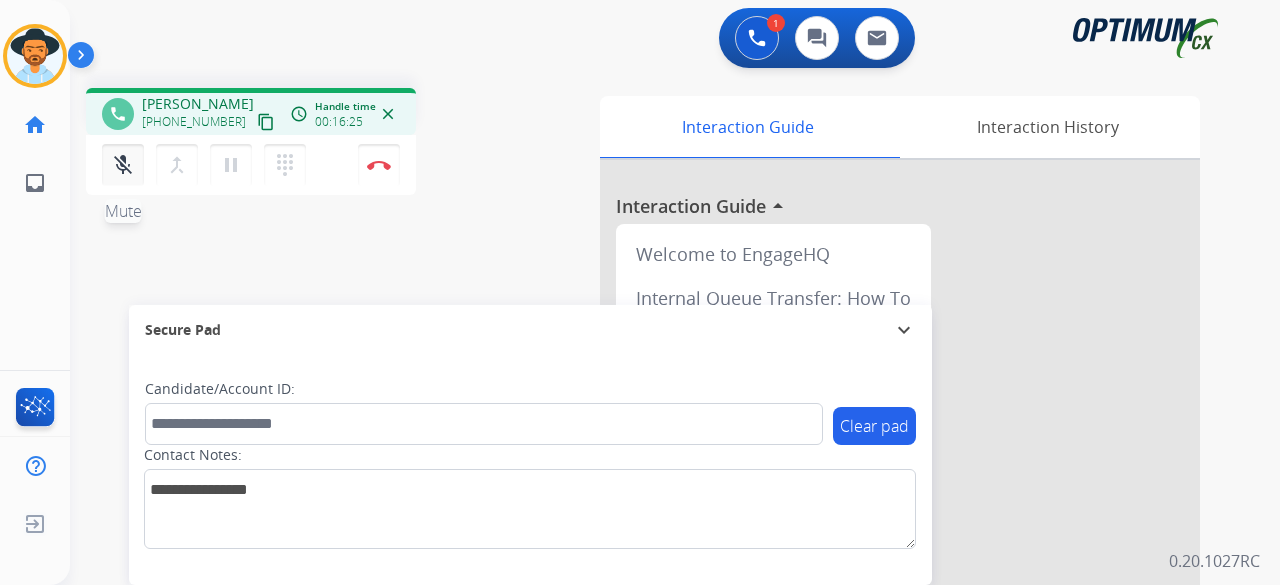 click on "mic_off" at bounding box center [123, 165] 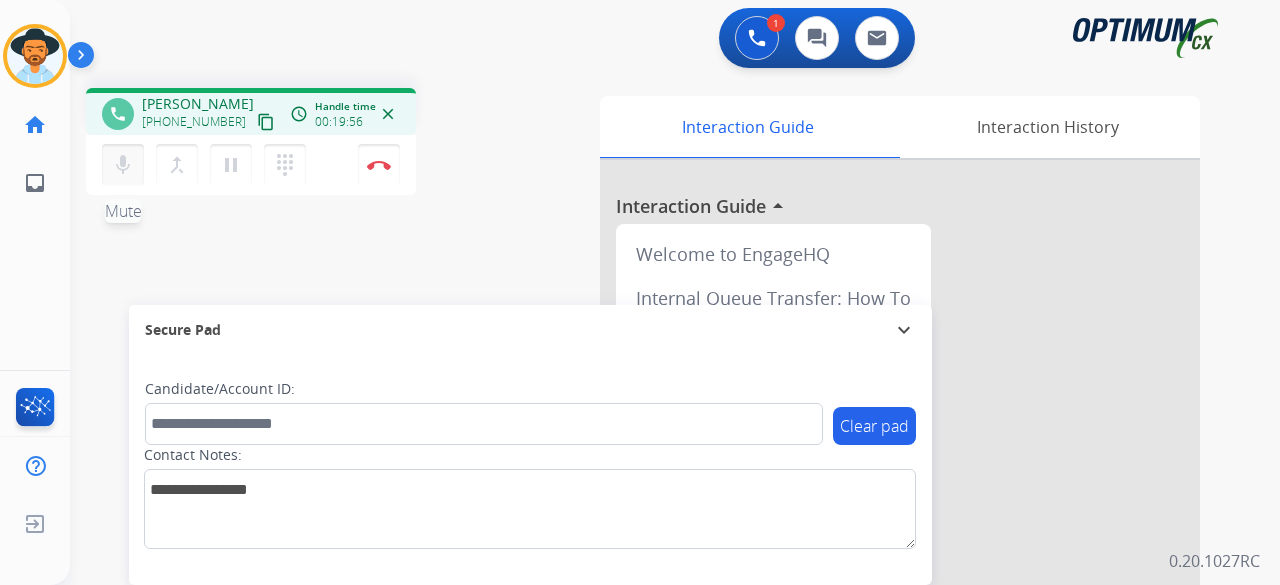 click on "mic" at bounding box center [123, 165] 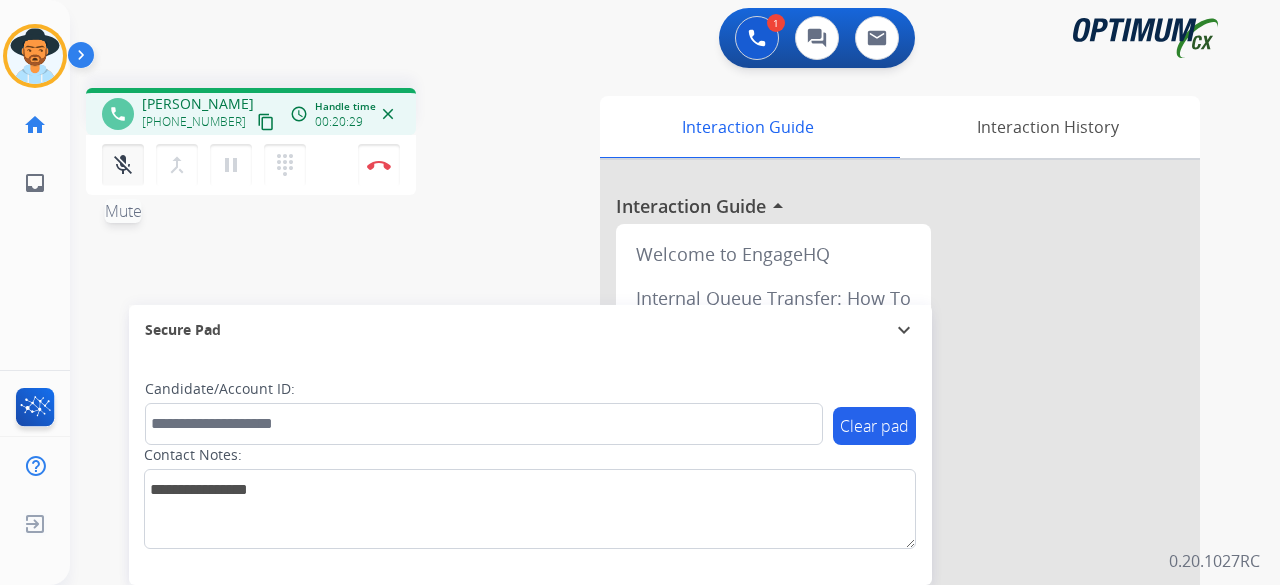 click on "mic_off Mute" at bounding box center [123, 165] 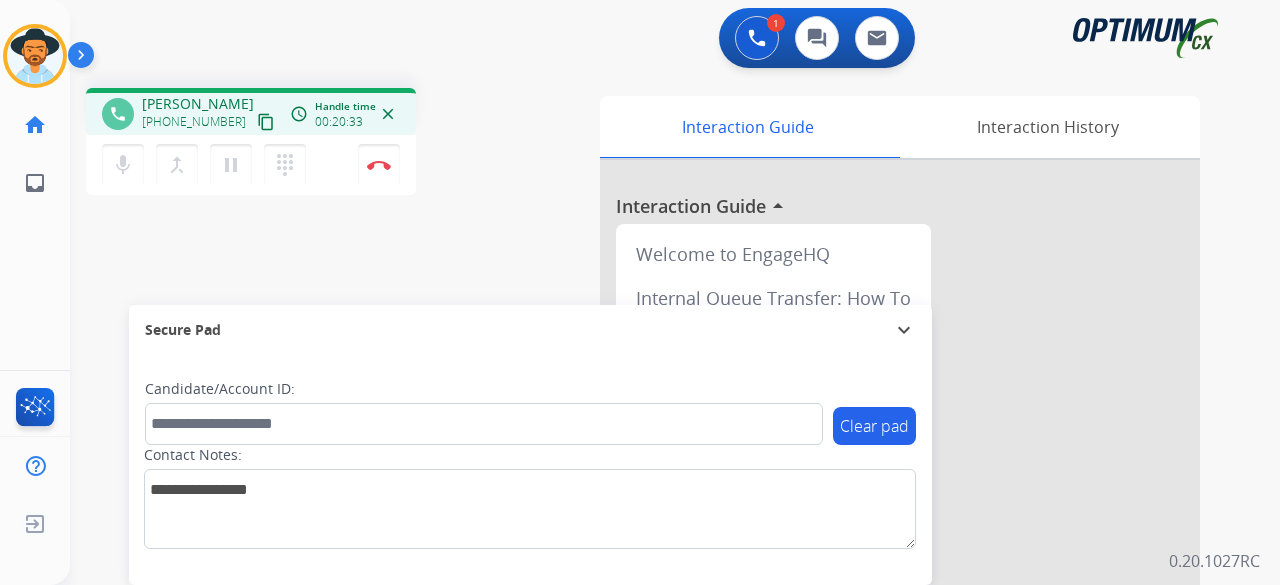 click on "phone [PERSON_NAME] [PHONE_NUMBER] content_copy access_time Call metrics Queue   00:27 Hold   00:00 Talk   20:34 Total   21:00 Handle time 00:20:33 close mic Mute merge_type Bridge pause Hold dialpad Dialpad Disconnect swap_horiz Break voice bridge close_fullscreen Connect 3-Way Call merge_type Separate 3-Way Call" at bounding box center (325, 144) 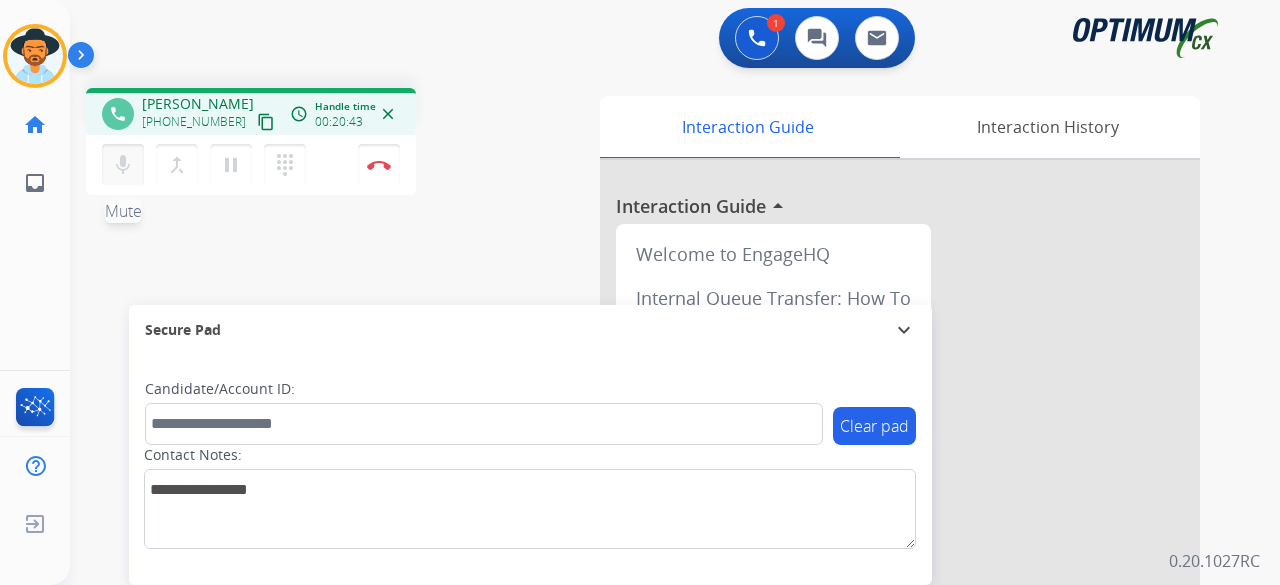 click on "mic" at bounding box center (123, 165) 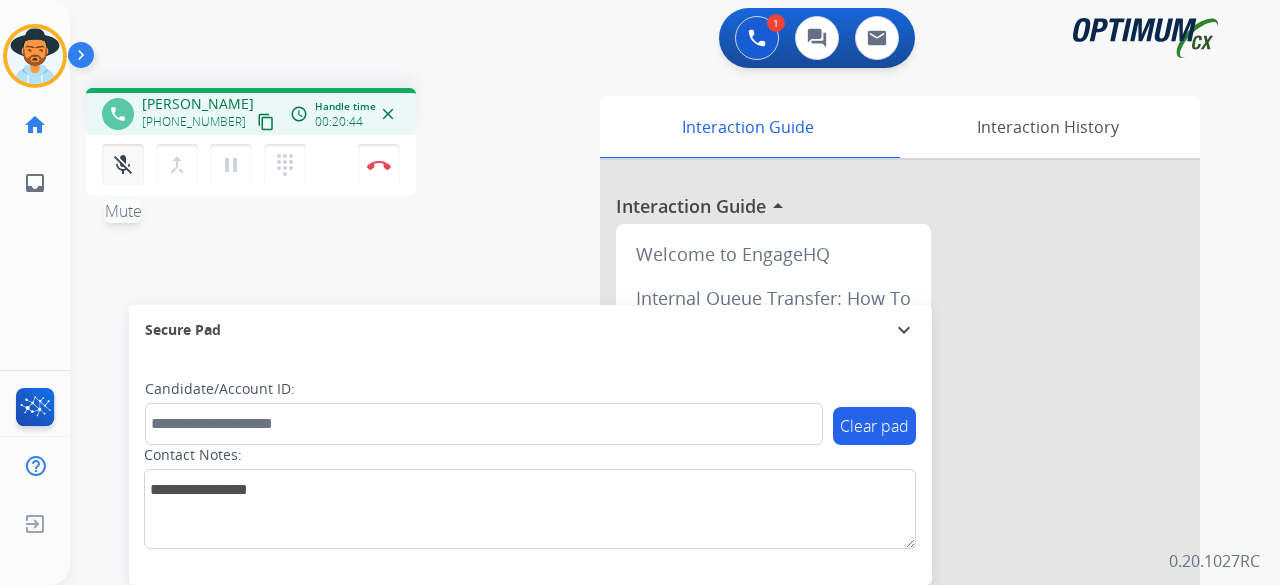 type 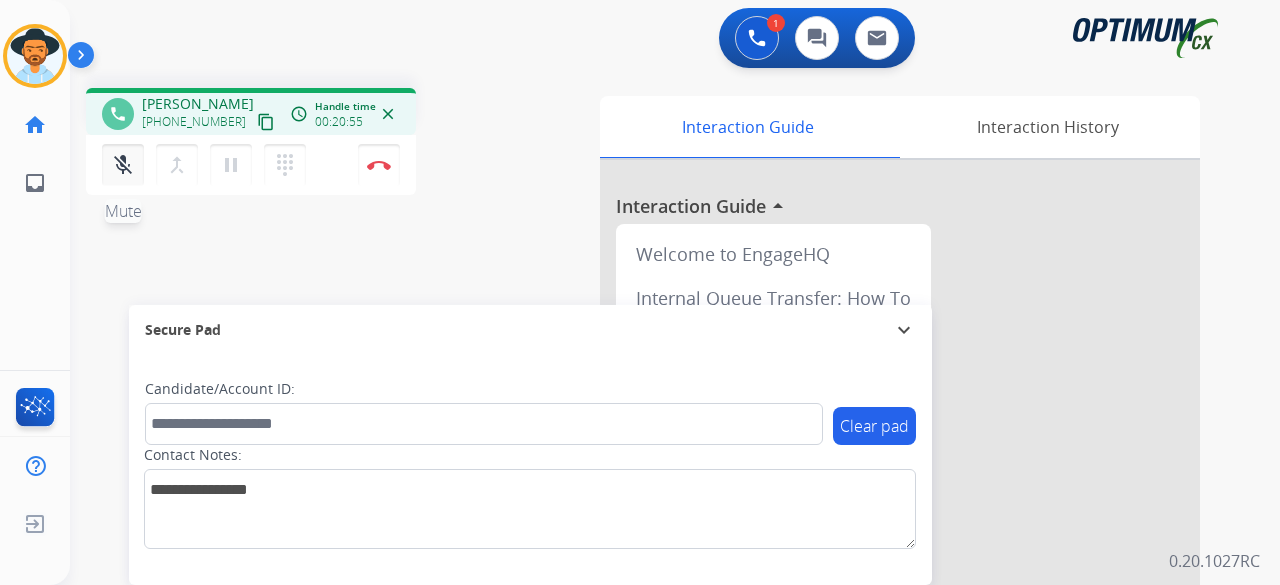 click on "mic_off" at bounding box center [123, 165] 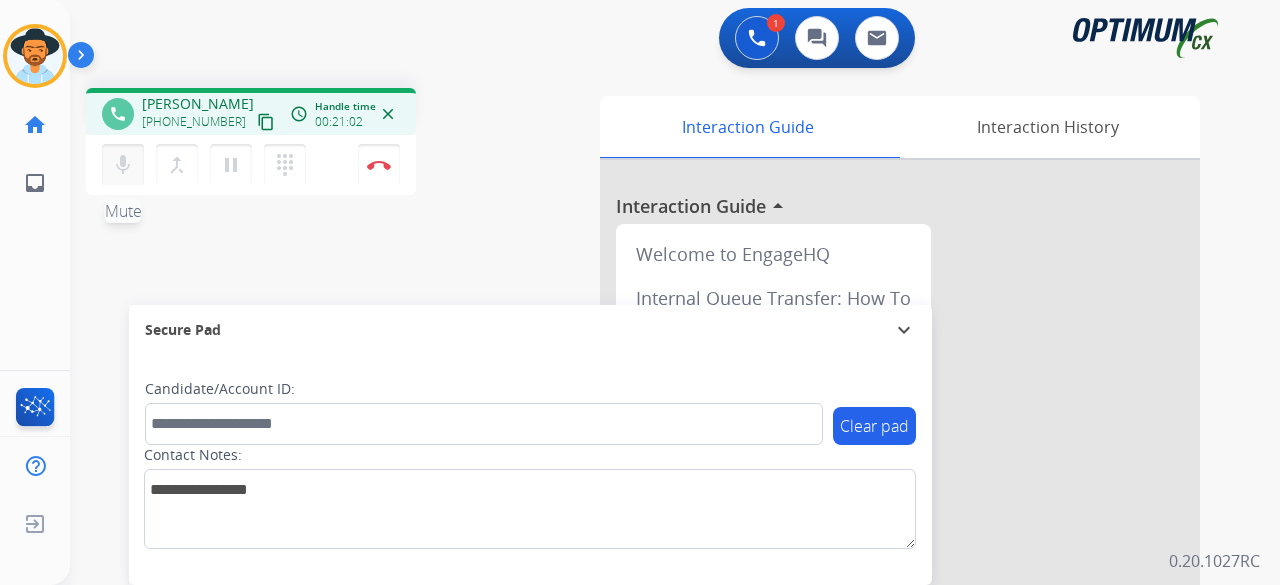 click on "mic" at bounding box center (123, 165) 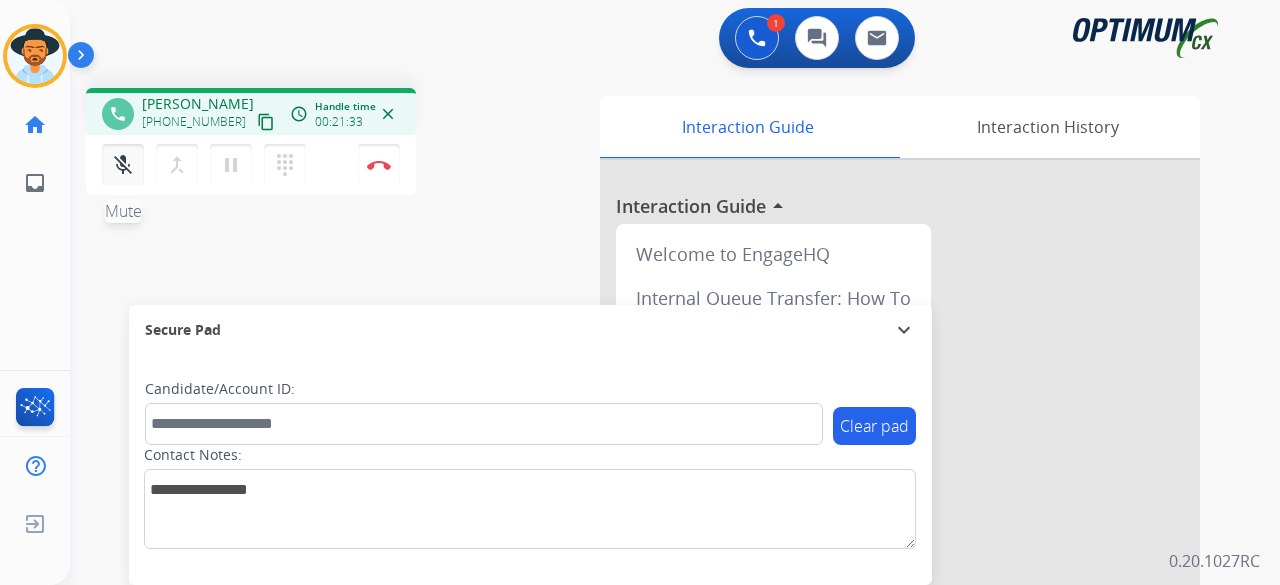 click on "mic_off Mute" at bounding box center [123, 165] 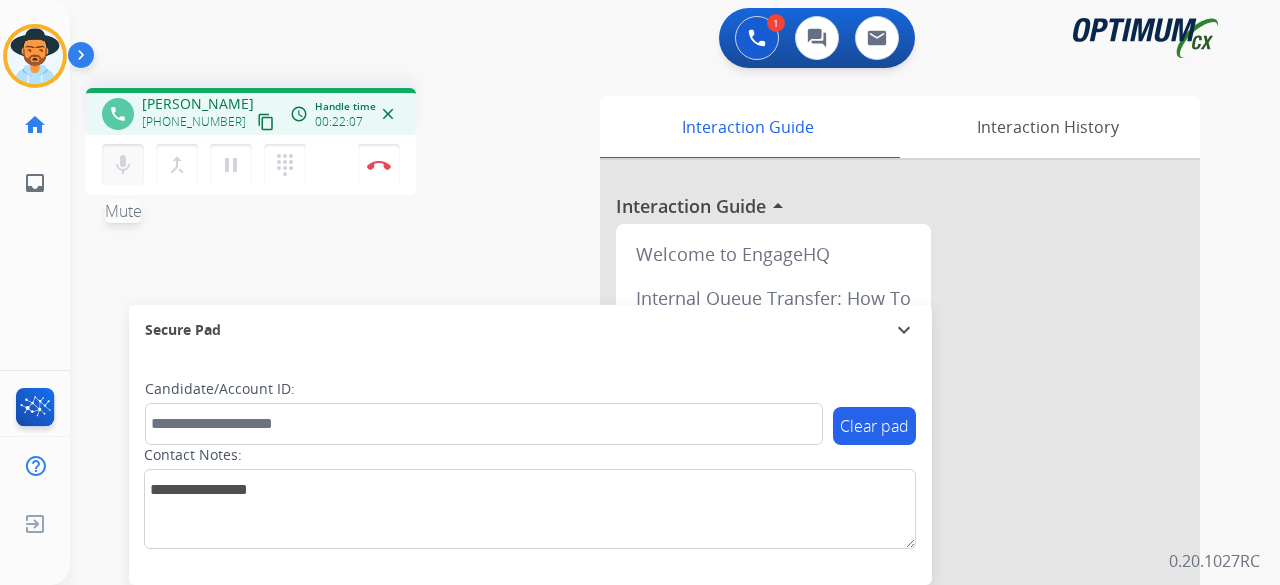 click on "mic" at bounding box center (123, 165) 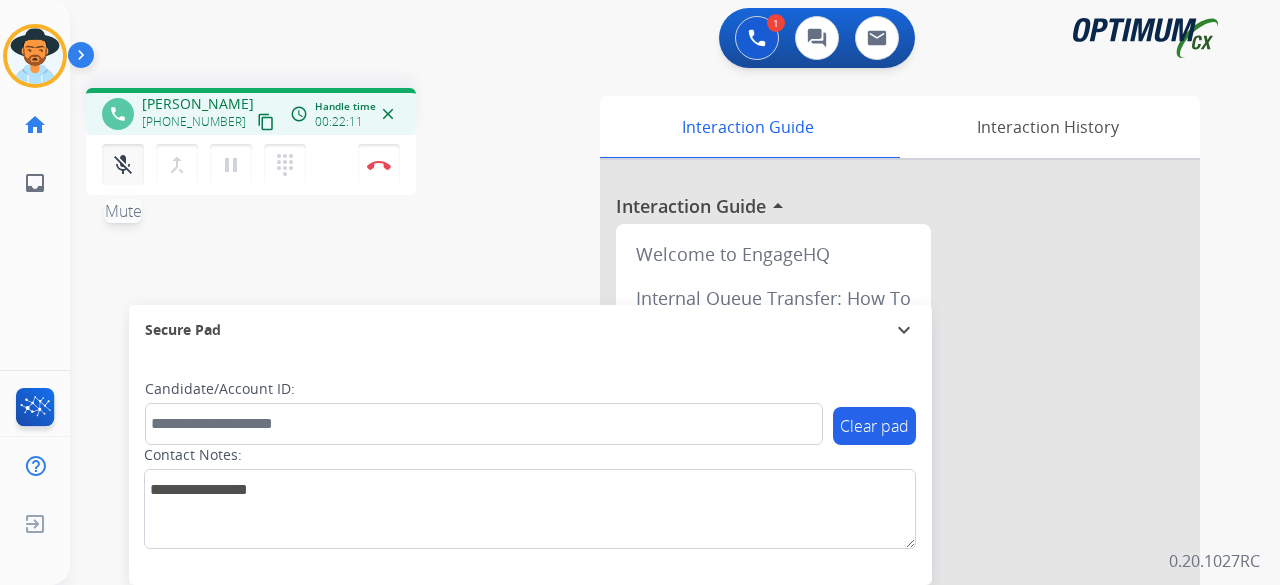 click on "mic_off" at bounding box center [123, 165] 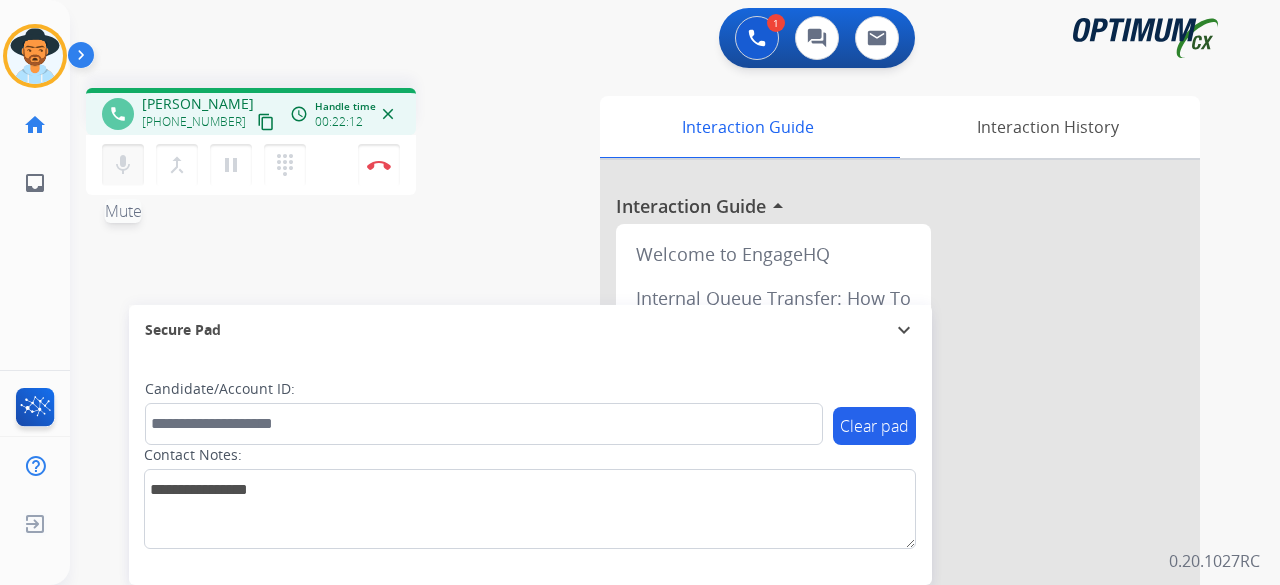 click on "mic" at bounding box center [123, 165] 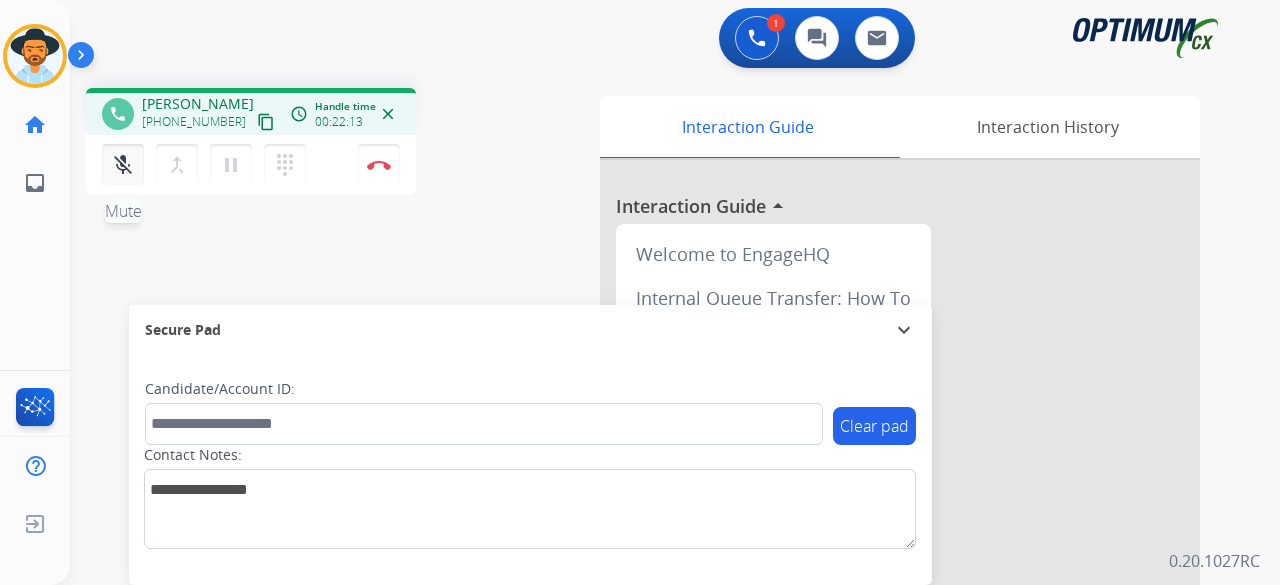 click on "mic_off" at bounding box center [123, 165] 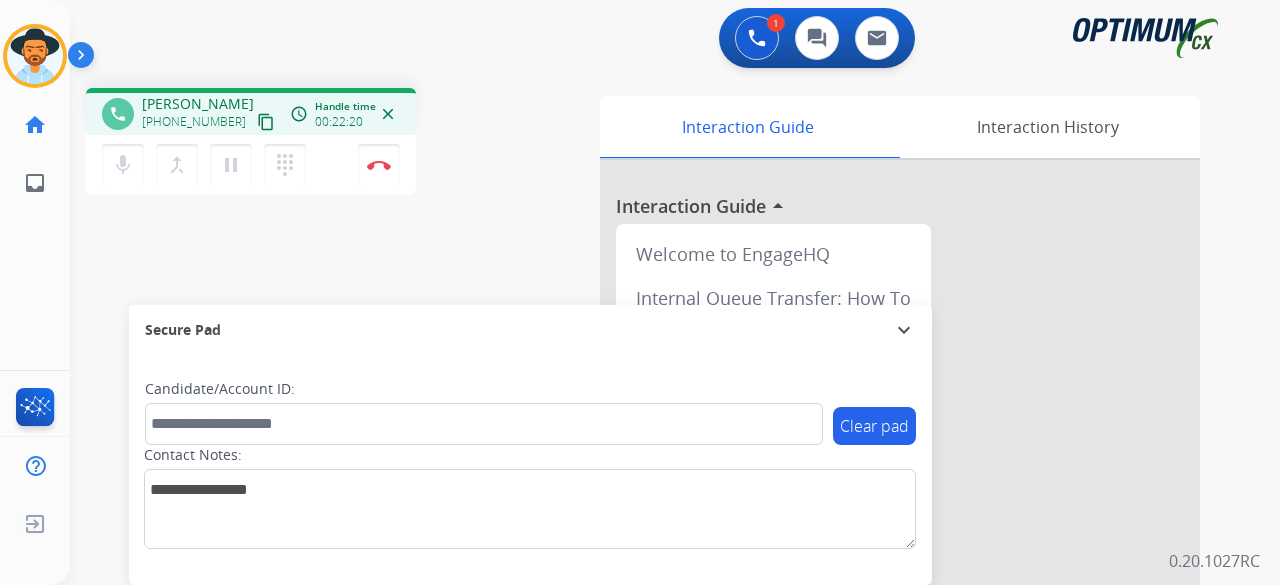 click on "content_copy" at bounding box center (266, 122) 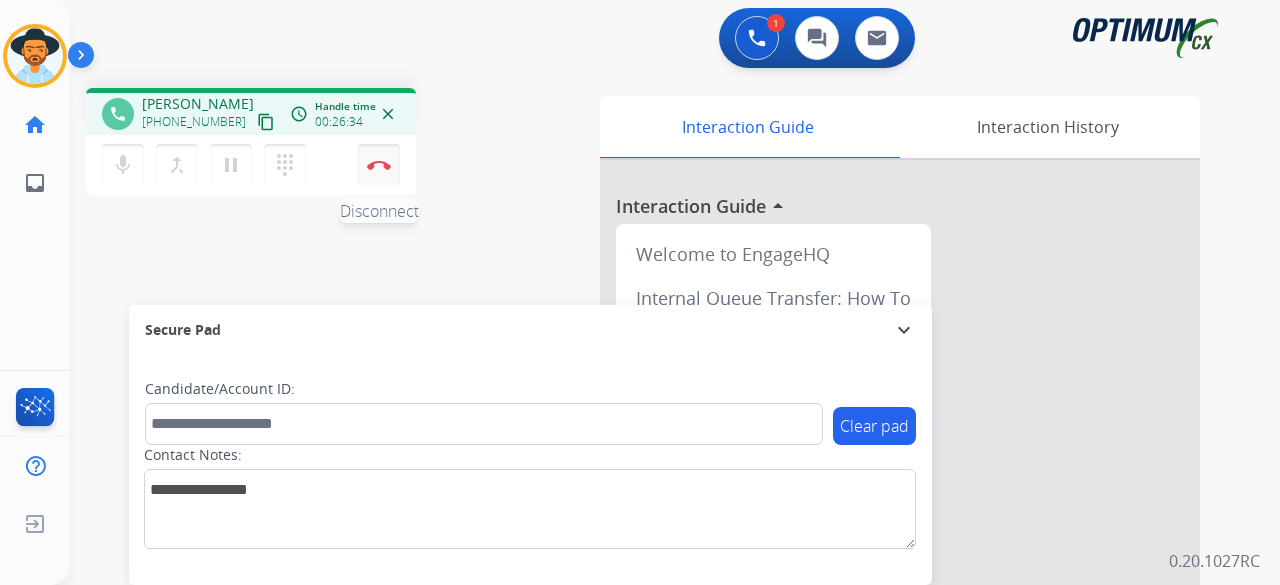 click on "Disconnect" at bounding box center [379, 165] 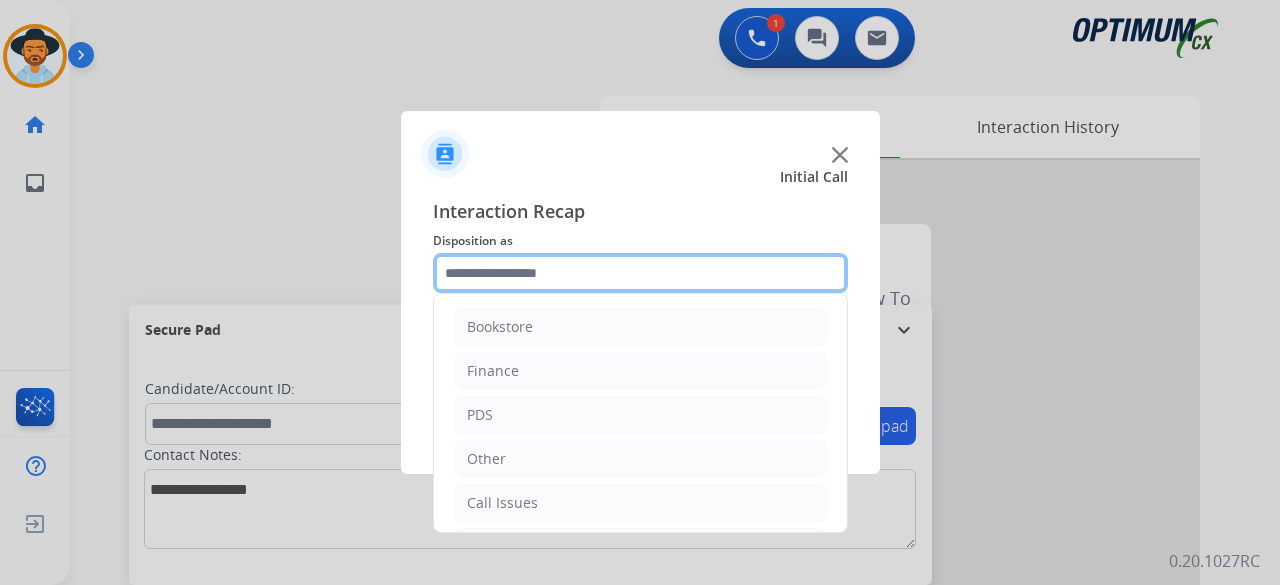 click 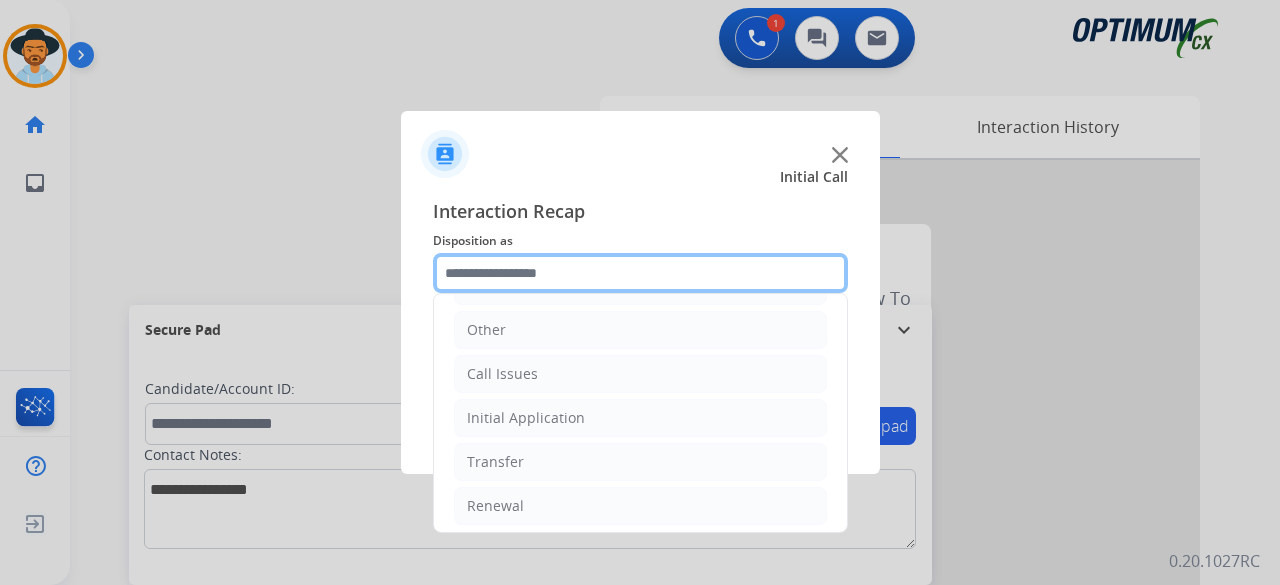 scroll, scrollTop: 130, scrollLeft: 0, axis: vertical 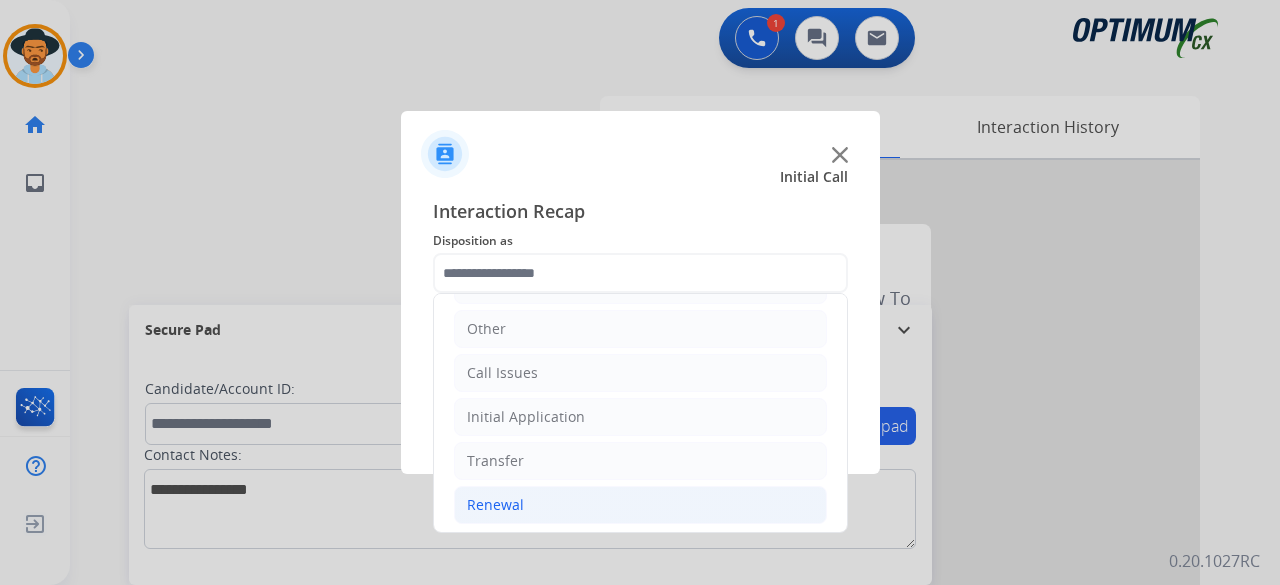 click on "Renewal" 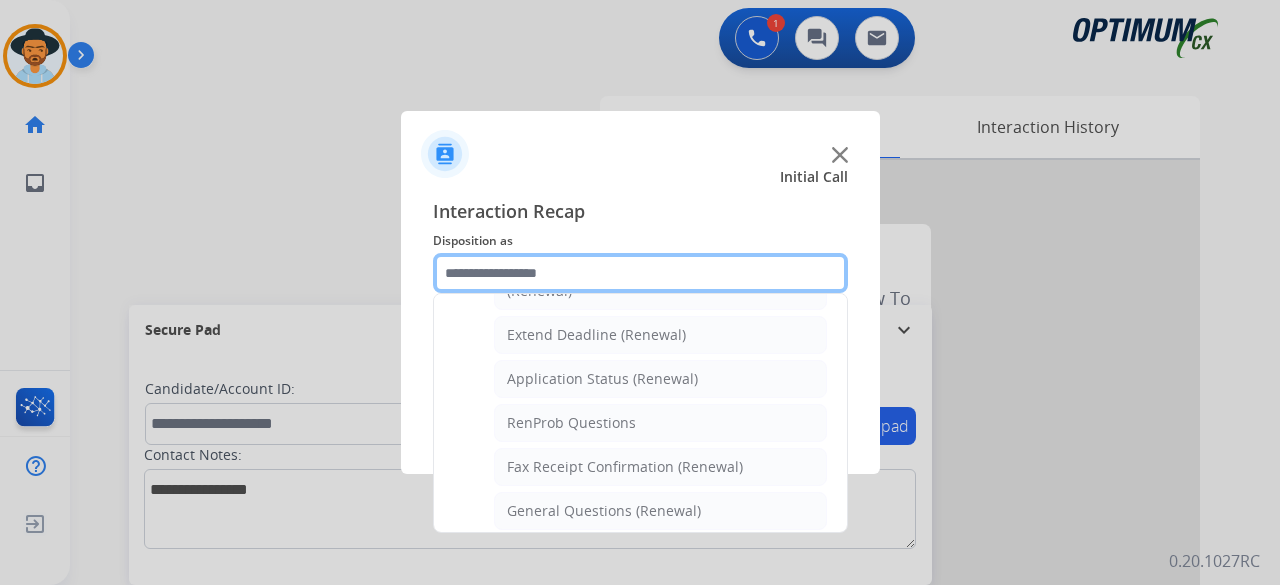 scroll, scrollTop: 417, scrollLeft: 0, axis: vertical 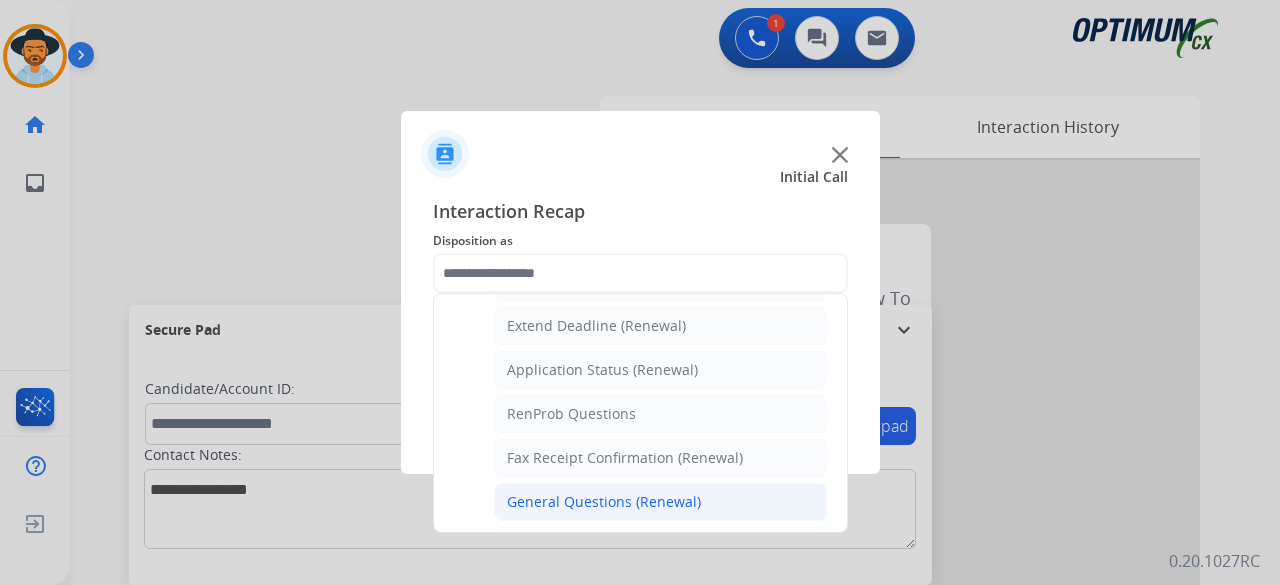 click on "General Questions (Renewal)" 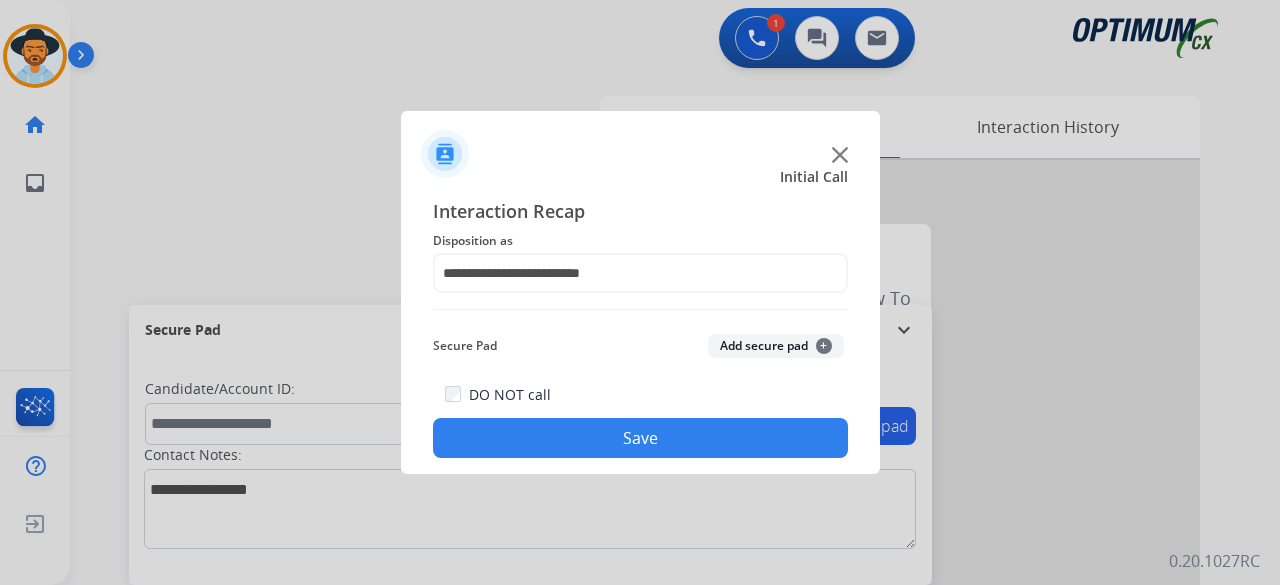 click on "Save" 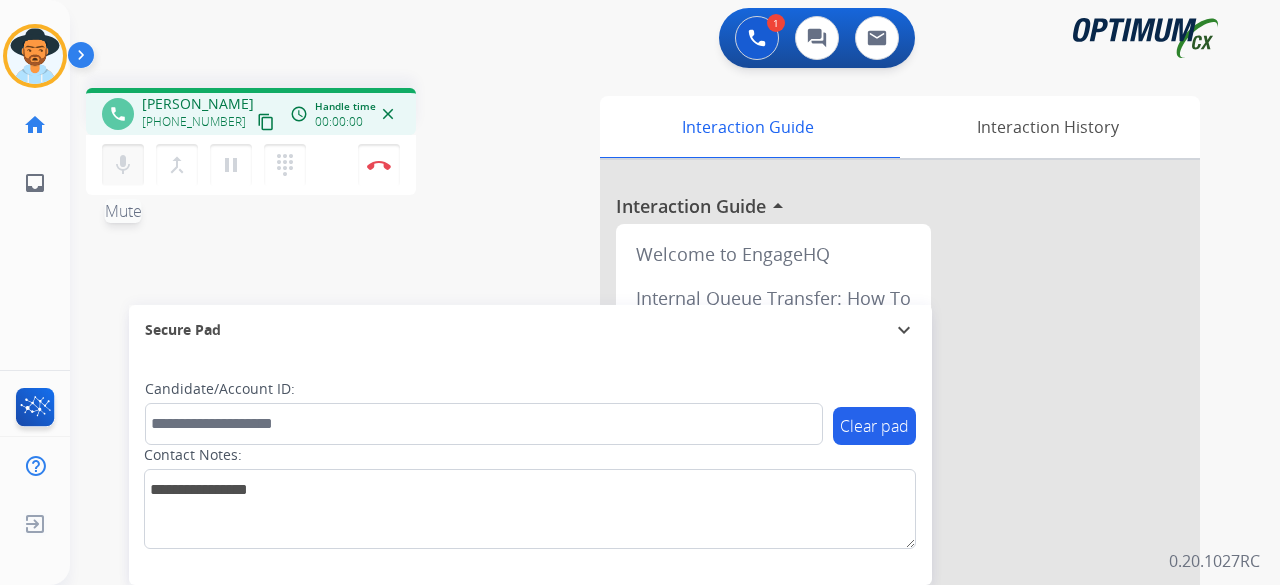 click on "mic" at bounding box center [123, 165] 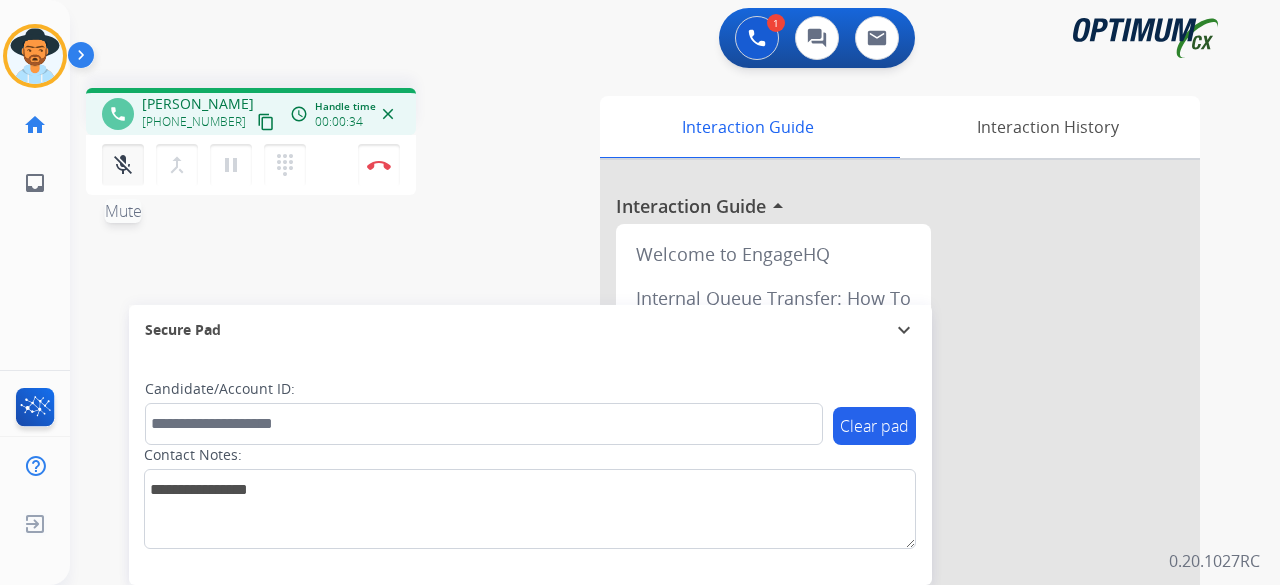 click on "mic_off" at bounding box center [123, 165] 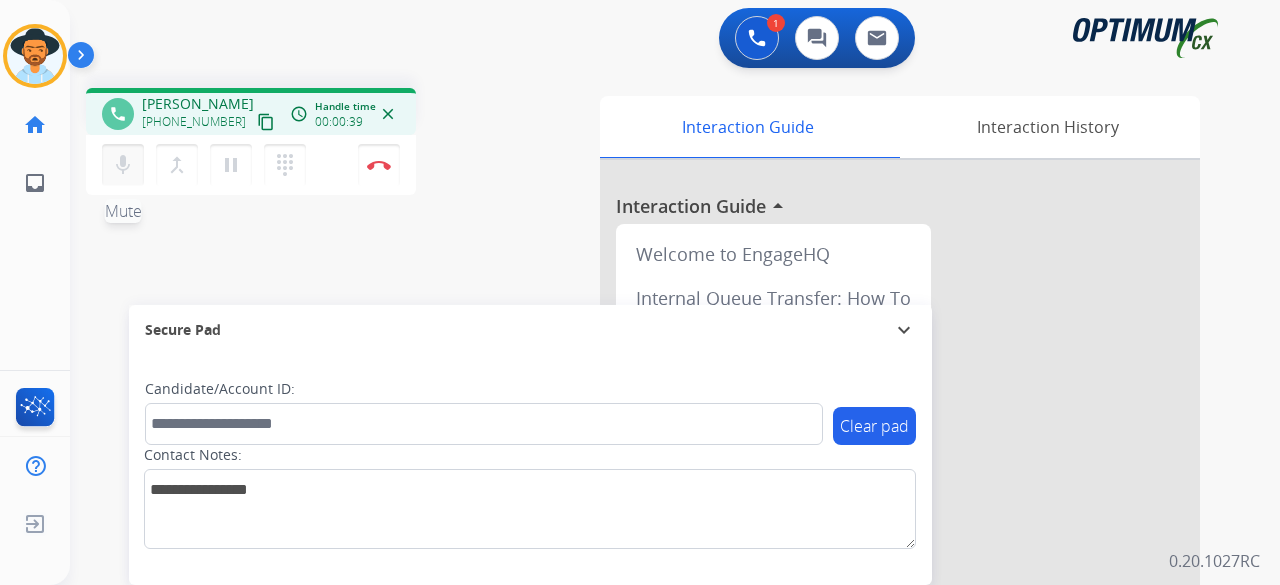 click on "mic" at bounding box center [123, 165] 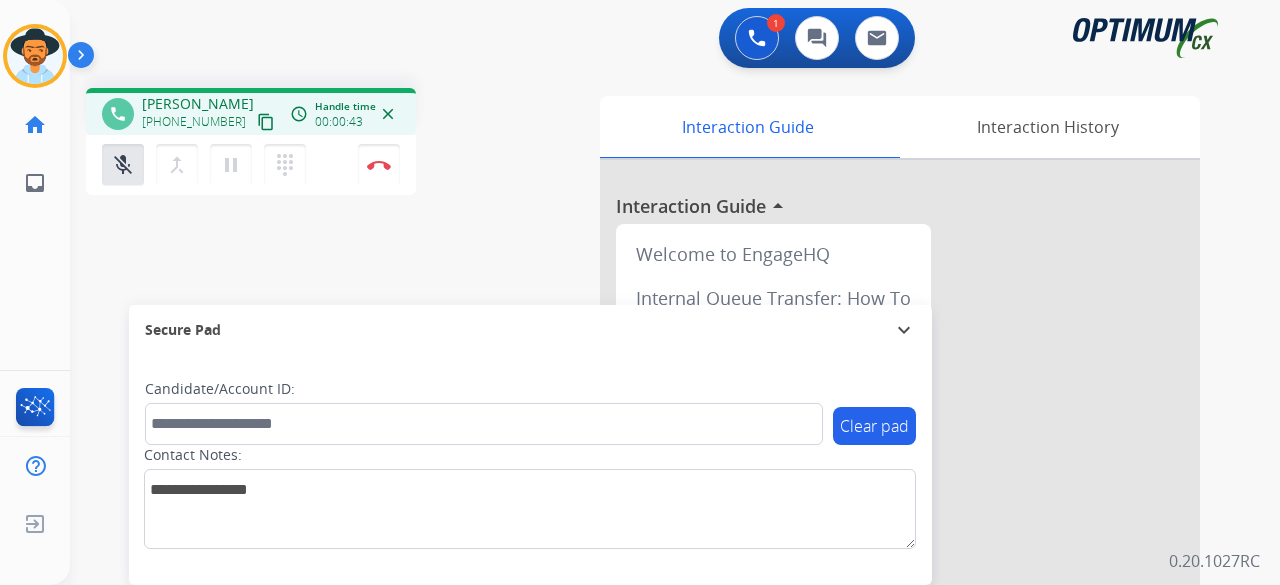 click on "content_copy" at bounding box center (266, 122) 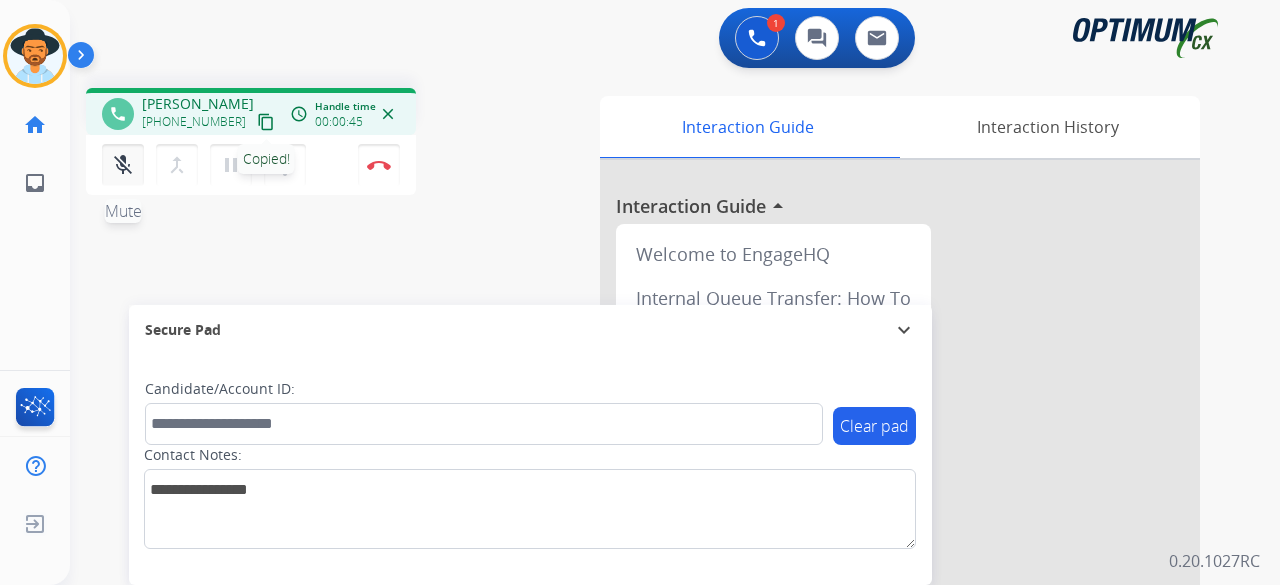 click on "mic_off" at bounding box center (123, 165) 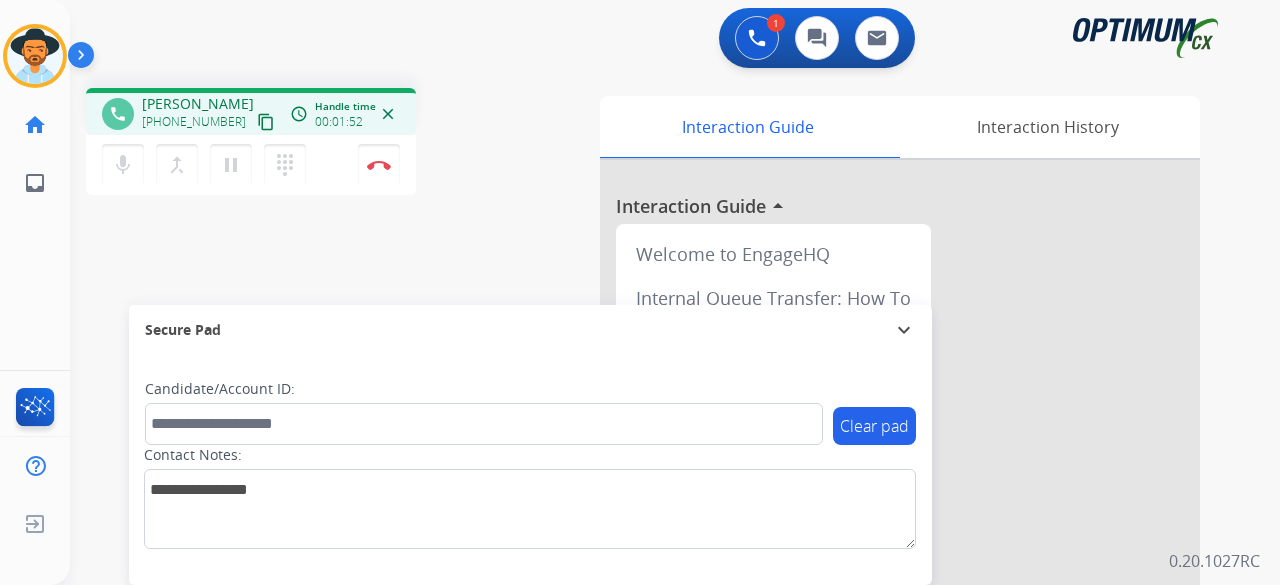 click on "phone [PERSON_NAME] [PHONE_NUMBER] content_copy access_time Call metrics Queue   00:08 Hold   00:00 Talk   01:53 Total   02:00 Handle time 00:01:52 close mic Mute merge_type Bridge pause Hold dialpad Dialpad Disconnect swap_horiz Break voice bridge close_fullscreen Connect 3-Way Call merge_type Separate 3-Way Call  Interaction Guide   Interaction History  Interaction Guide arrow_drop_up  Welcome to EngageHQ   Internal Queue Transfer: How To  Secure Pad expand_more Clear pad Candidate/Account ID: Contact Notes:" at bounding box center [651, 489] 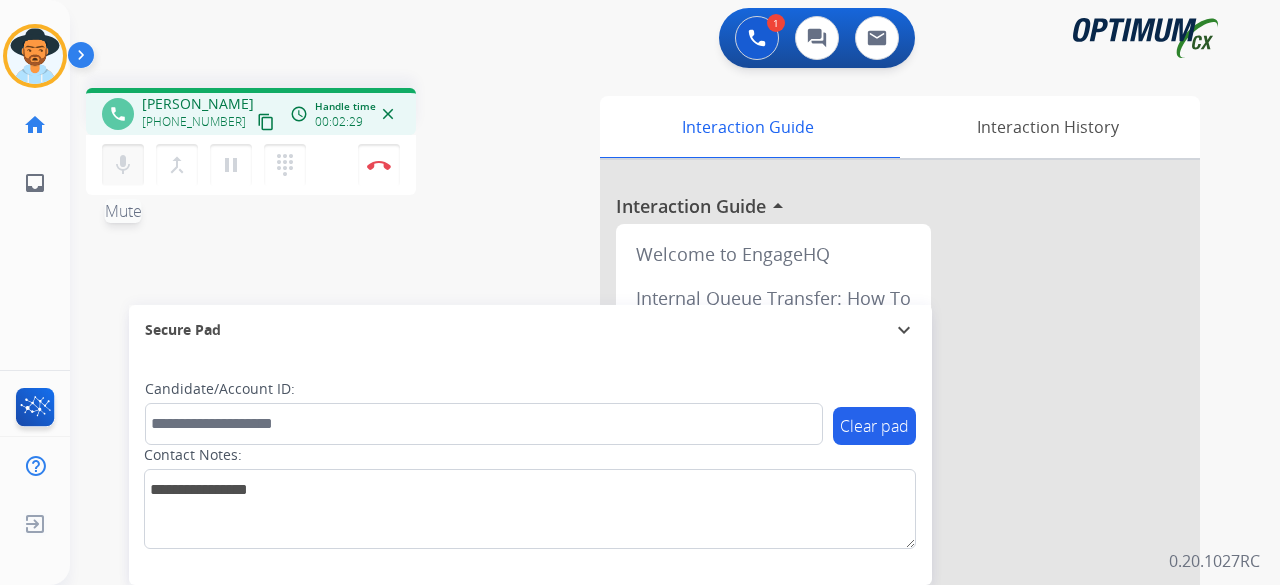click on "mic Mute" at bounding box center (123, 165) 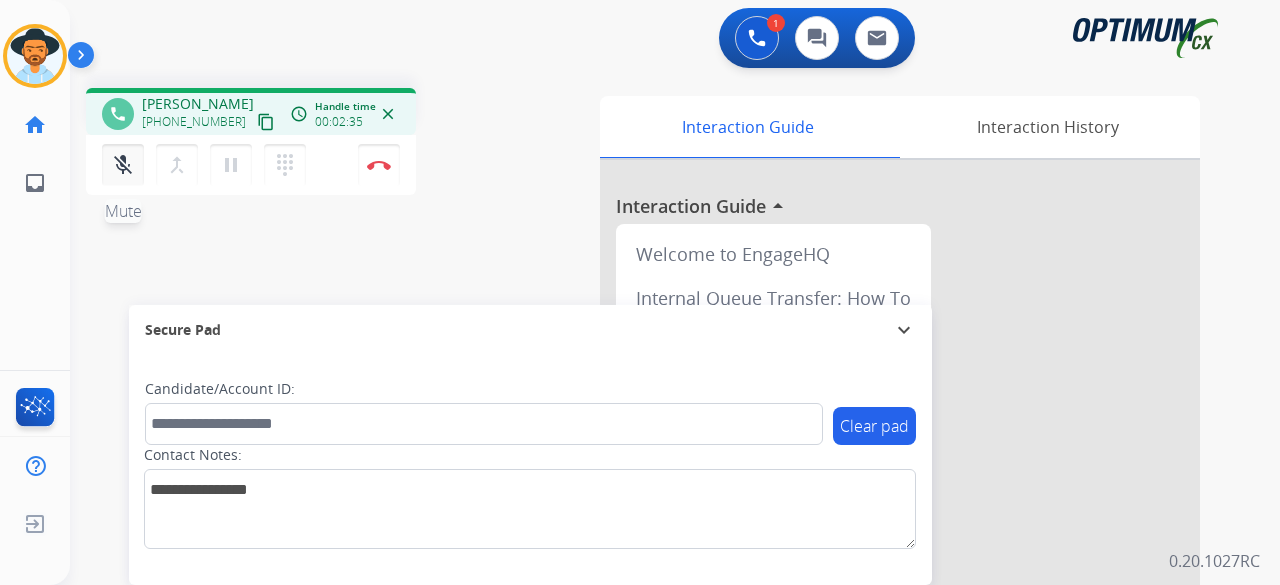 click on "mic_off" at bounding box center [123, 165] 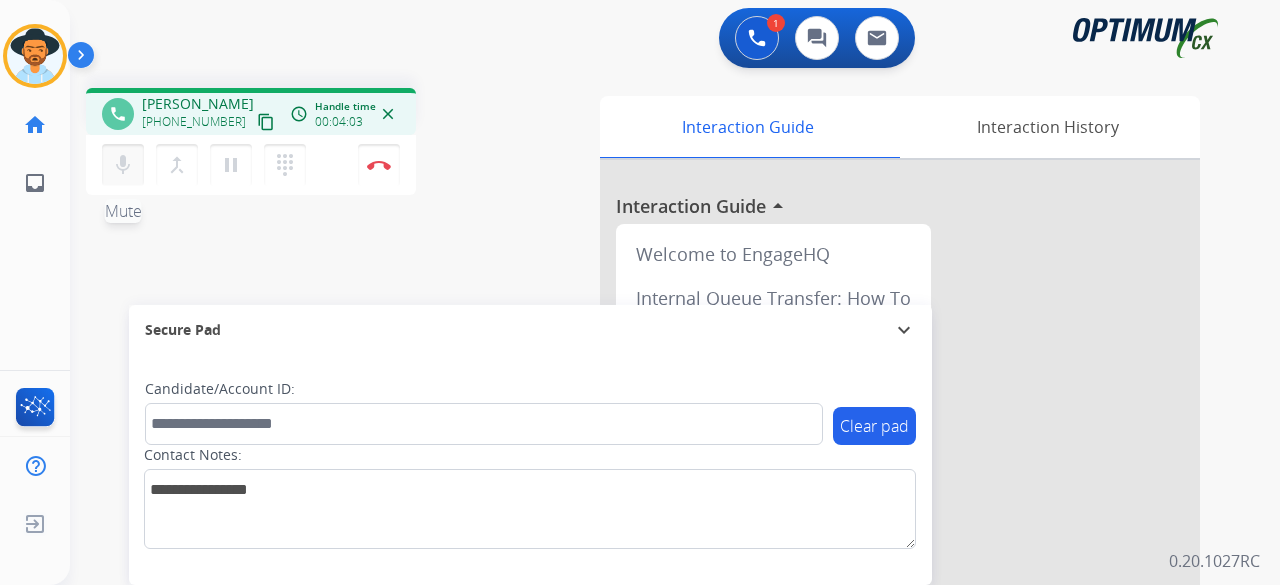 click on "mic" at bounding box center [123, 165] 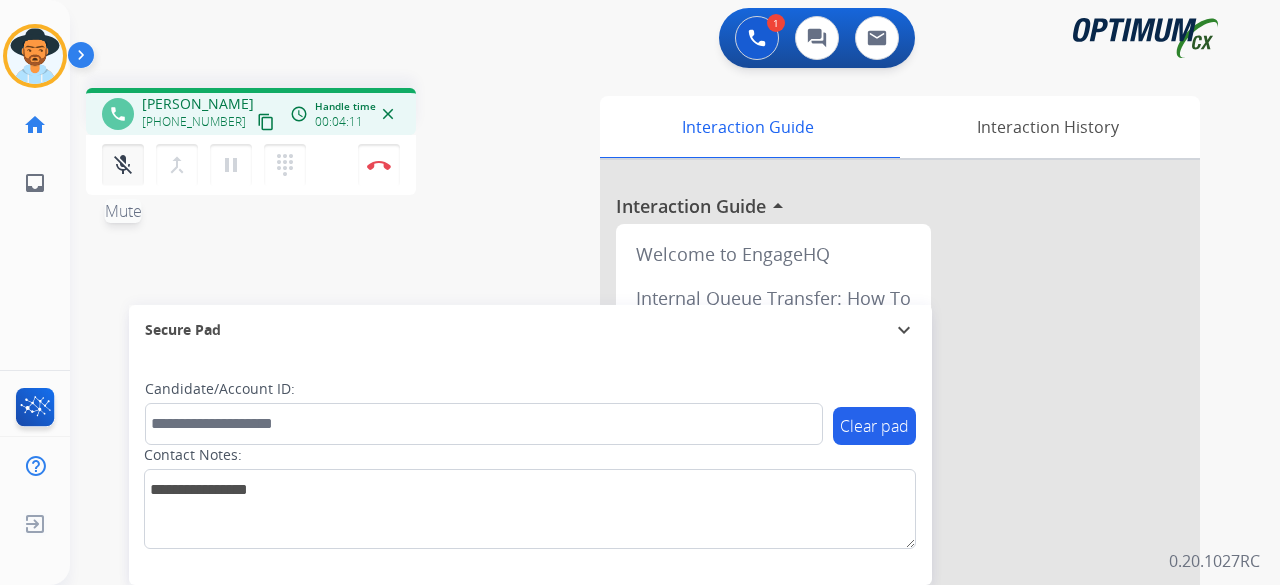 click on "mic_off" at bounding box center (123, 165) 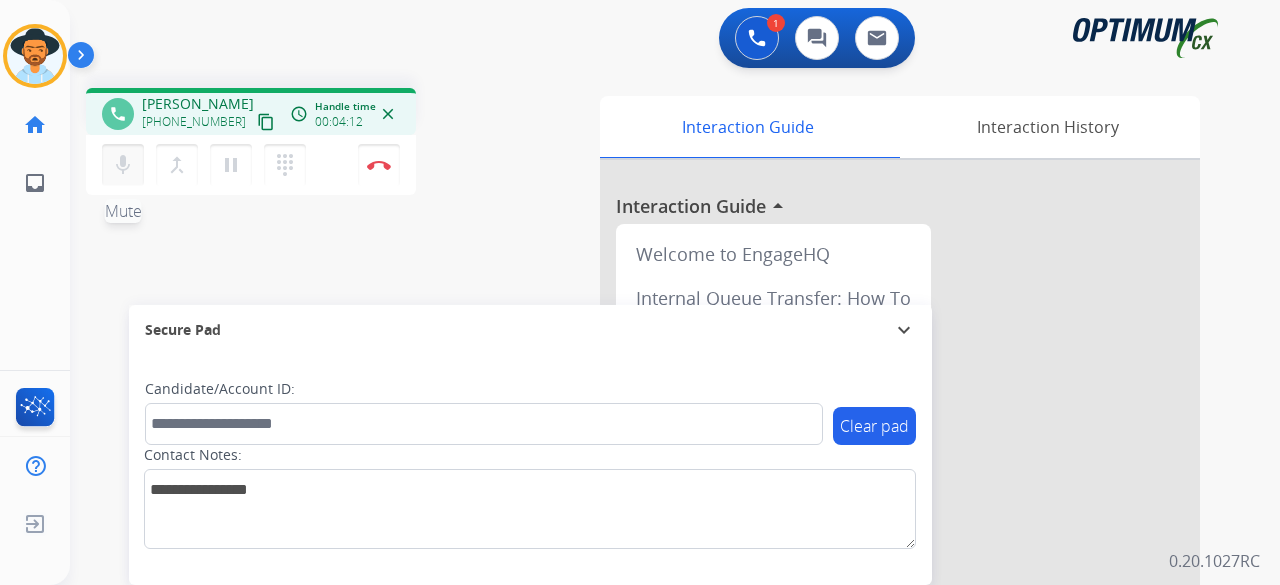click on "mic" at bounding box center (123, 165) 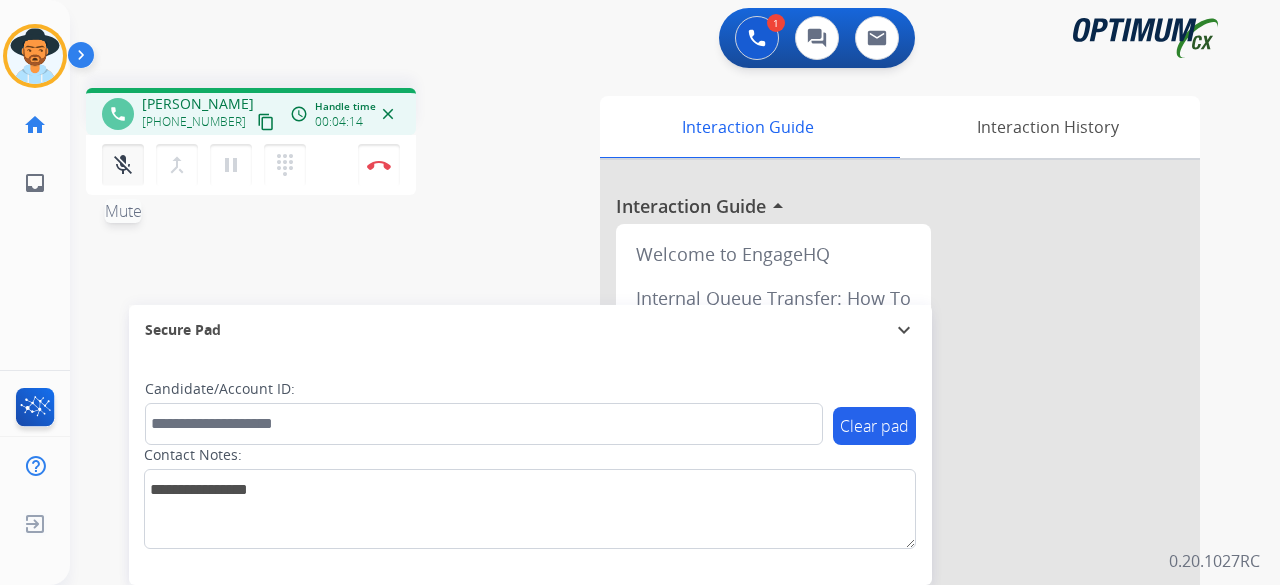 click on "mic_off" at bounding box center [123, 165] 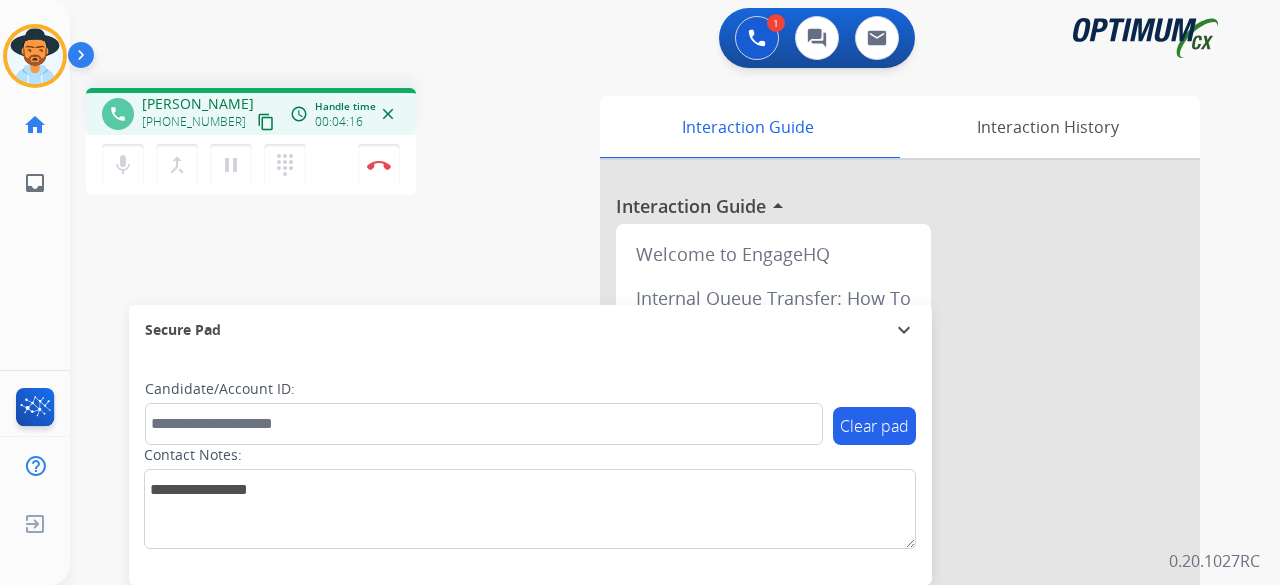 click on "content_copy" at bounding box center (266, 122) 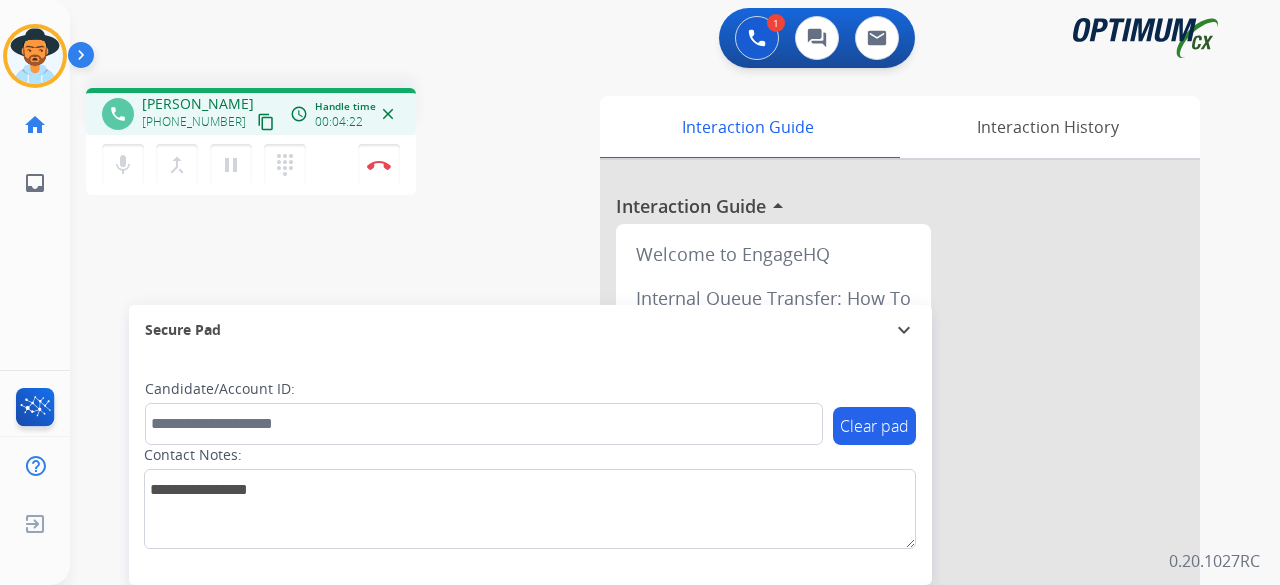 click on "1 Voice Interactions  0  Chat Interactions   0  Email Interactions" at bounding box center [663, 40] 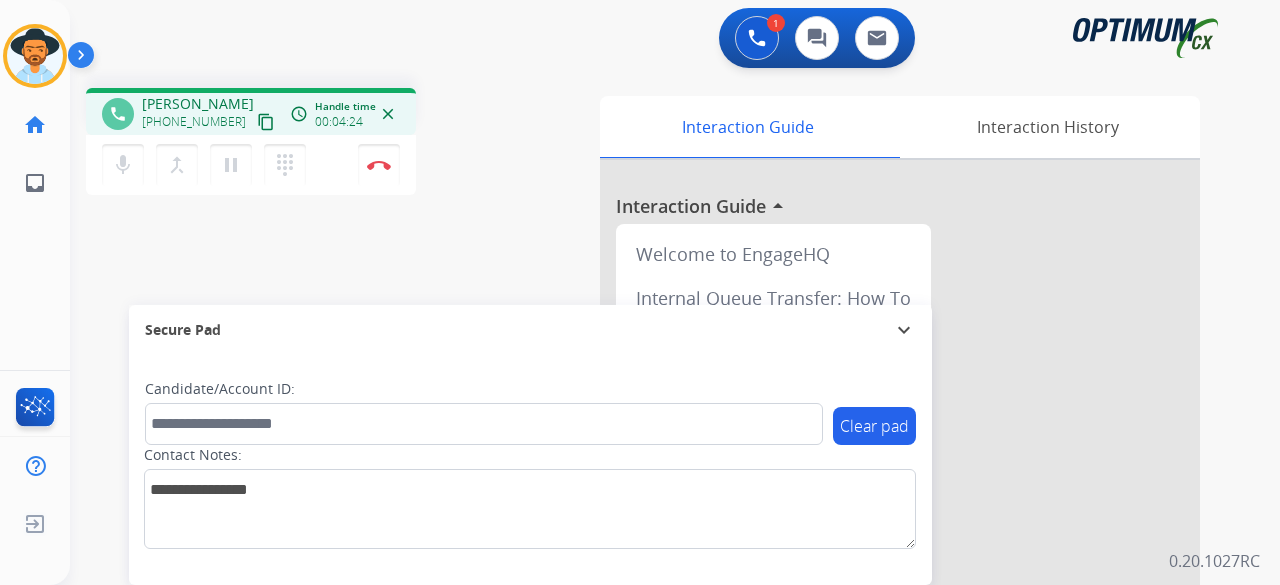 click on "content_copy" at bounding box center (266, 122) 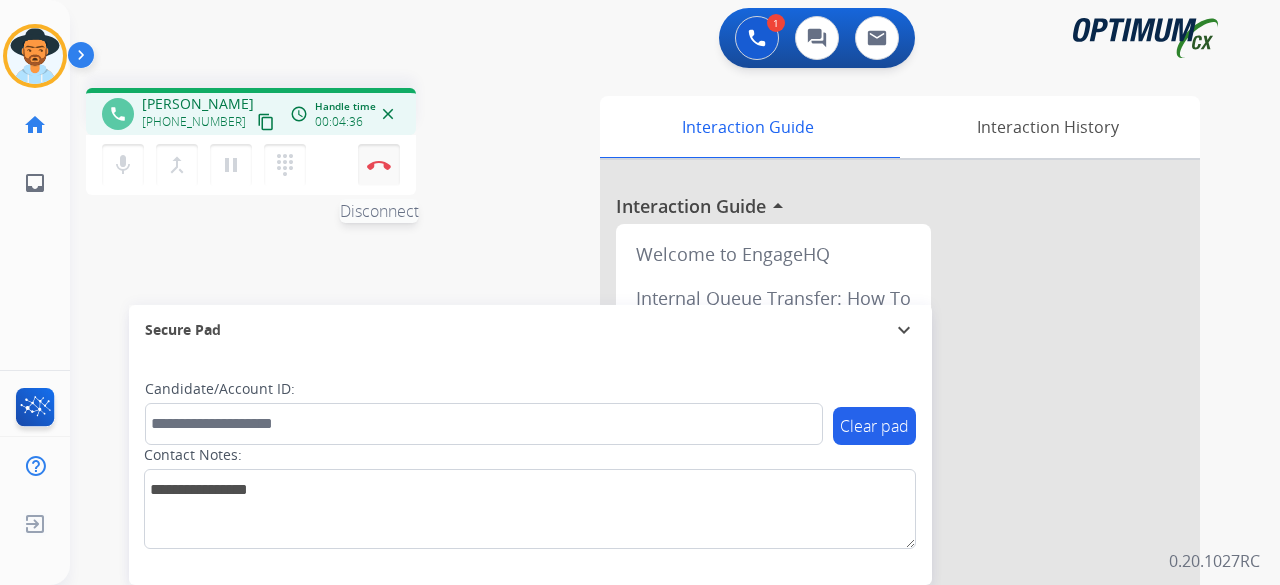 click at bounding box center (379, 165) 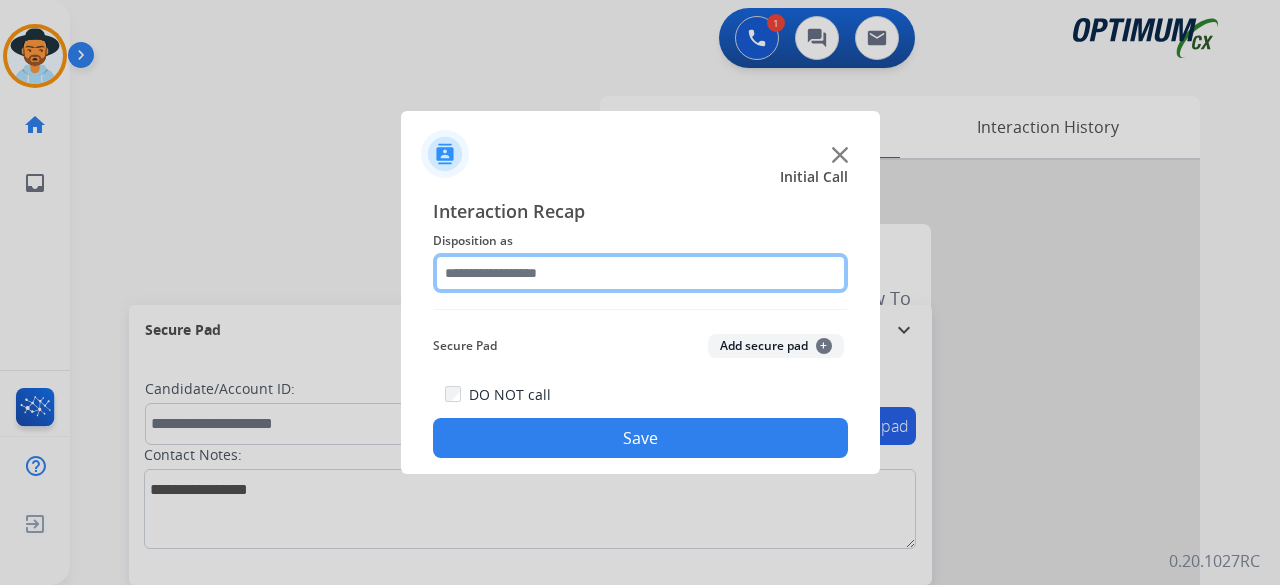 click 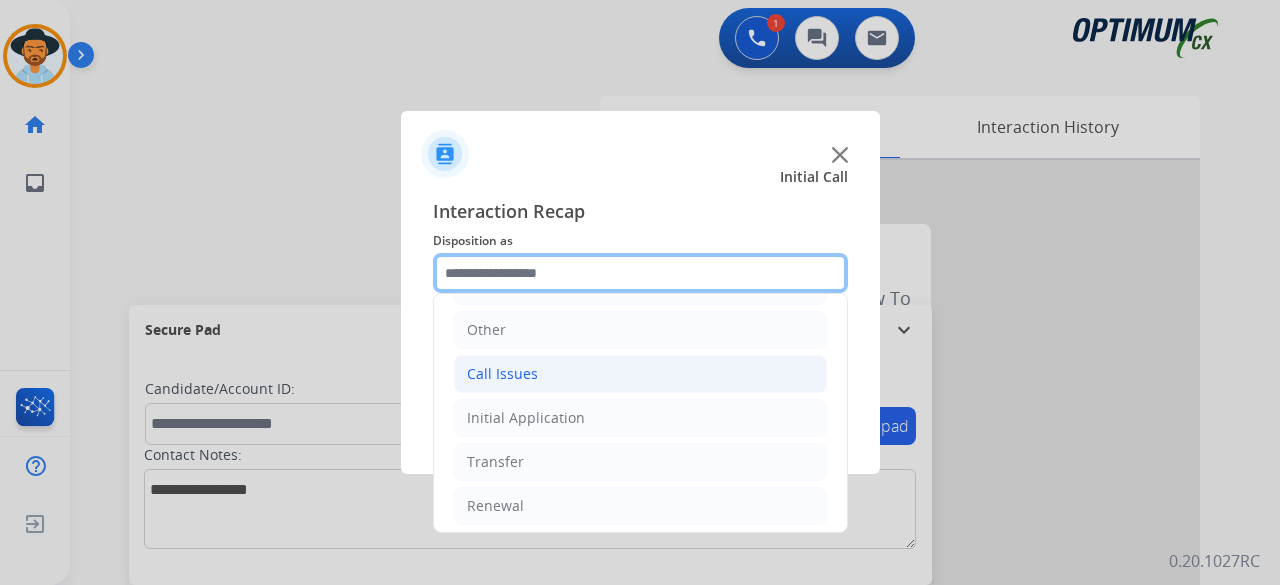 scroll, scrollTop: 130, scrollLeft: 0, axis: vertical 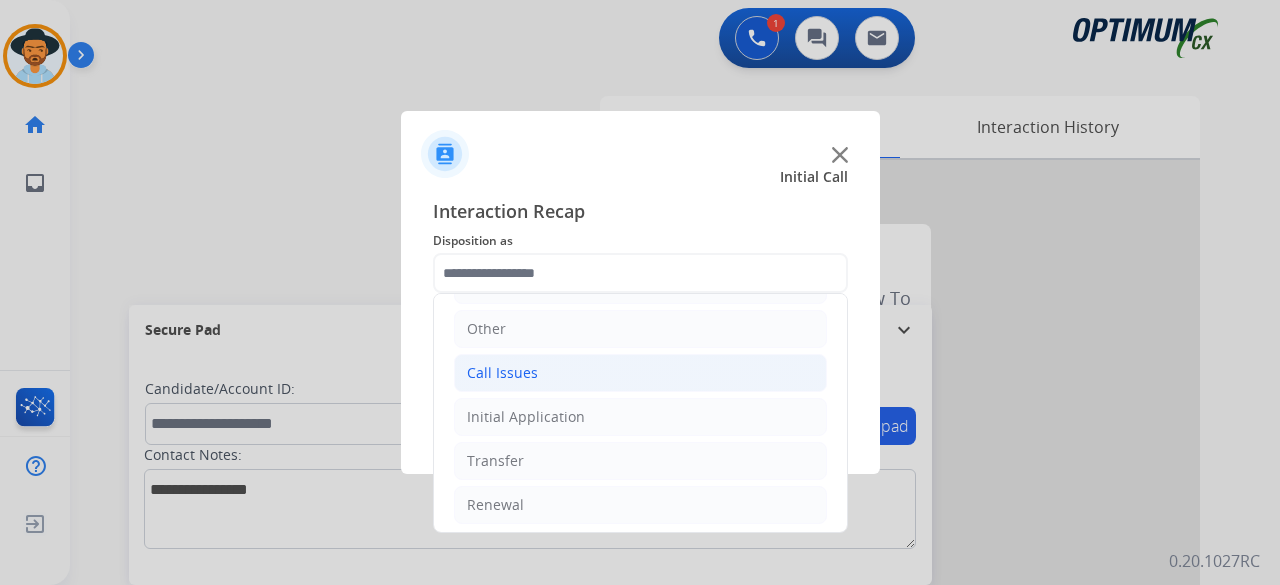 click on "Call Issues" 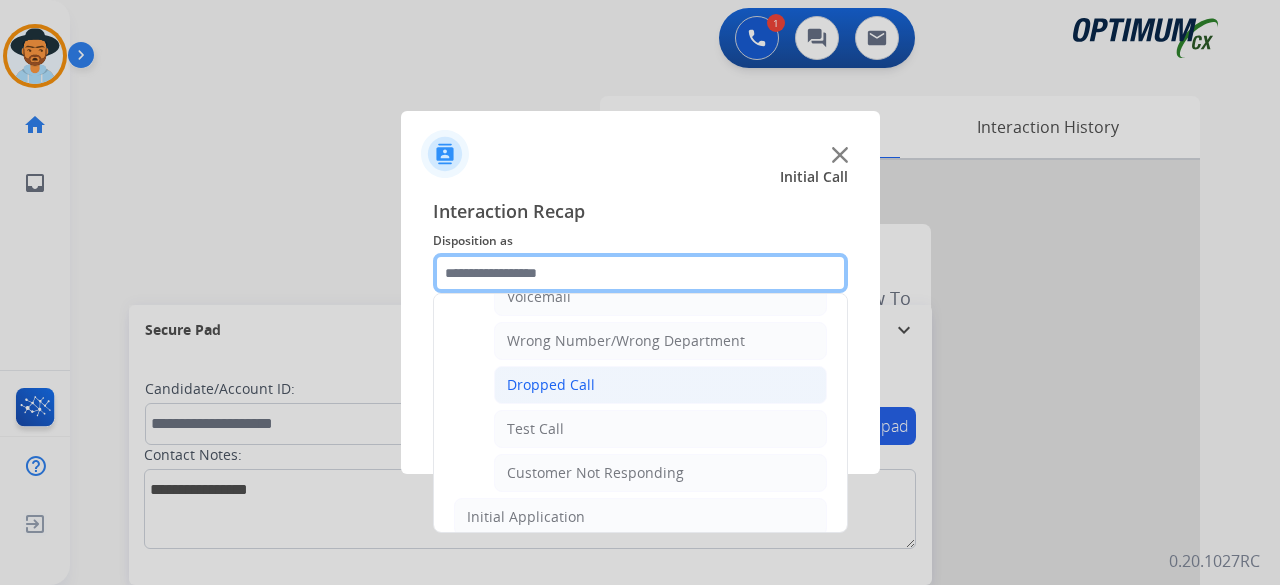 scroll, scrollTop: 260, scrollLeft: 0, axis: vertical 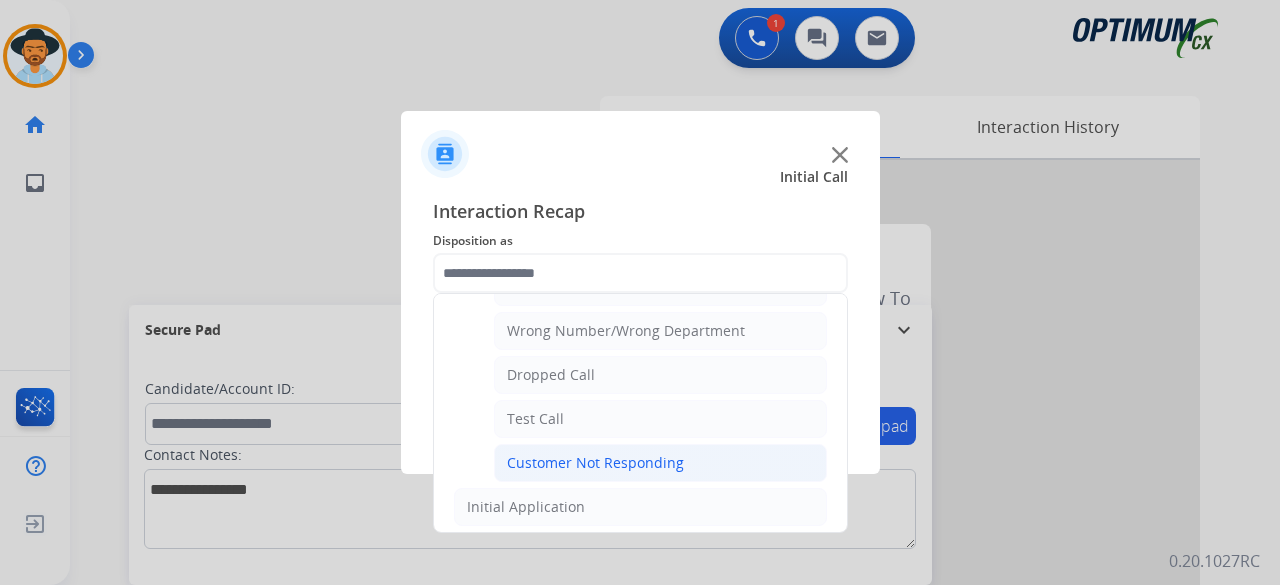 click on "Customer Not Responding" 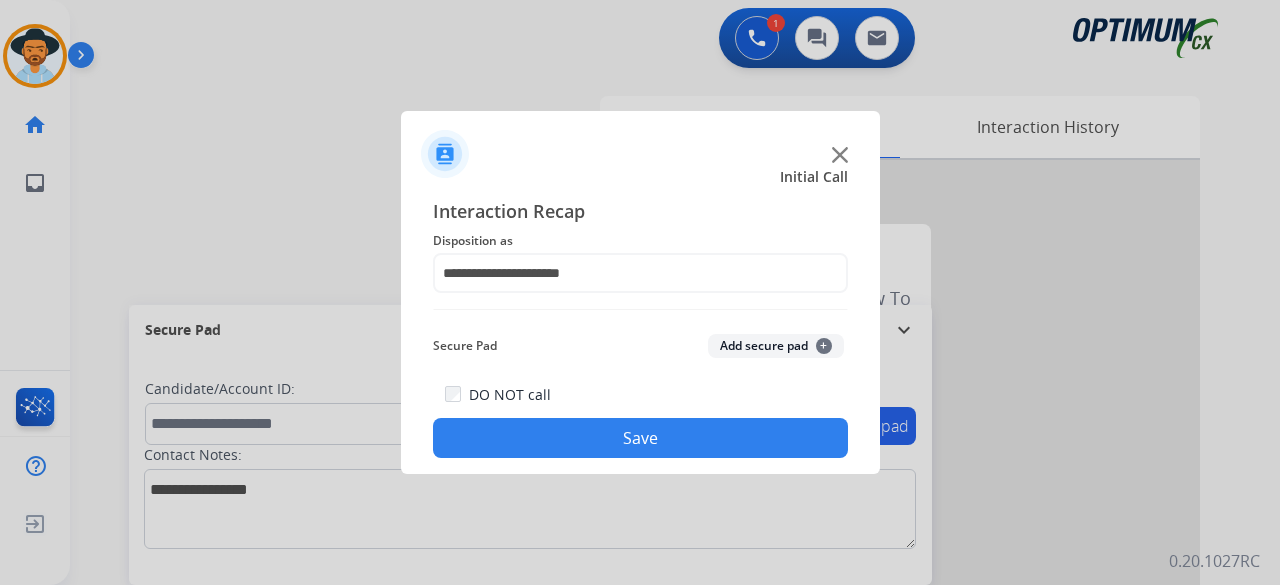 click on "Add secure pad  +" 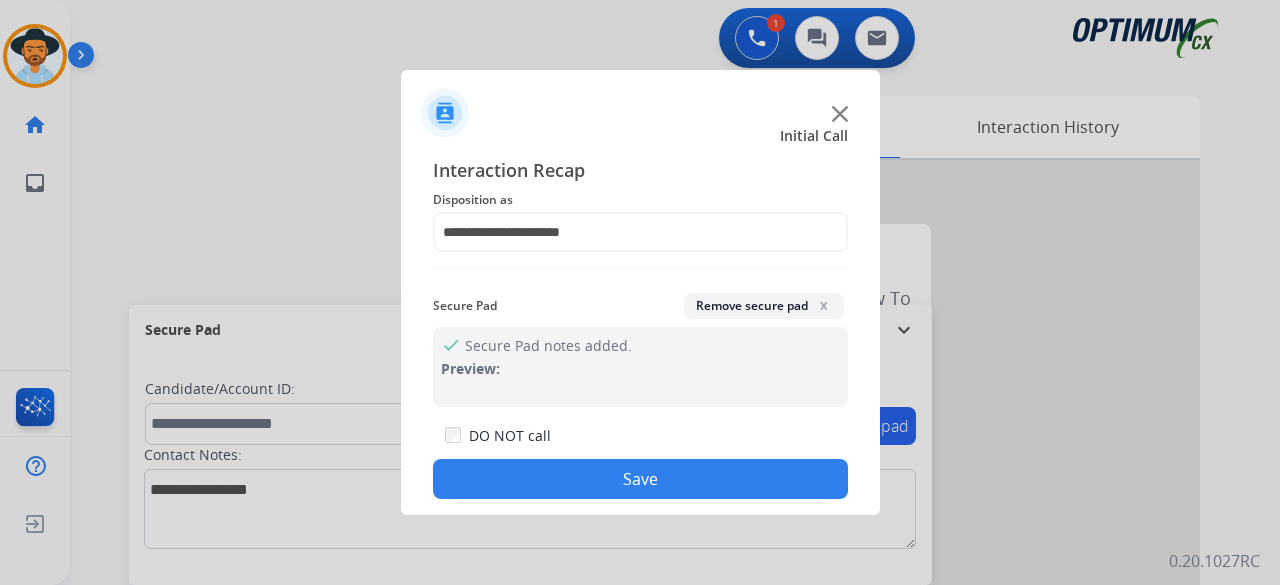 click on "Save" 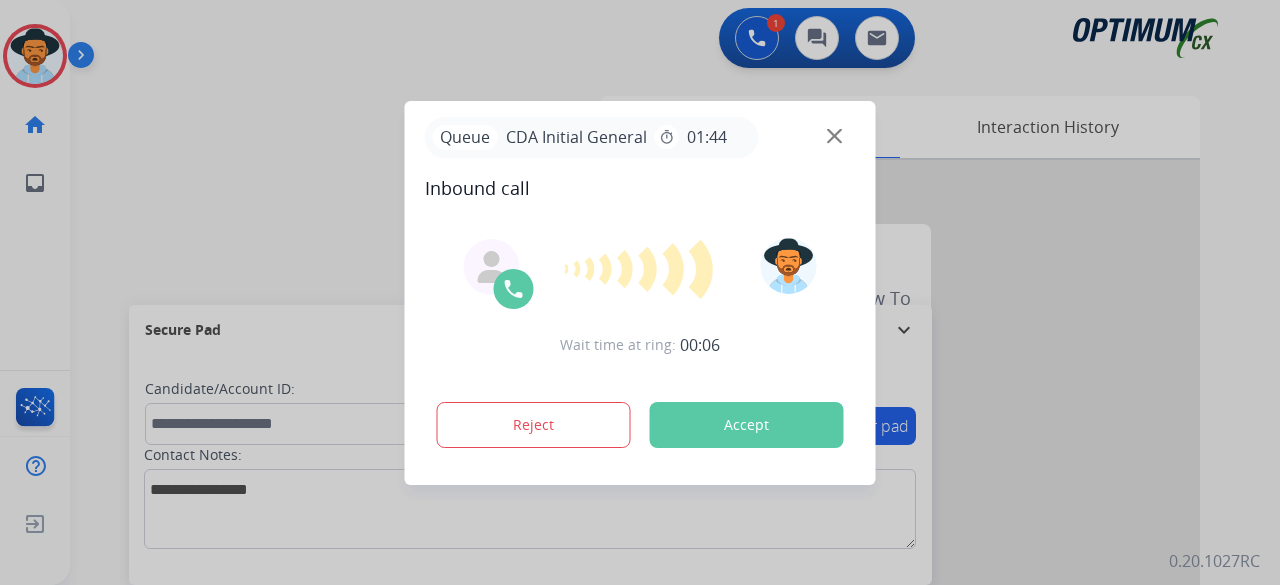 click at bounding box center (640, 292) 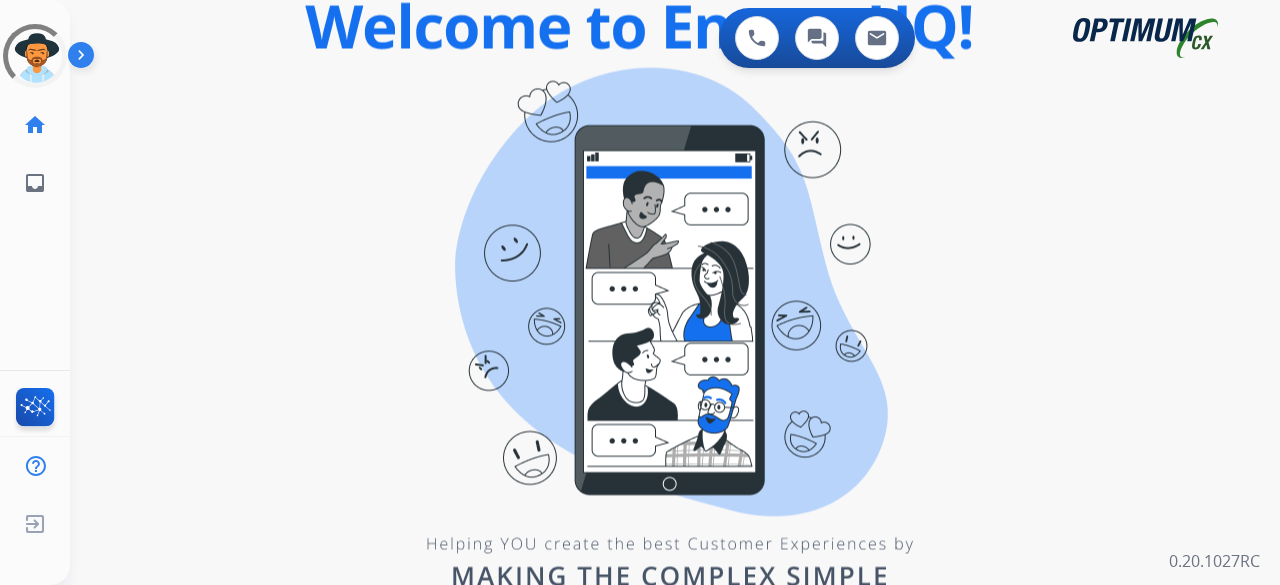 scroll, scrollTop: 0, scrollLeft: 0, axis: both 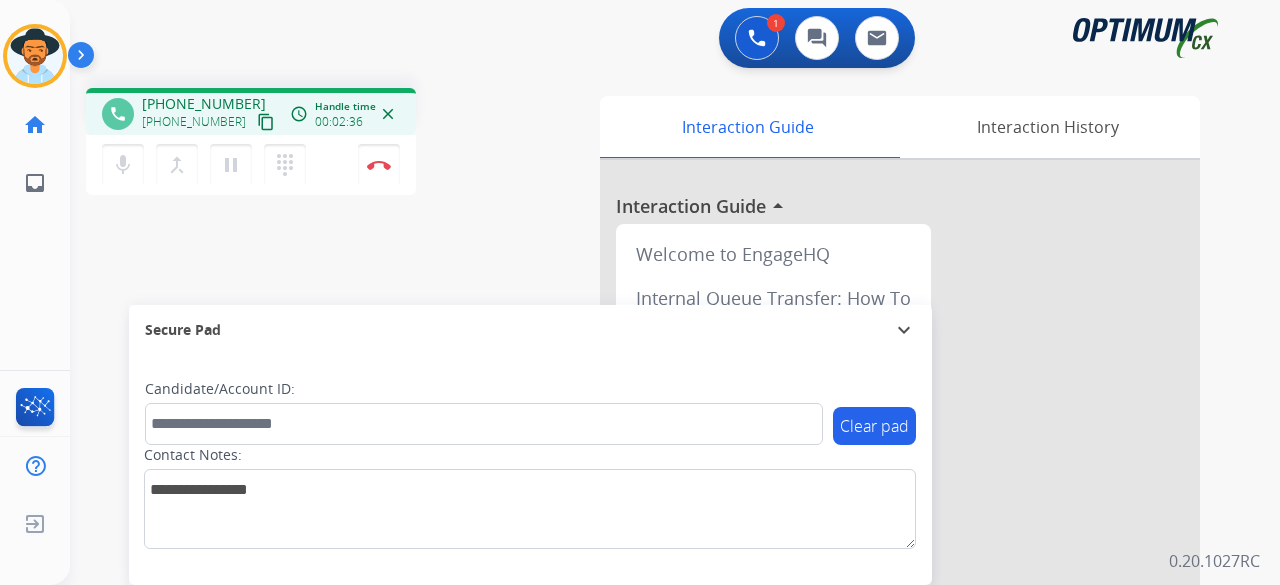click on "content_copy" at bounding box center (266, 122) 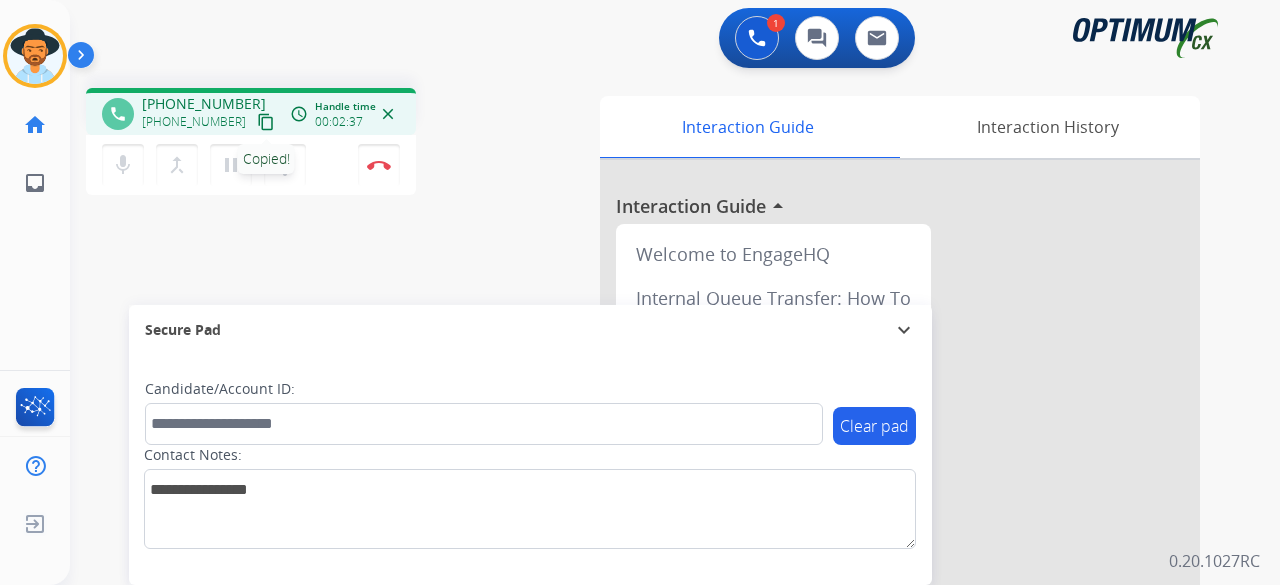 type 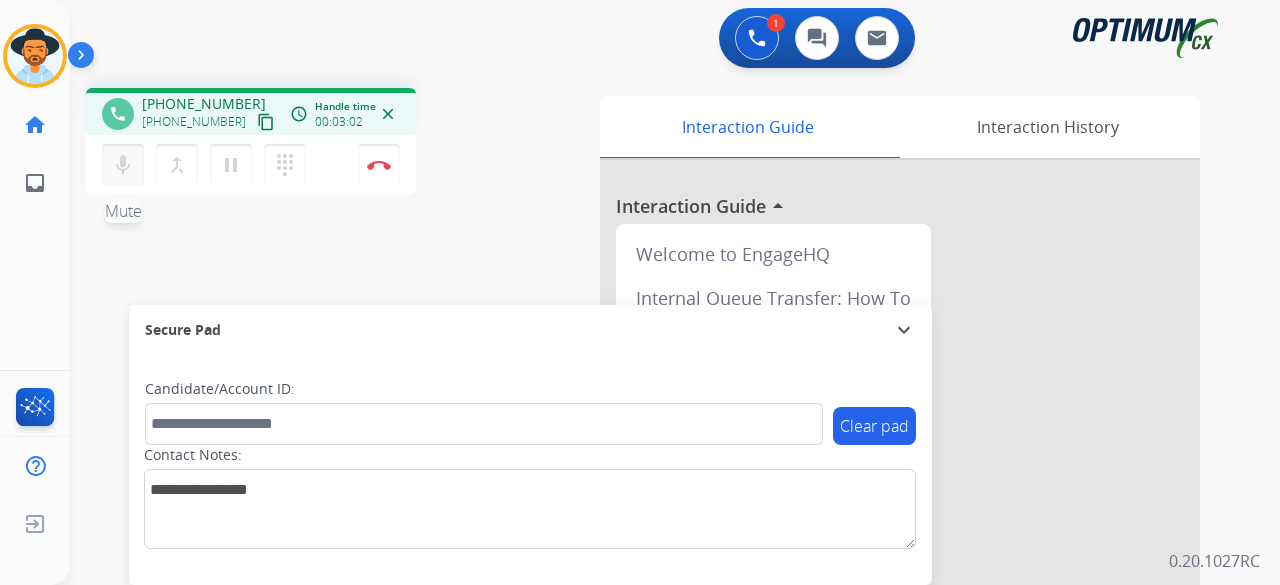 click on "mic Mute" at bounding box center (123, 165) 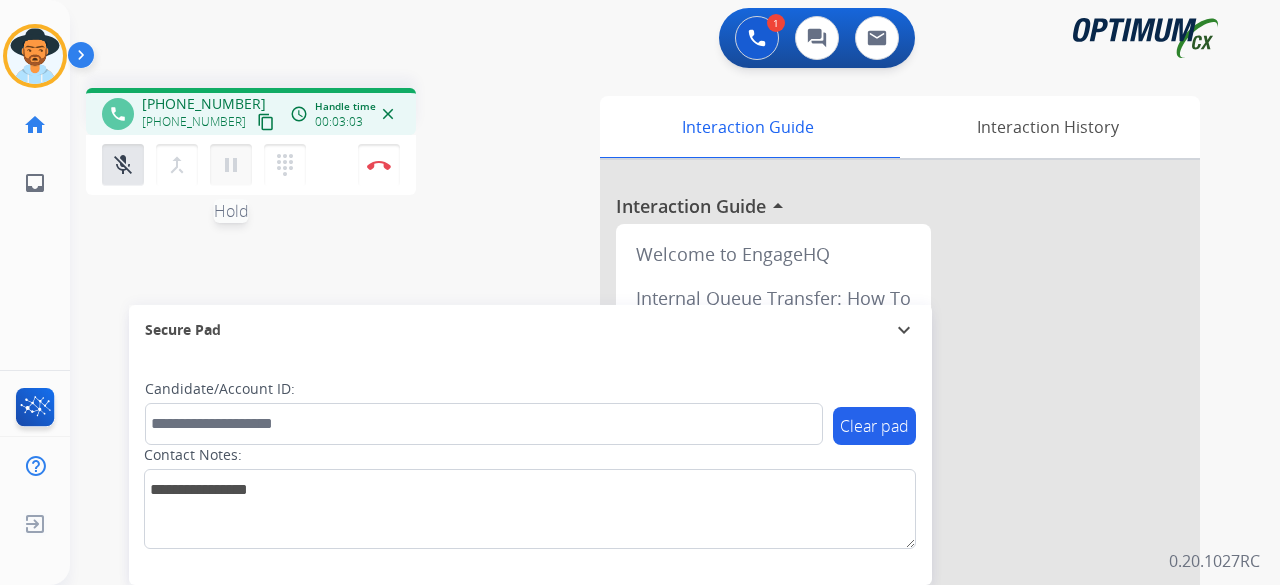 click on "pause Hold" at bounding box center [231, 165] 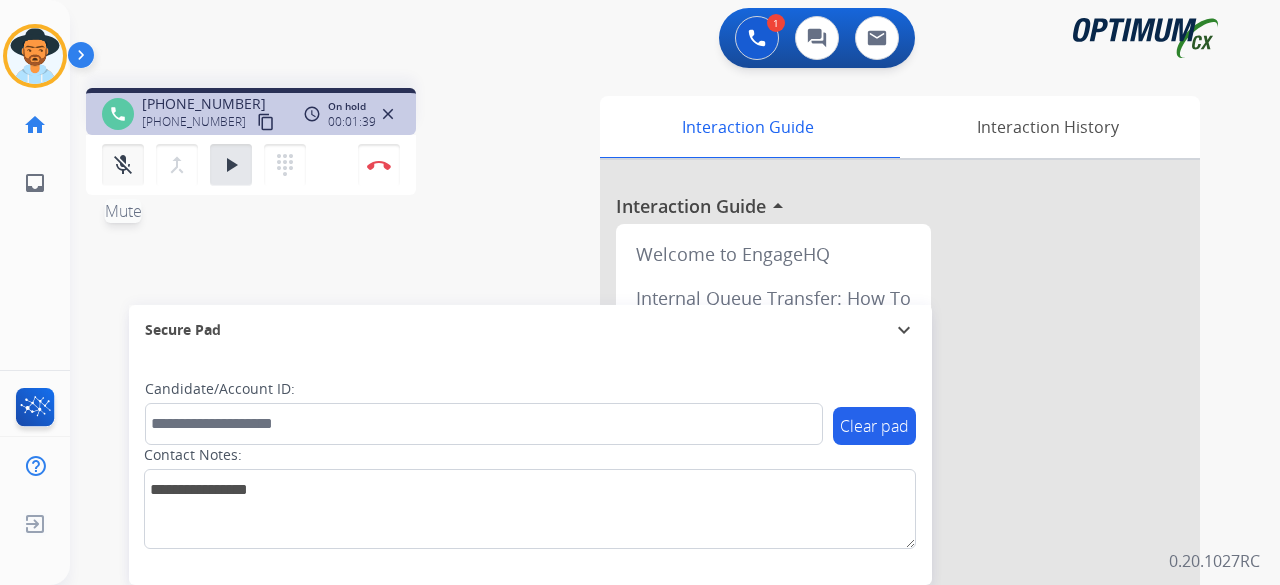 click on "mic_off" at bounding box center (123, 165) 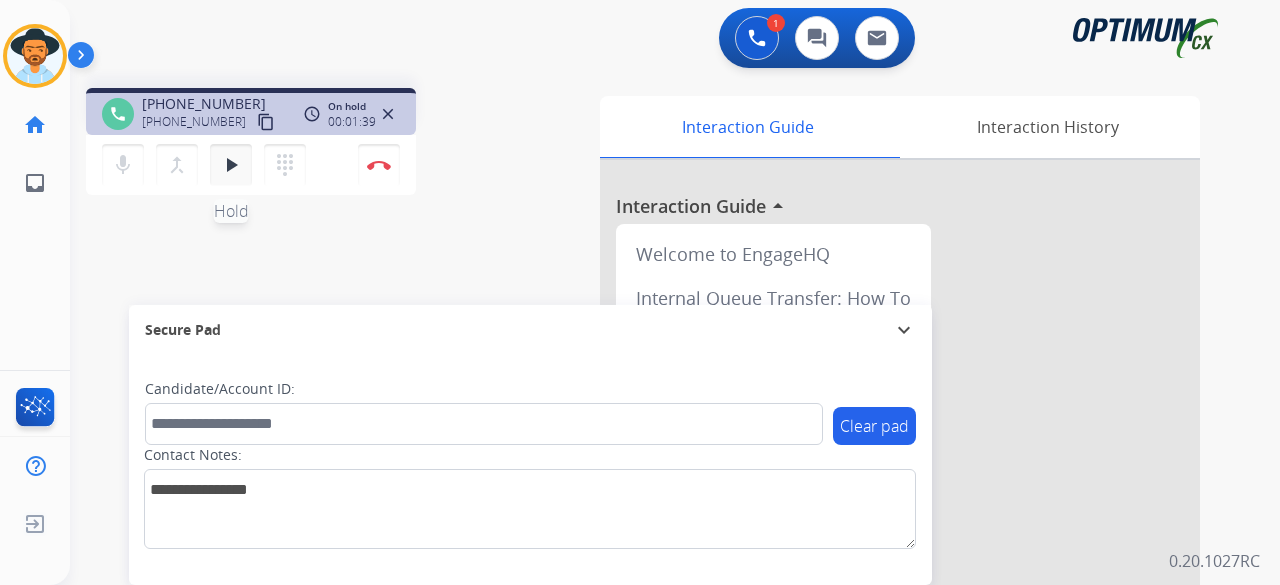 click on "play_arrow" at bounding box center (231, 165) 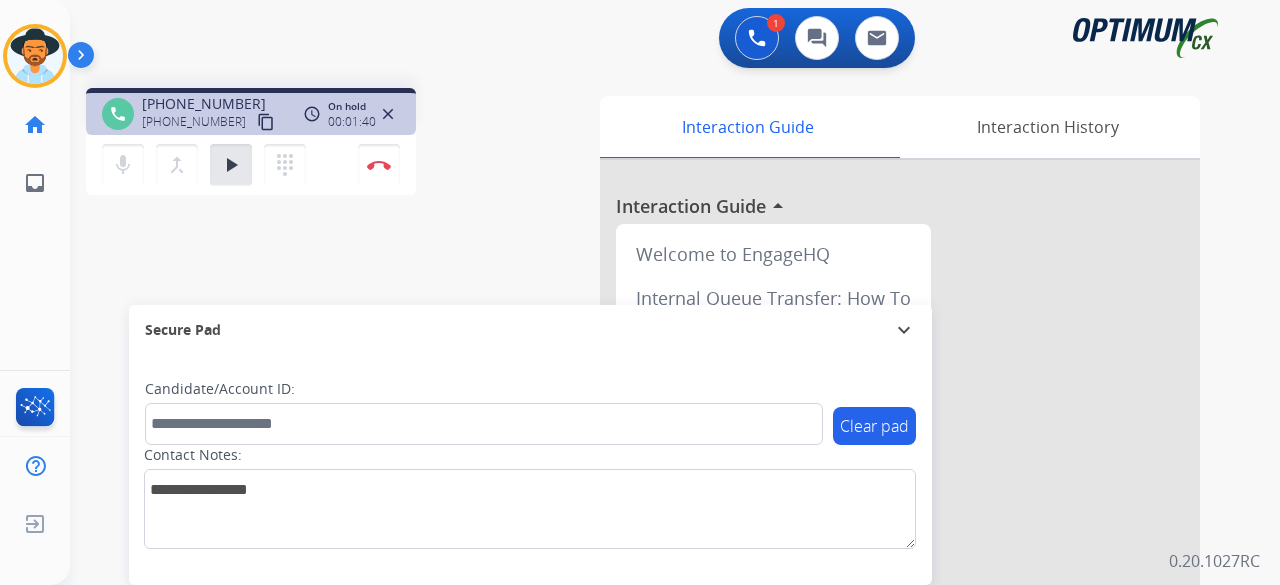click on "content_copy" at bounding box center (266, 122) 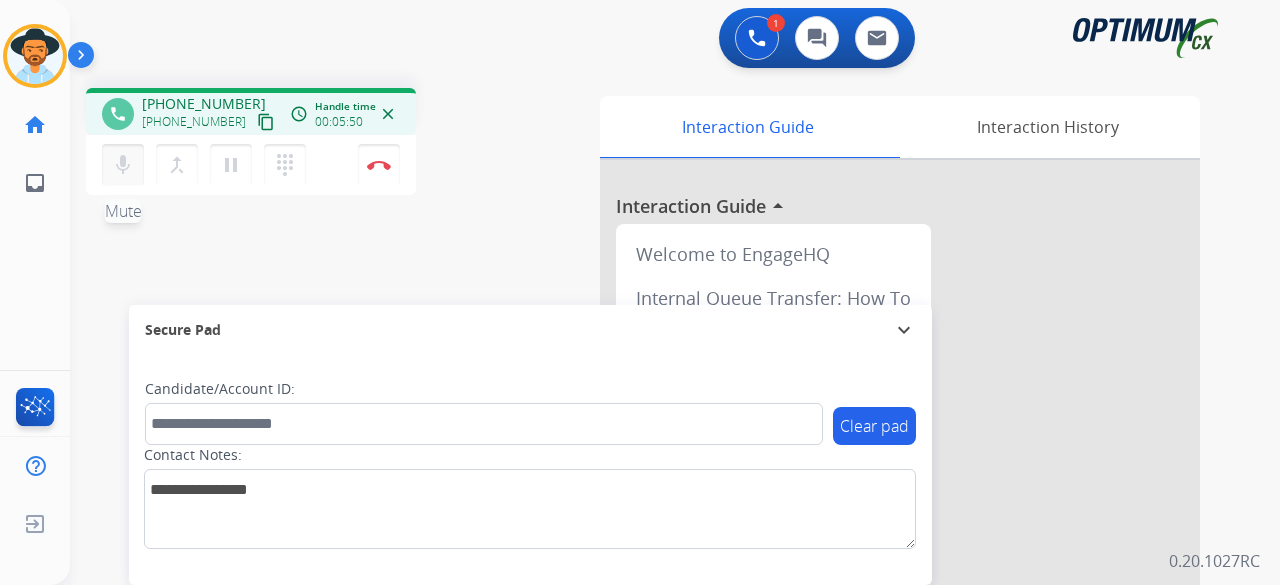 click on "mic" at bounding box center (123, 165) 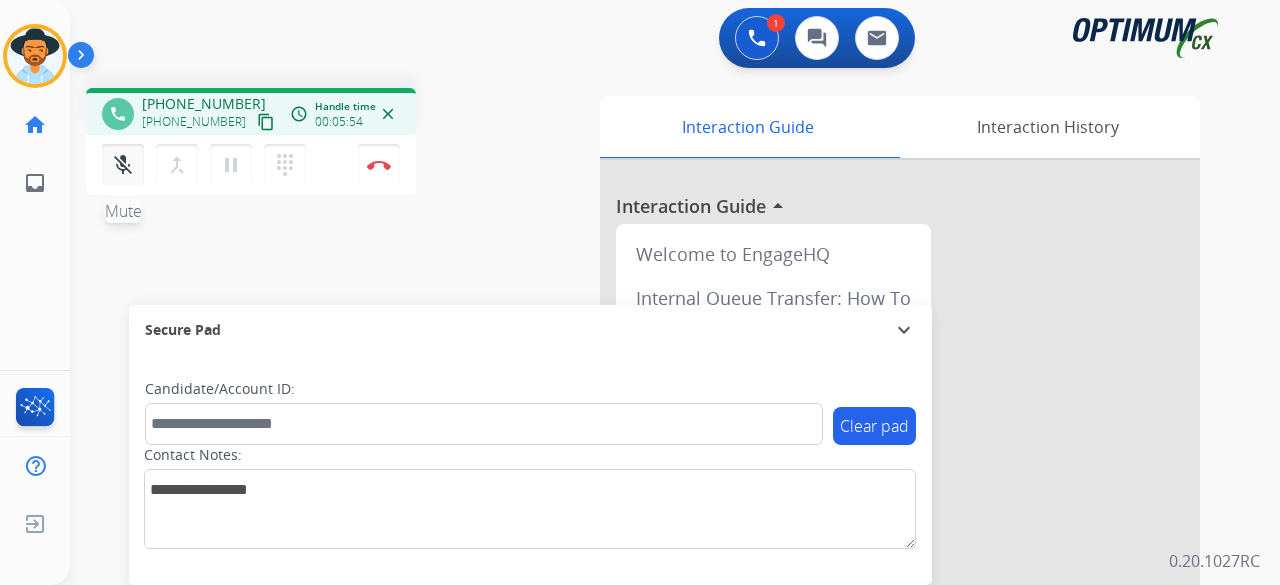 click on "mic_off Mute" at bounding box center [123, 165] 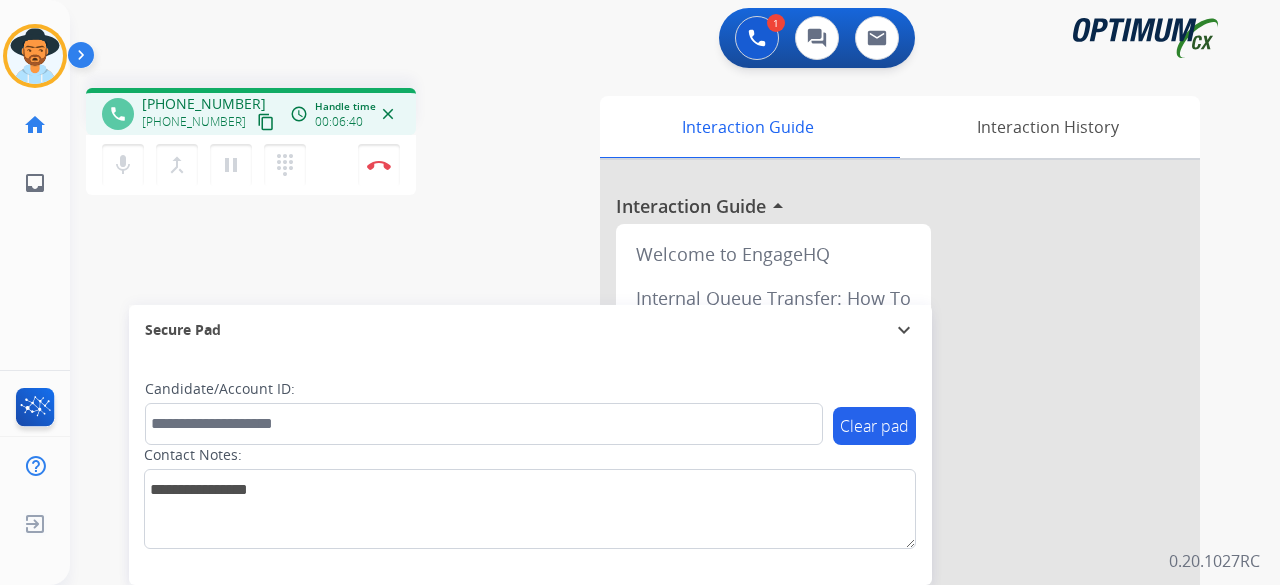 click on "phone +13524263680 +13524263680 content_copy access_time Call metrics Queue   02:14 Hold   01:40 Talk   02:47 Total   06:40 Handle time 00:06:40 close mic Mute merge_type Bridge pause Hold dialpad Dialpad Disconnect swap_horiz Break voice bridge close_fullscreen Connect 3-Way Call merge_type Separate 3-Way Call  Interaction Guide   Interaction History  Interaction Guide arrow_drop_up  Welcome to EngageHQ   Internal Queue Transfer: How To  Secure Pad expand_more Clear pad Candidate/Account ID: Contact Notes:" at bounding box center [651, 489] 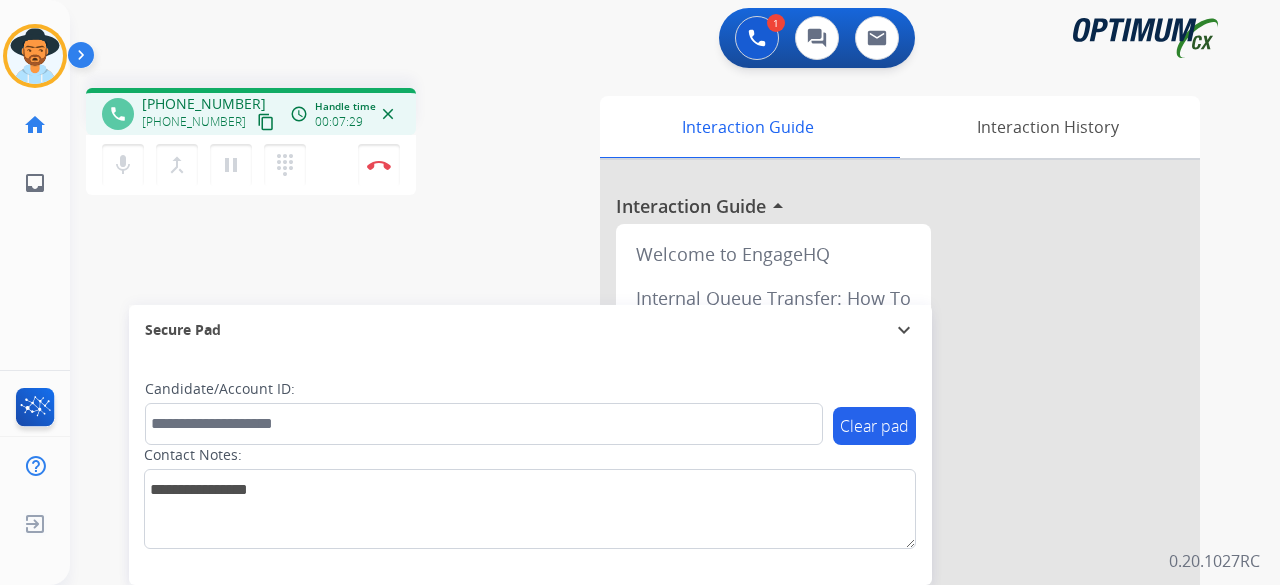 click on "phone +13524263680 +13524263680 content_copy access_time Call metrics Queue   02:14 Hold   01:40 Talk   03:36 Total   07:29 Handle time 00:07:29 close mic Mute merge_type Bridge pause Hold dialpad Dialpad Disconnect swap_horiz Break voice bridge close_fullscreen Connect 3-Way Call merge_type Separate 3-Way Call" at bounding box center [325, 144] 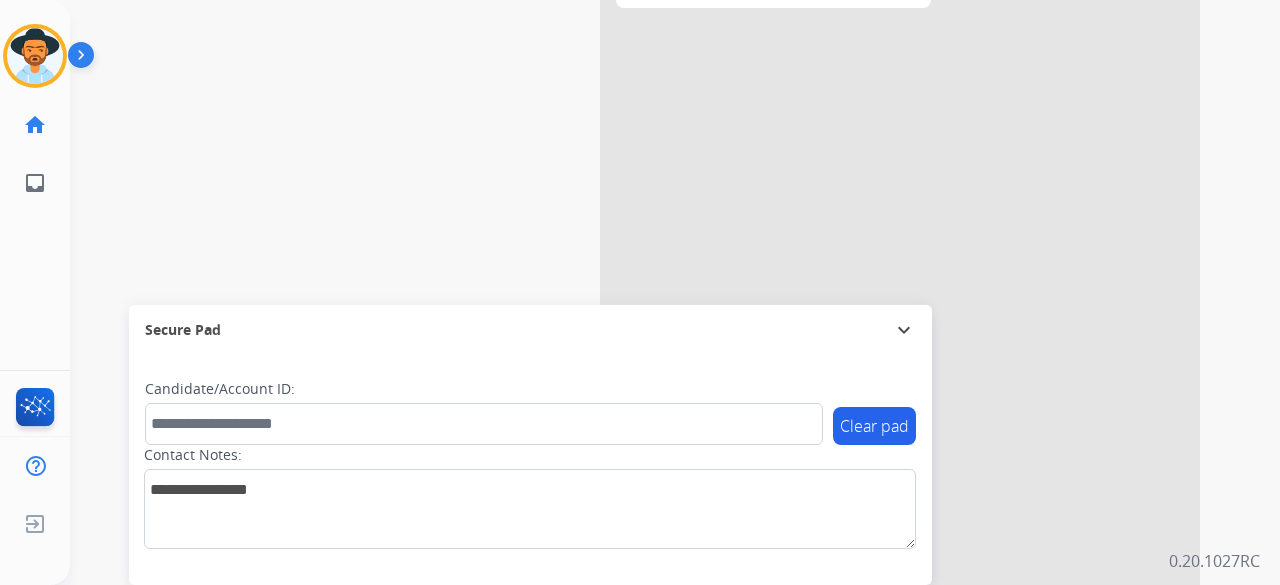 scroll, scrollTop: 0, scrollLeft: 0, axis: both 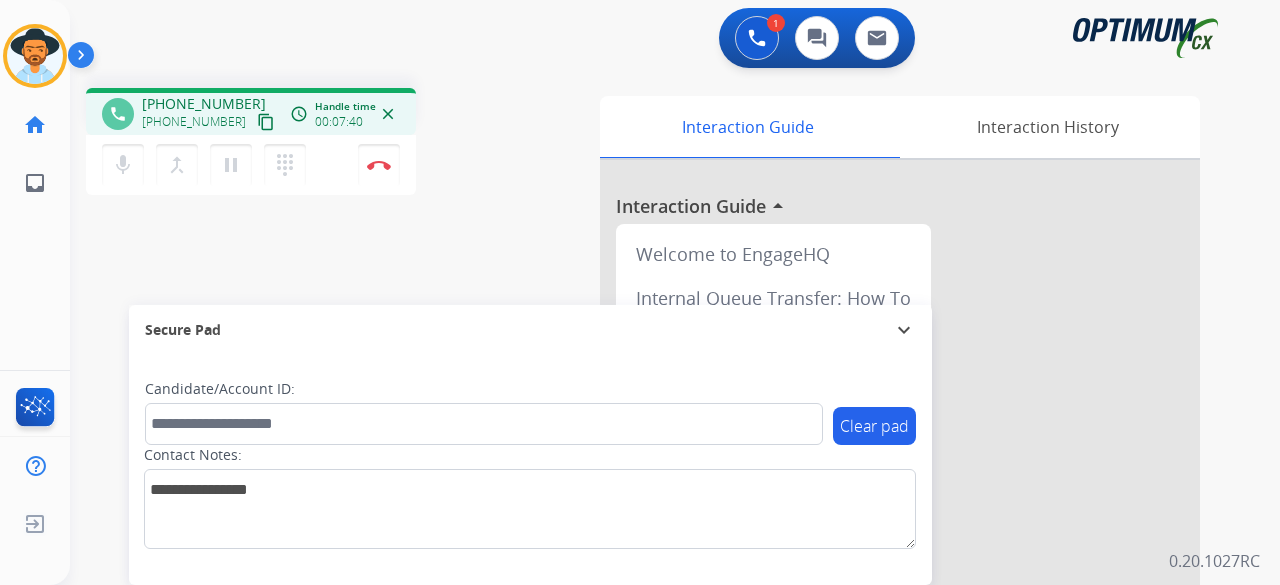 click on "content_copy" at bounding box center [266, 122] 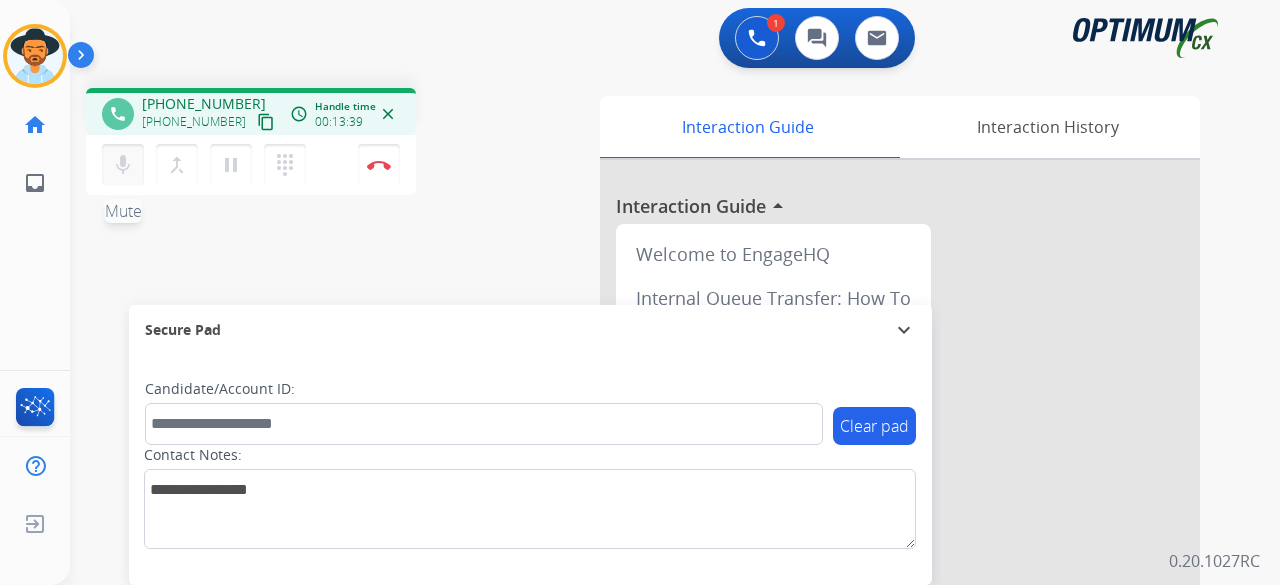 click on "mic" at bounding box center (123, 165) 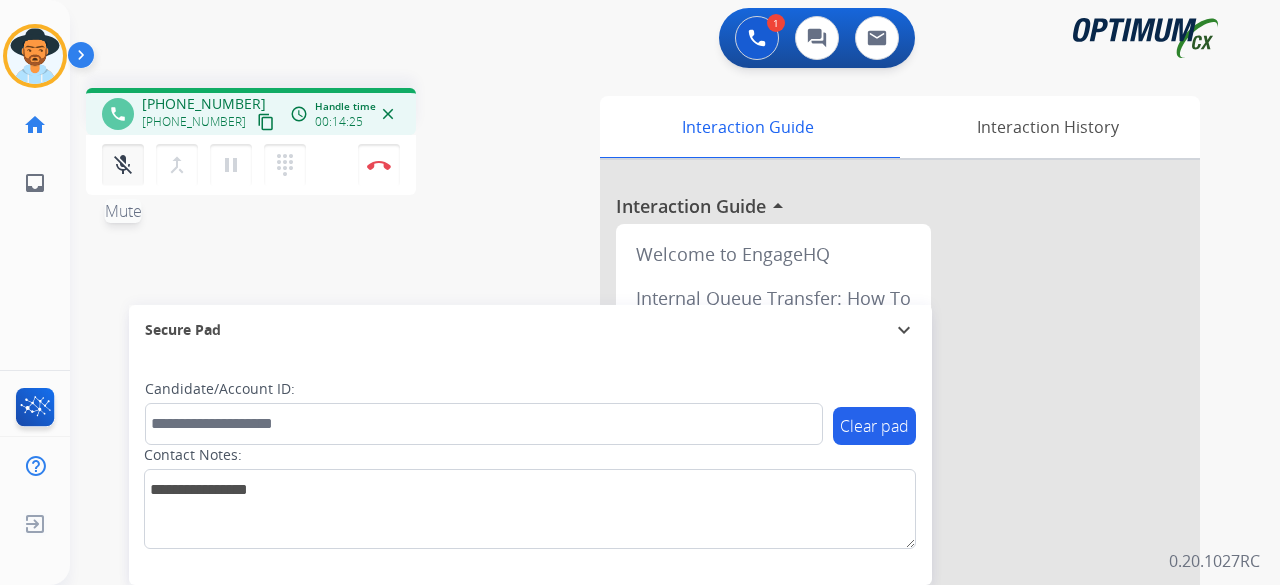 click on "mic_off" at bounding box center [123, 165] 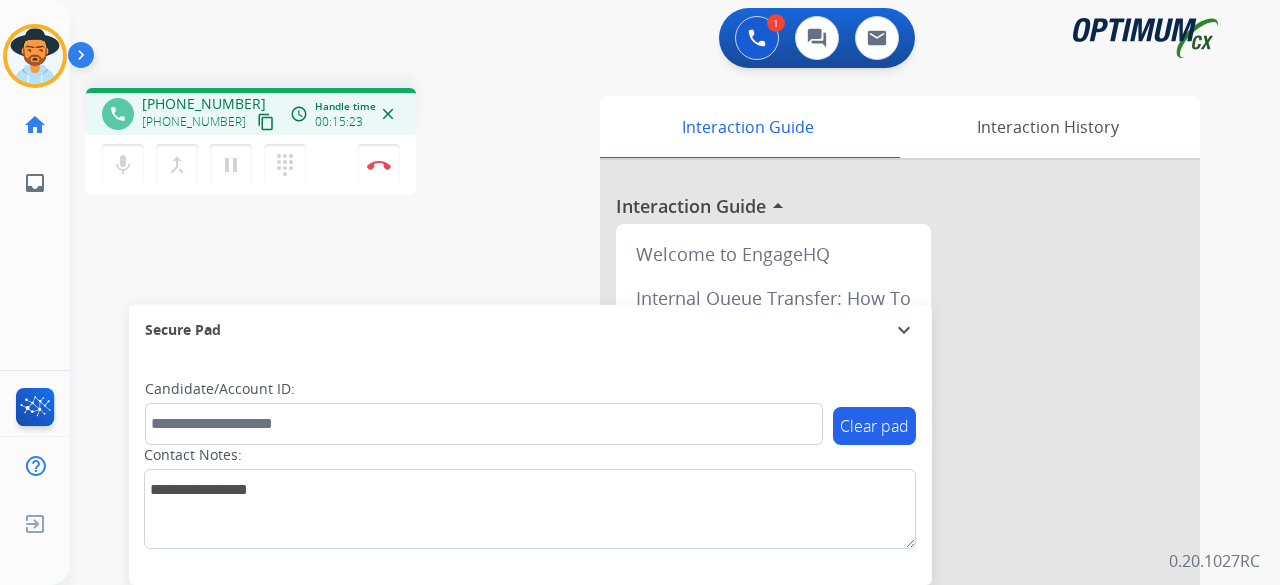 click on "phone +13524263680 +13524263680 content_copy access_time Call metrics Queue   02:14 Hold   01:40 Talk   11:30 Total   15:23 Handle time 00:15:23 close mic Mute merge_type Bridge pause Hold dialpad Dialpad Disconnect swap_horiz Break voice bridge close_fullscreen Connect 3-Way Call merge_type Separate 3-Way Call  Interaction Guide   Interaction History  Interaction Guide arrow_drop_up  Welcome to EngageHQ   Internal Queue Transfer: How To  Secure Pad expand_more Clear pad Candidate/Account ID: Contact Notes:" at bounding box center [651, 489] 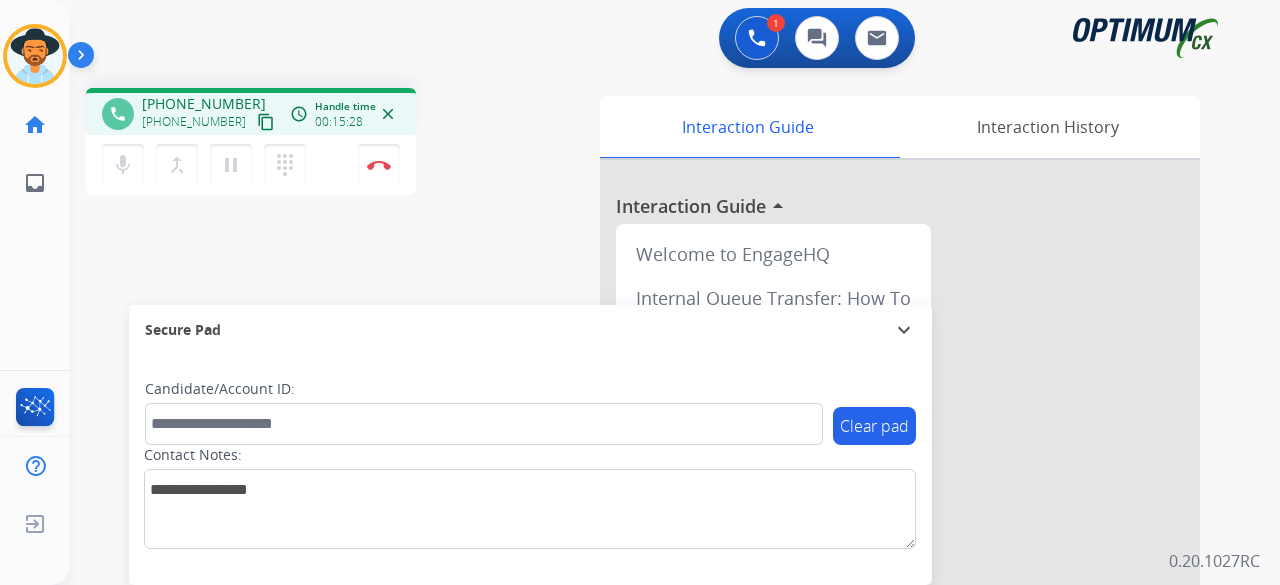 click on "phone +13524263680 +13524263680 content_copy access_time Call metrics Queue   02:14 Hold   01:40 Talk   11:35 Total   15:28 Handle time 00:15:28 close mic Mute merge_type Bridge pause Hold dialpad Dialpad Disconnect swap_horiz Break voice bridge close_fullscreen Connect 3-Way Call merge_type Separate 3-Way Call" at bounding box center (325, 144) 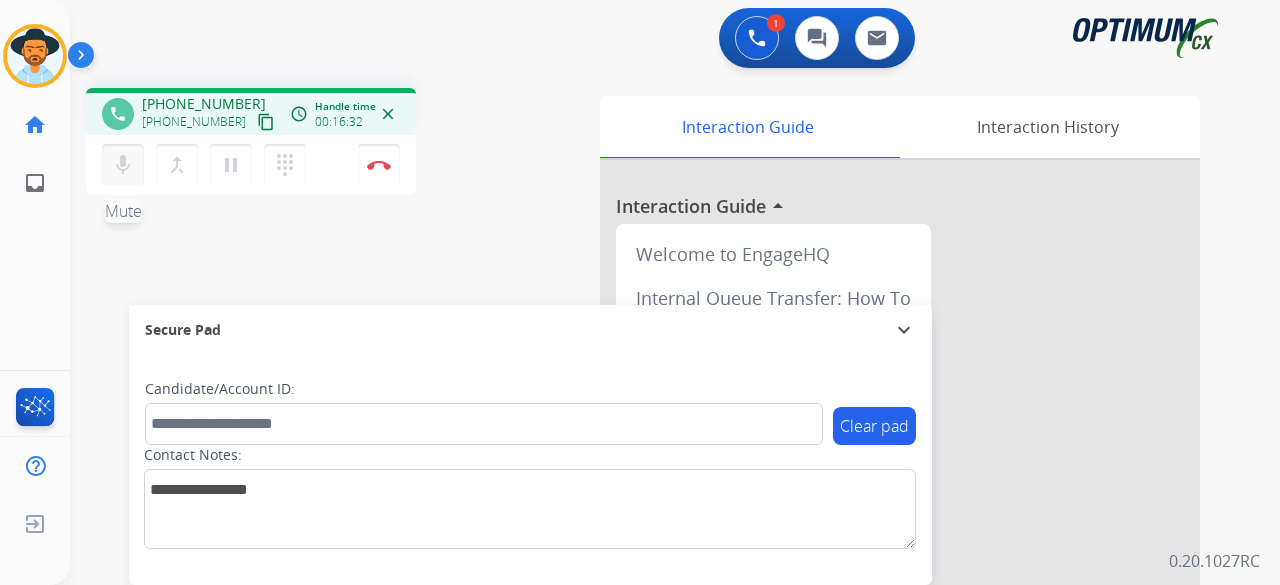 click on "mic" at bounding box center (123, 165) 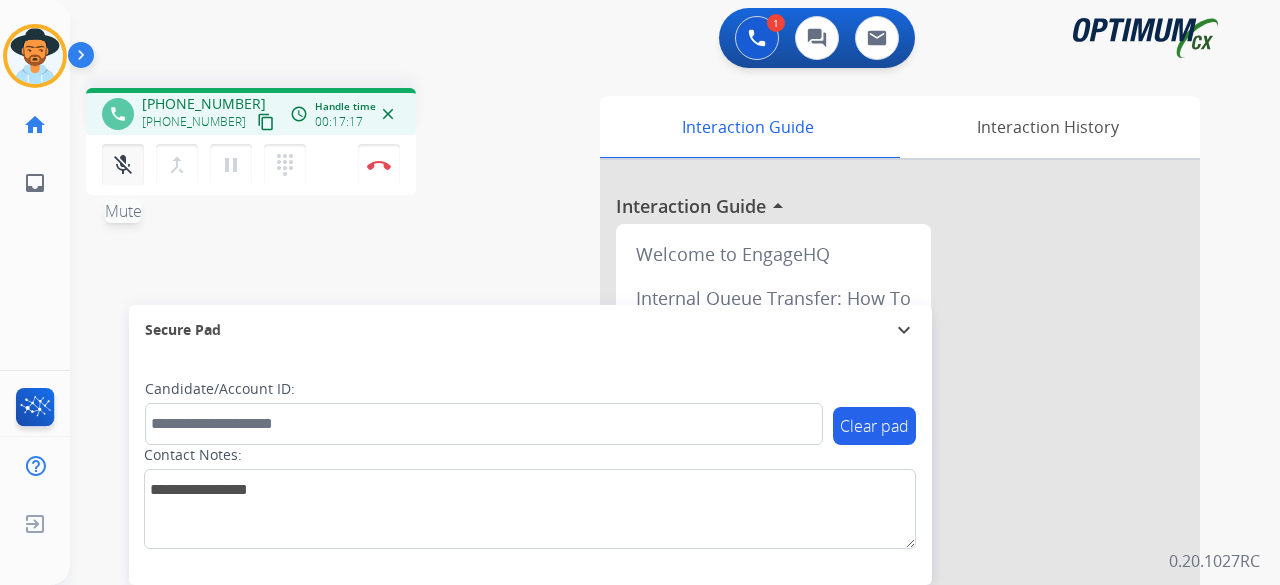 click on "mic_off" at bounding box center [123, 165] 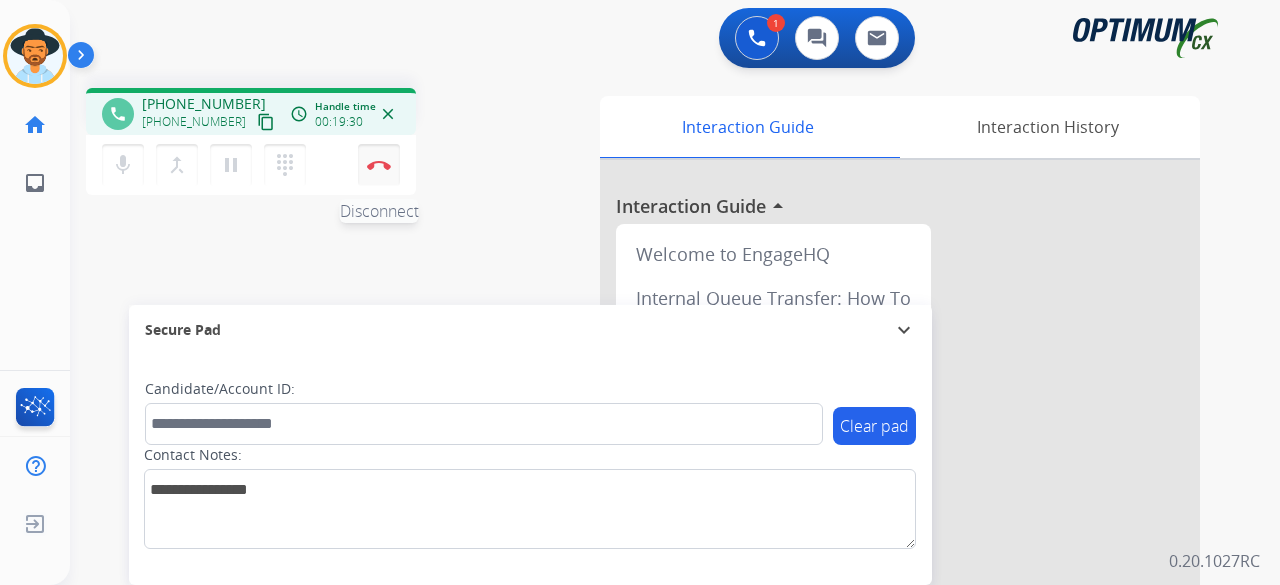 click at bounding box center (379, 165) 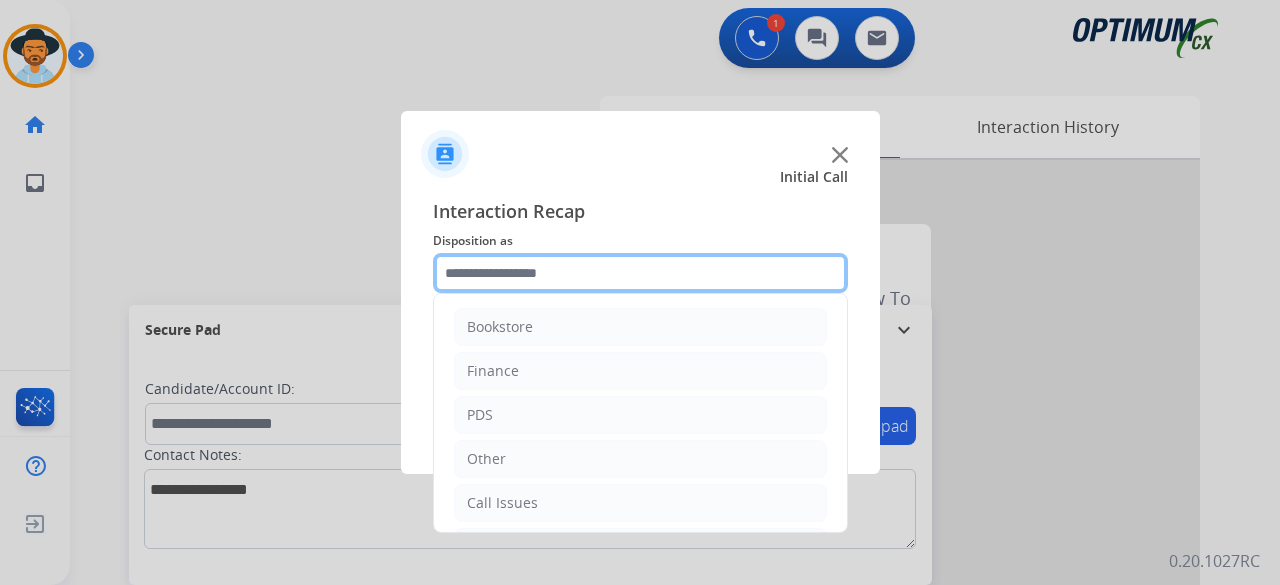 click 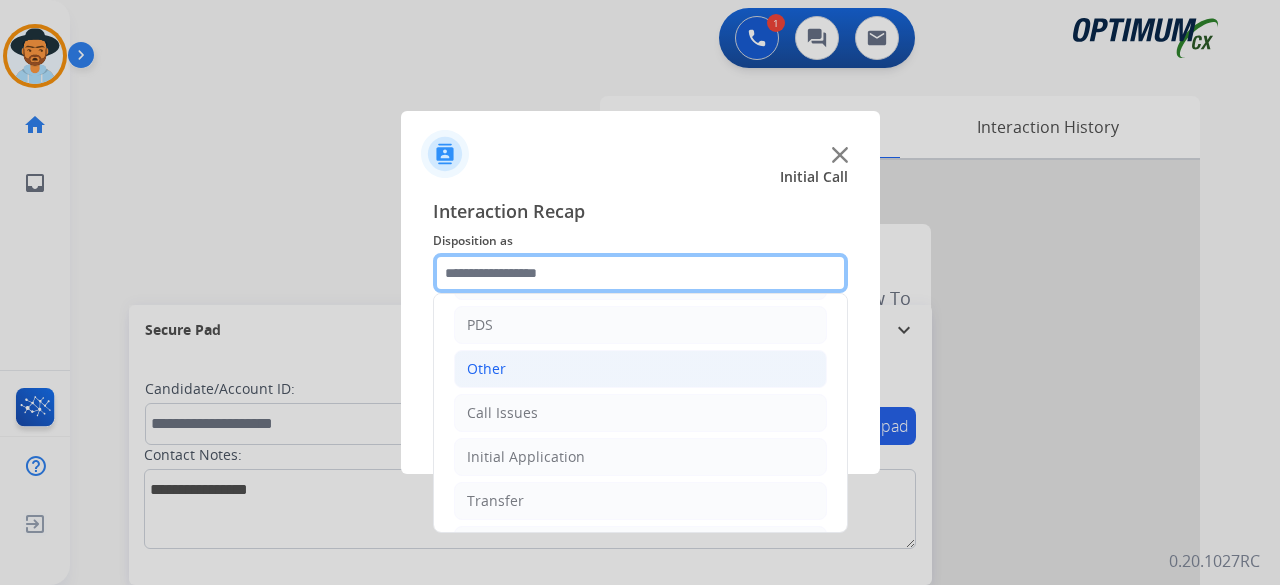 scroll, scrollTop: 109, scrollLeft: 0, axis: vertical 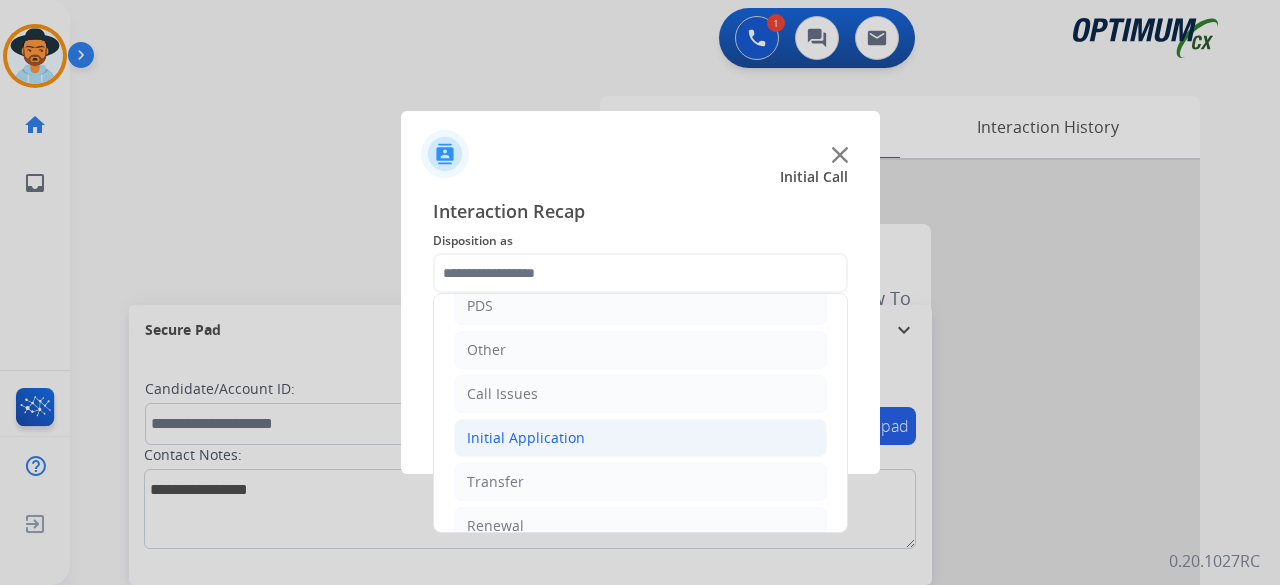 click on "Initial Application" 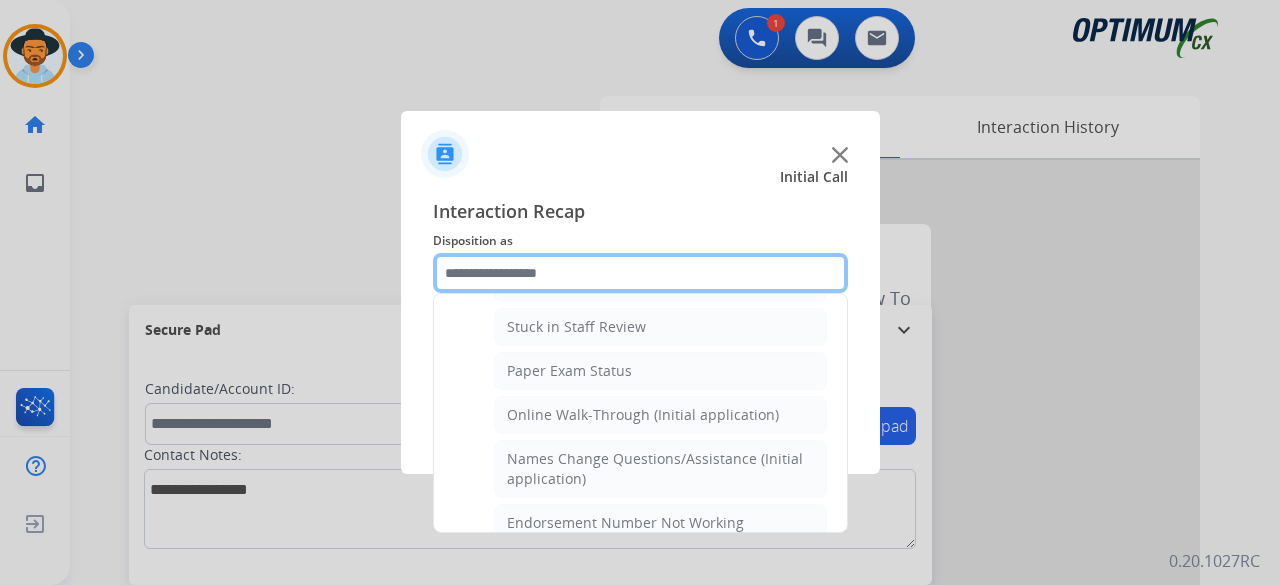 scroll, scrollTop: 410, scrollLeft: 0, axis: vertical 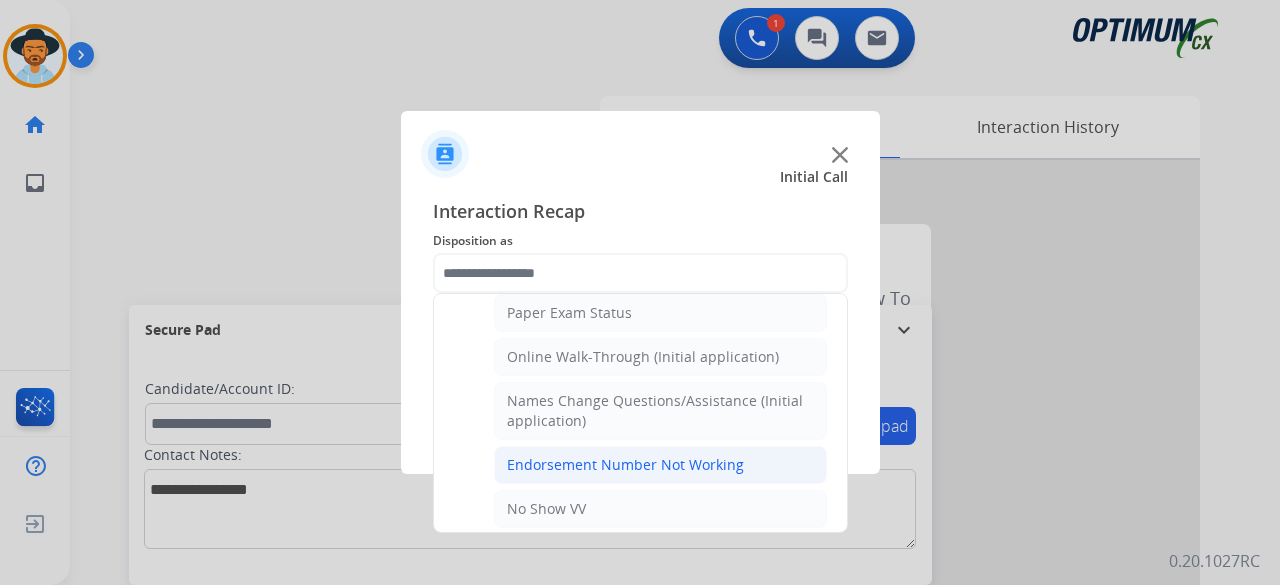 click on "Endorsement Number Not Working" 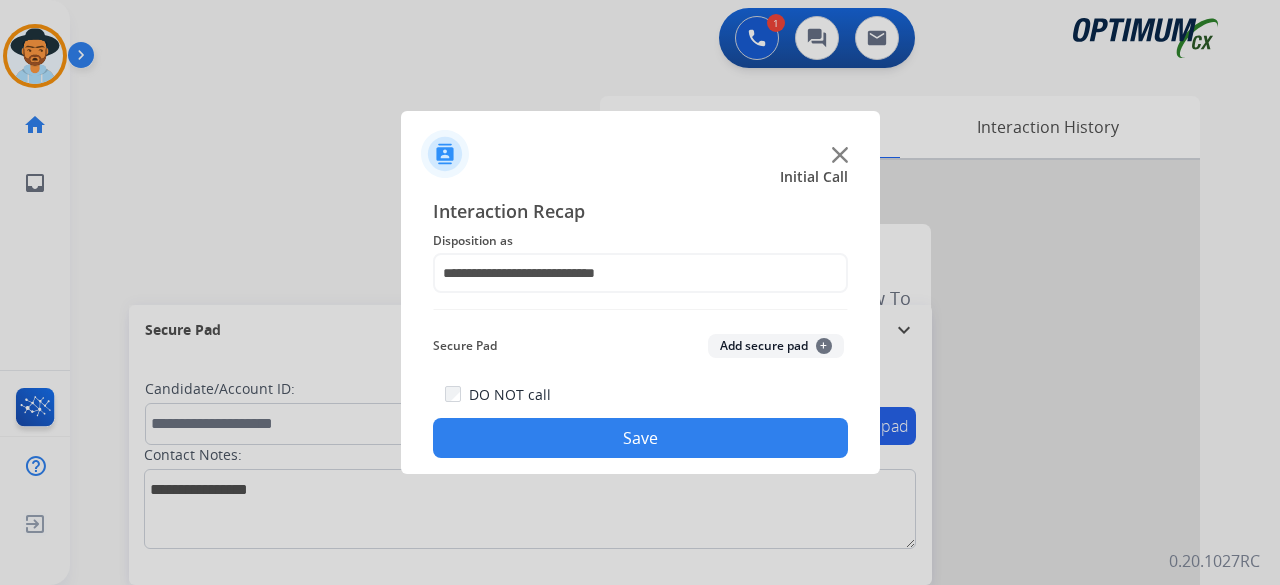 click on "Add secure pad  +" 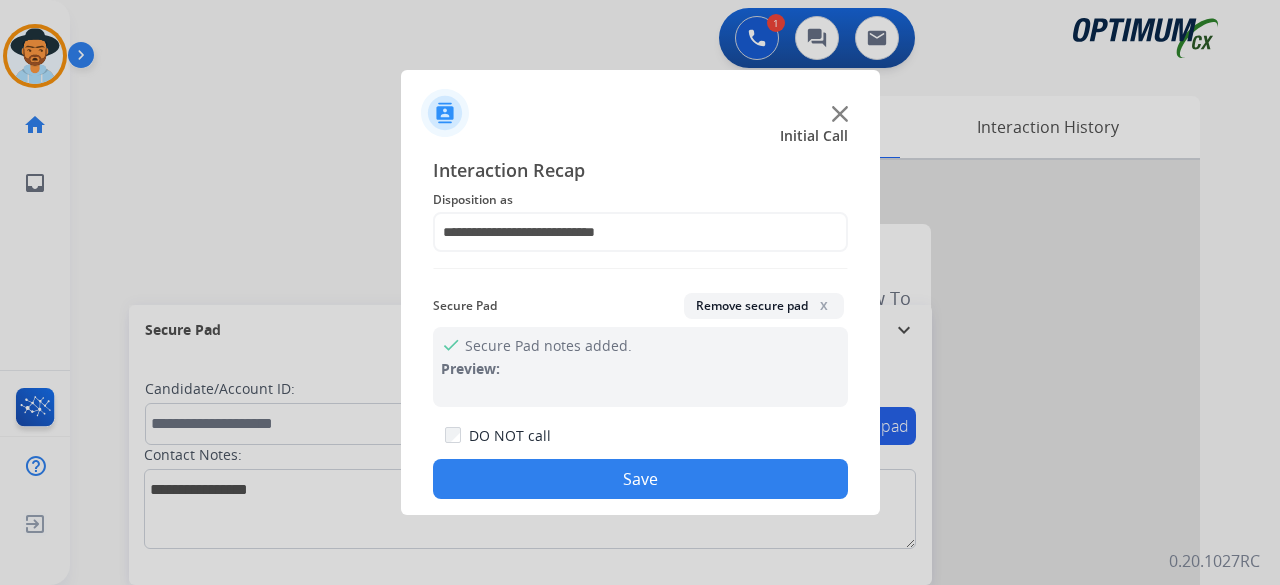 click on "Save" 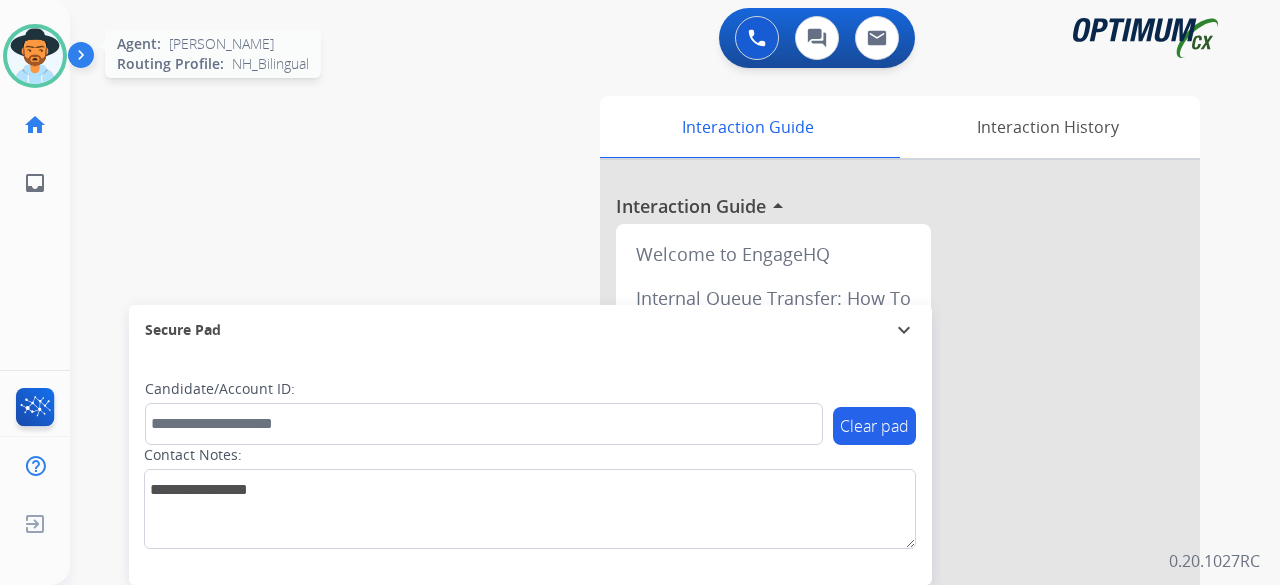 click at bounding box center (35, 56) 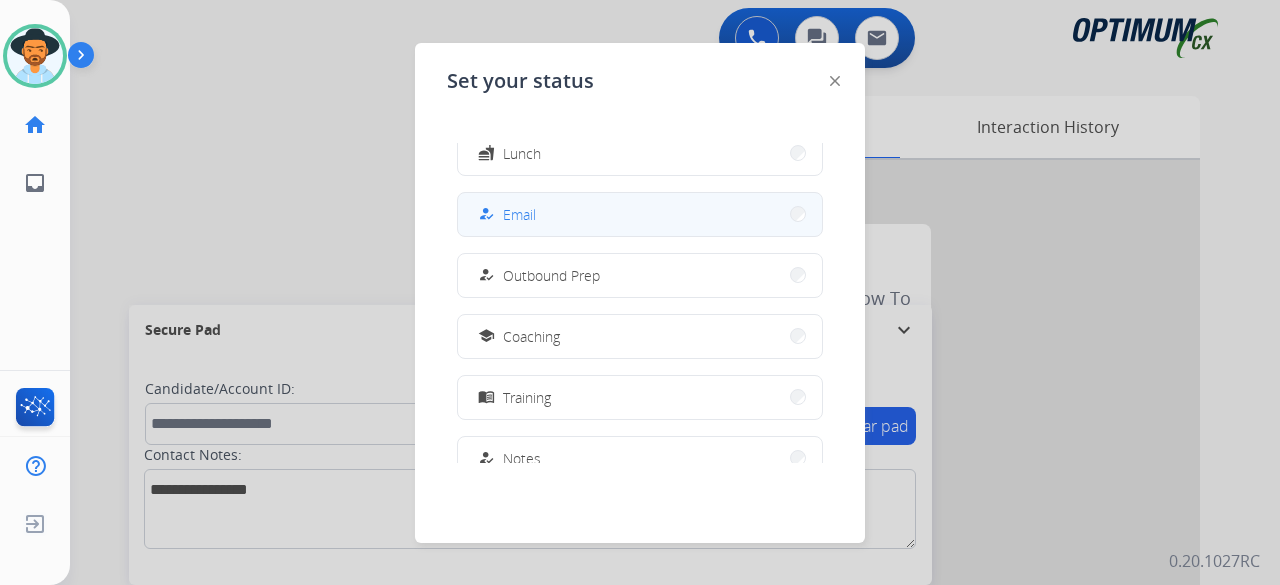 scroll, scrollTop: 499, scrollLeft: 0, axis: vertical 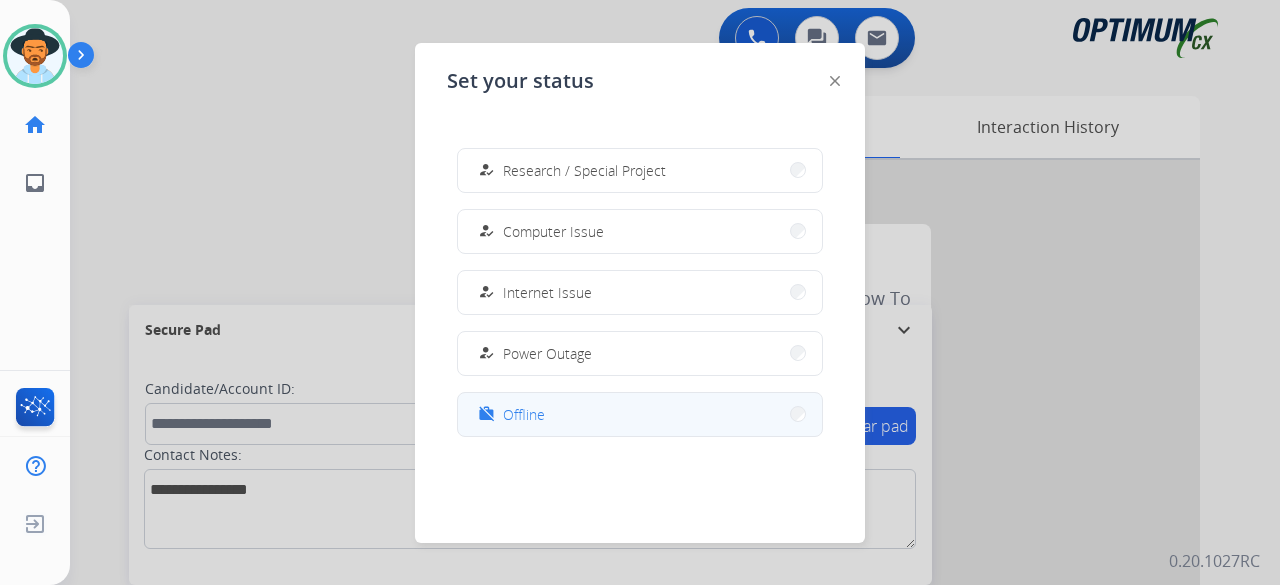 click on "work_off Offline" at bounding box center [640, 414] 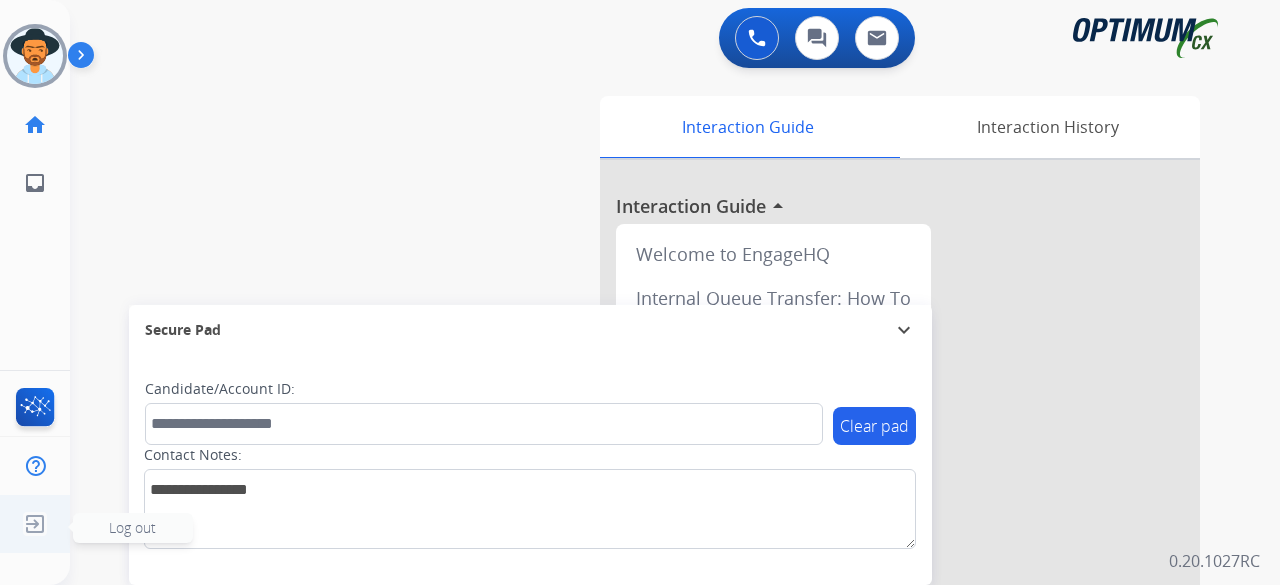 click 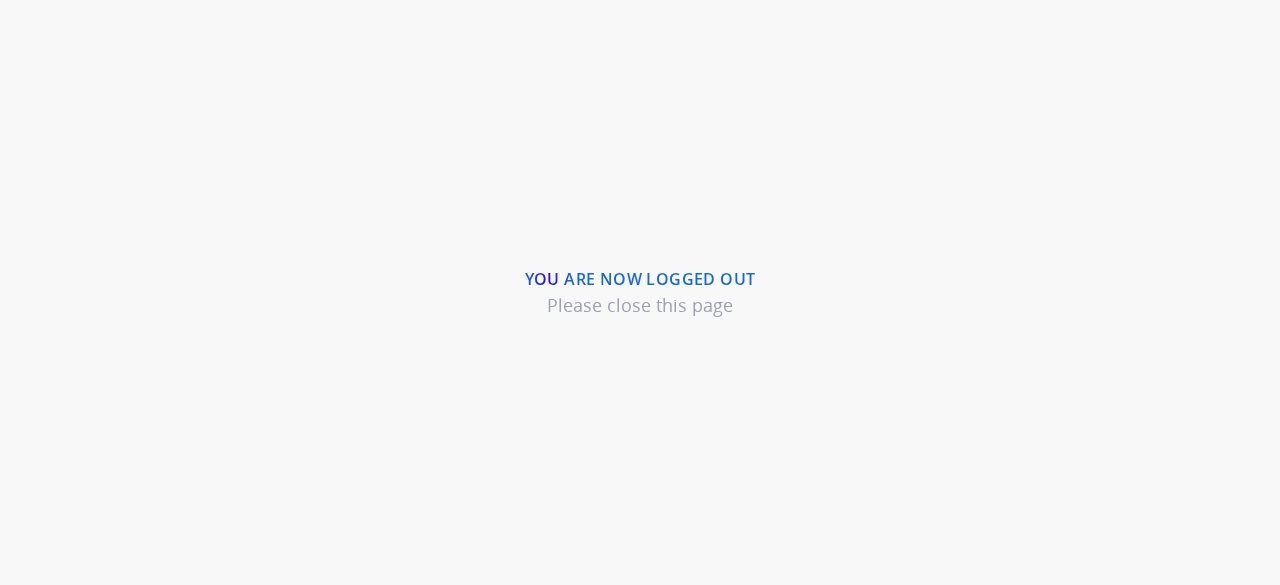 scroll, scrollTop: 0, scrollLeft: 0, axis: both 